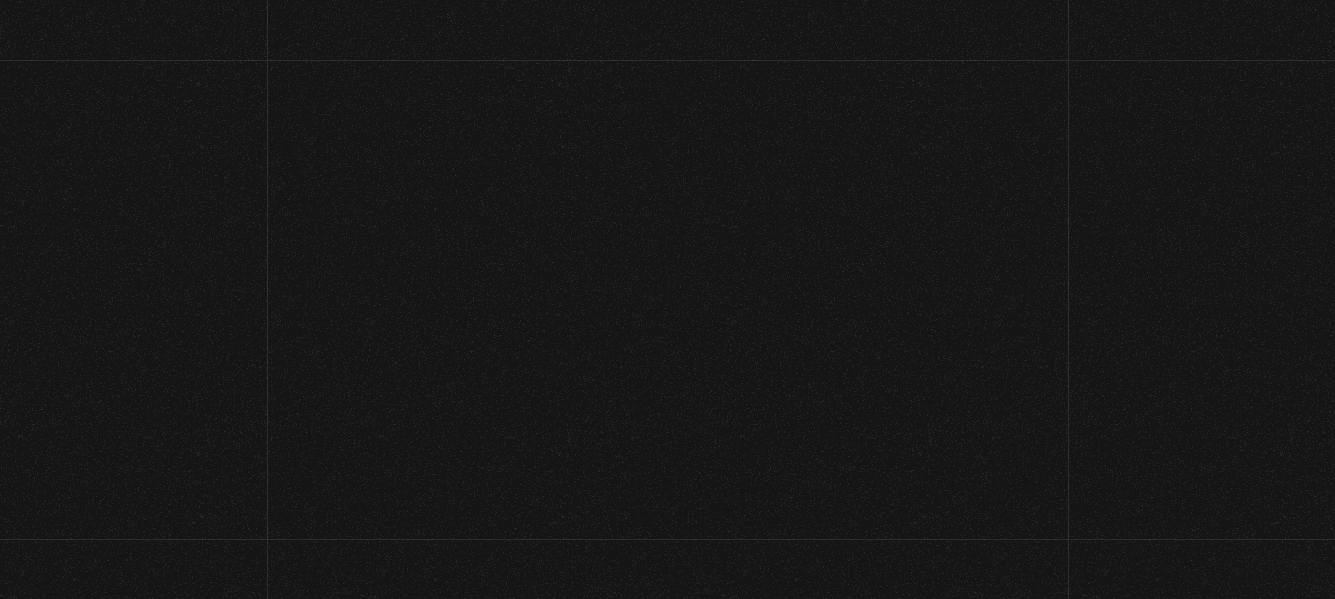scroll, scrollTop: 0, scrollLeft: 0, axis: both 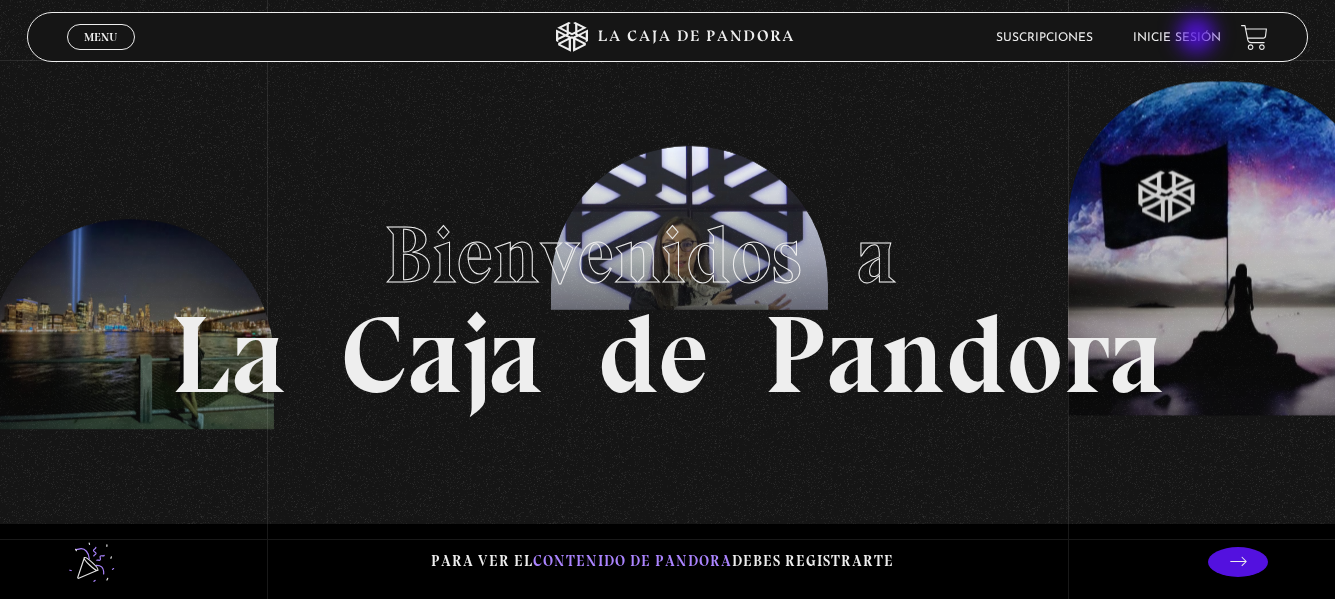 click on "Inicie sesión" at bounding box center [1177, 38] 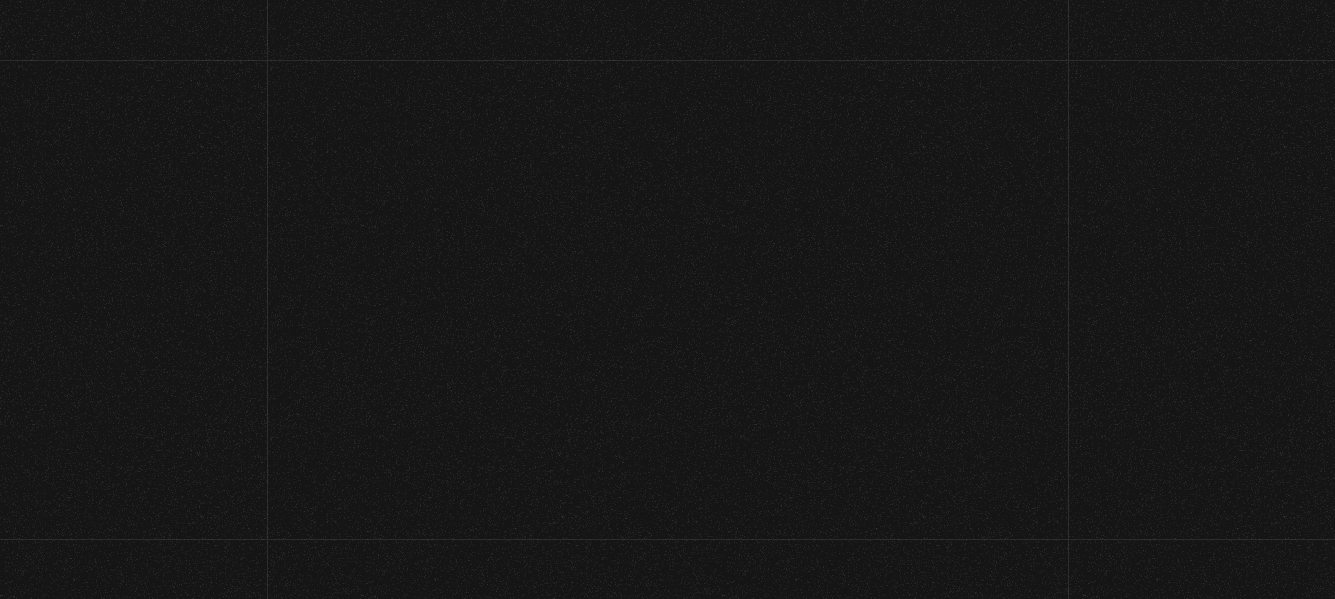 scroll, scrollTop: 0, scrollLeft: 0, axis: both 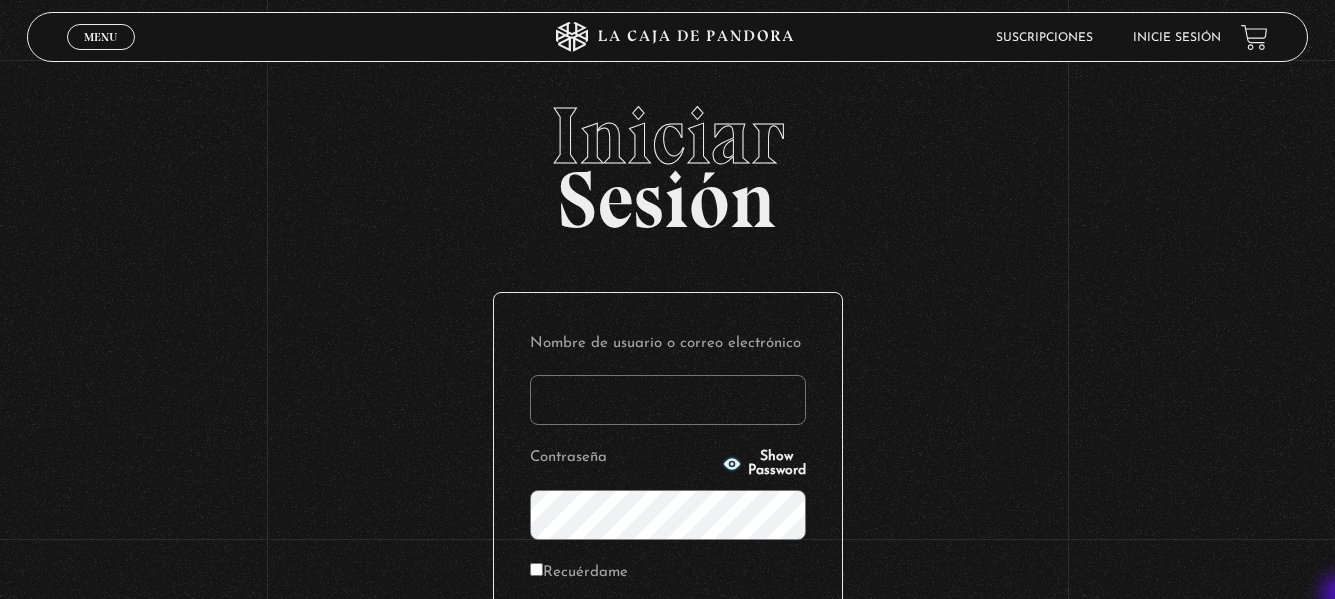 type on "mainor.jimenez morales" 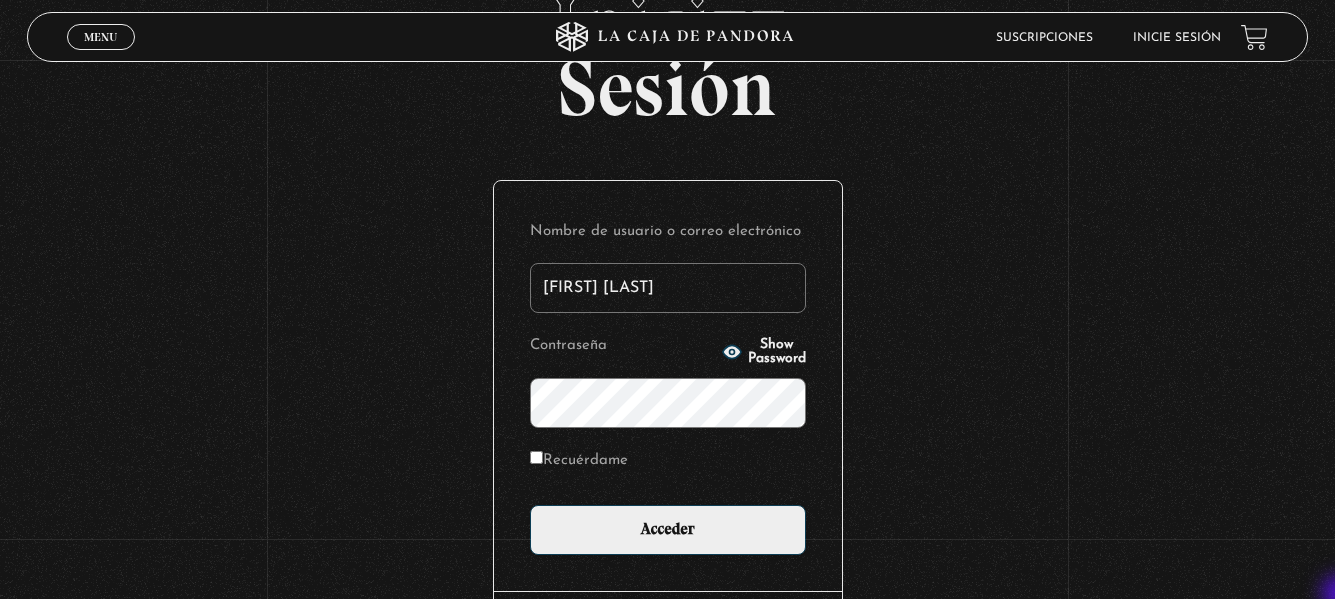 scroll, scrollTop: 160, scrollLeft: 0, axis: vertical 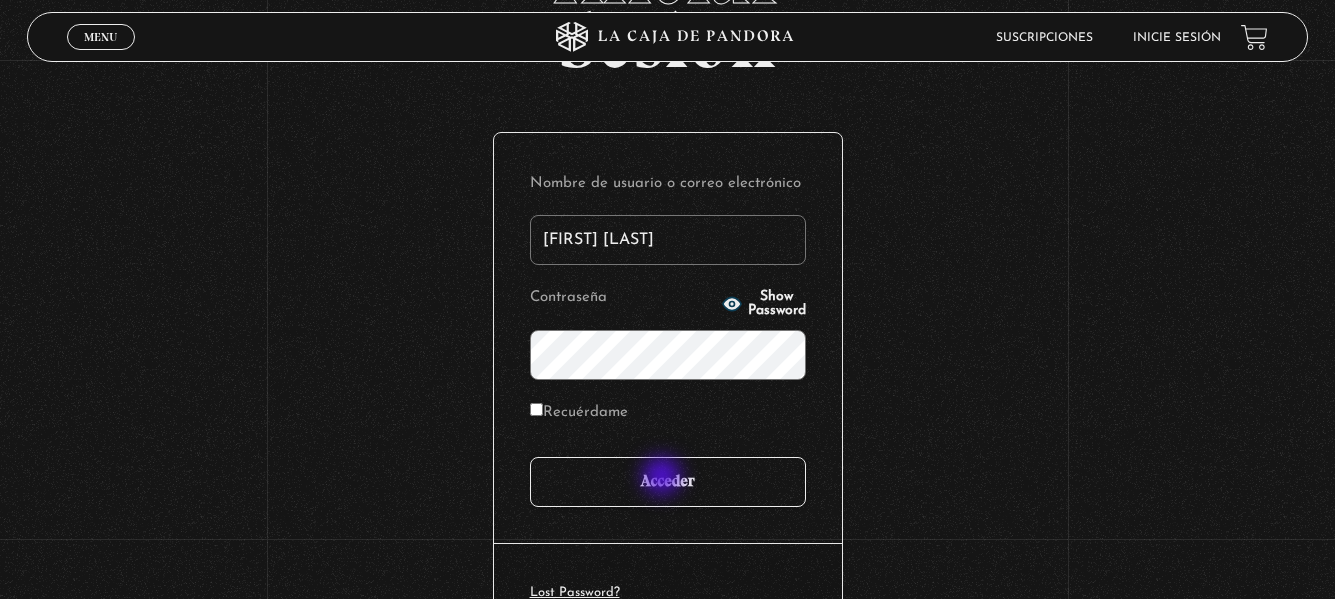 click on "Acceder" at bounding box center [668, 482] 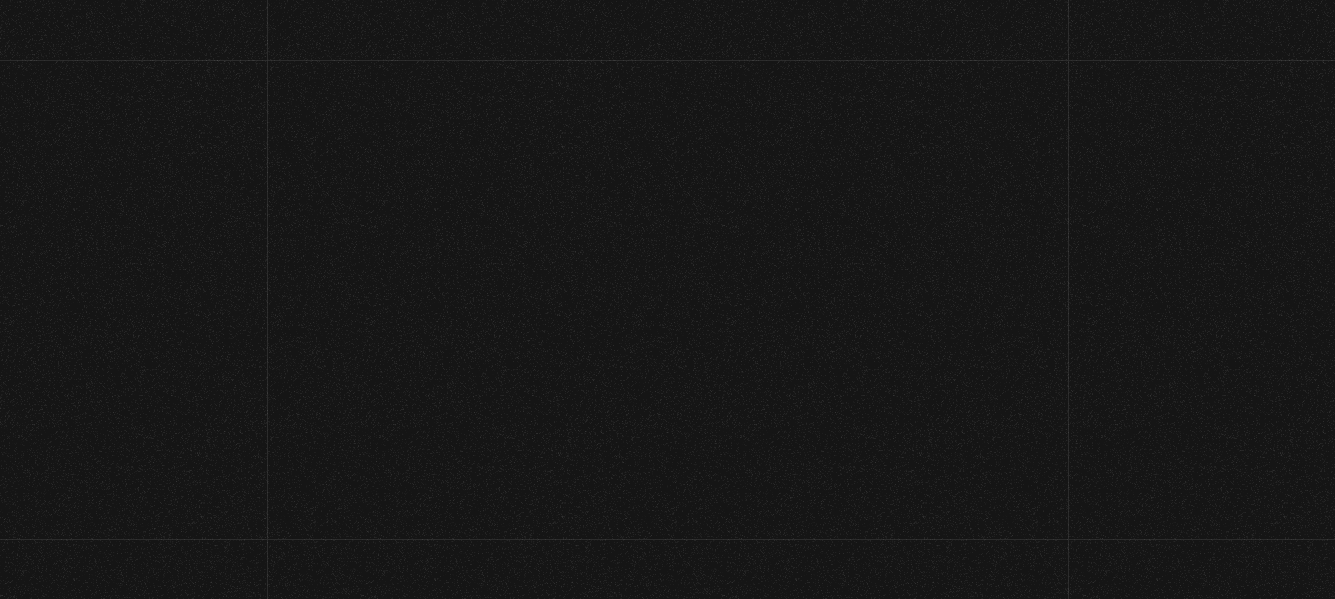scroll, scrollTop: 0, scrollLeft: 0, axis: both 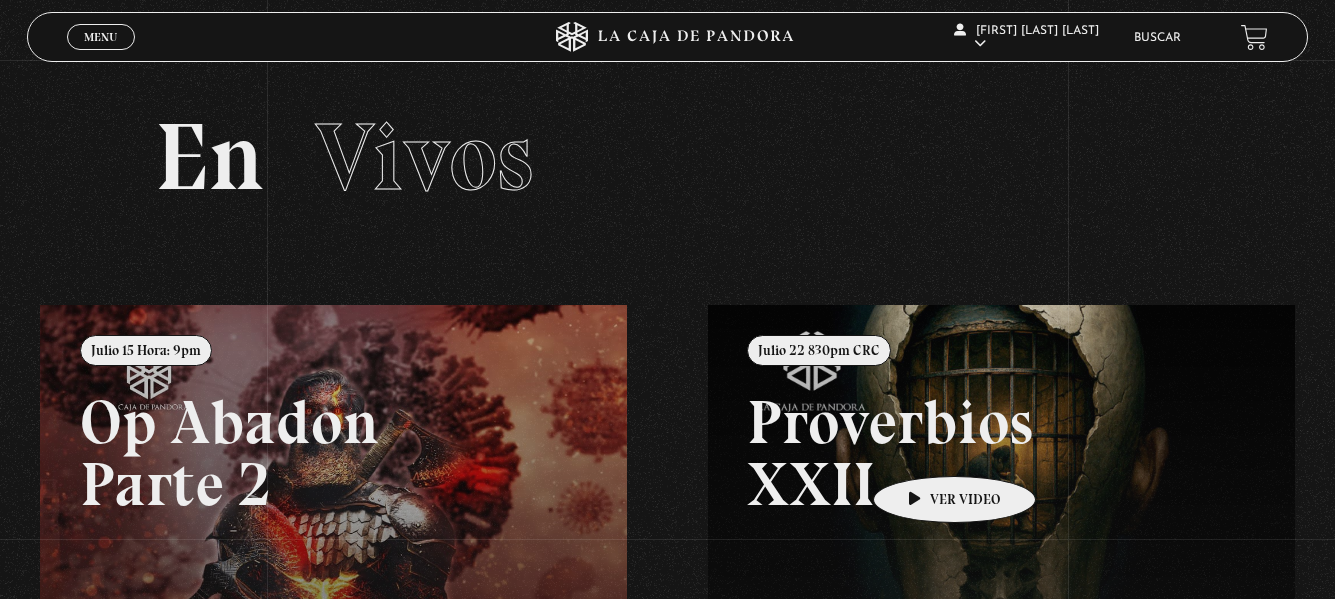 click at bounding box center [1375, 604] 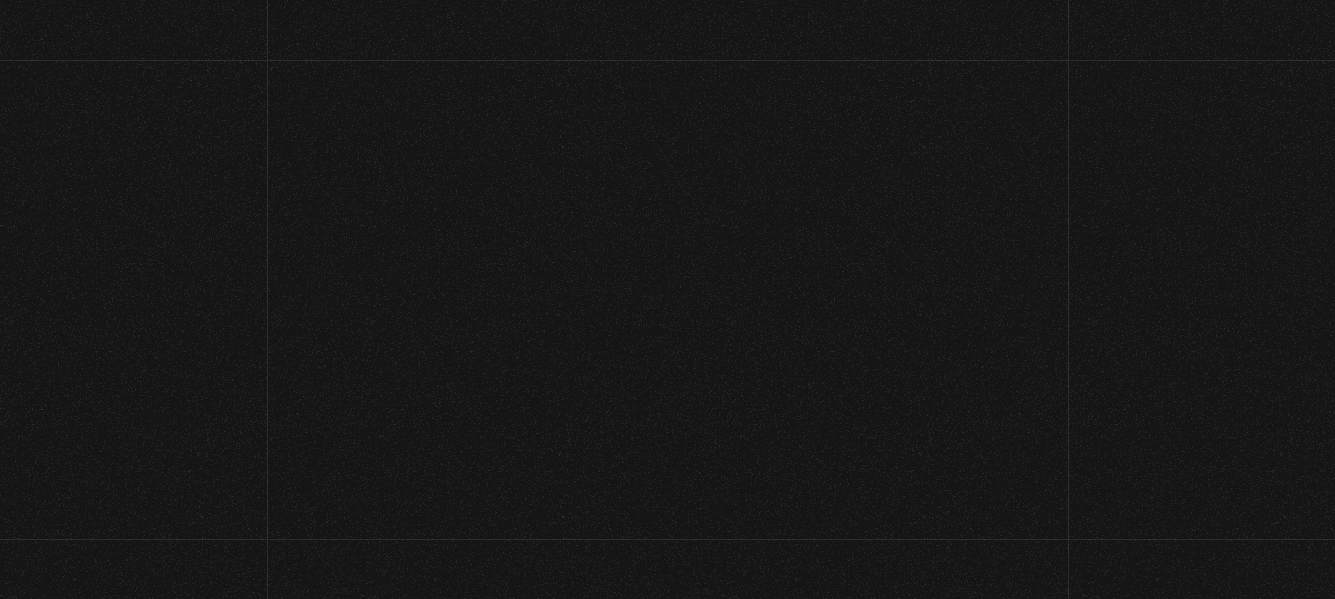 scroll, scrollTop: 0, scrollLeft: 0, axis: both 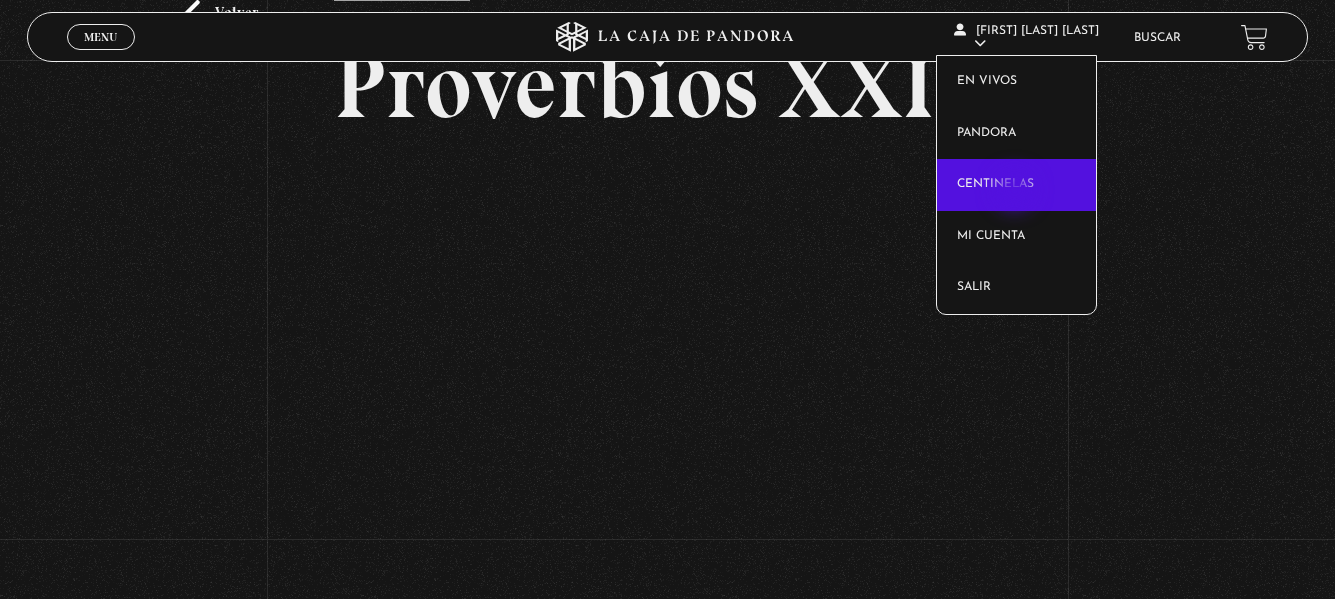 click on "Centinelas" at bounding box center (1016, 185) 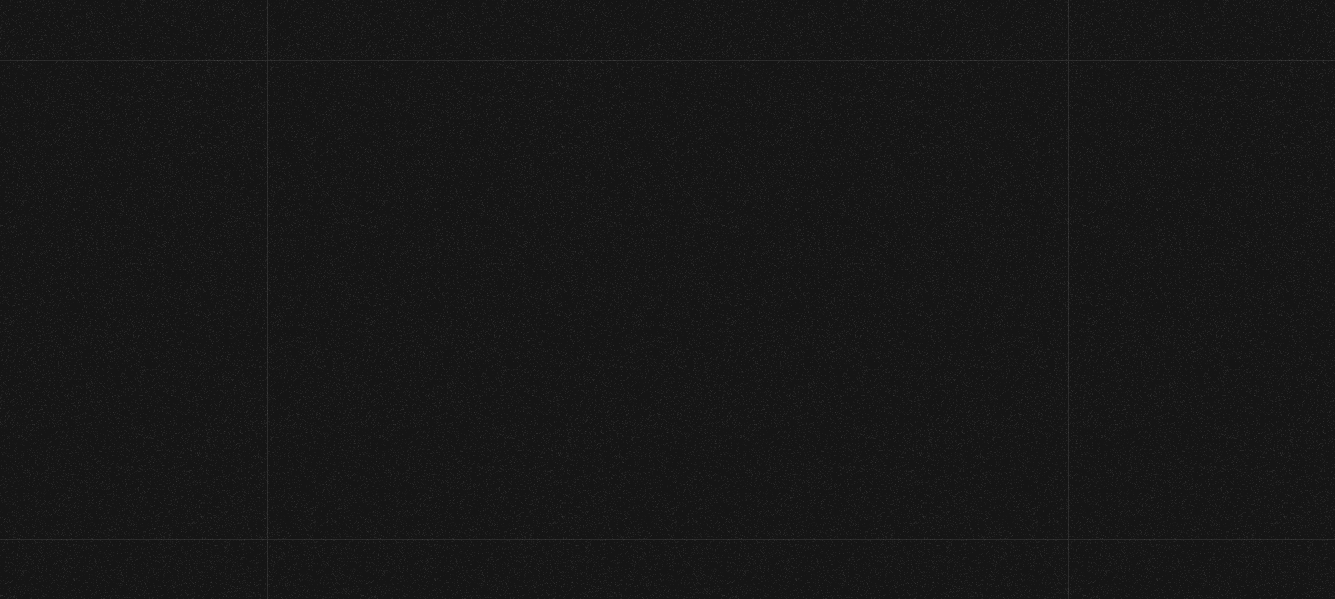 scroll, scrollTop: 0, scrollLeft: 0, axis: both 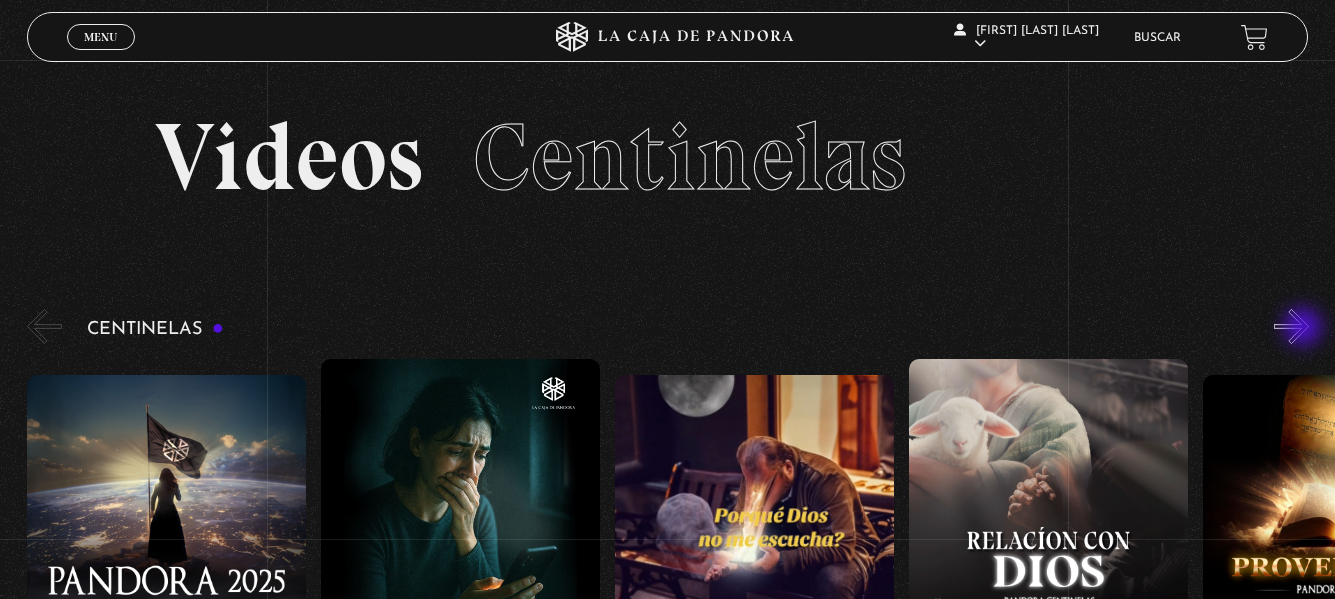 click on "»" at bounding box center (1291, 326) 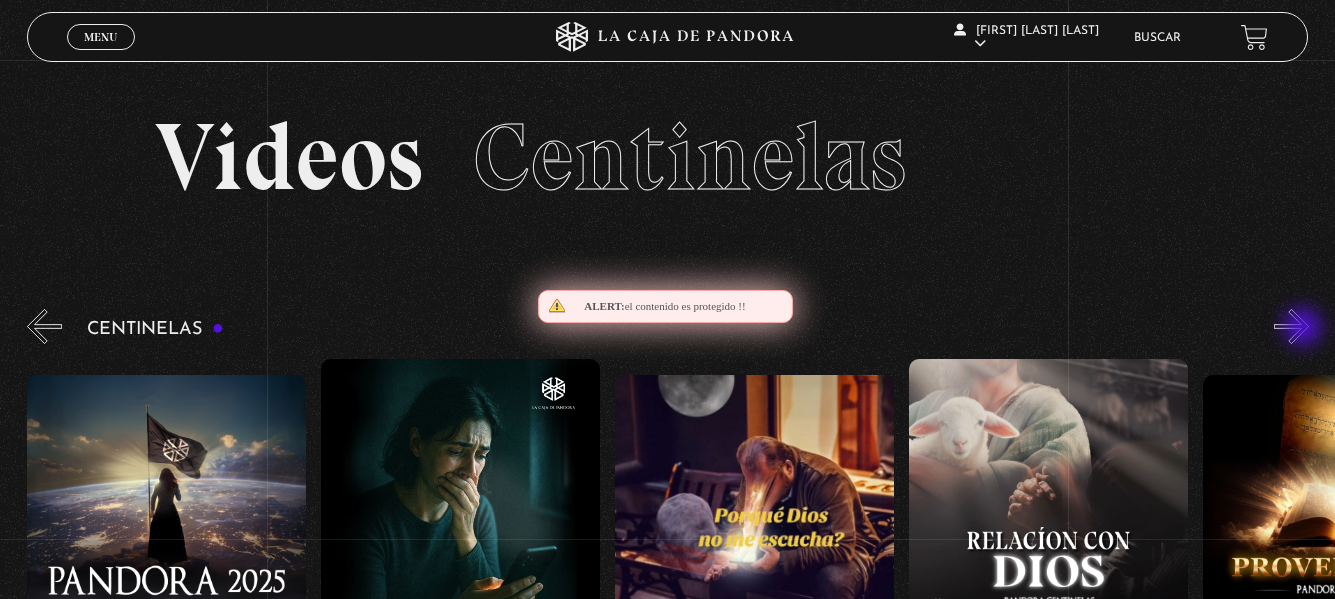 click on "»" at bounding box center (1291, 326) 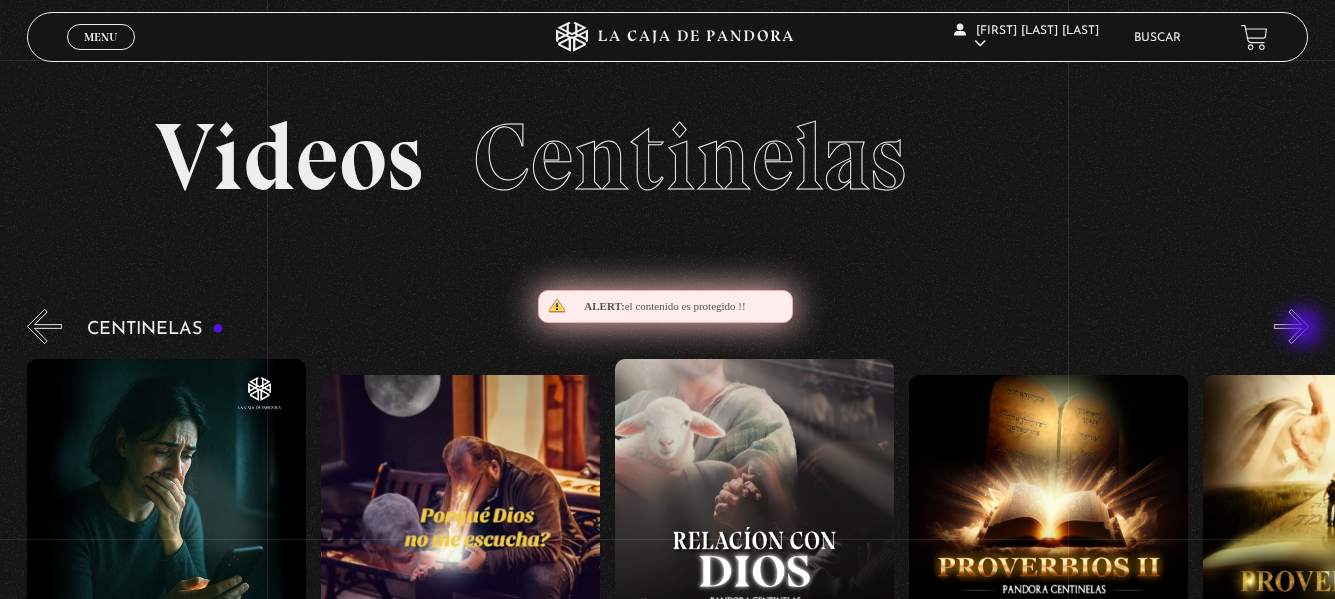 click on "»" at bounding box center (1291, 326) 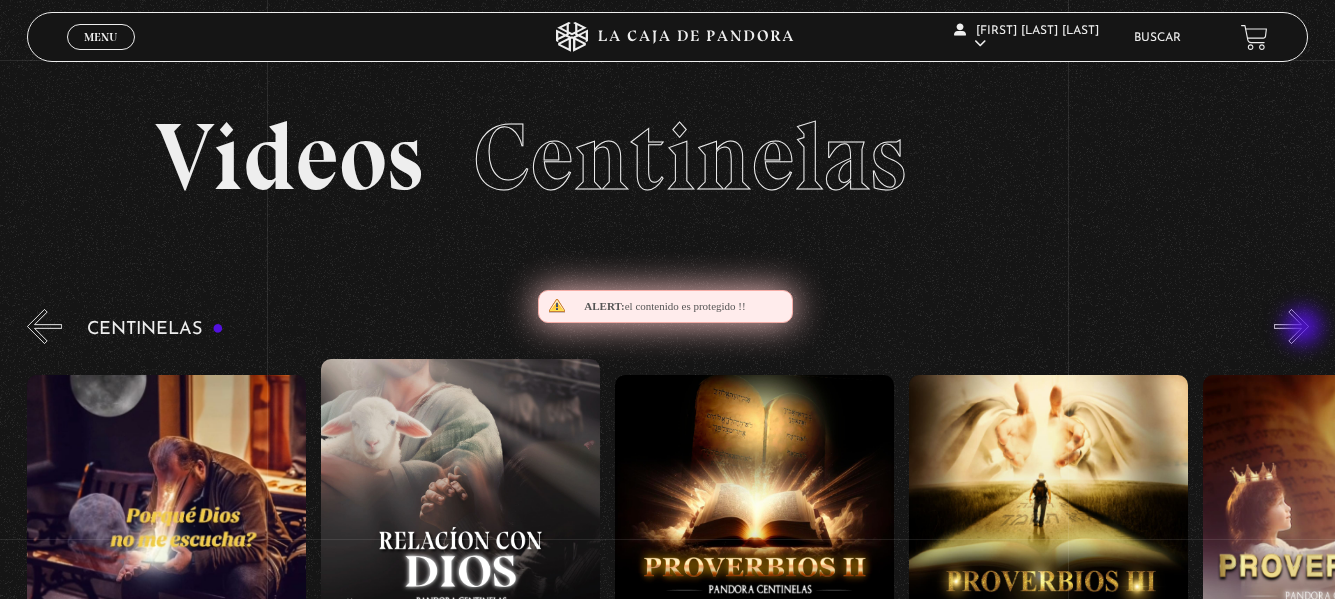 click on "»" at bounding box center (1291, 326) 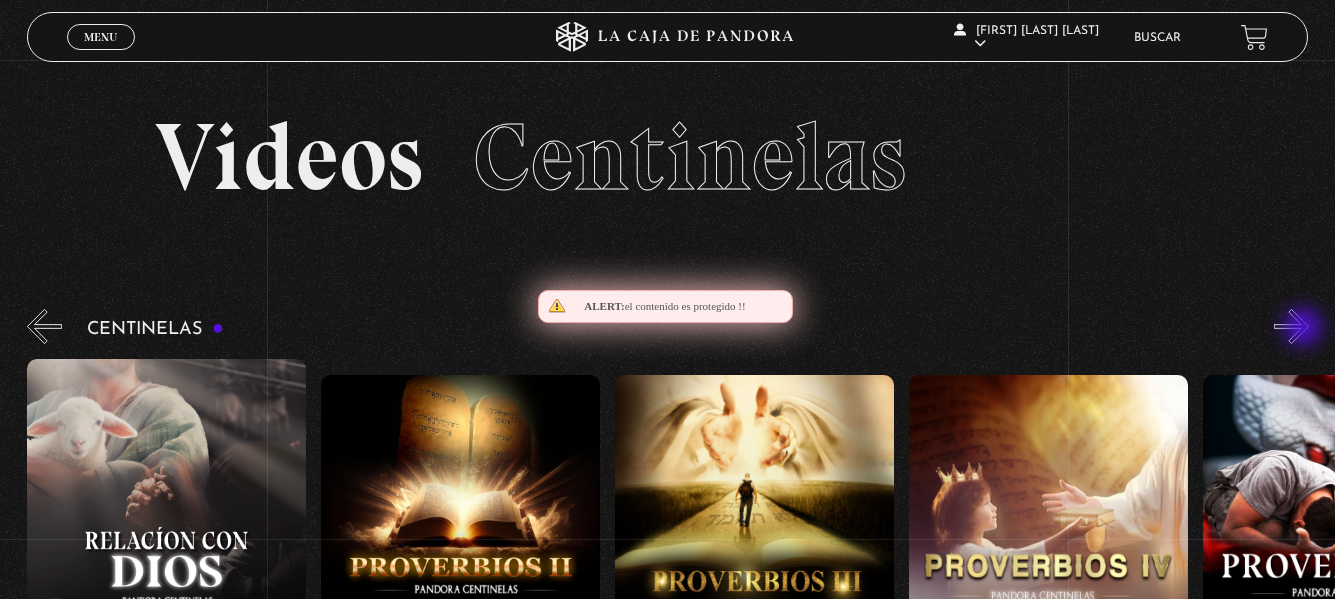 click on "»" at bounding box center (1291, 326) 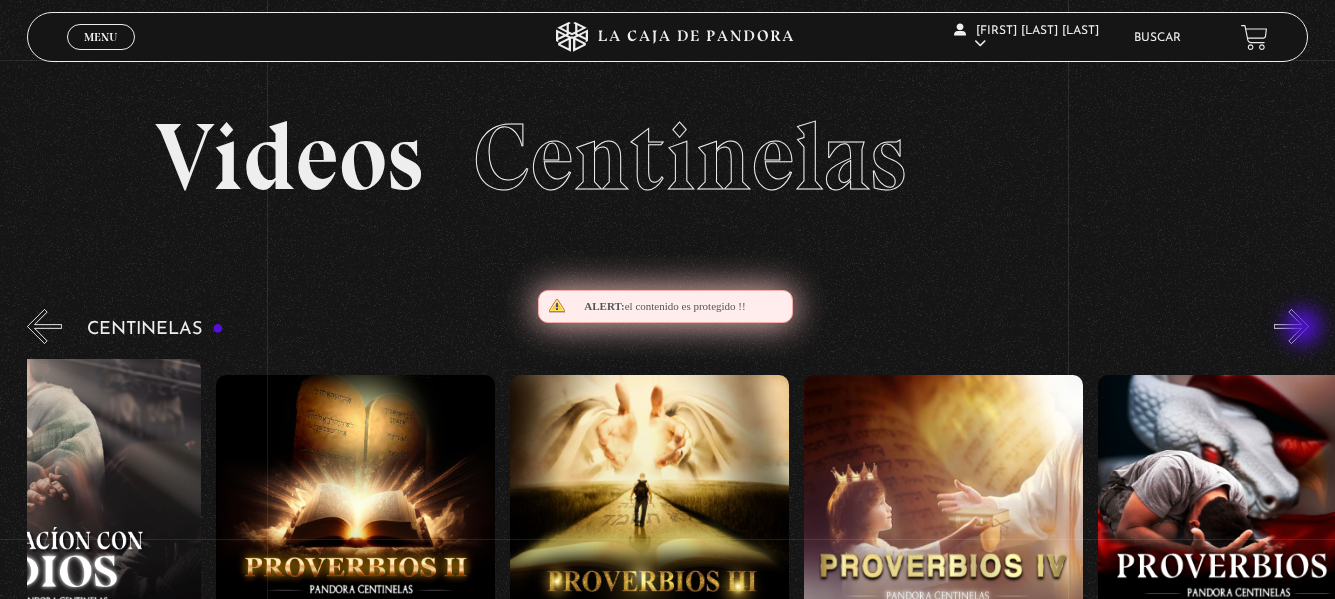 click on "»" at bounding box center (1291, 326) 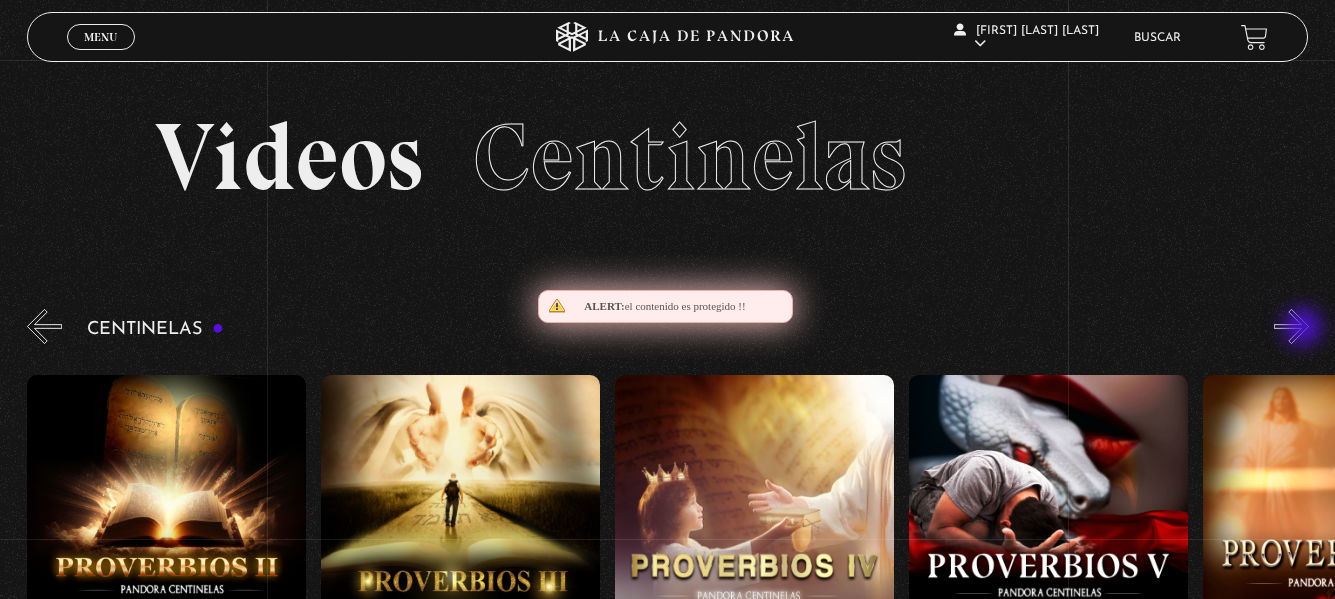 click on "»" at bounding box center [1291, 326] 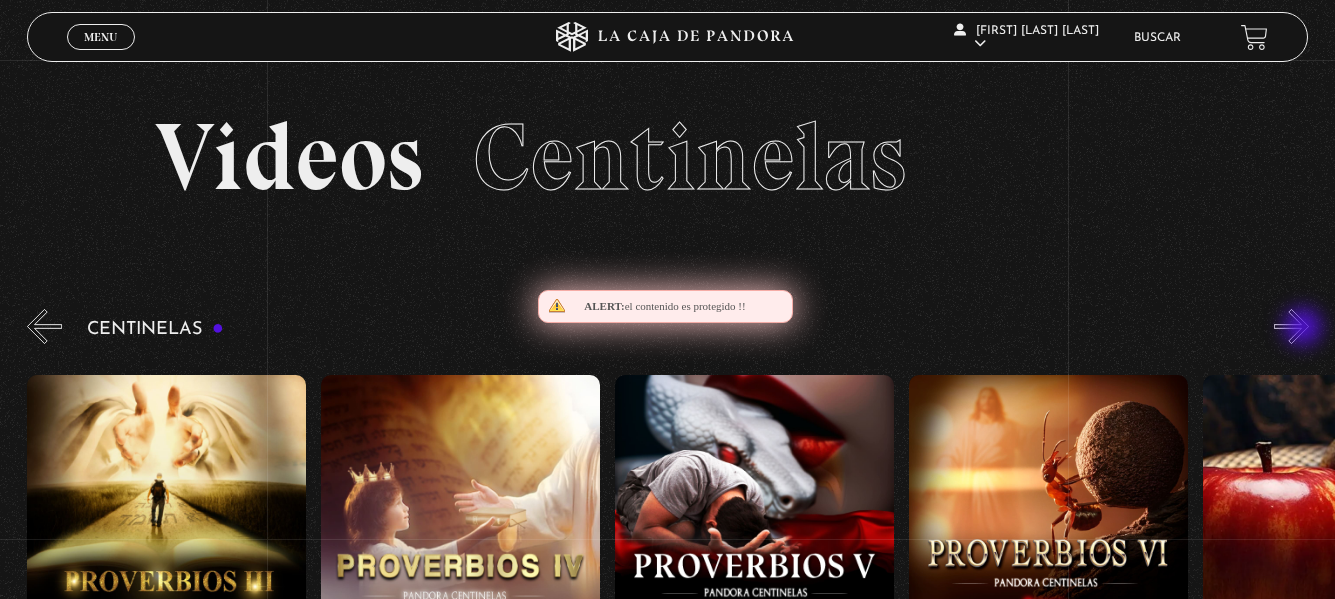 click on "»" at bounding box center (1291, 326) 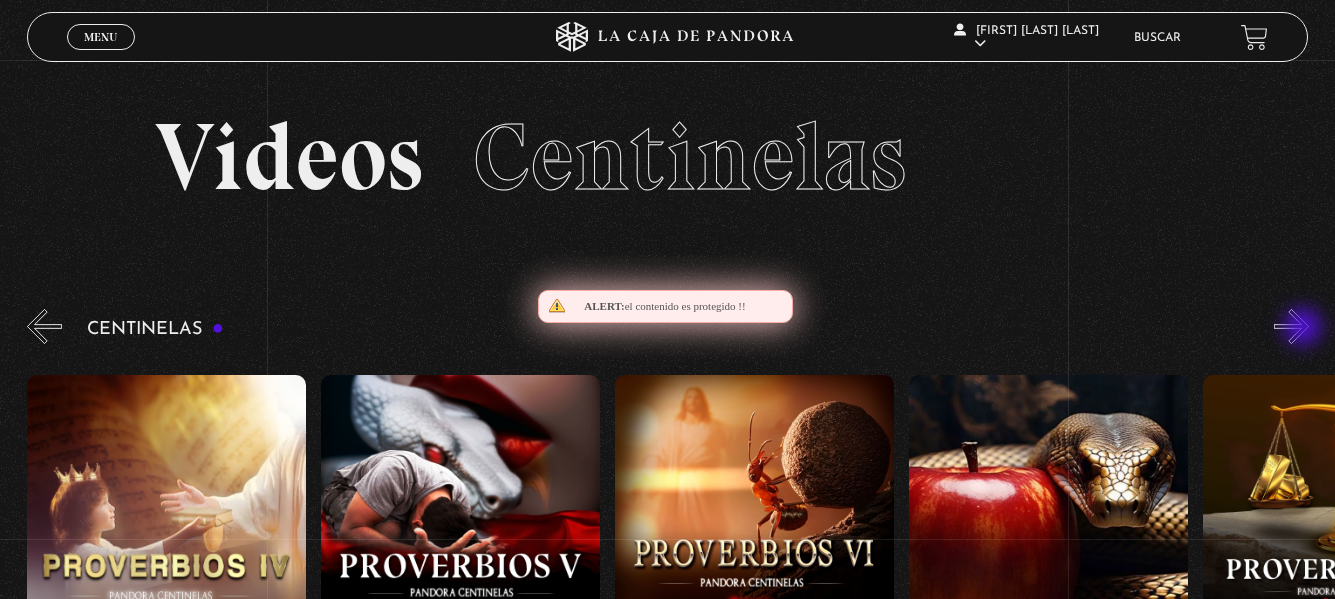 click on "»" at bounding box center (1291, 326) 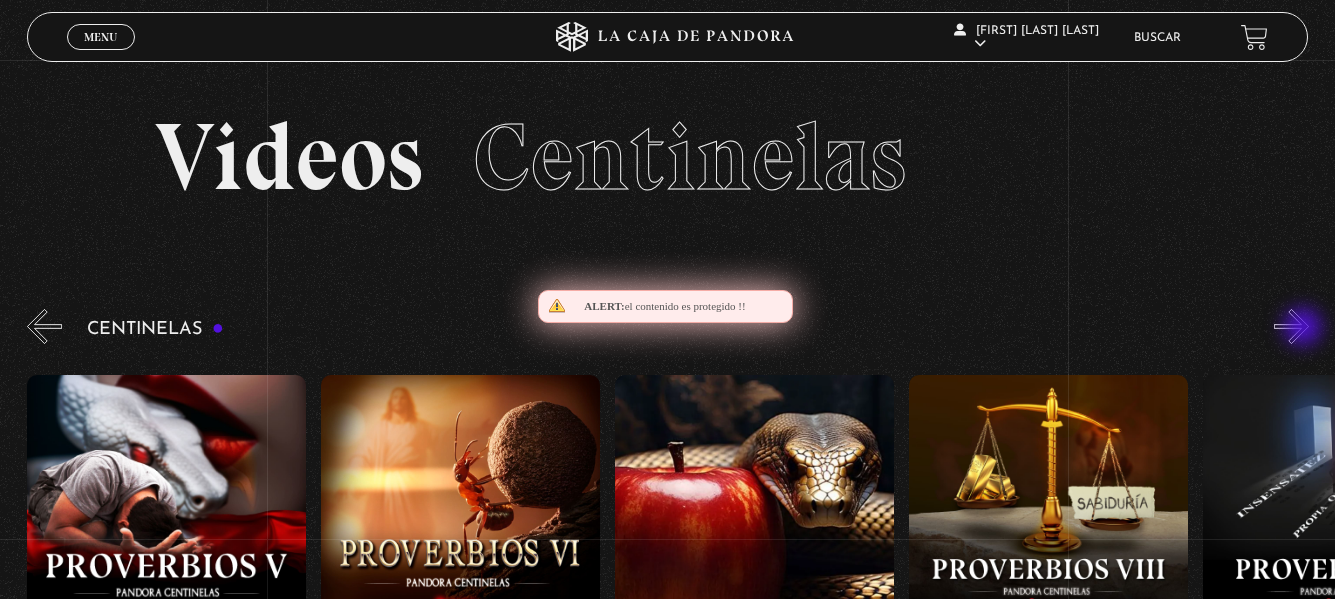 click on "»" at bounding box center [1291, 326] 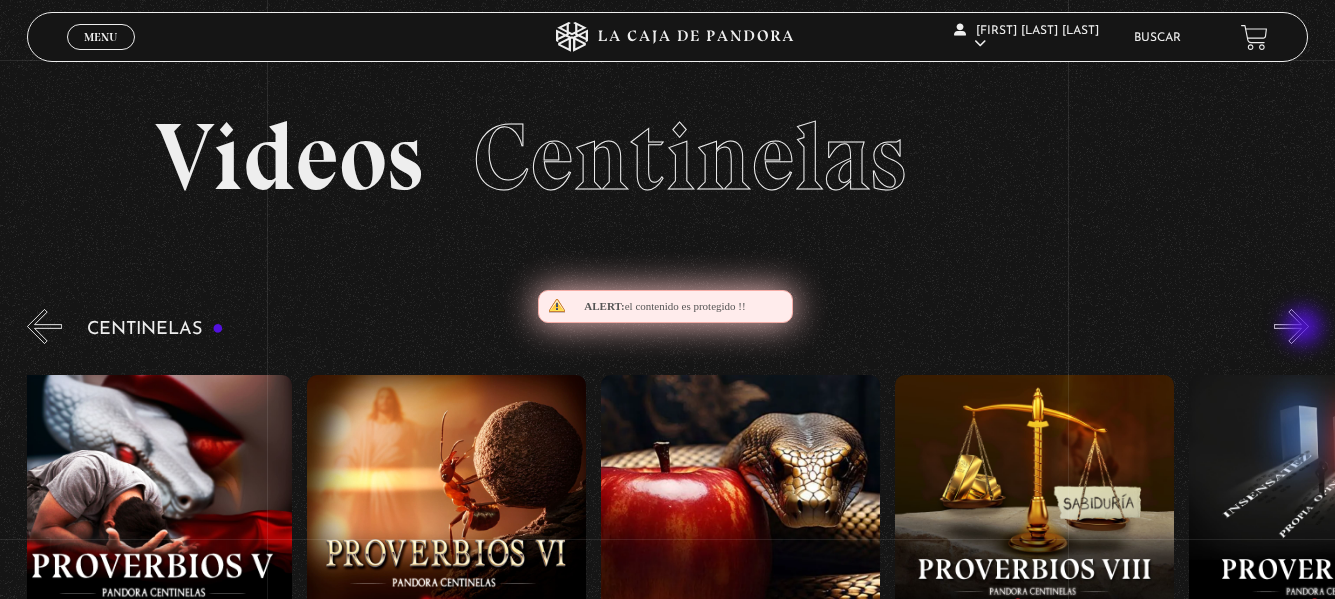 click on "»" at bounding box center (1291, 326) 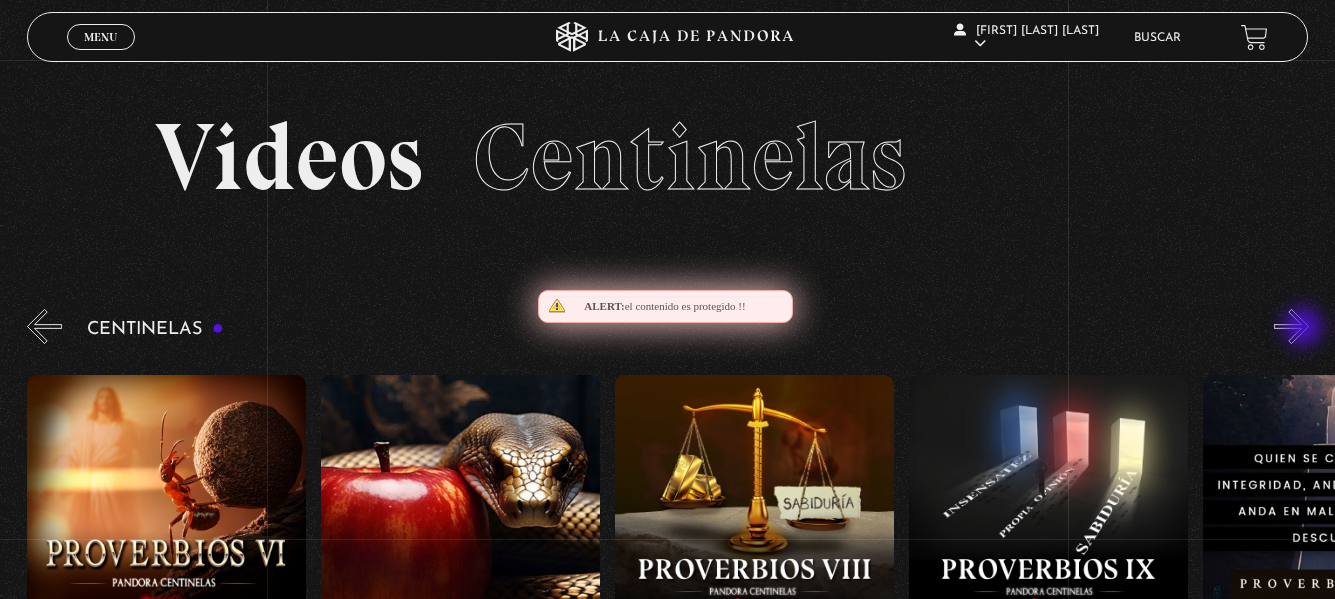 click on "»" at bounding box center (1291, 326) 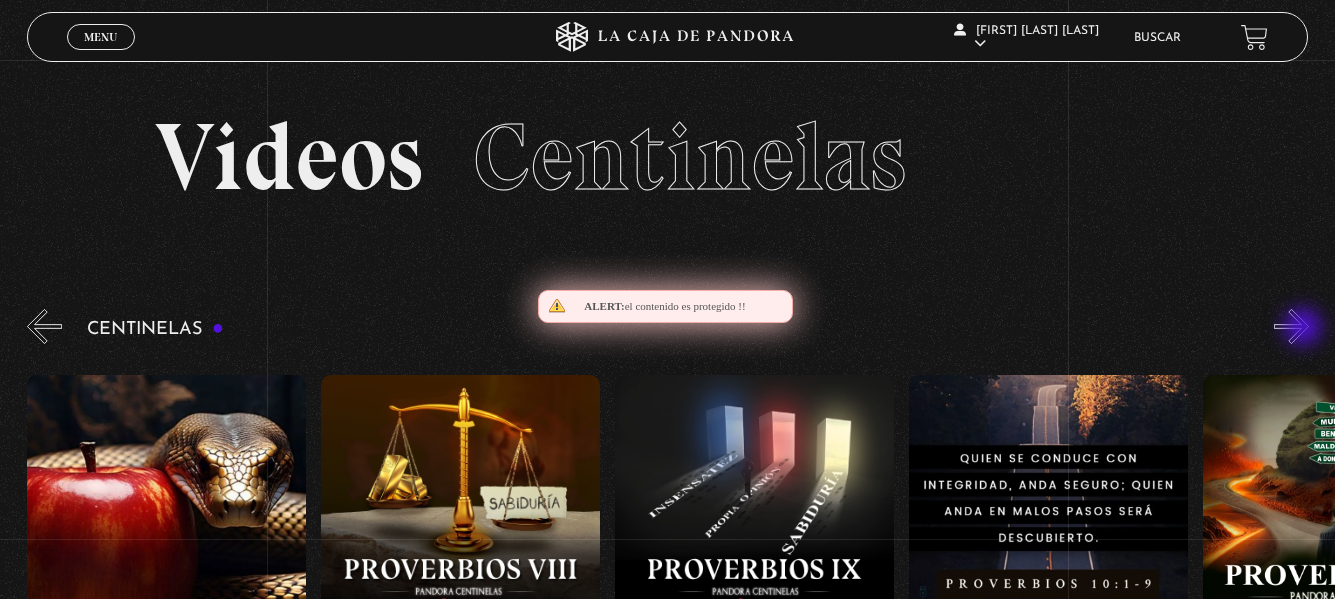 click on "»" at bounding box center (1291, 326) 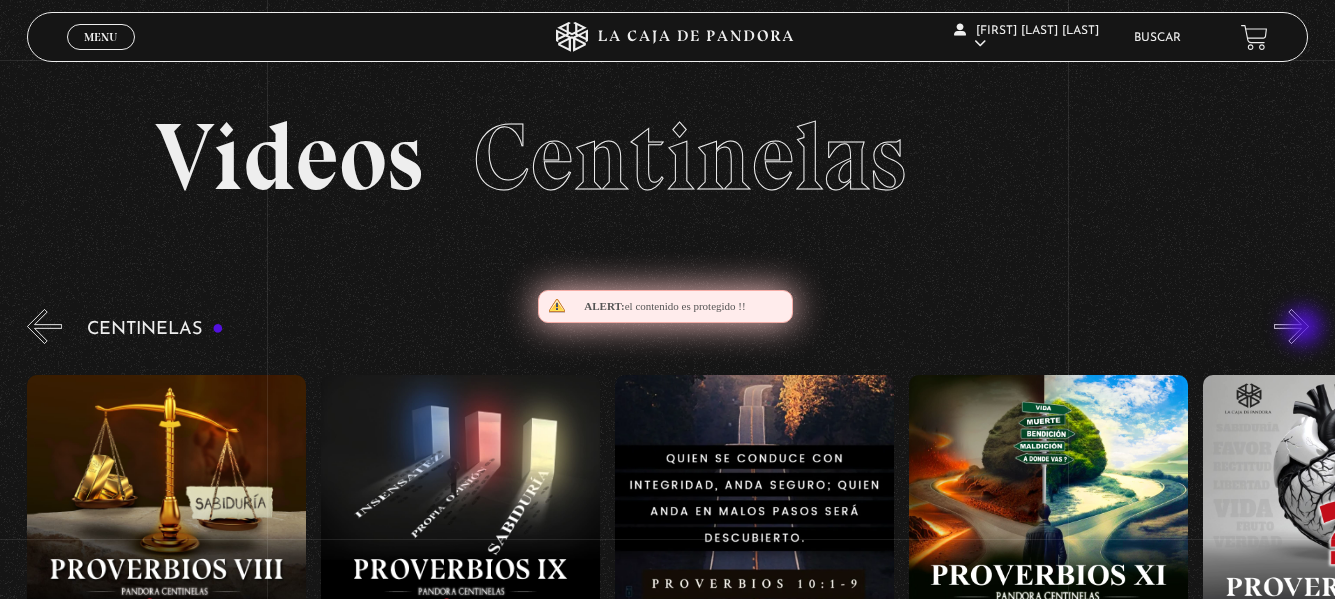 click on "»" at bounding box center (1291, 326) 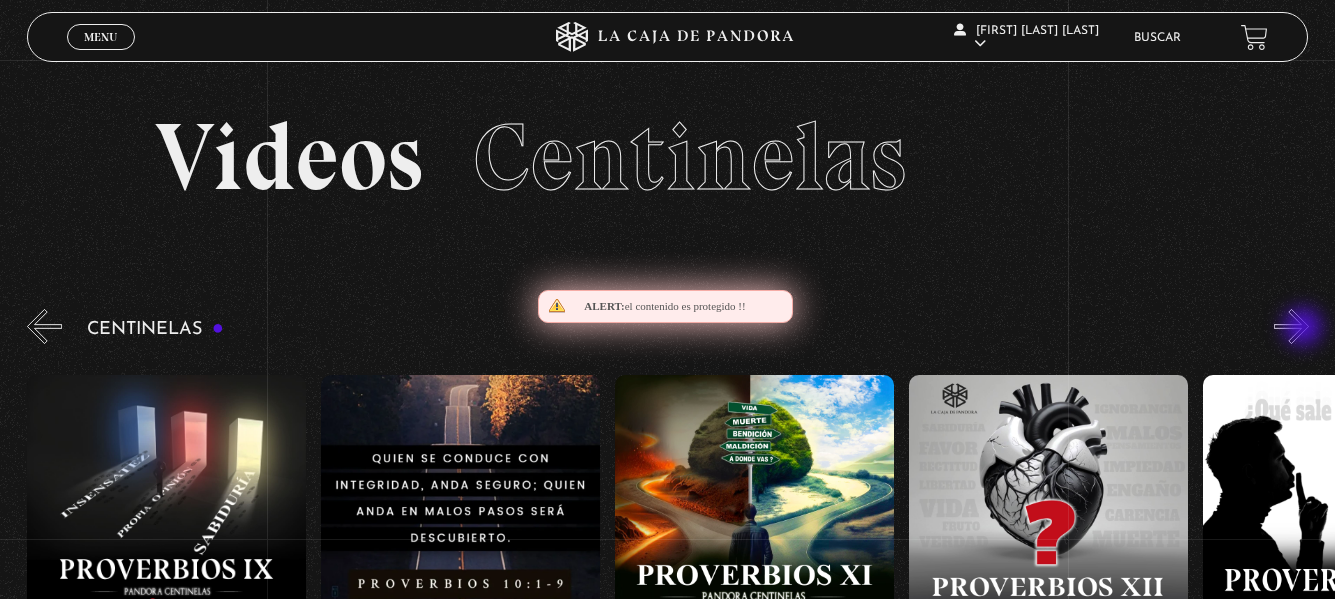 click on "»" at bounding box center [1291, 326] 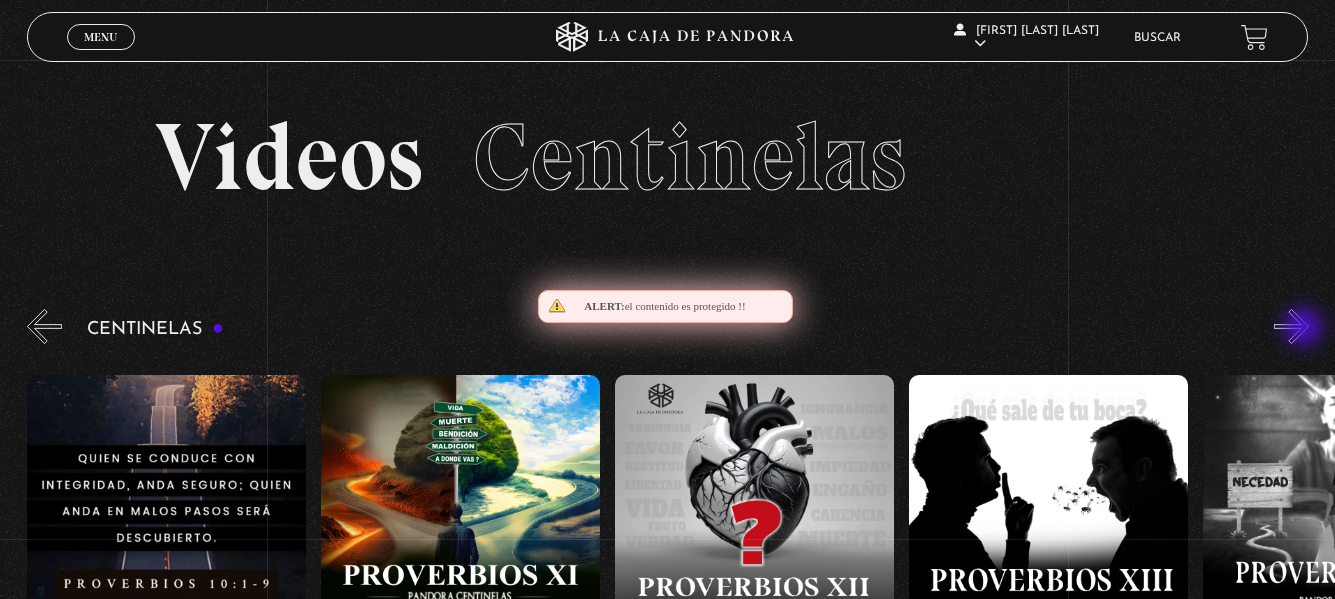 click on "»" at bounding box center [1291, 326] 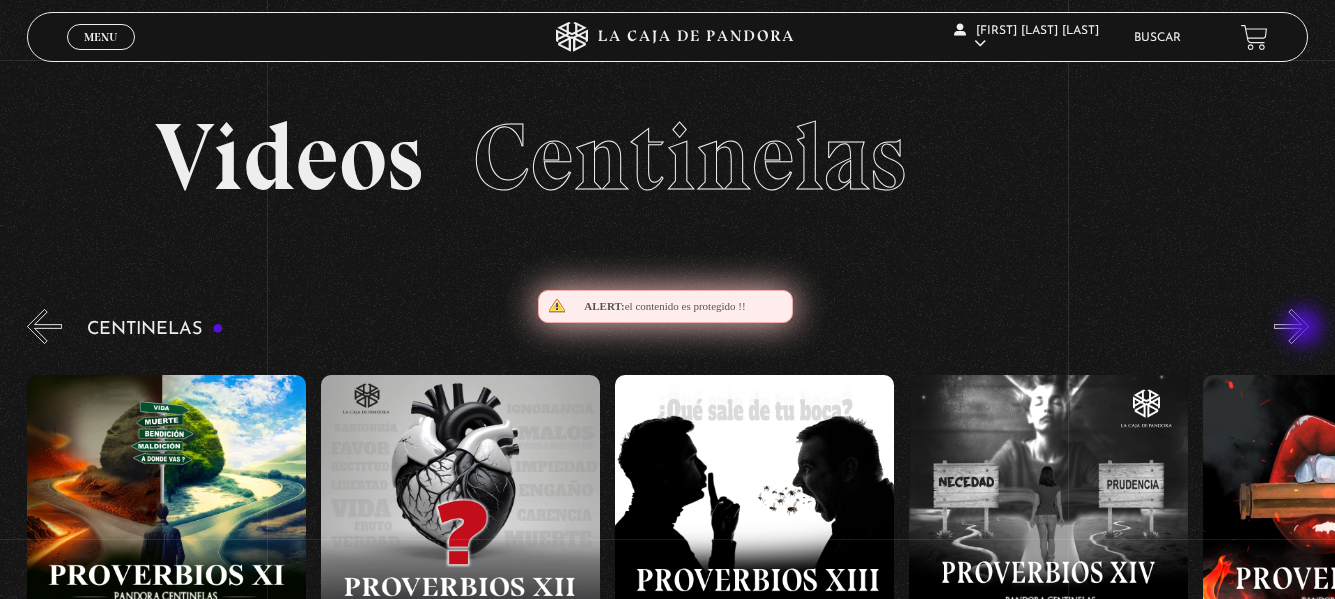 click on "»" at bounding box center [1291, 326] 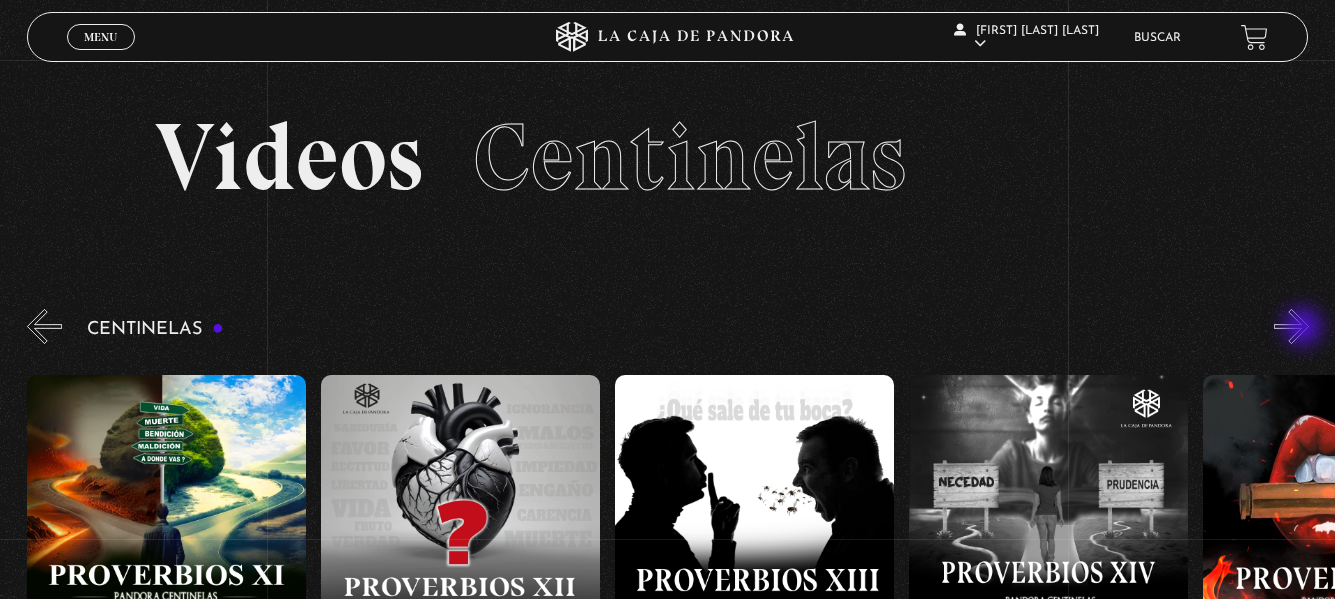 click on "»" at bounding box center (1291, 326) 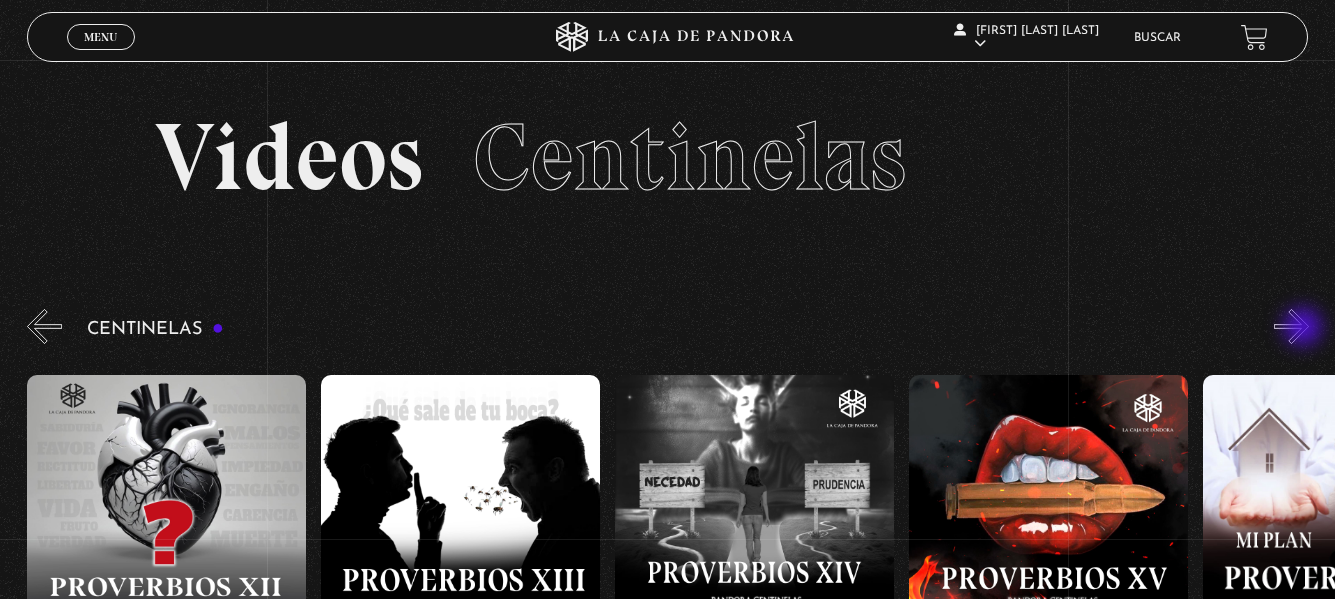 click on "»" at bounding box center [1291, 326] 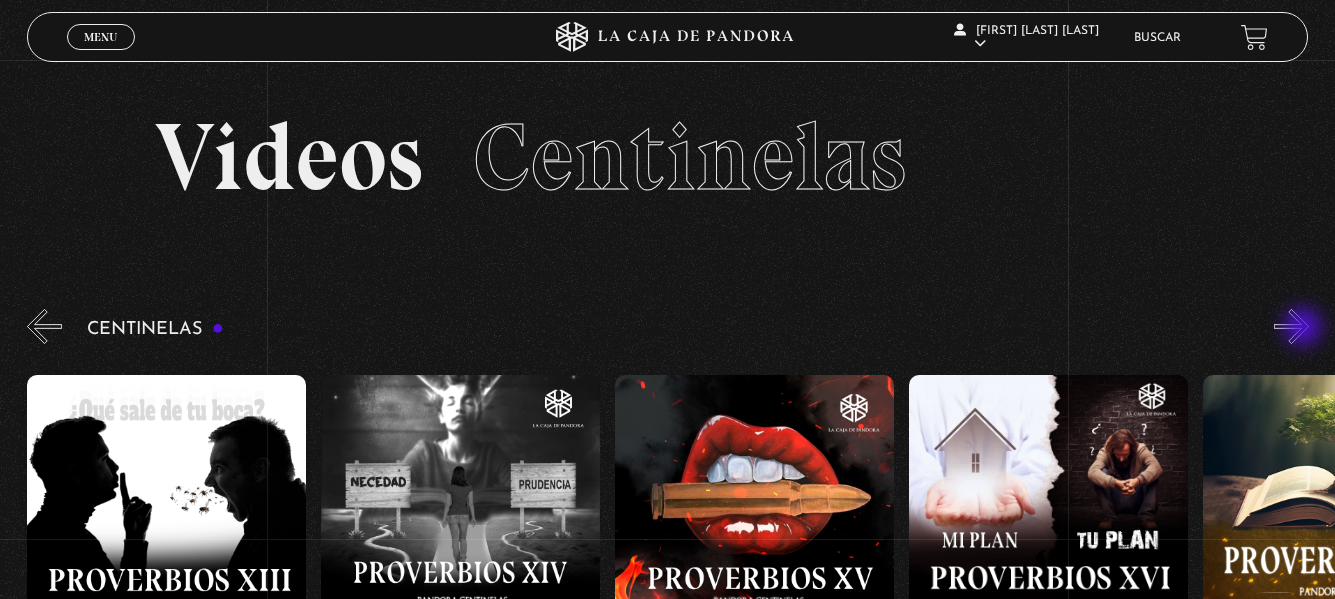 click on "»" at bounding box center [1291, 326] 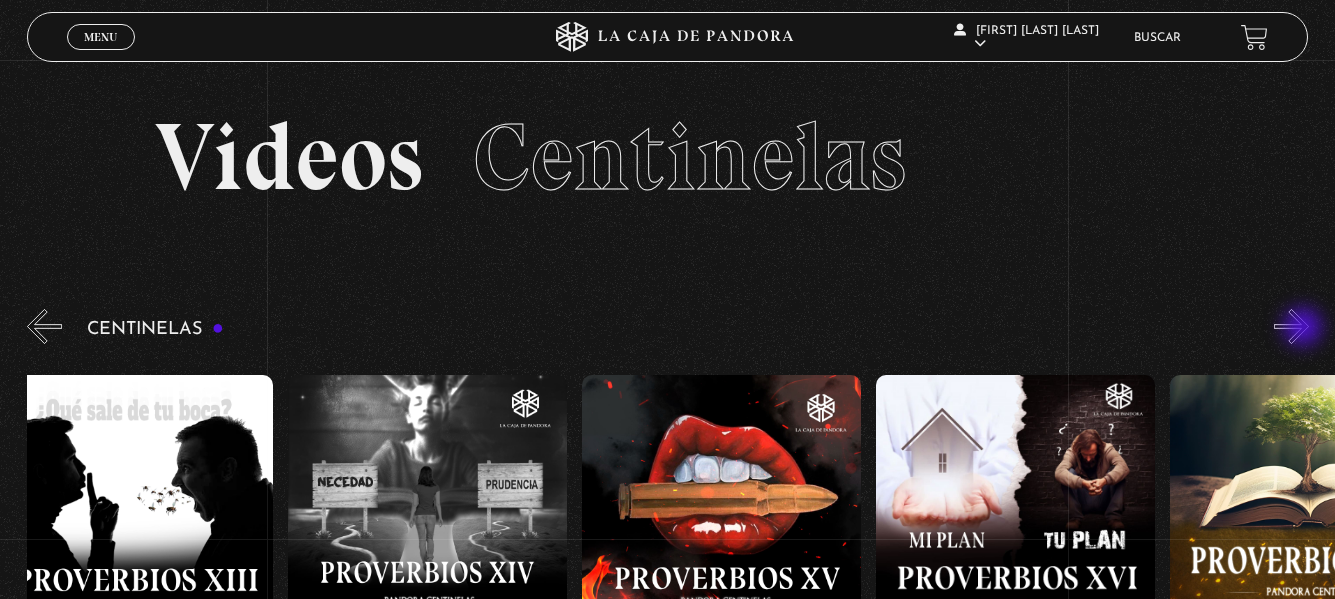 click on "»" at bounding box center [1291, 326] 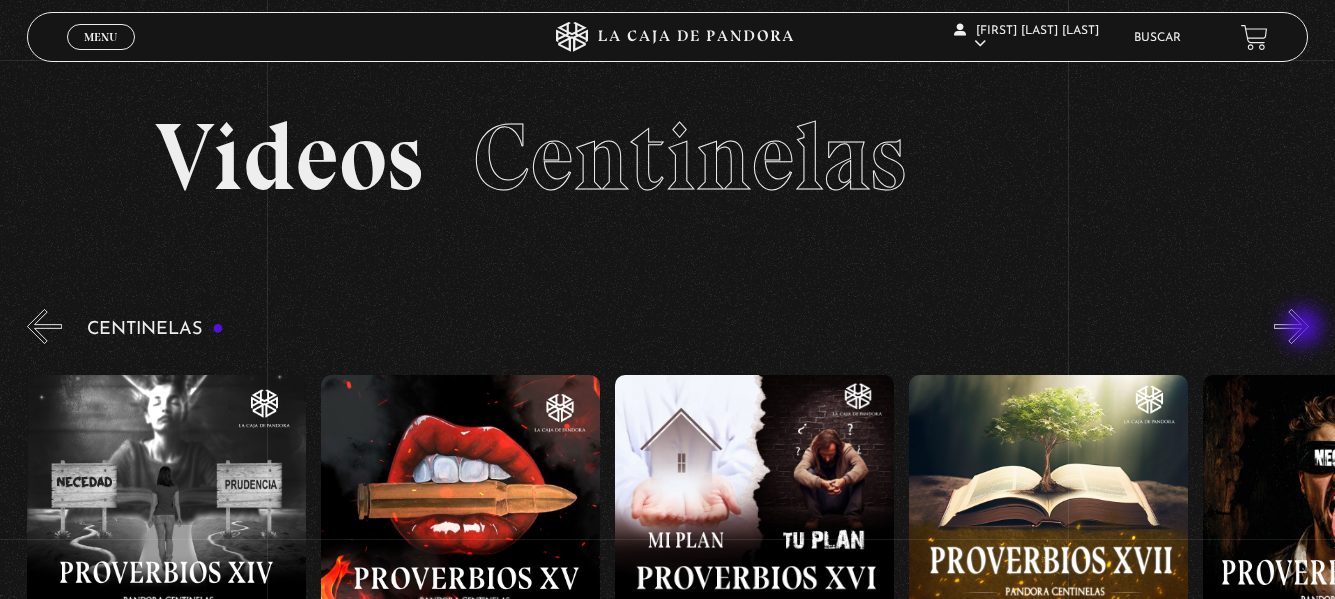 click on "»" at bounding box center (1291, 326) 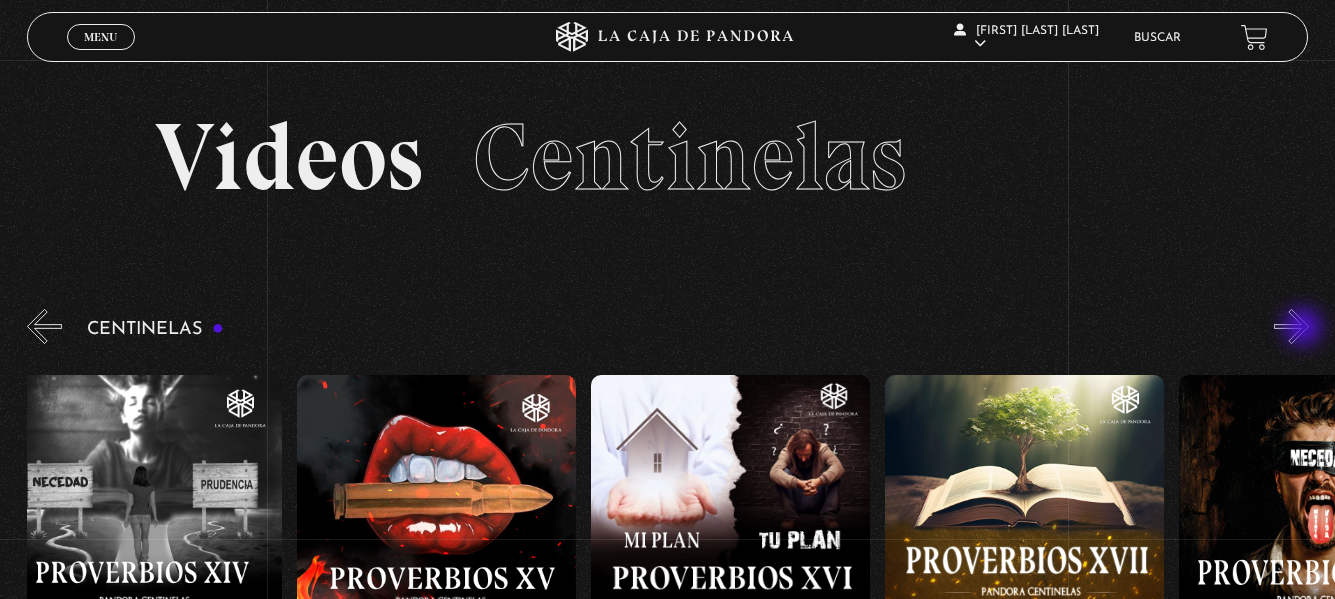 click on "»" at bounding box center (1291, 326) 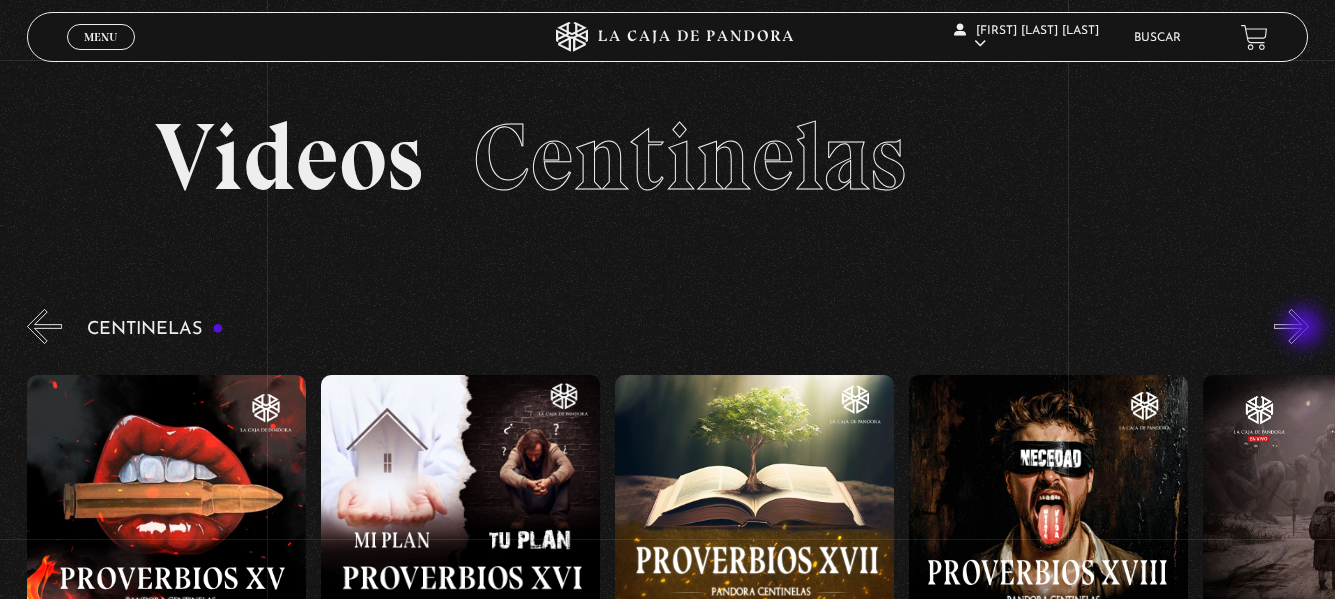 click on "»" at bounding box center [1291, 326] 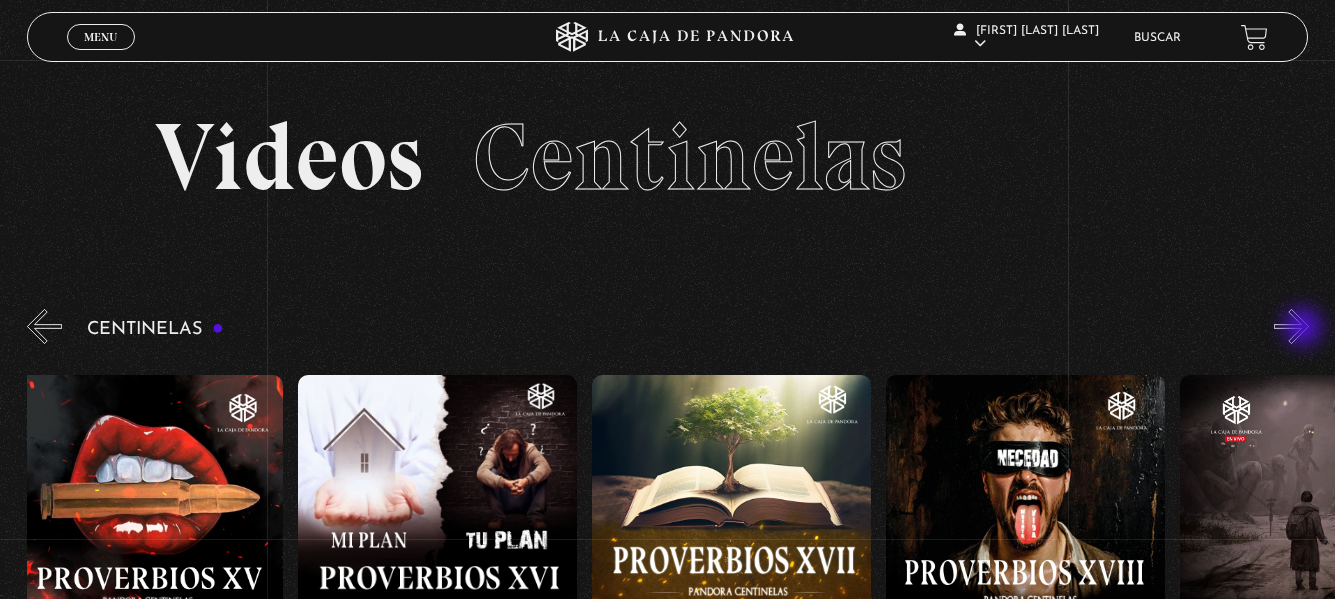 click on "»" at bounding box center (1291, 326) 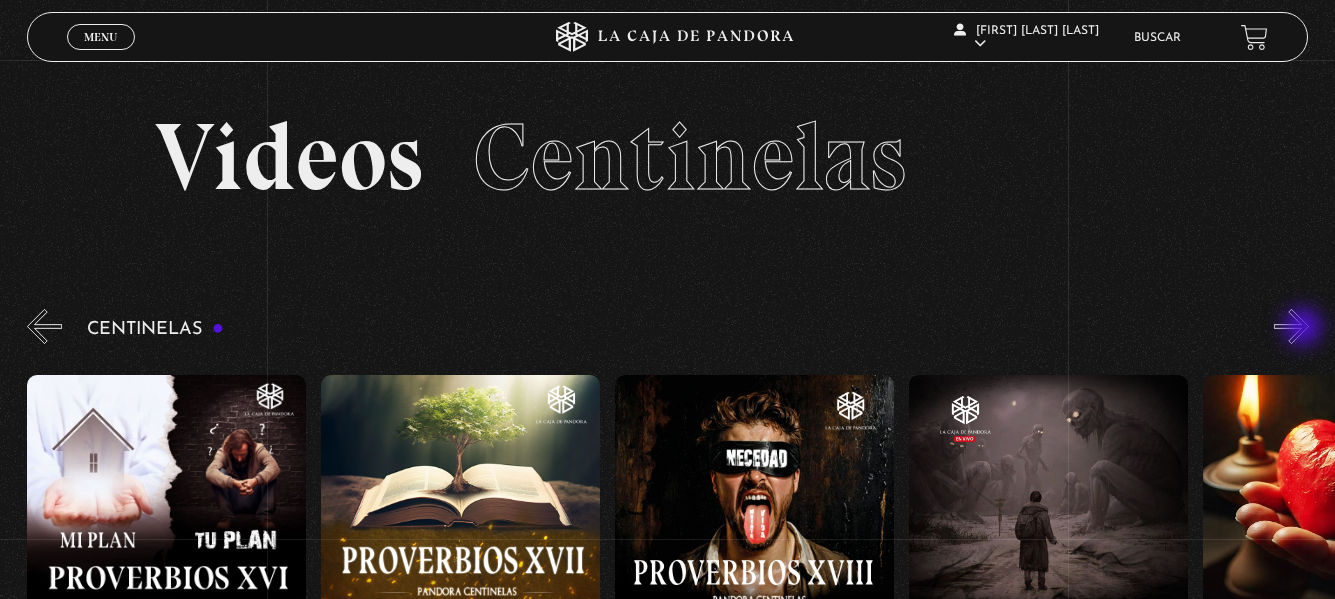 click on "»" at bounding box center (1291, 326) 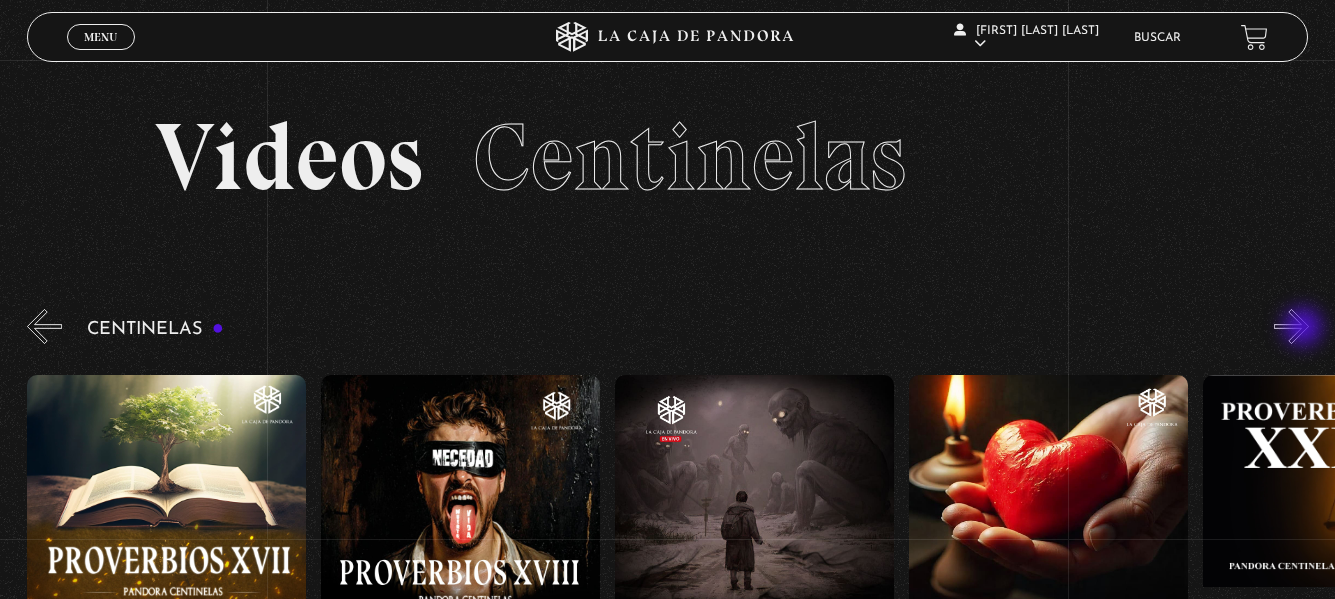 click on "»" at bounding box center [1291, 326] 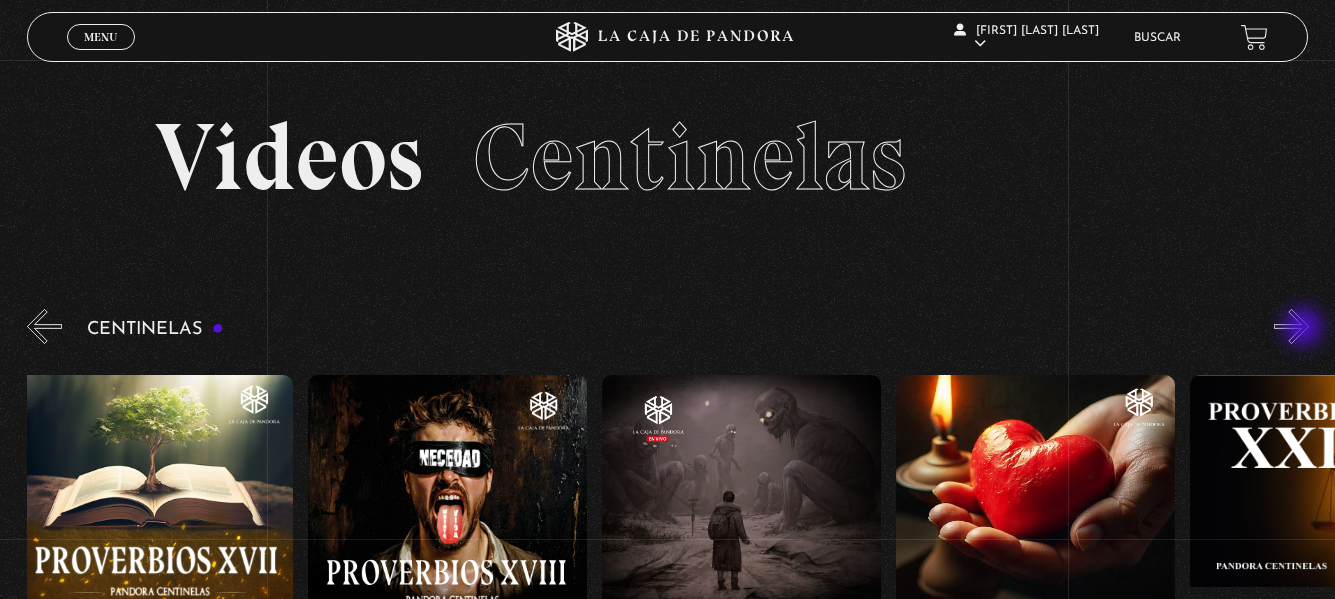click on "»" at bounding box center (1291, 326) 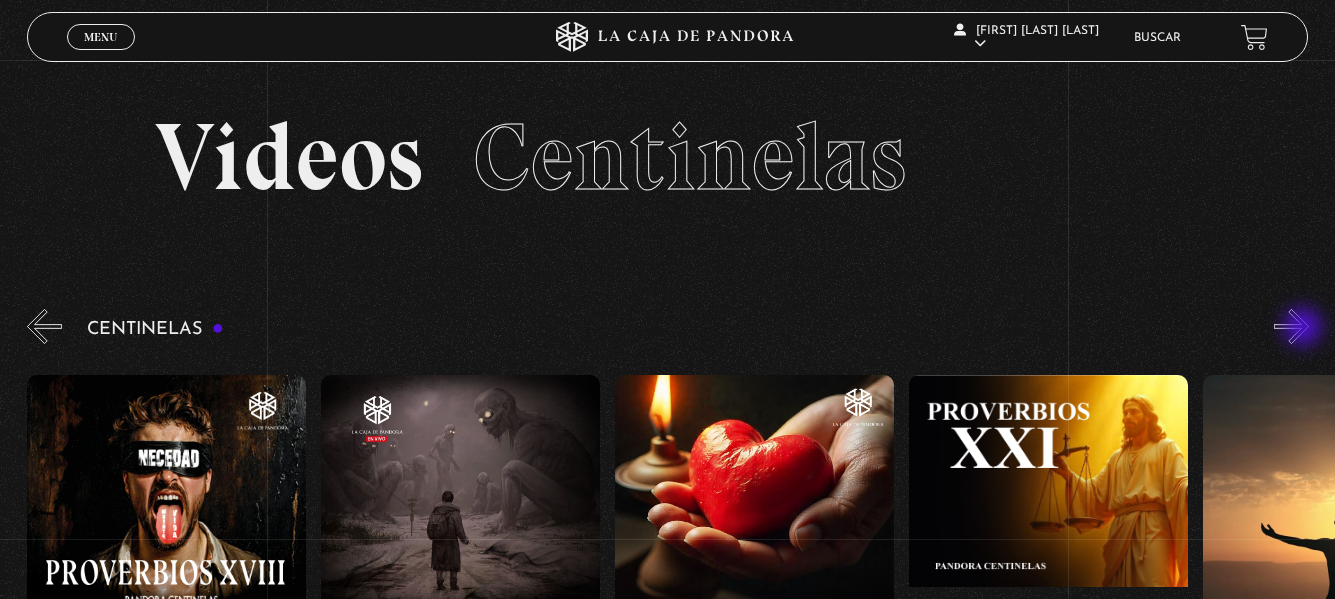 click on "»" at bounding box center (1291, 326) 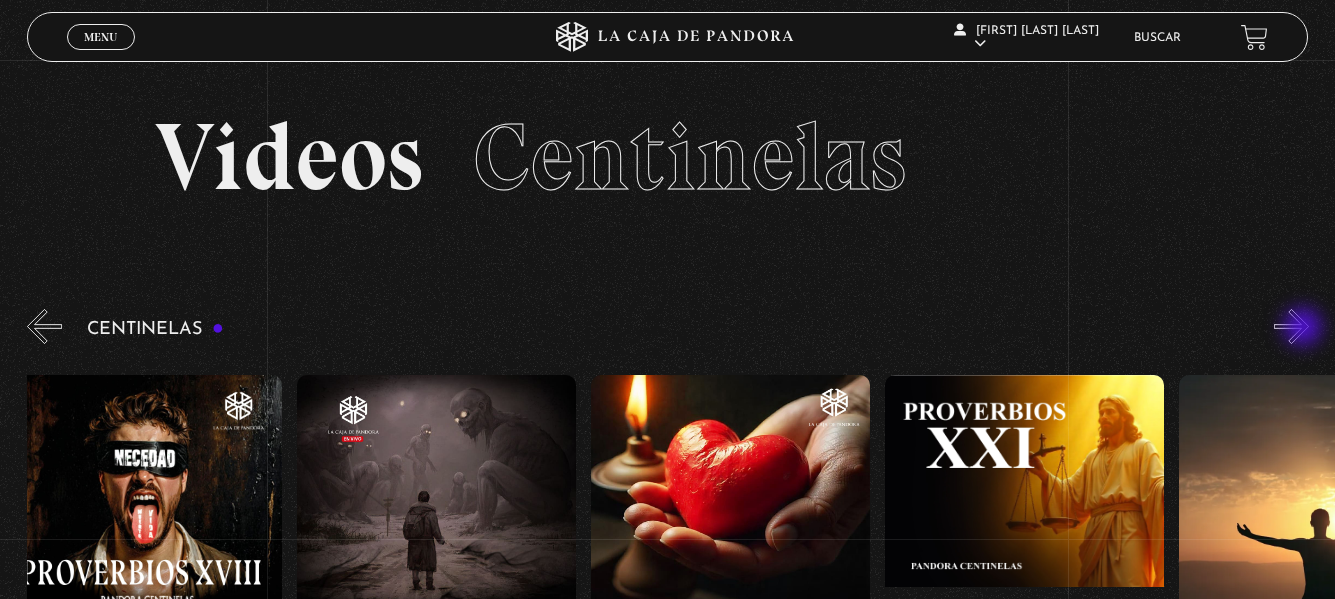 click on "»" at bounding box center (1291, 326) 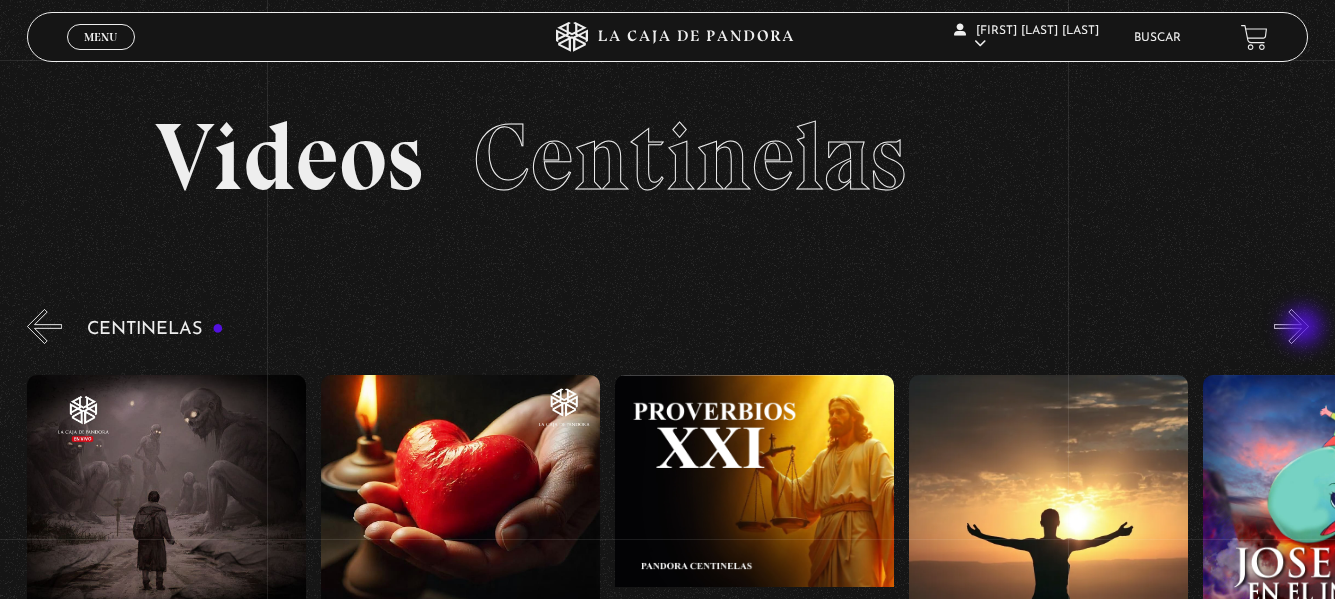click on "»" at bounding box center [1291, 326] 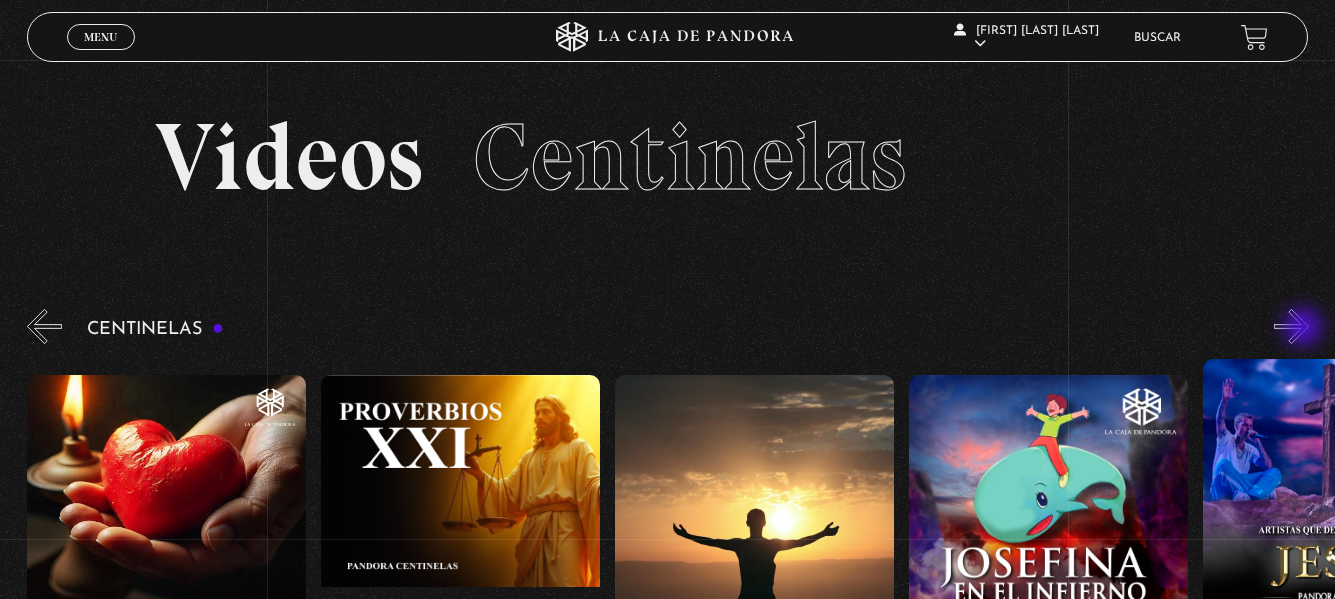 click on "»" at bounding box center [1291, 326] 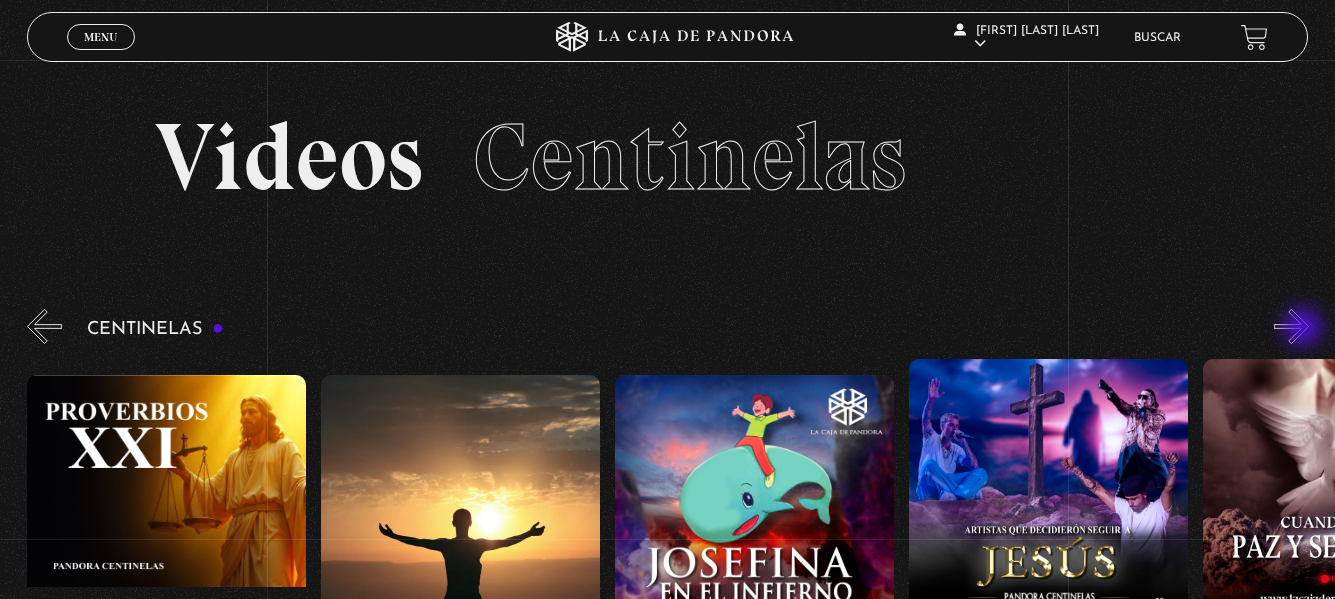 click on "»" at bounding box center [1291, 326] 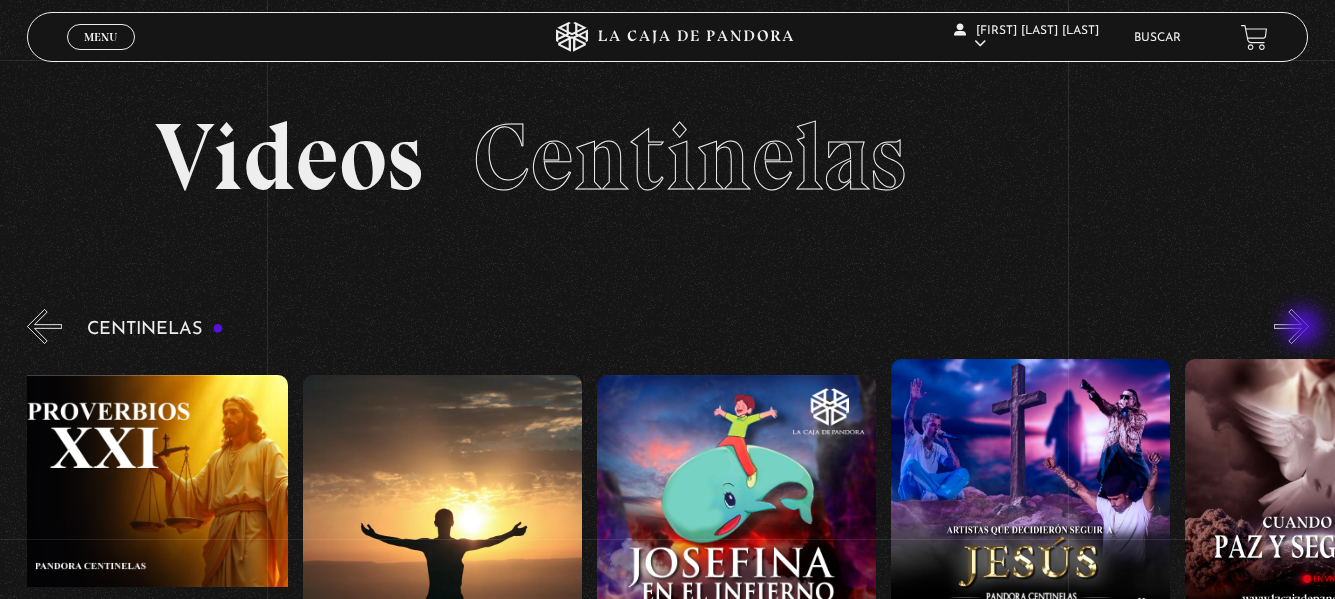 click on "»" at bounding box center (1291, 326) 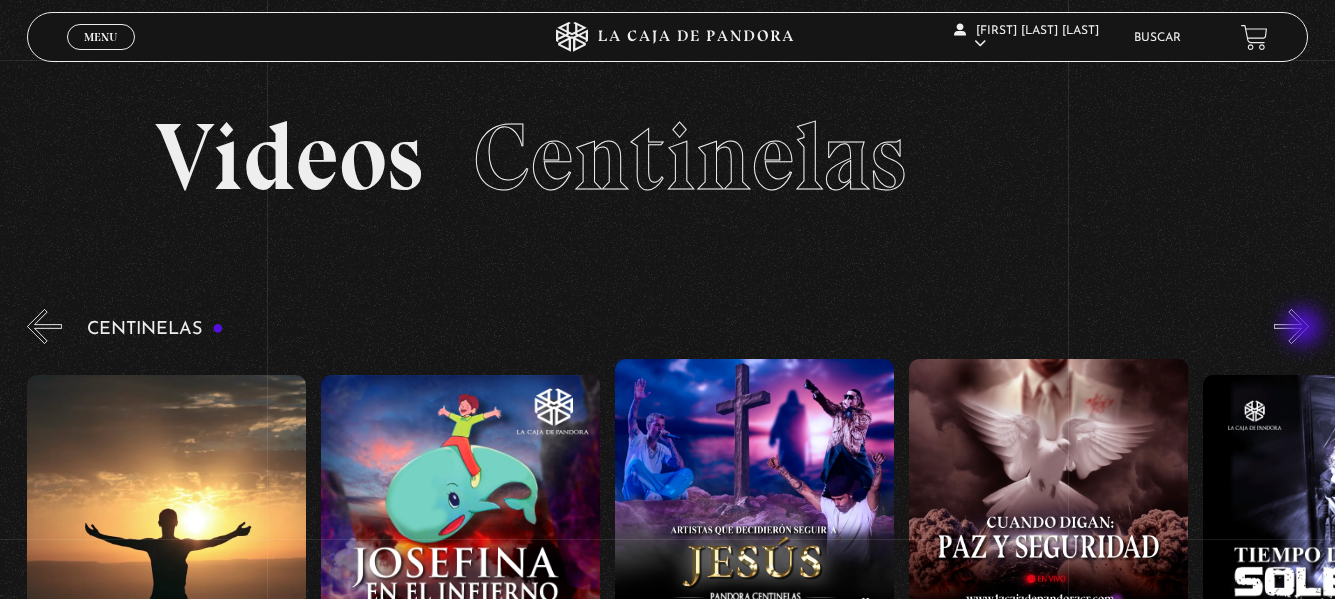 click on "»" at bounding box center (1291, 326) 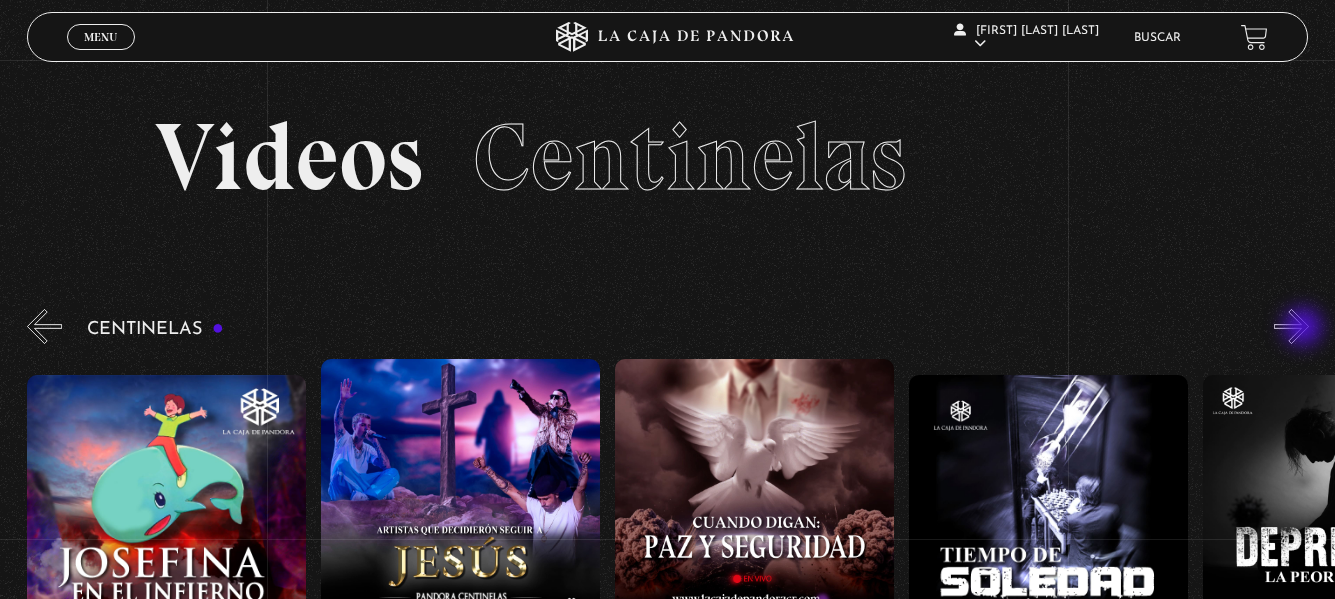click on "»" at bounding box center [1291, 326] 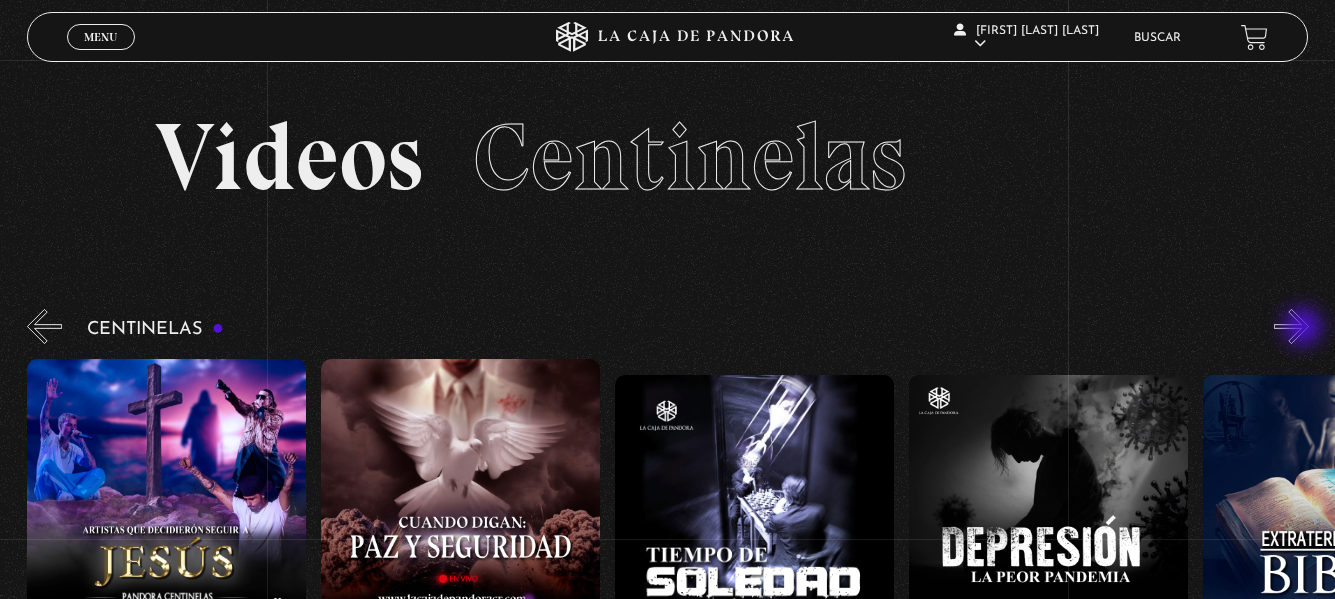 click on "»" at bounding box center (1291, 326) 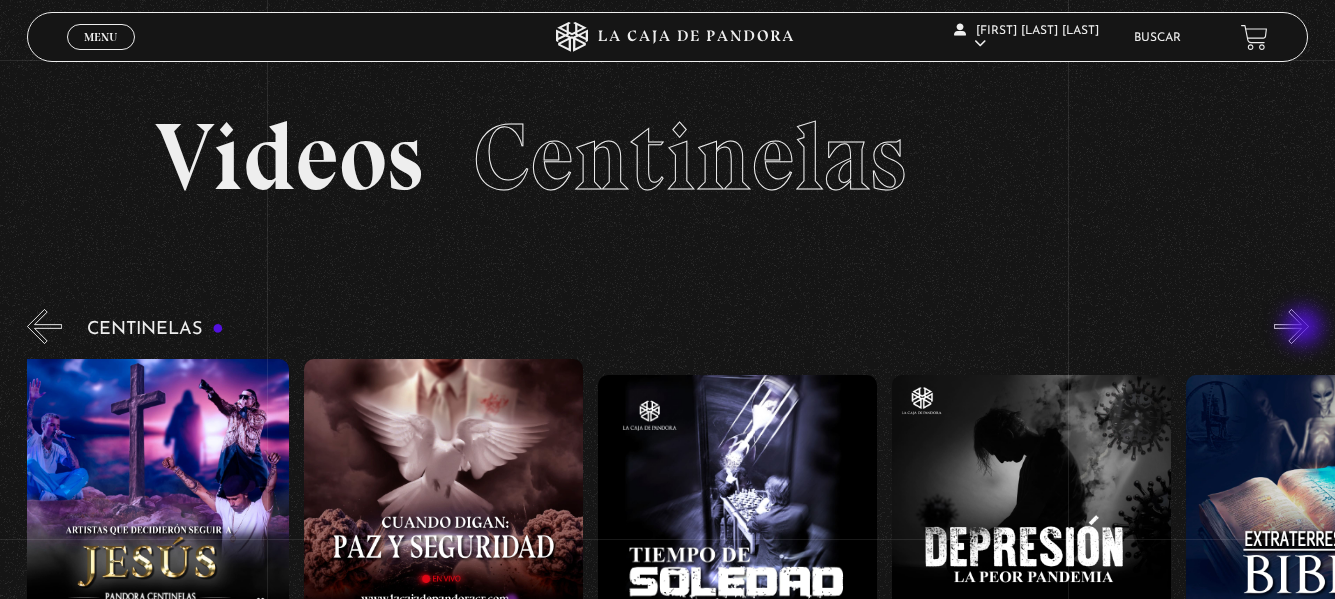 click on "»" at bounding box center (1291, 326) 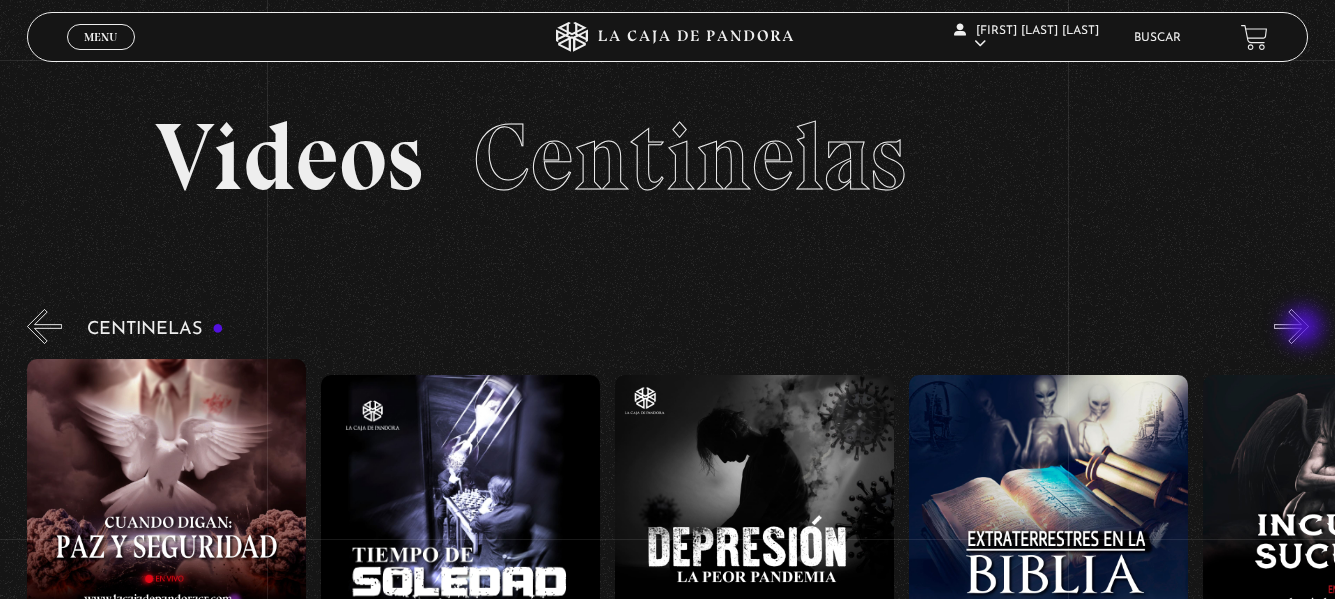 click on "»" at bounding box center [1291, 326] 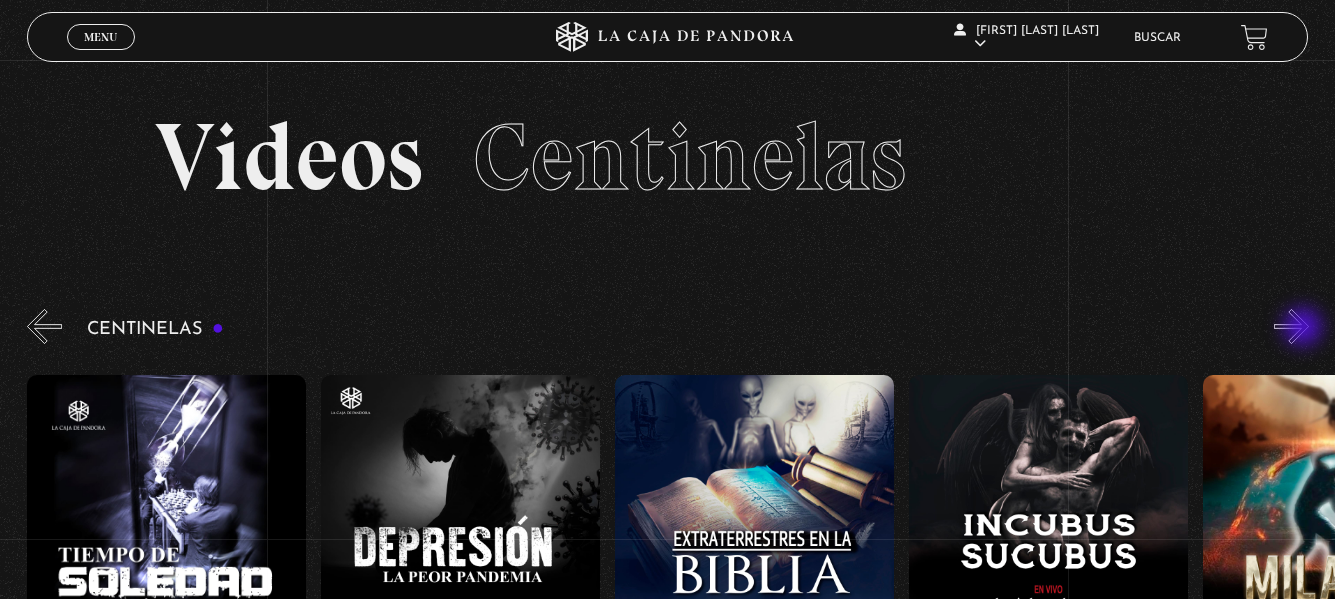 click on "»" at bounding box center (1291, 326) 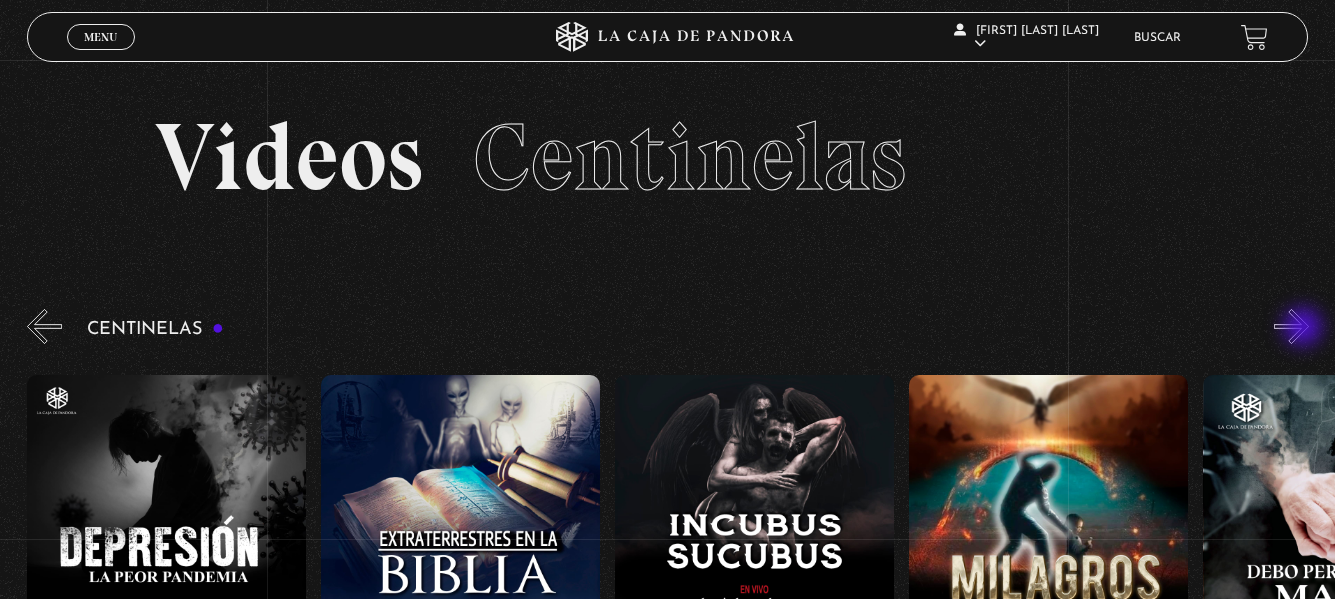 click on "»" at bounding box center [1291, 326] 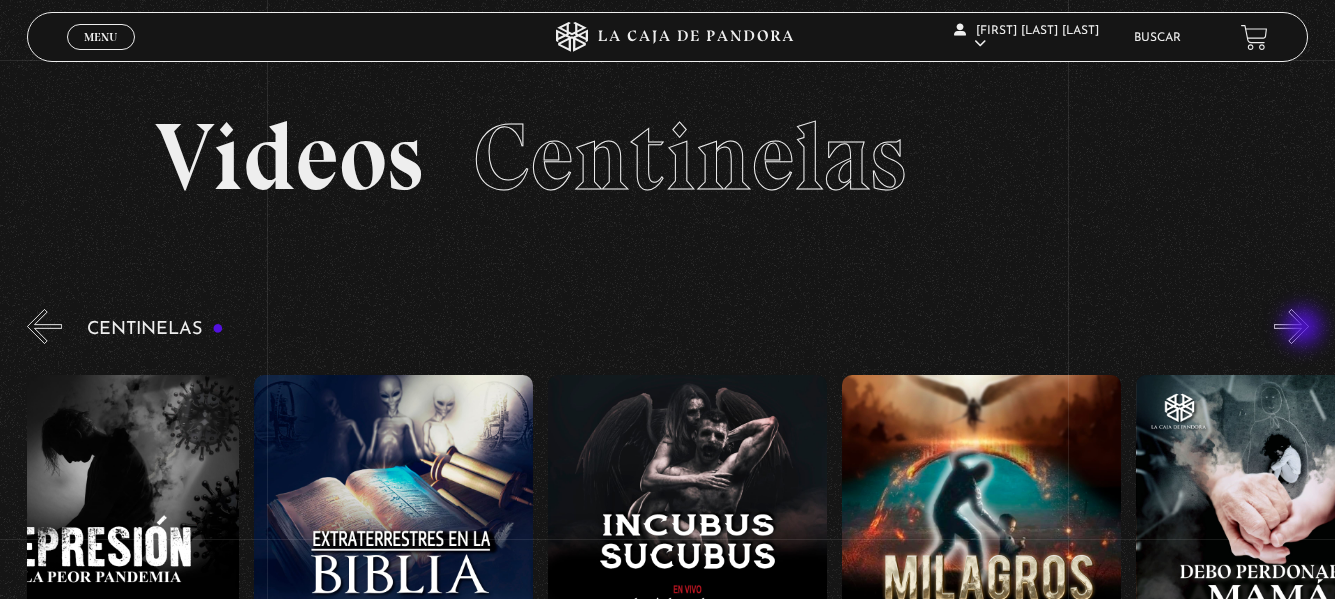 click on "»" at bounding box center (1291, 326) 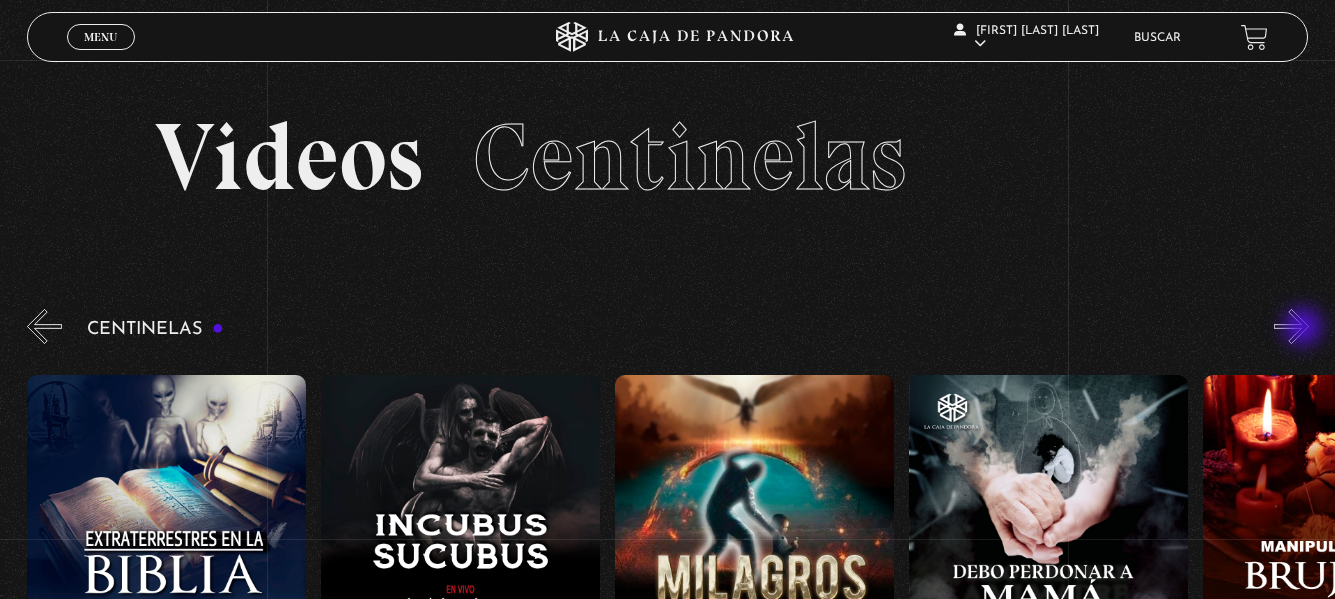 click on "»" at bounding box center (1291, 326) 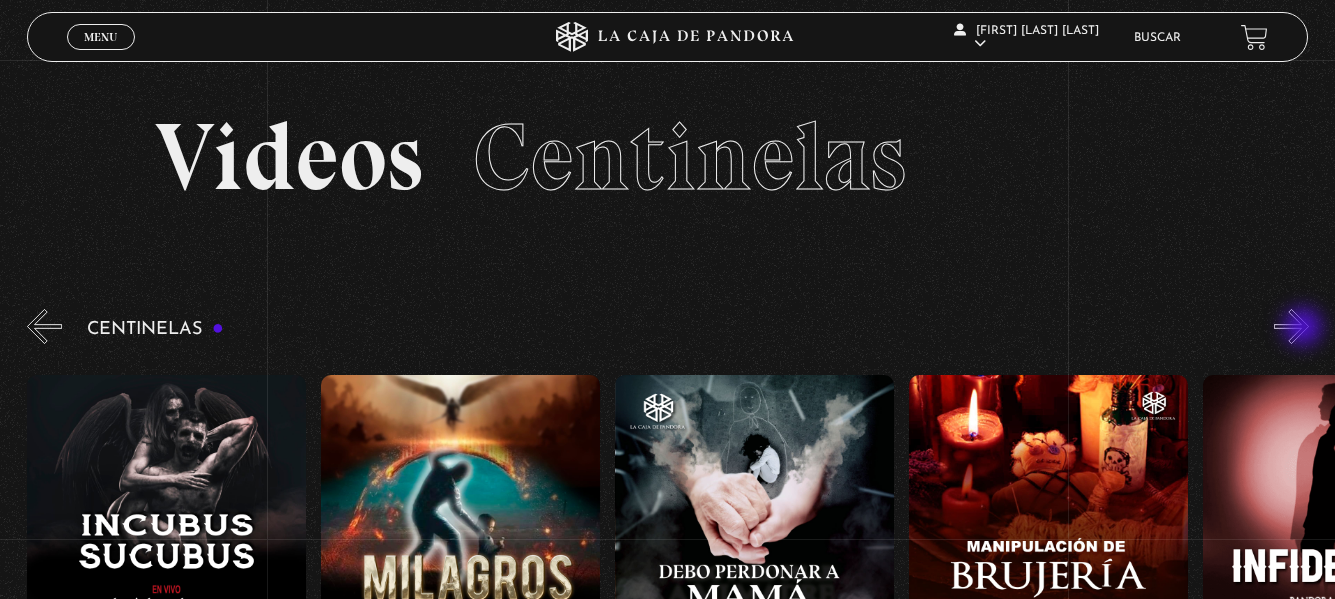click on "»" at bounding box center (1291, 326) 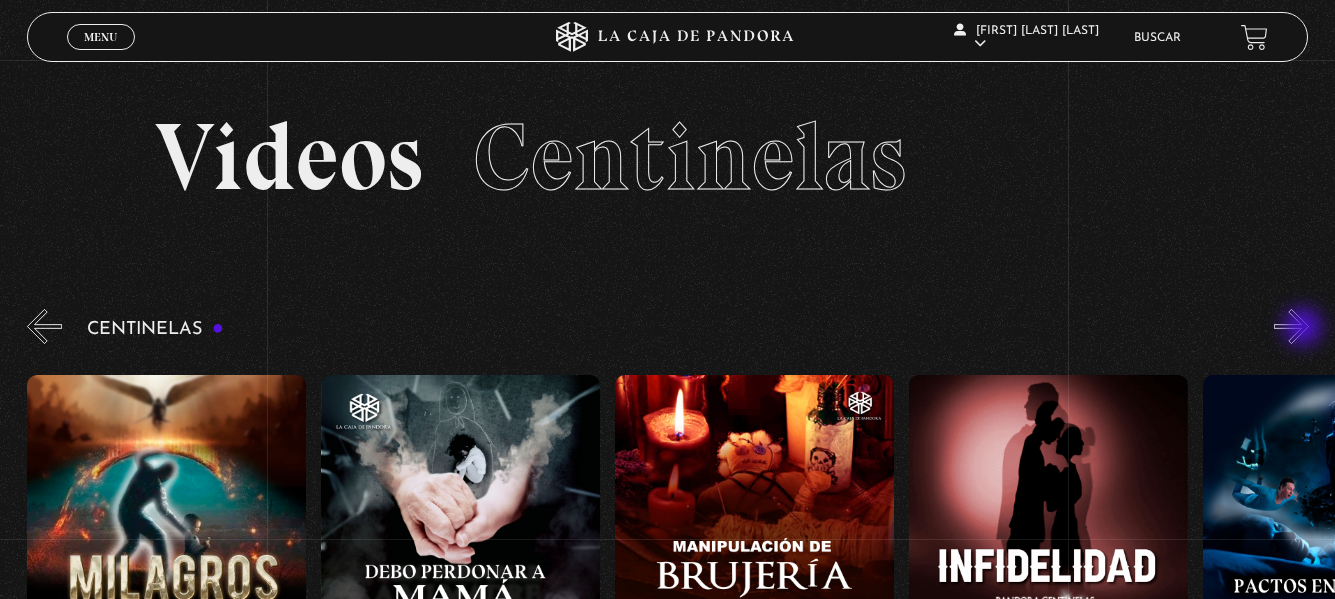 click on "»" at bounding box center (1291, 326) 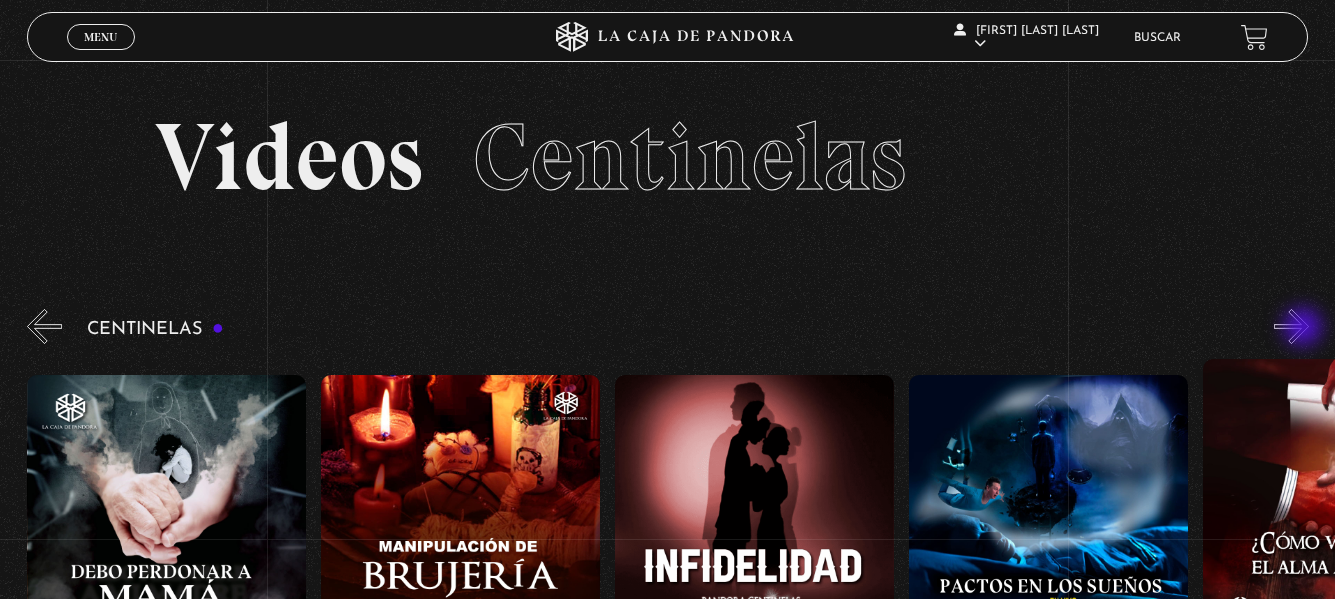 click on "»" at bounding box center [1291, 326] 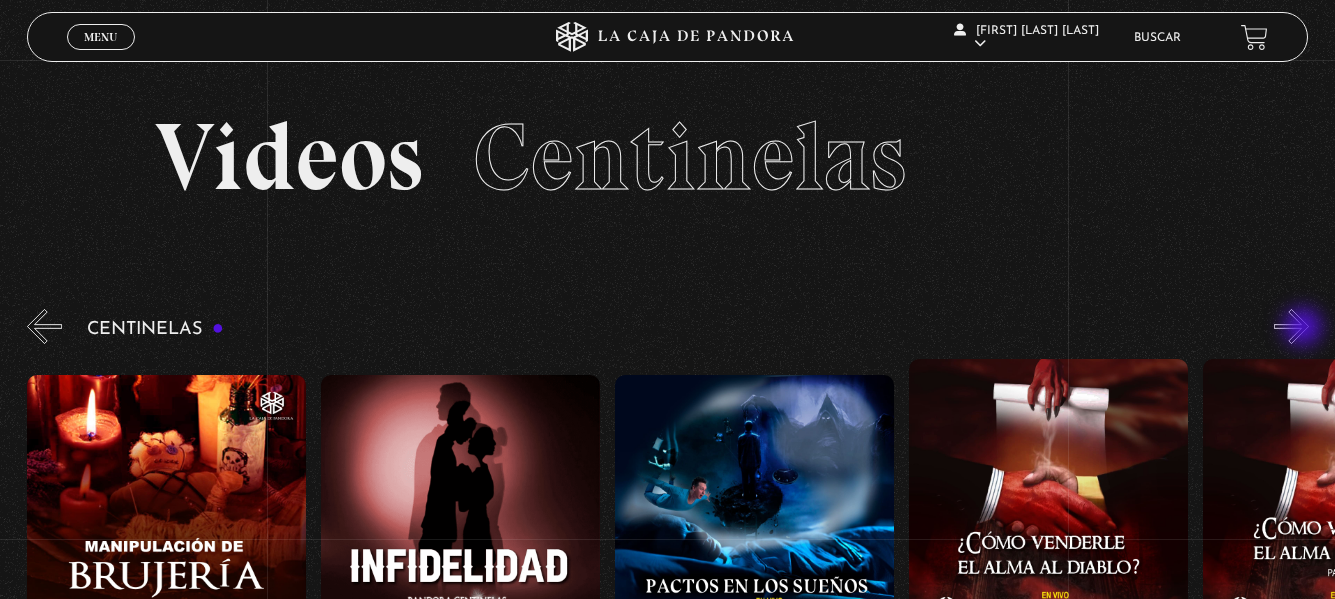 click on "»" at bounding box center [1291, 326] 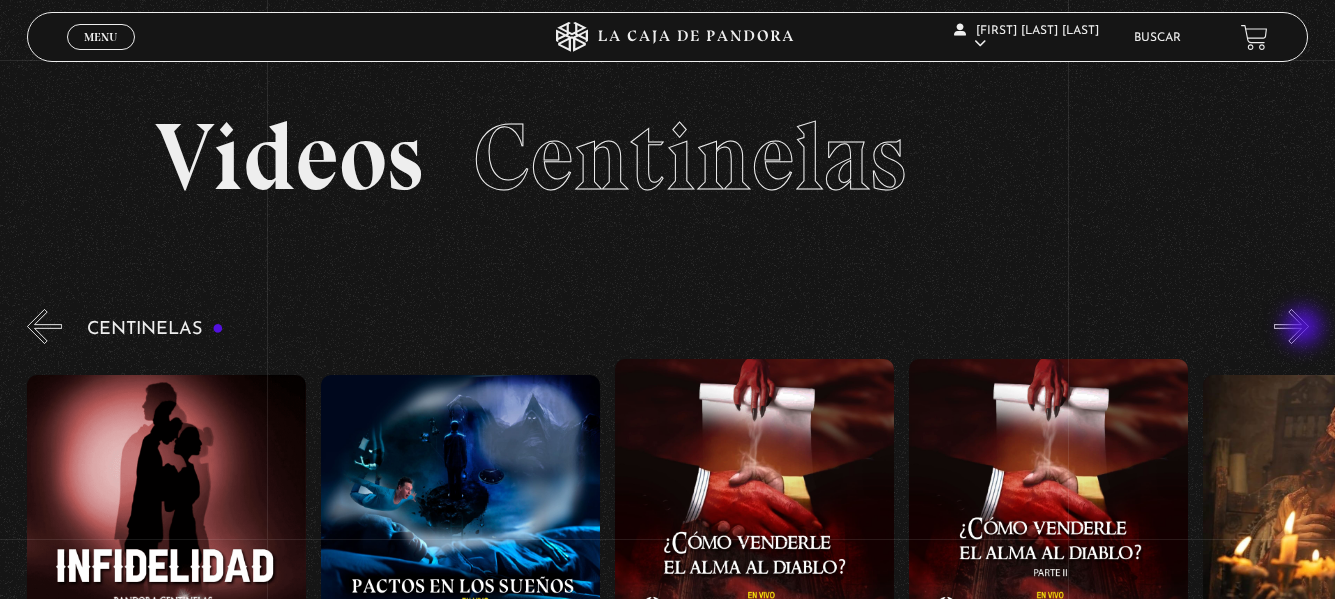 click on "»" at bounding box center [1291, 326] 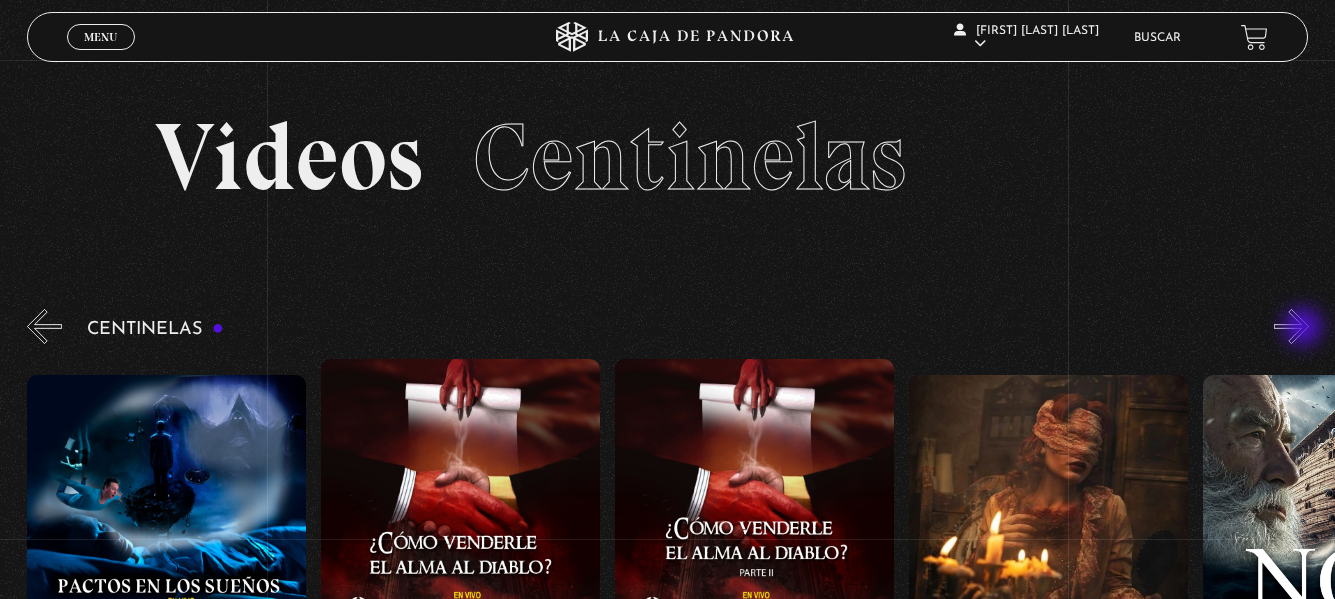 click on "»" at bounding box center [1291, 326] 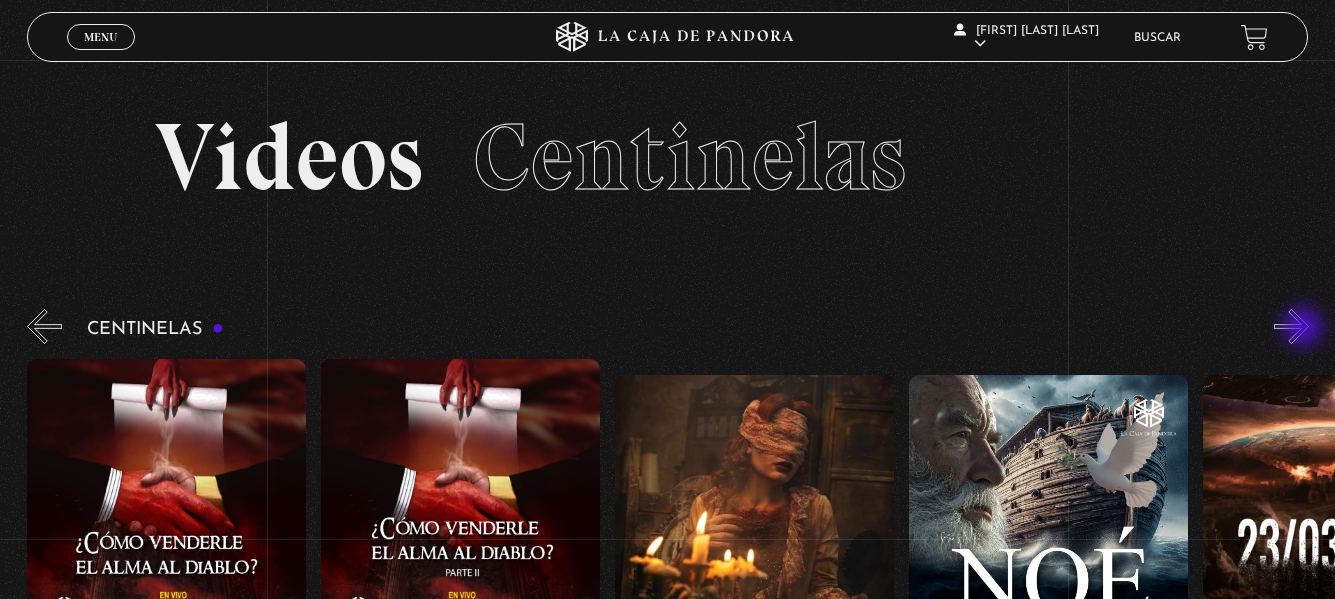 click on "»" at bounding box center (1291, 326) 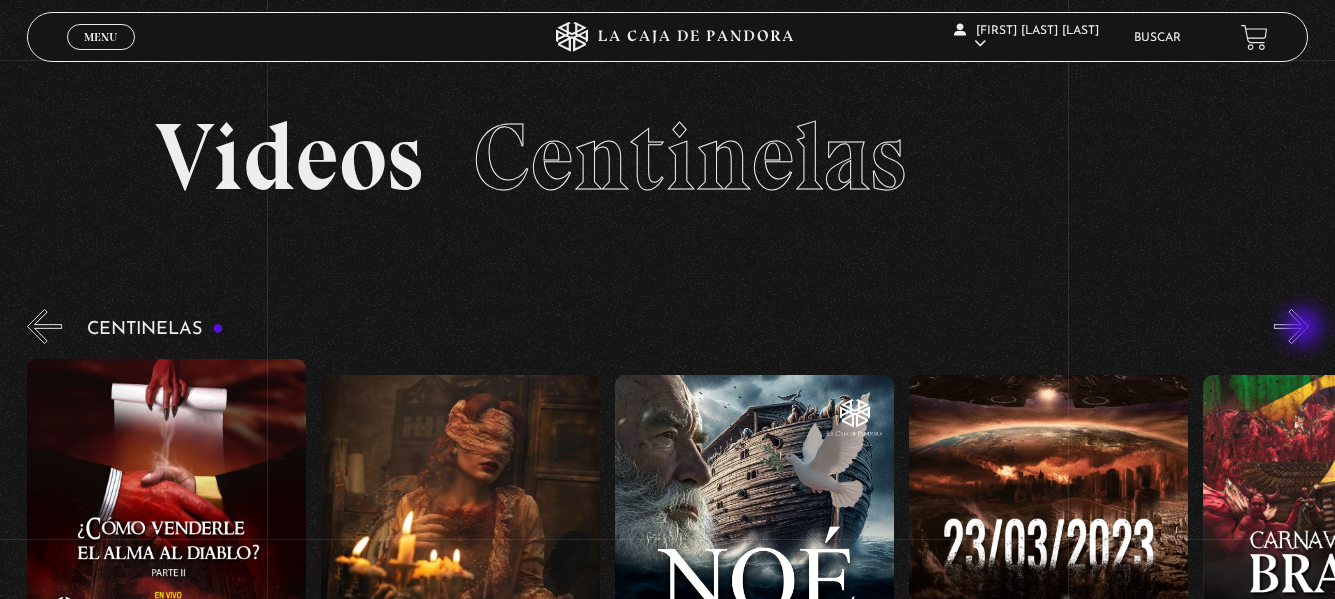 click on "»" at bounding box center [1291, 326] 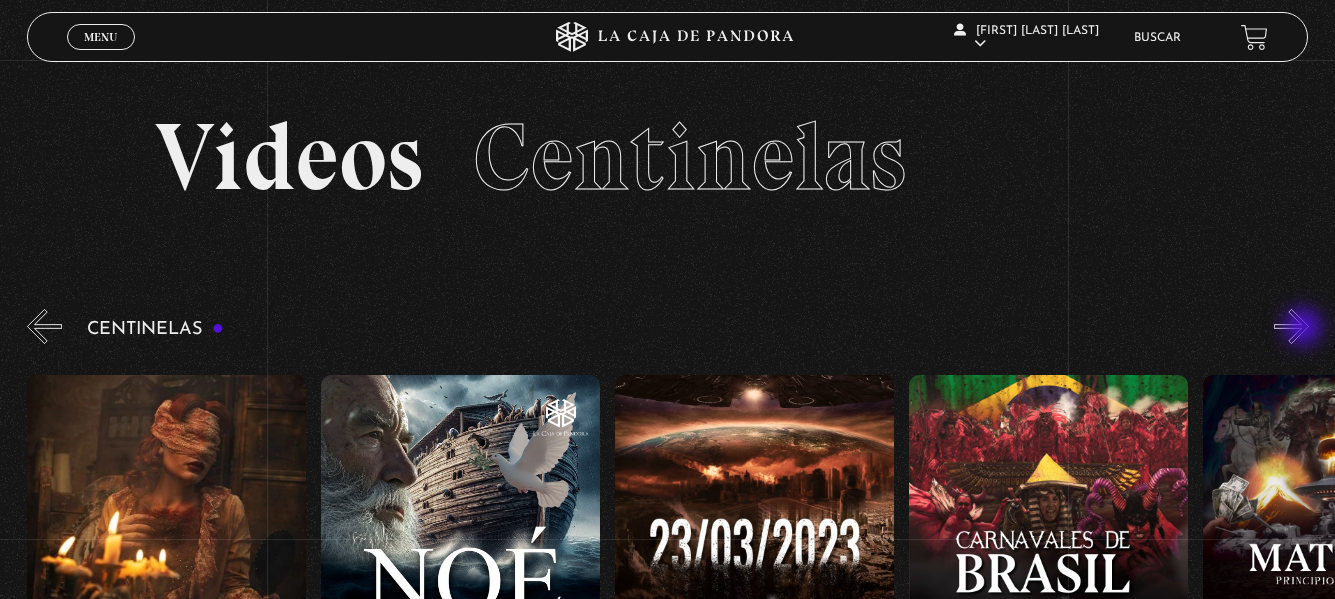 click on "»" at bounding box center (1291, 326) 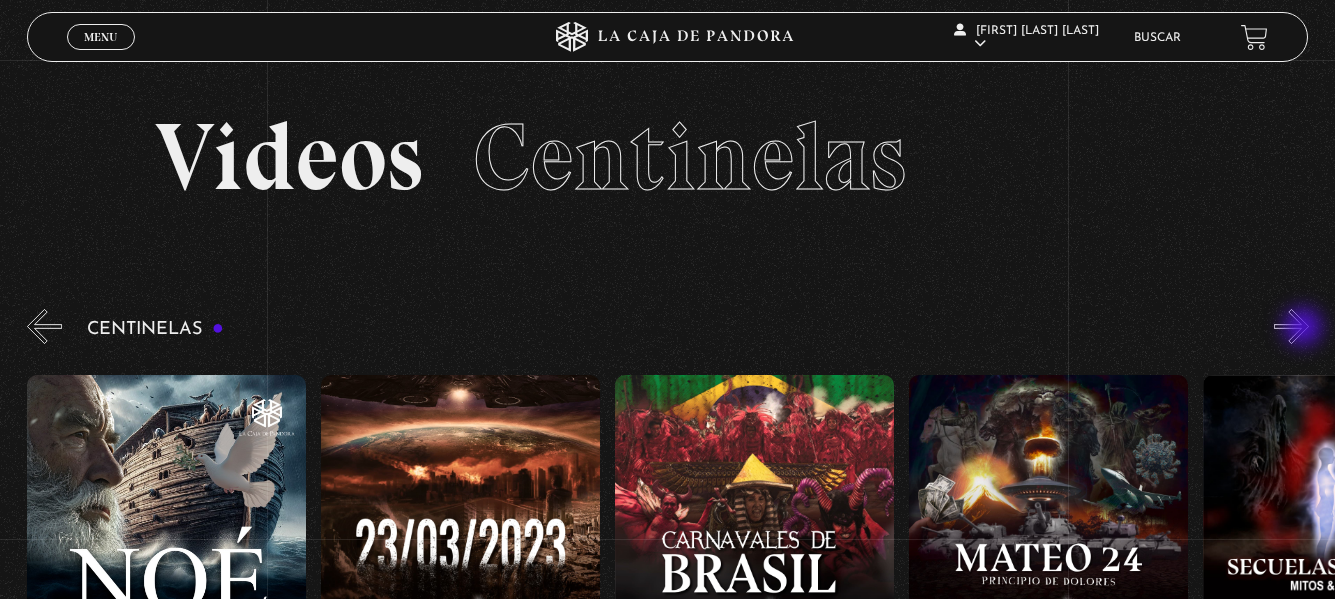 click on "»" at bounding box center (1291, 326) 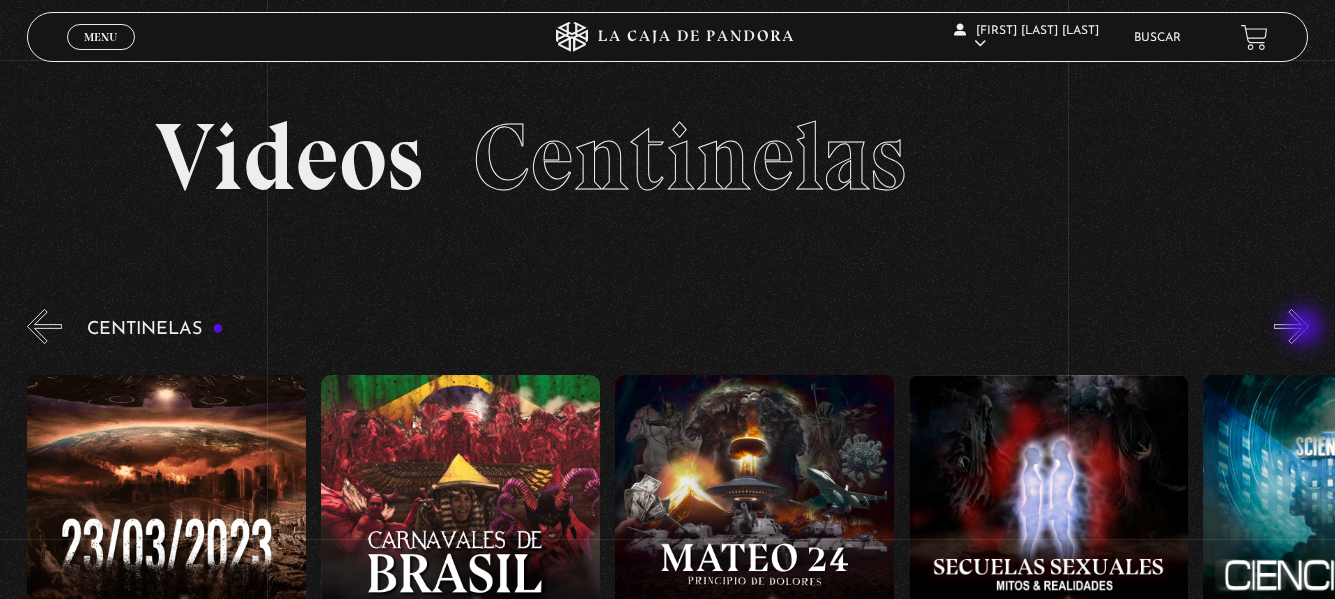 click on "»" at bounding box center [1291, 326] 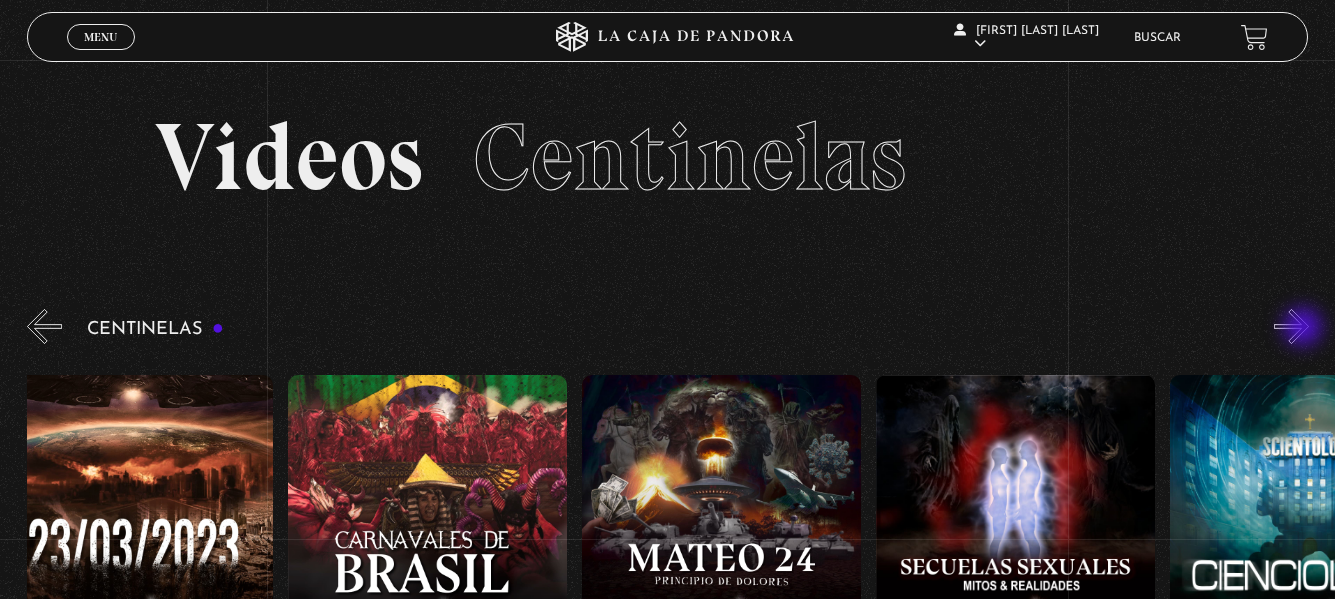 click on "»" at bounding box center [1291, 326] 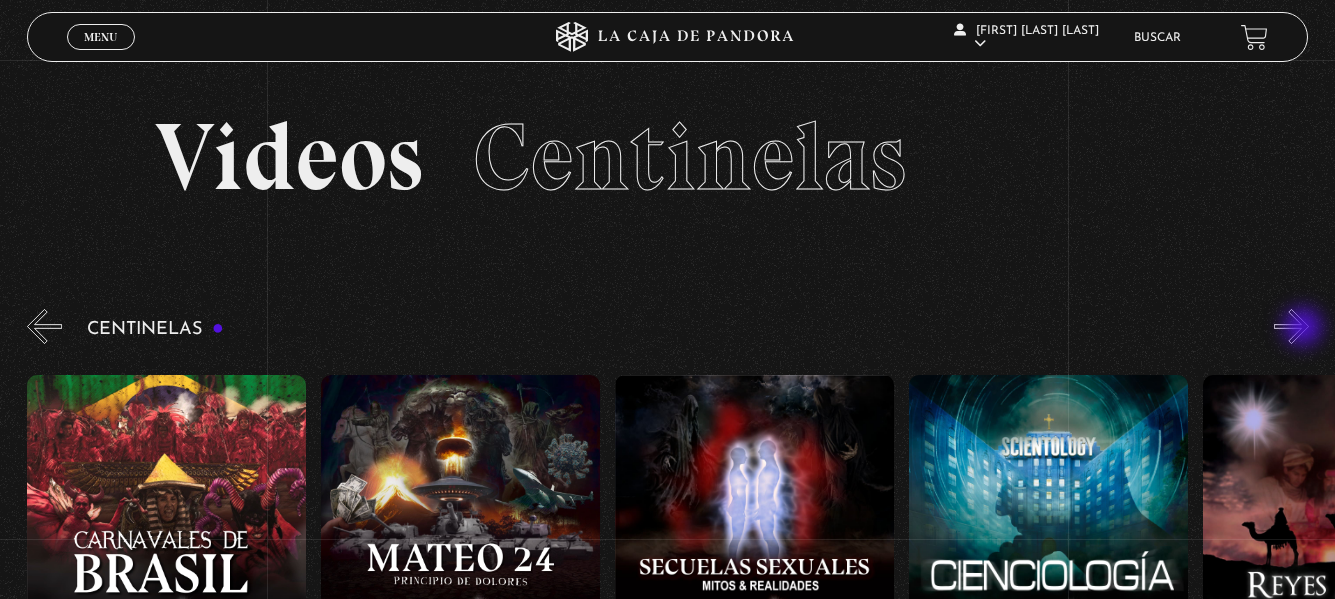 click on "»" at bounding box center [1291, 326] 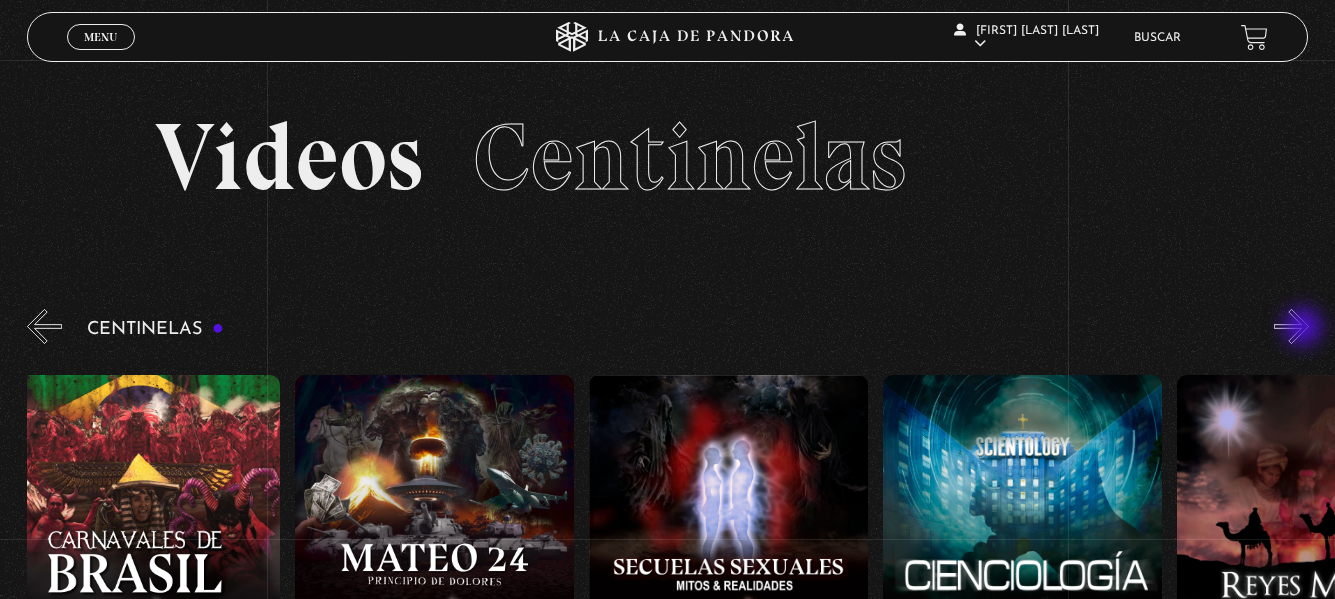 click on "»" at bounding box center (1291, 326) 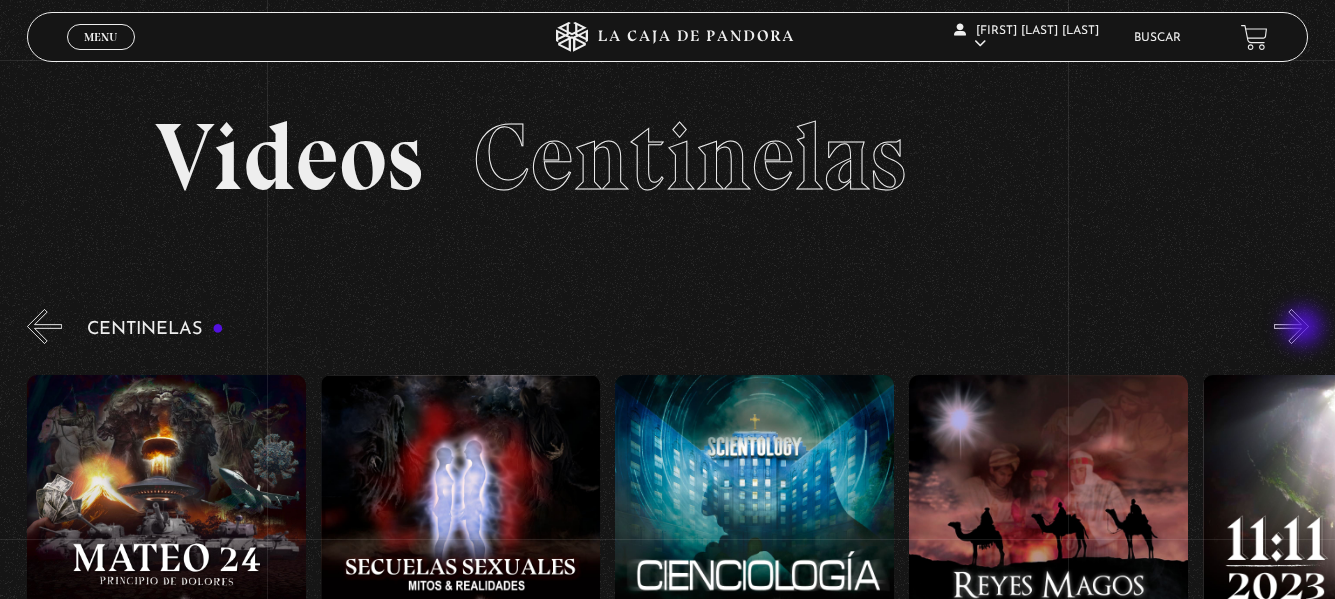 click on "»" at bounding box center [1291, 326] 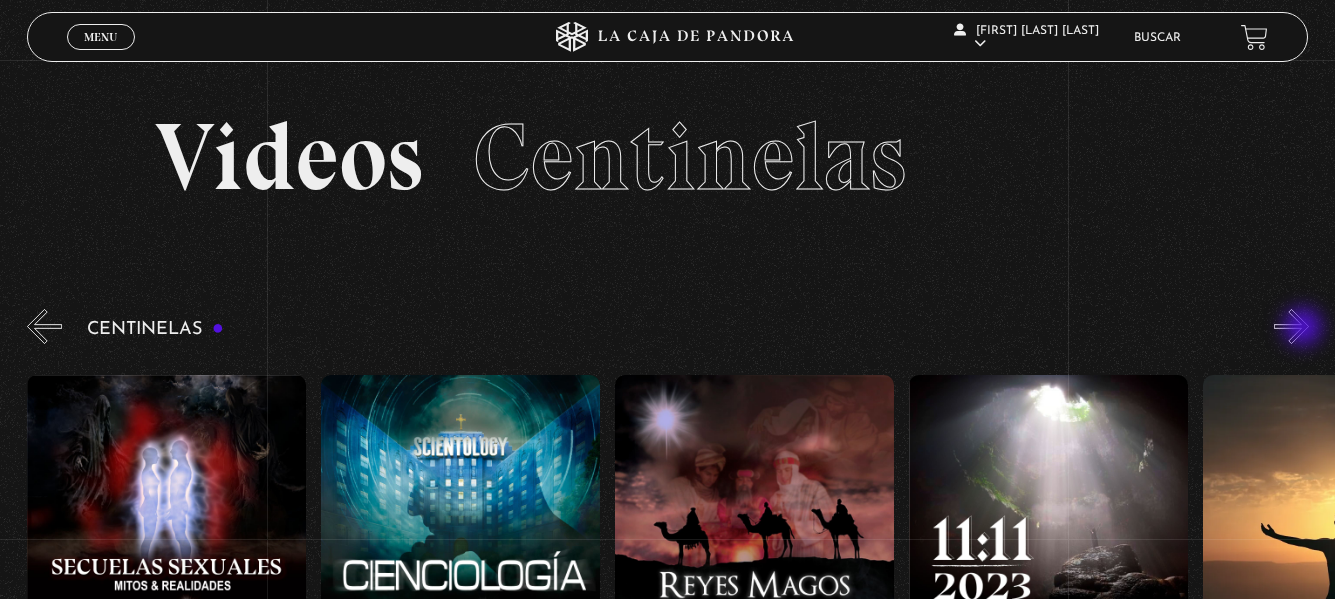 click on "»" at bounding box center [1291, 326] 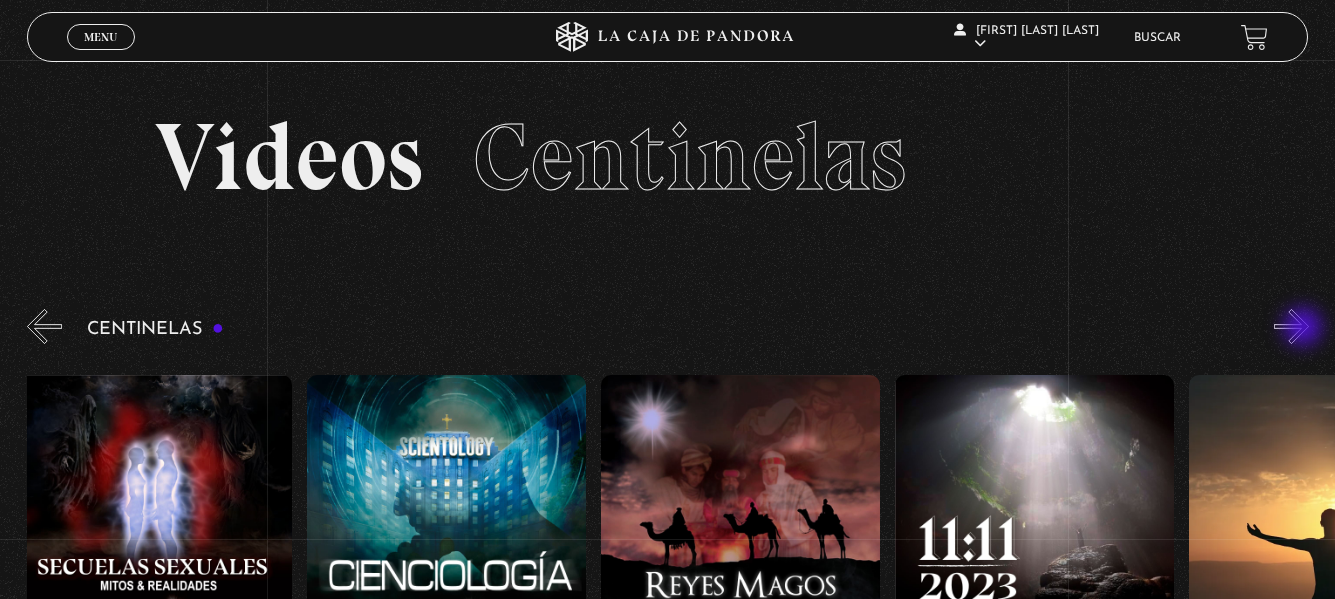 click on "»" at bounding box center (1291, 326) 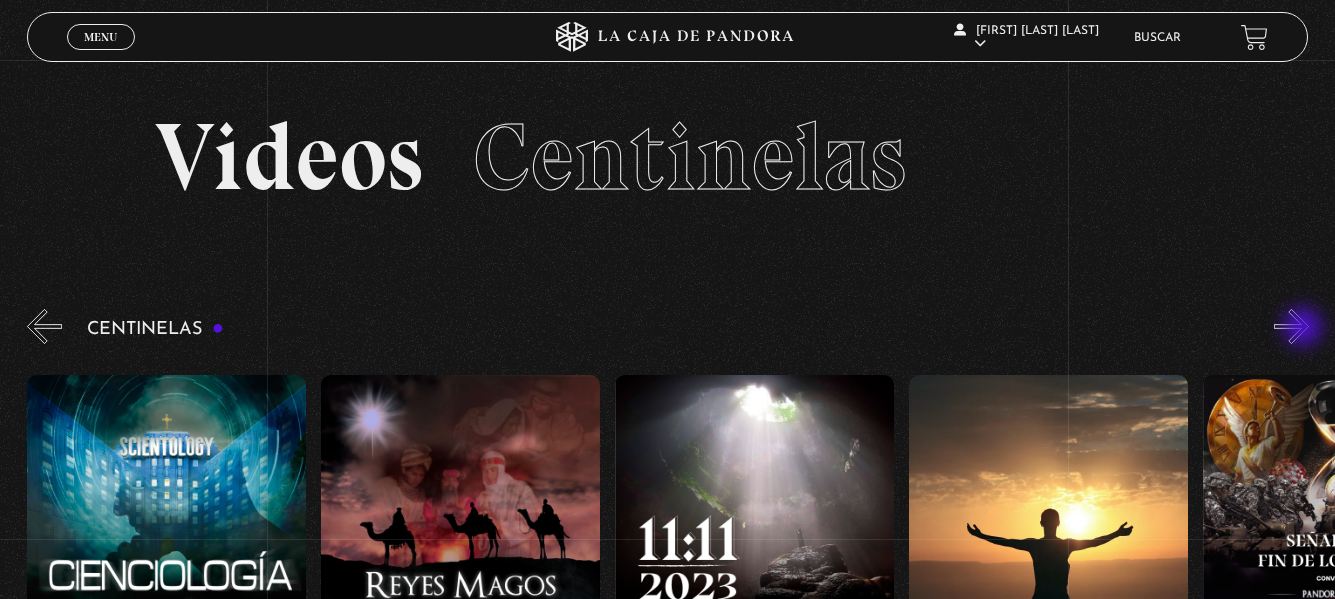 click on "»" at bounding box center (1291, 326) 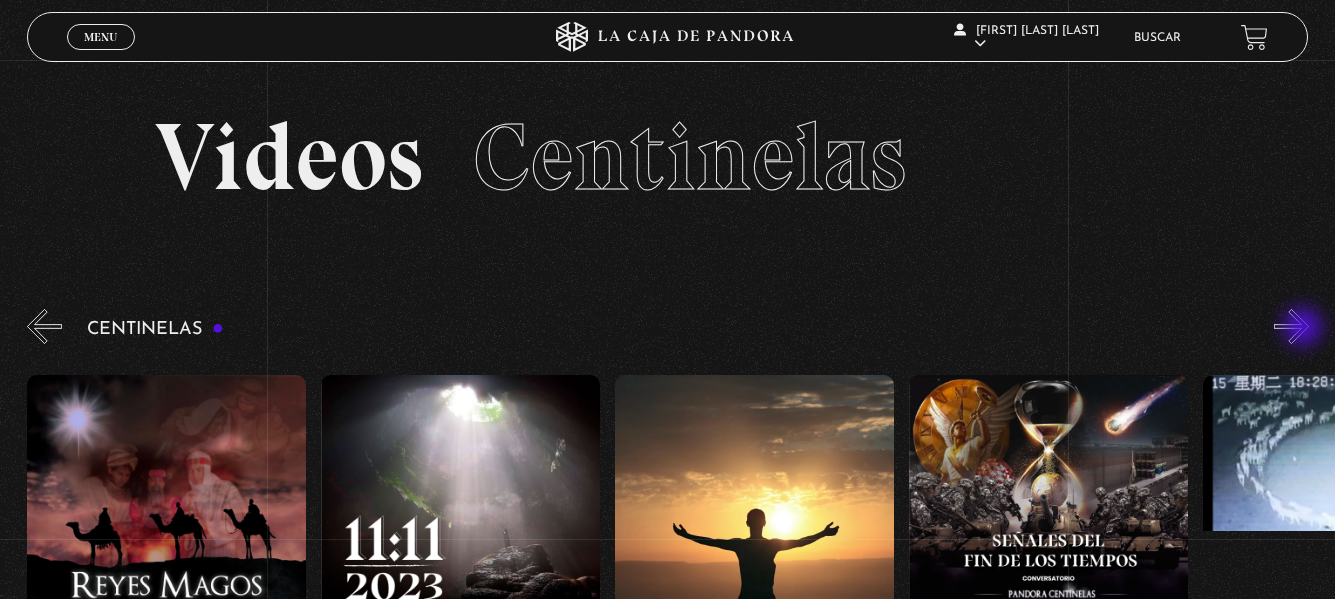 click on "»" at bounding box center [1291, 326] 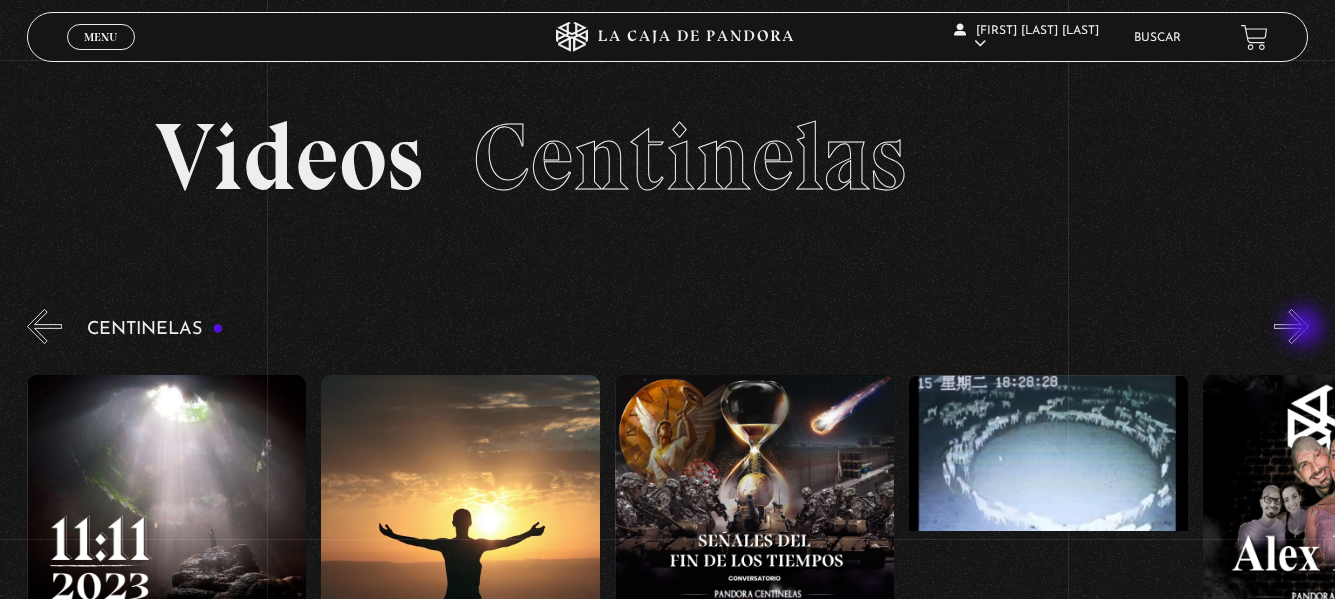 click on "»" at bounding box center [1291, 326] 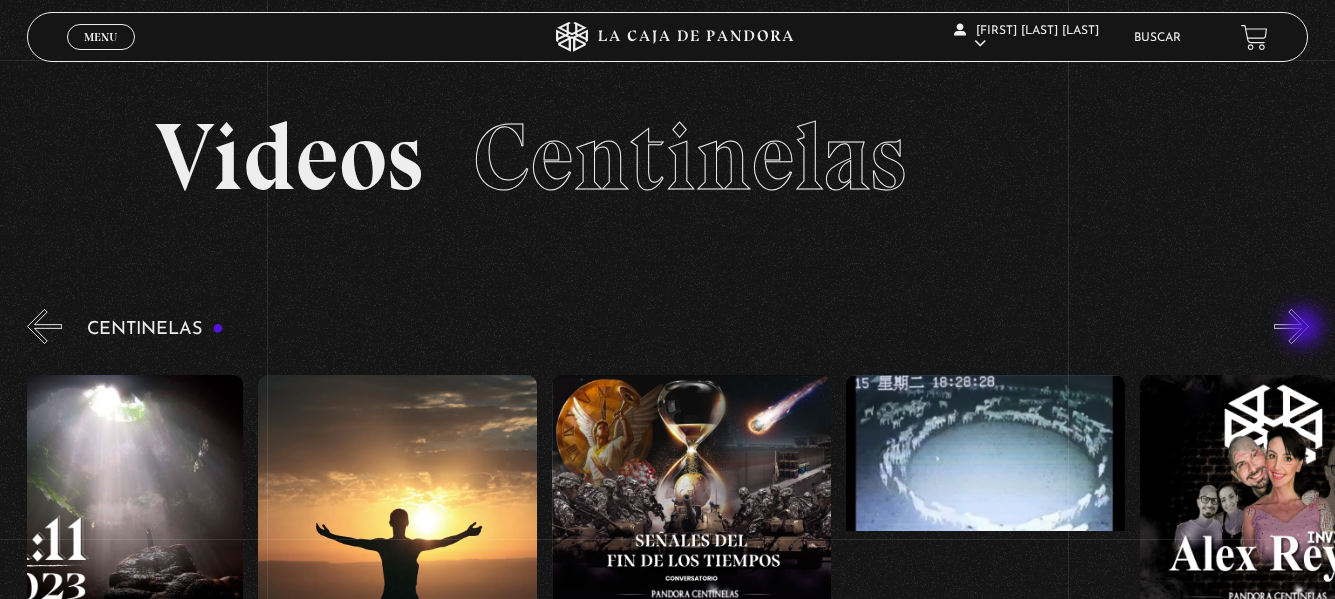 click on "»" at bounding box center [1291, 326] 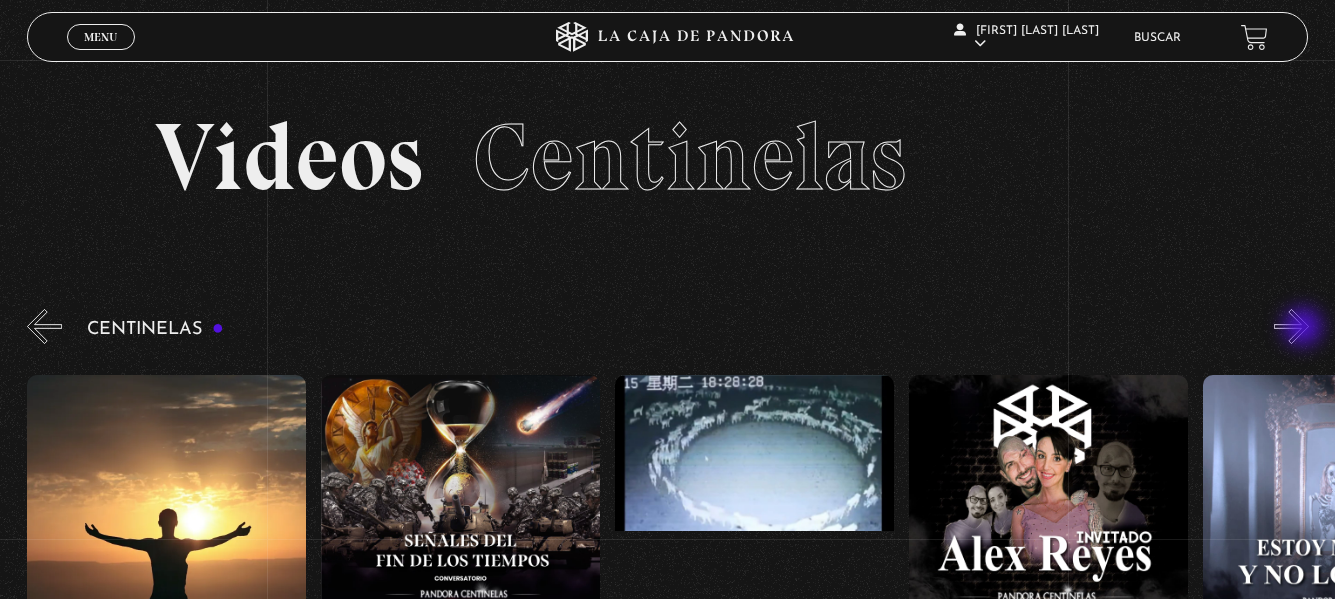 click on "»" at bounding box center (1291, 326) 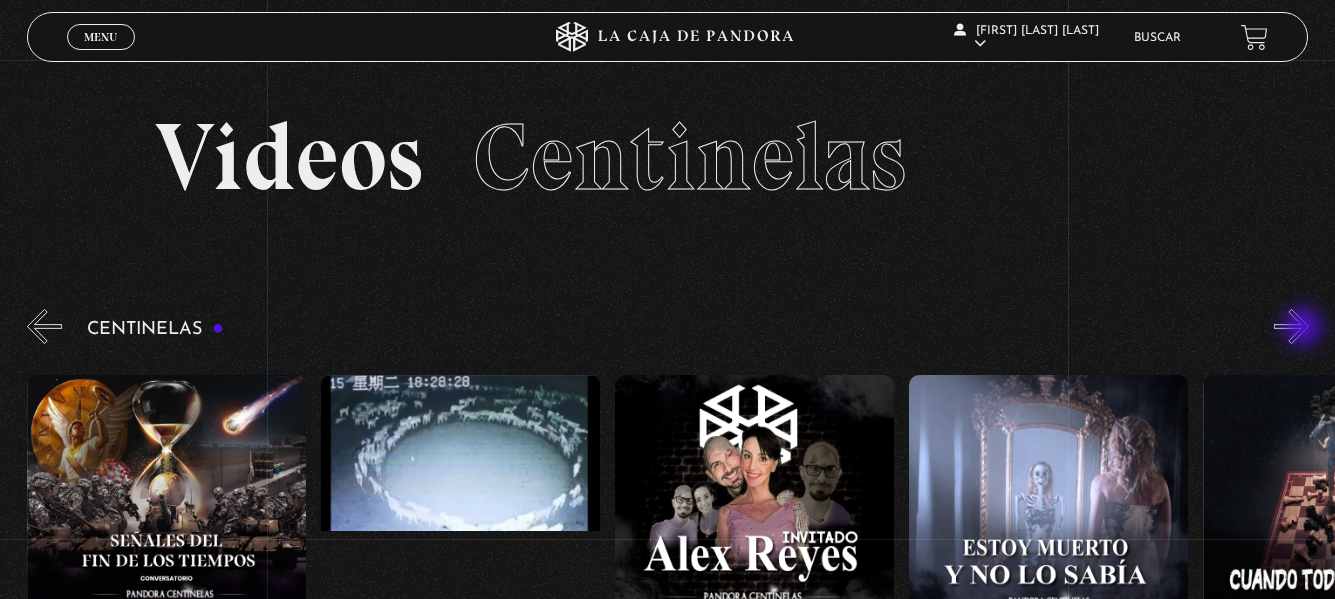 click on "»" at bounding box center [1291, 326] 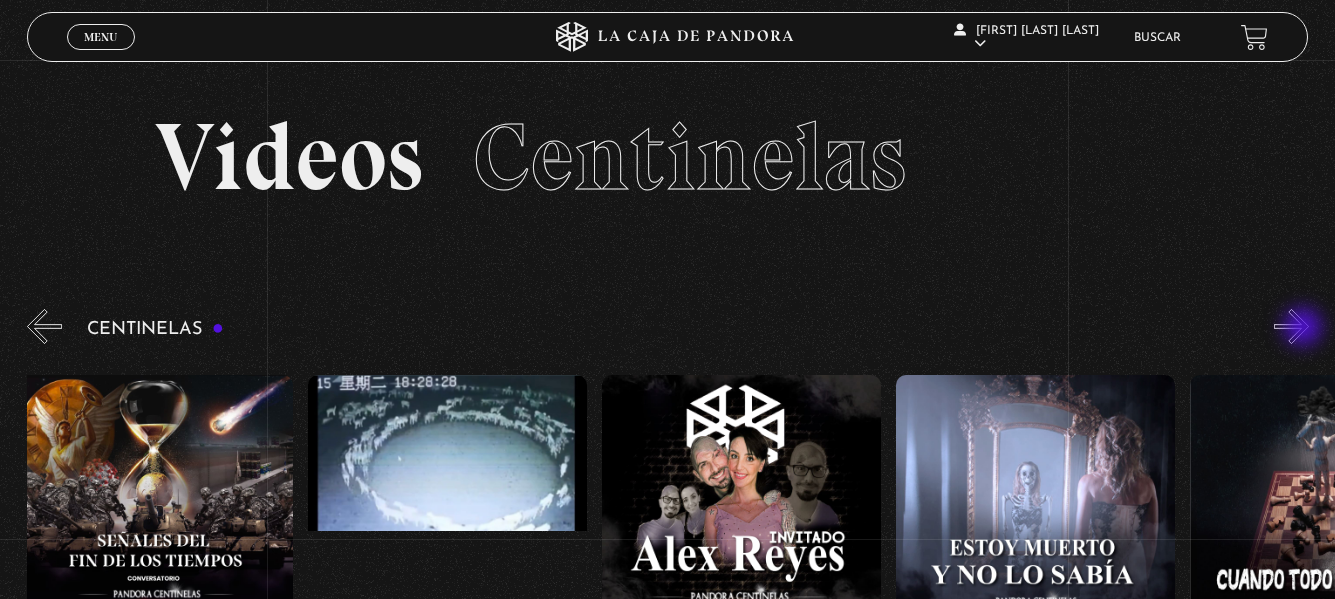 click on "»" at bounding box center (1291, 326) 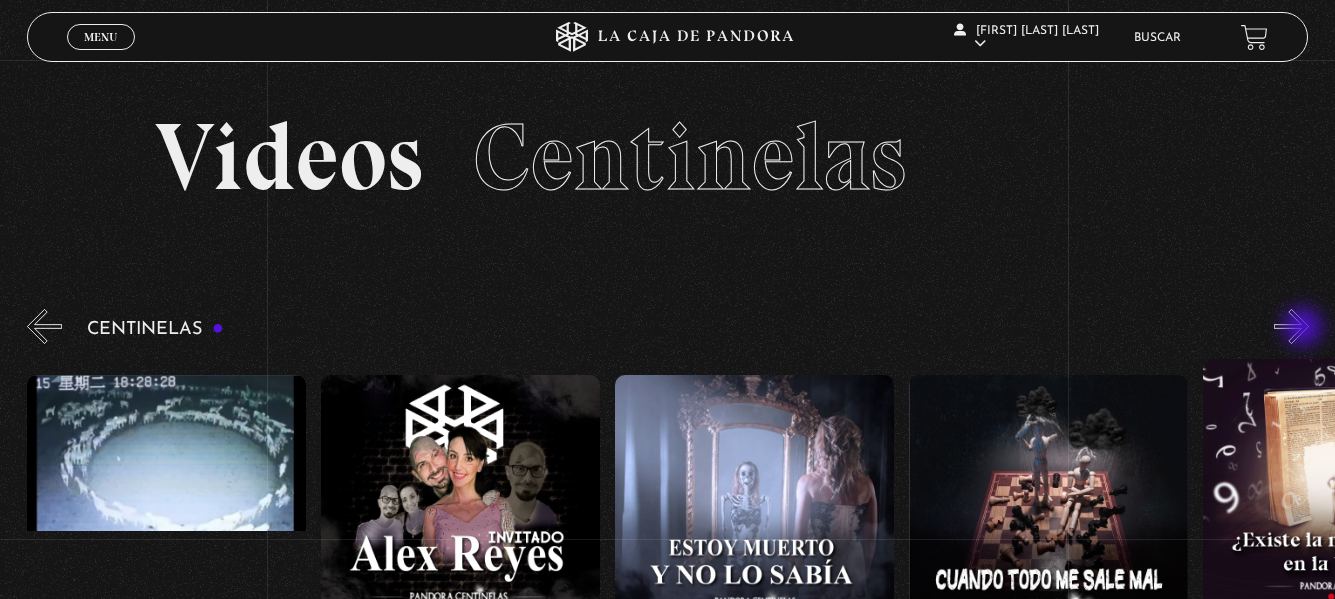 click on "»" at bounding box center [1291, 326] 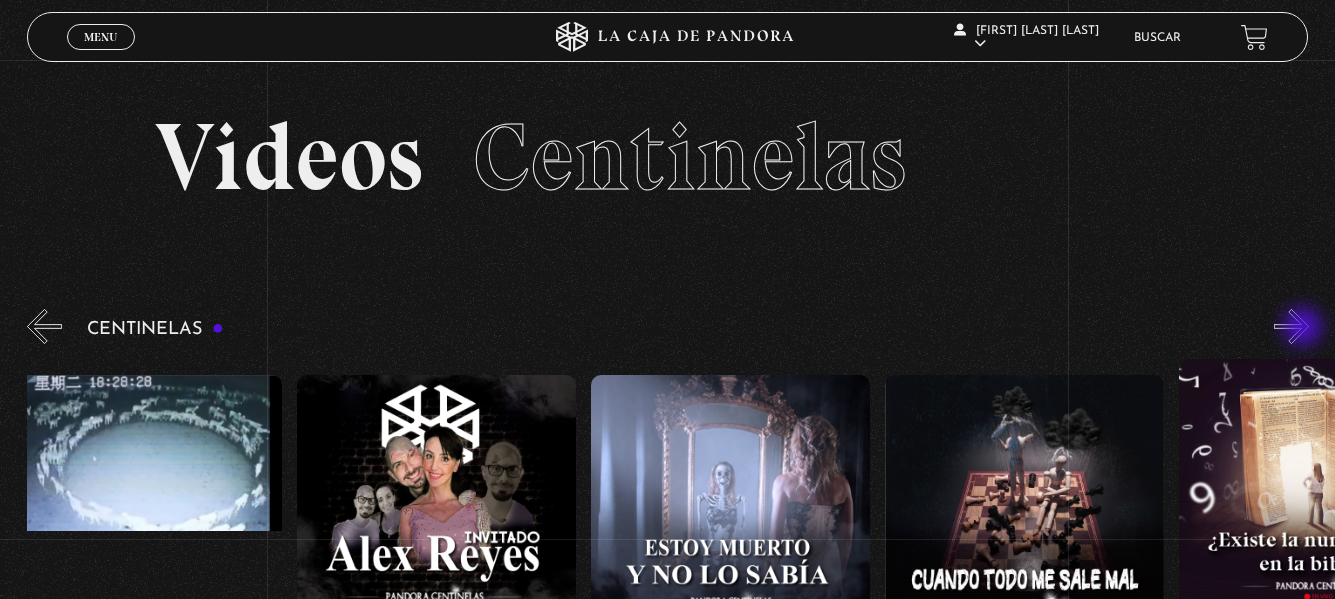 click on "»" at bounding box center [1291, 326] 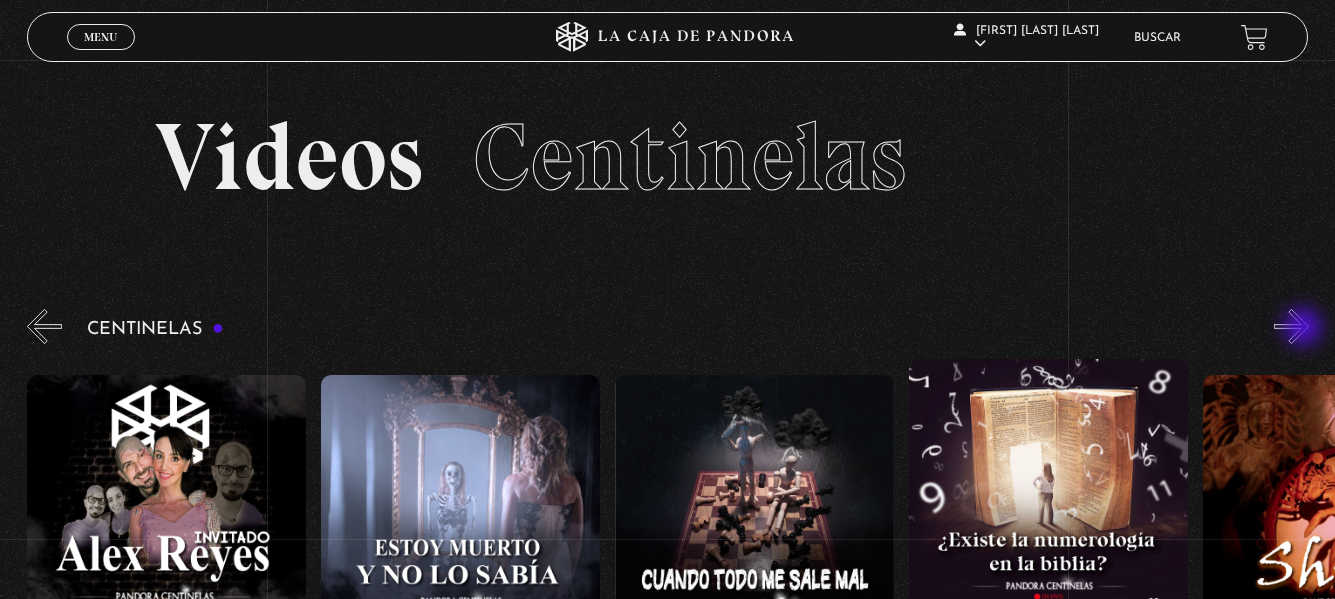 click on "»" at bounding box center (1291, 326) 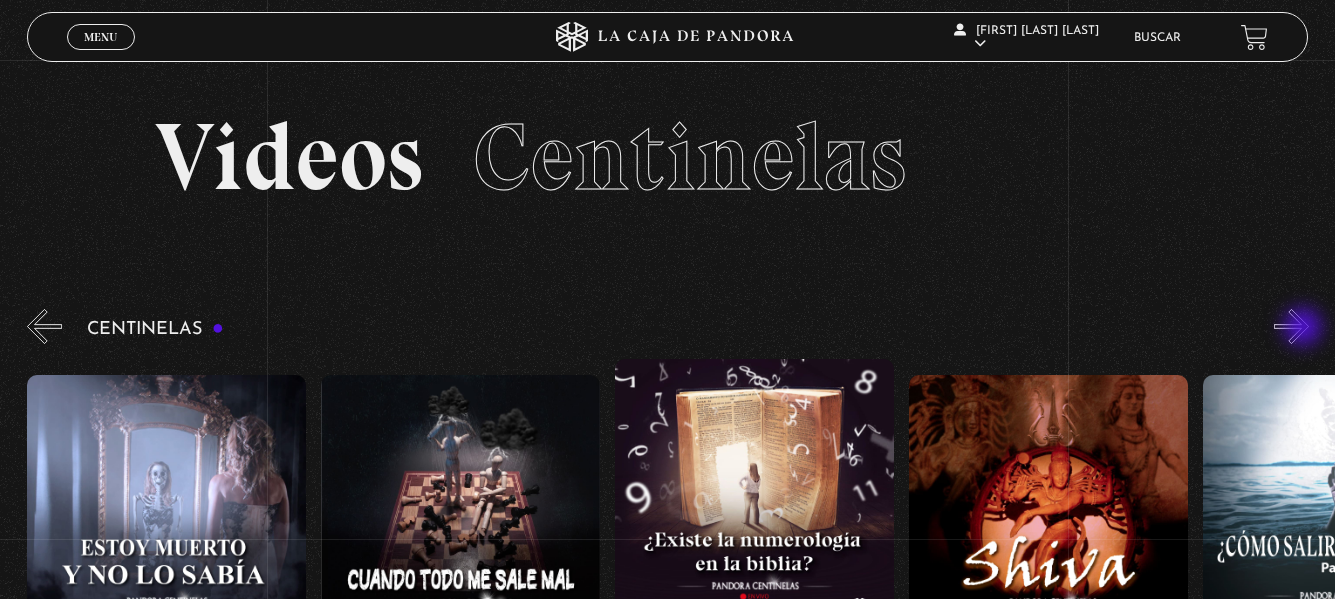 click on "»" at bounding box center [1291, 326] 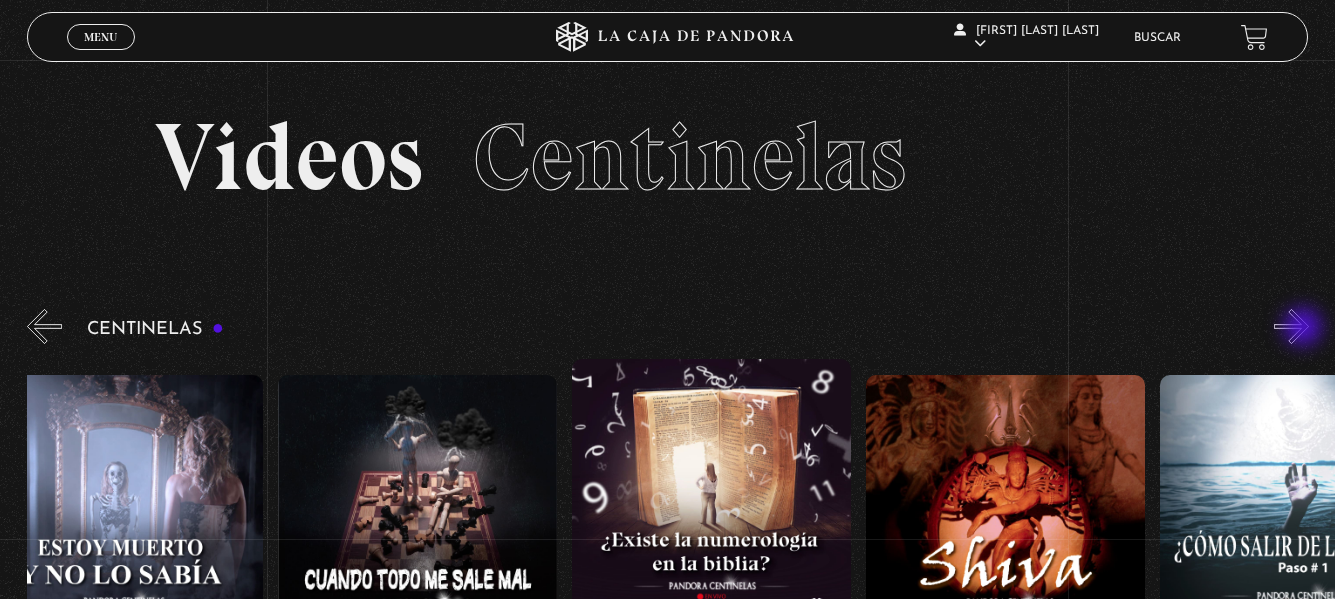 click on "»" at bounding box center (1291, 326) 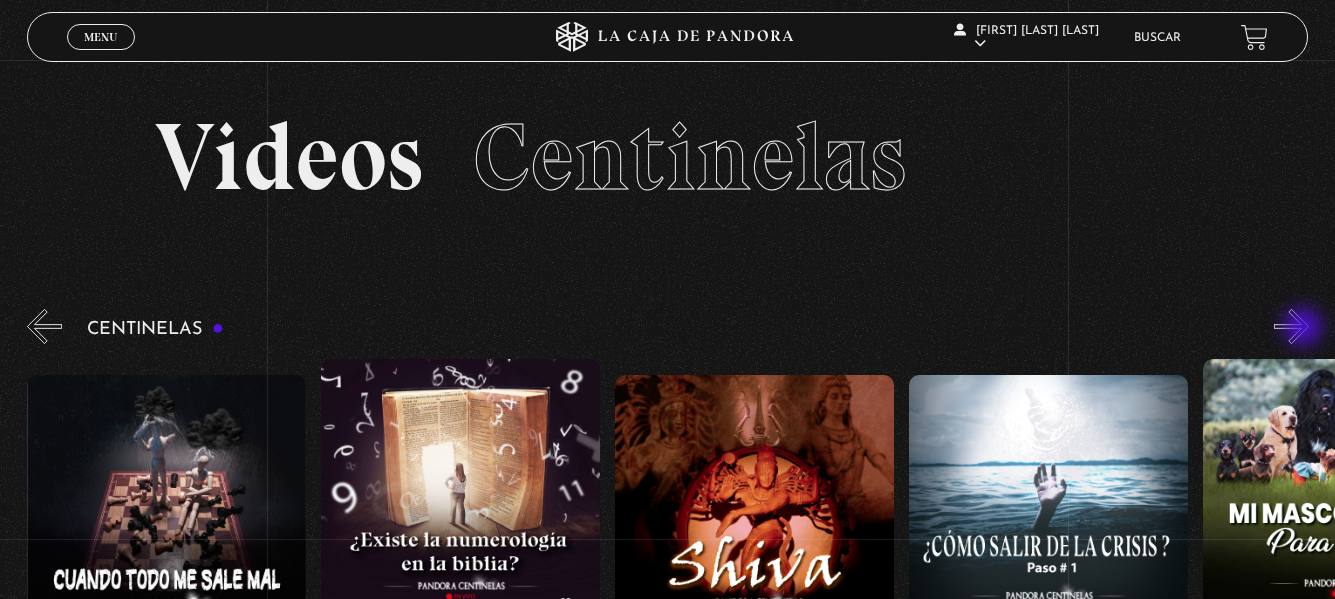 click on "»" at bounding box center (1291, 326) 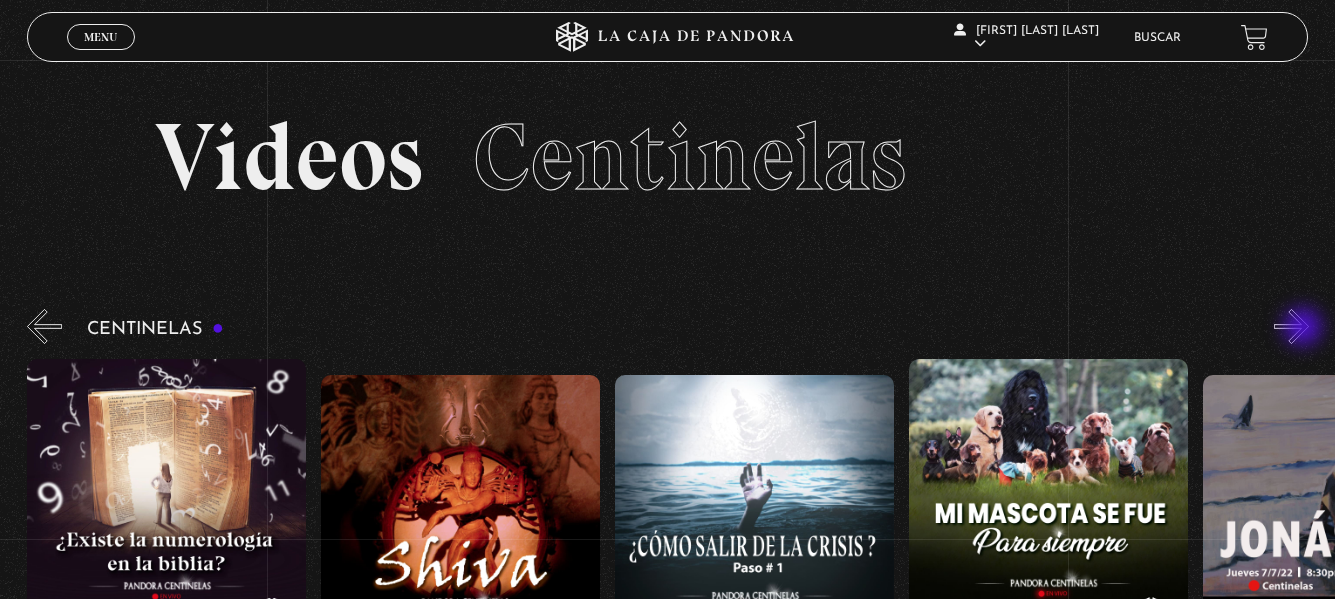 click on "»" at bounding box center (1291, 326) 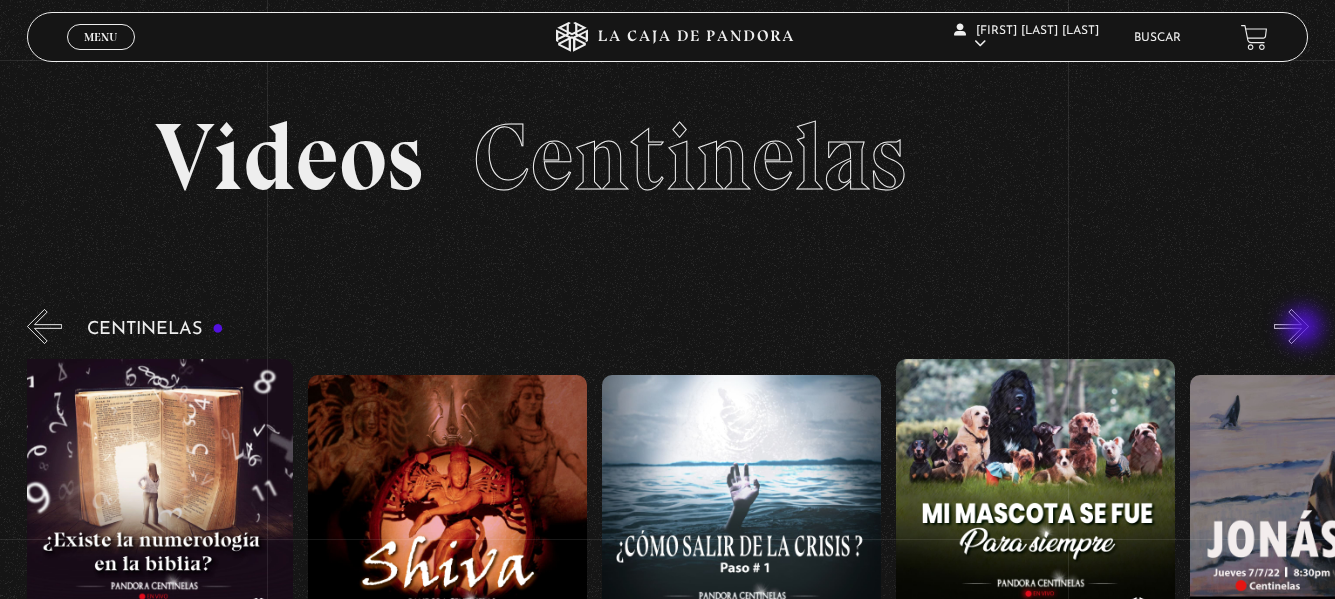 click on "»" at bounding box center [1291, 326] 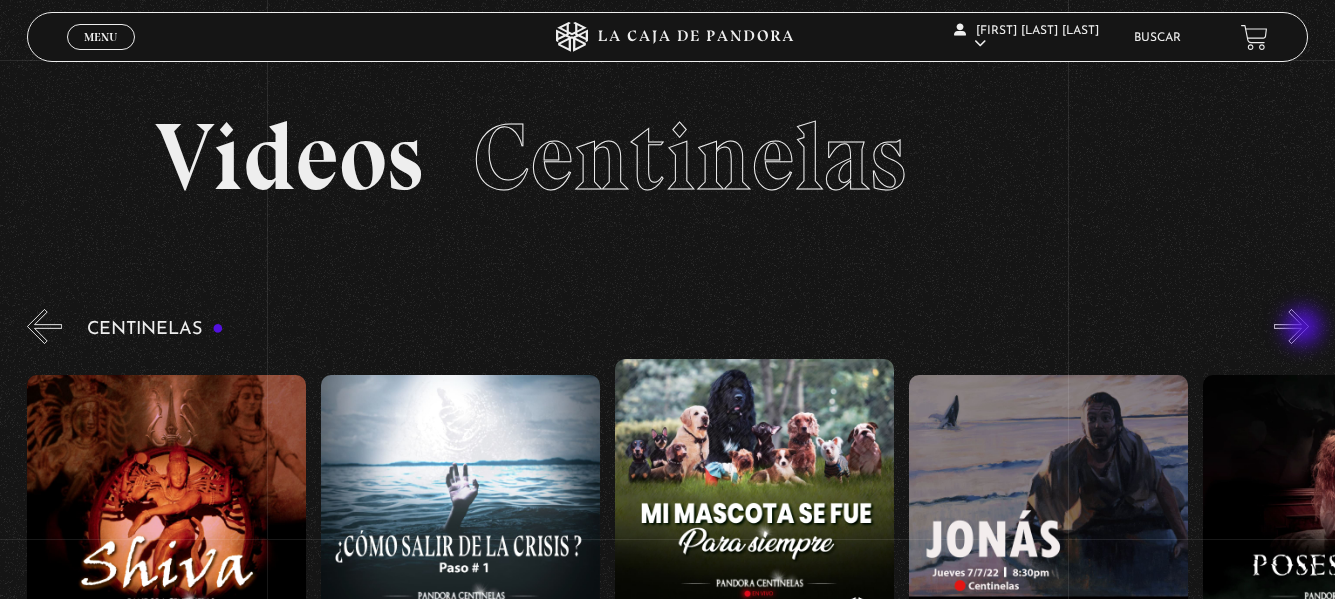 click on "»" at bounding box center (1291, 326) 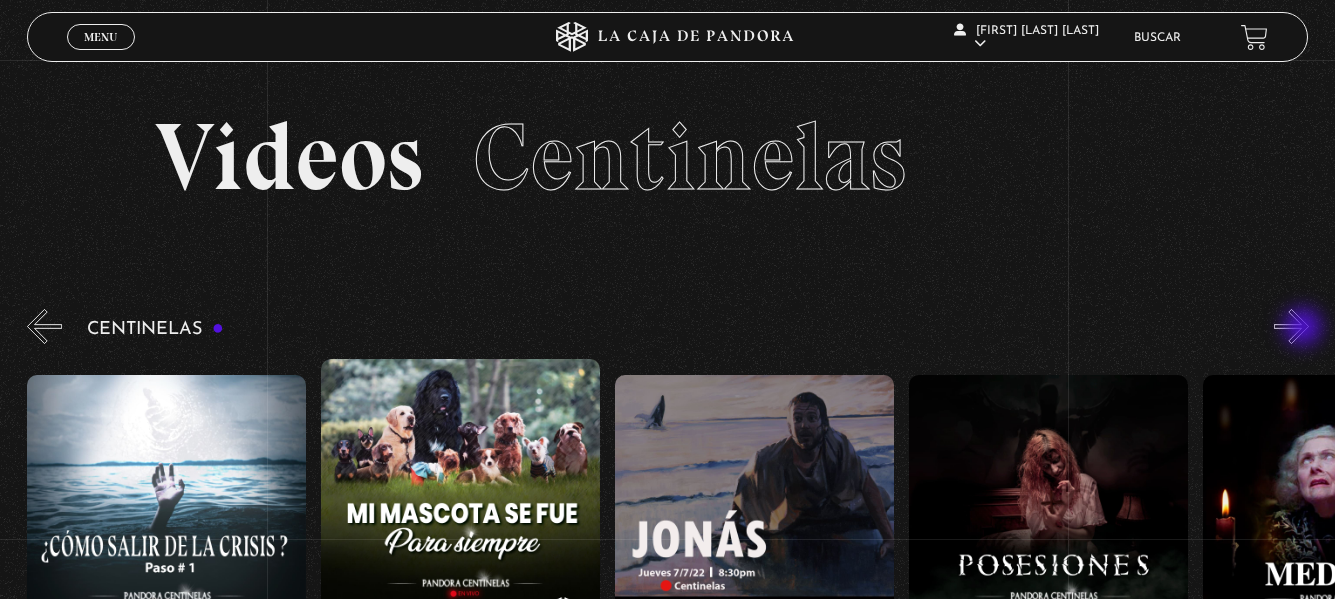 click on "»" at bounding box center [1291, 326] 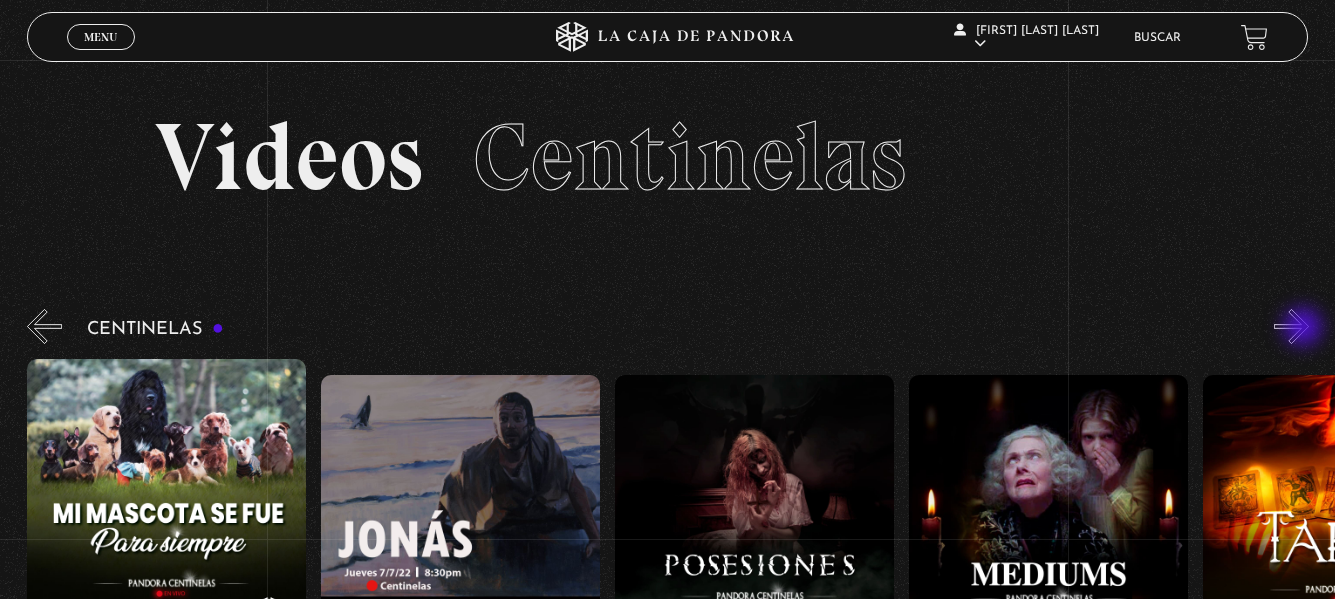 click on "»" at bounding box center (1291, 326) 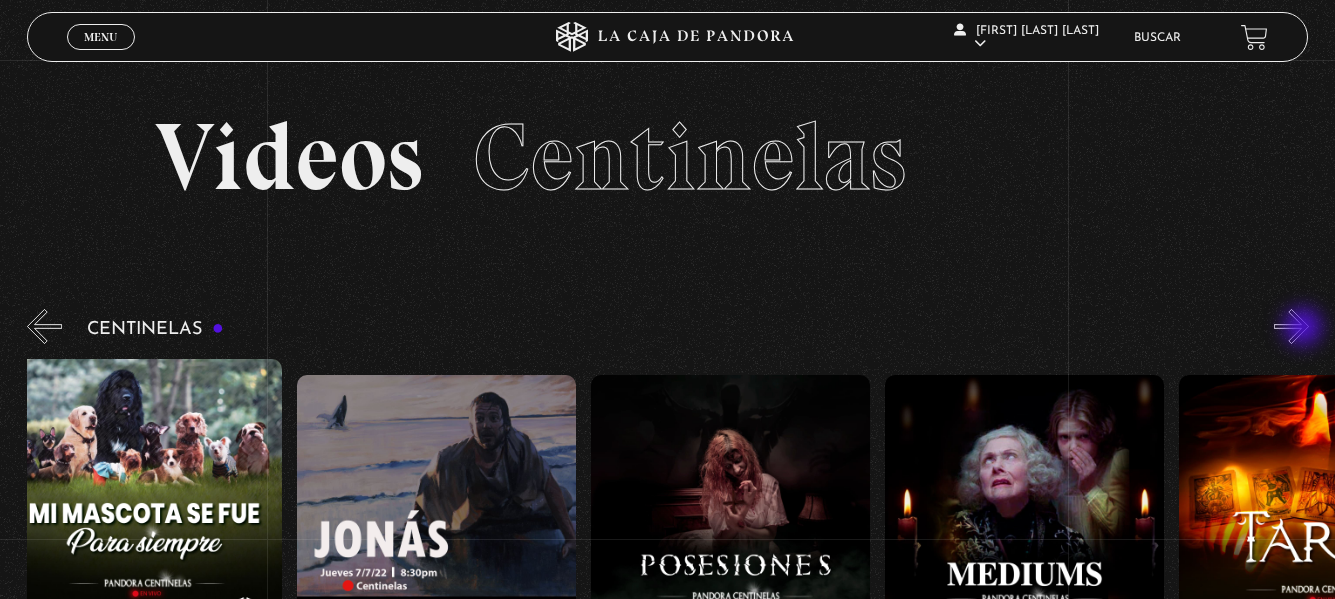 click on "»" at bounding box center (1291, 326) 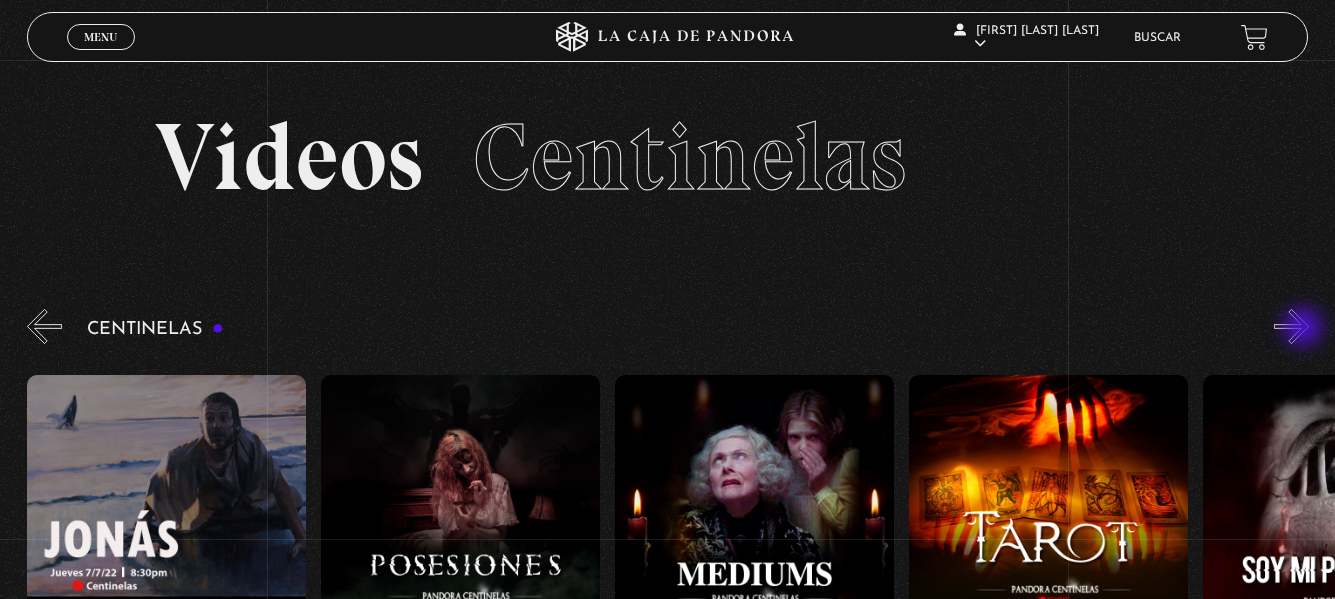 click on "»" at bounding box center [1291, 326] 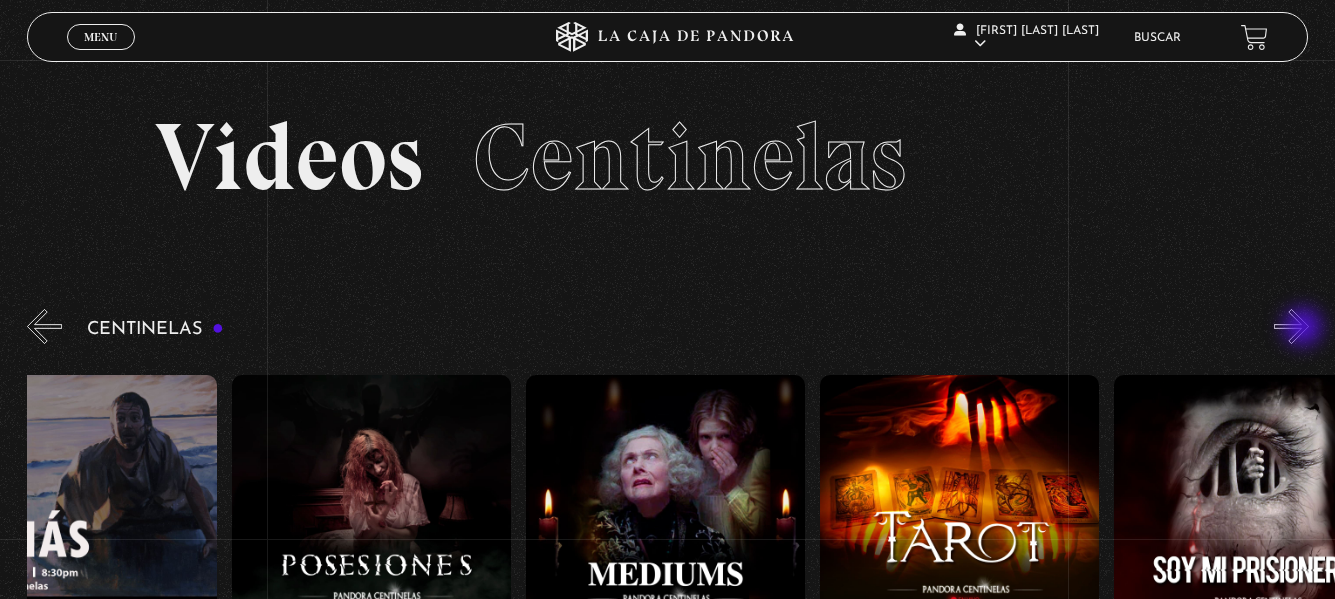 click on "»" at bounding box center [1291, 326] 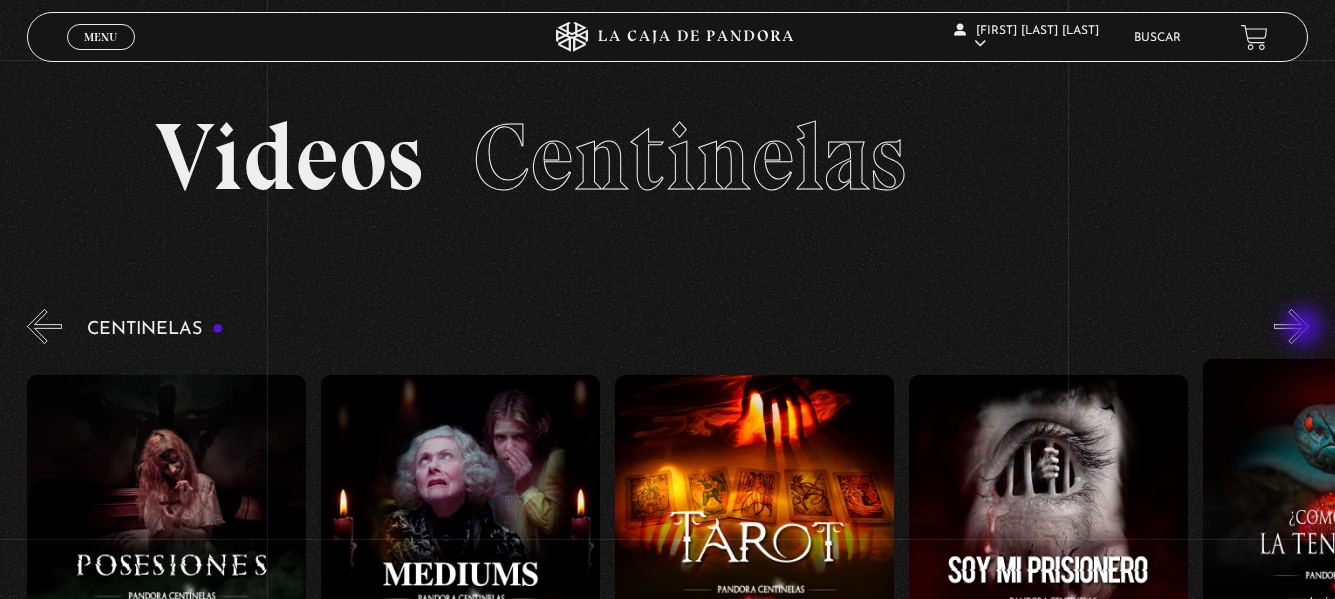 click on "»" at bounding box center (1291, 326) 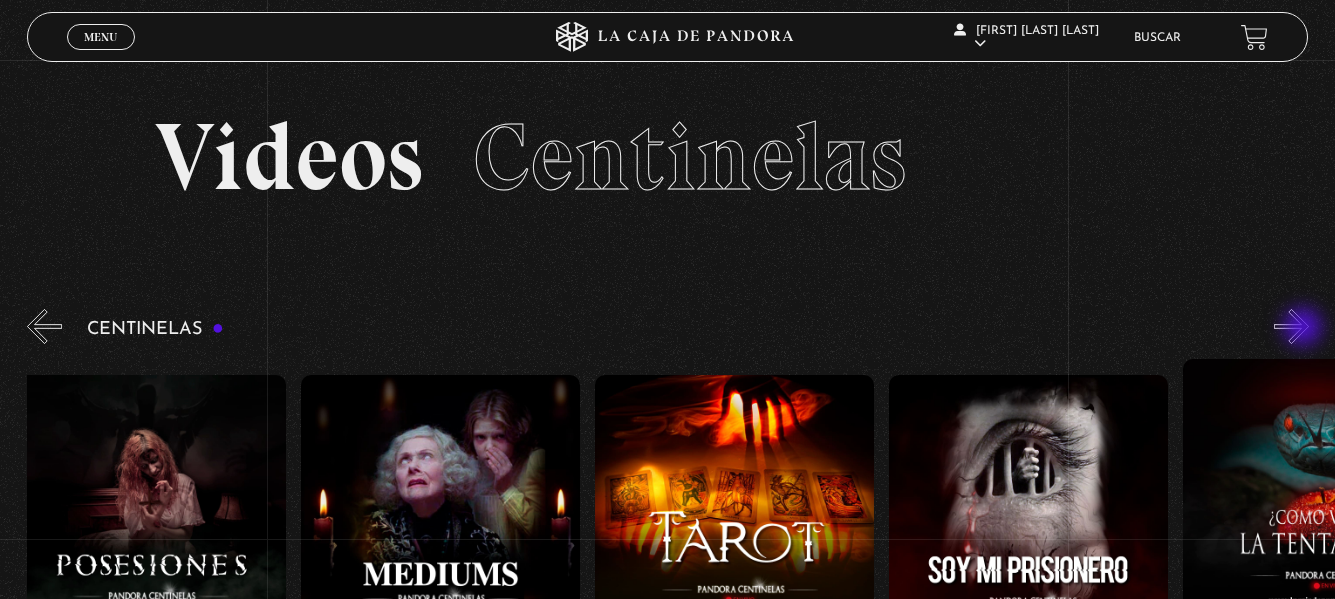 click on "»" at bounding box center (1291, 326) 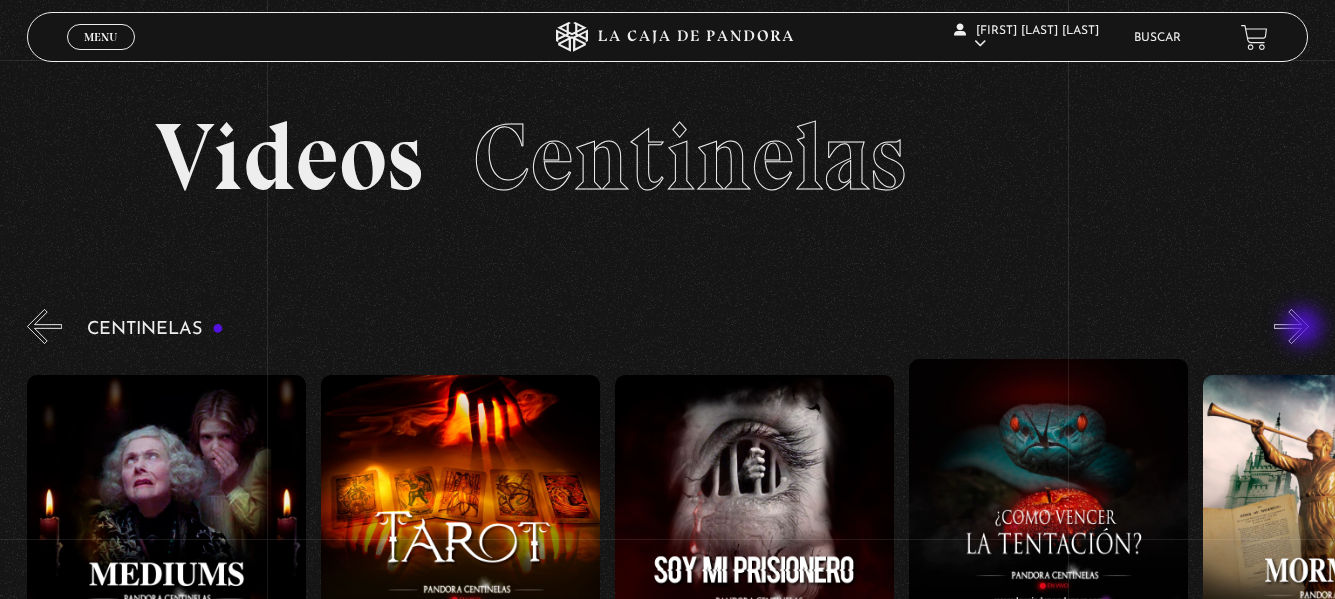 click on "»" at bounding box center [1291, 326] 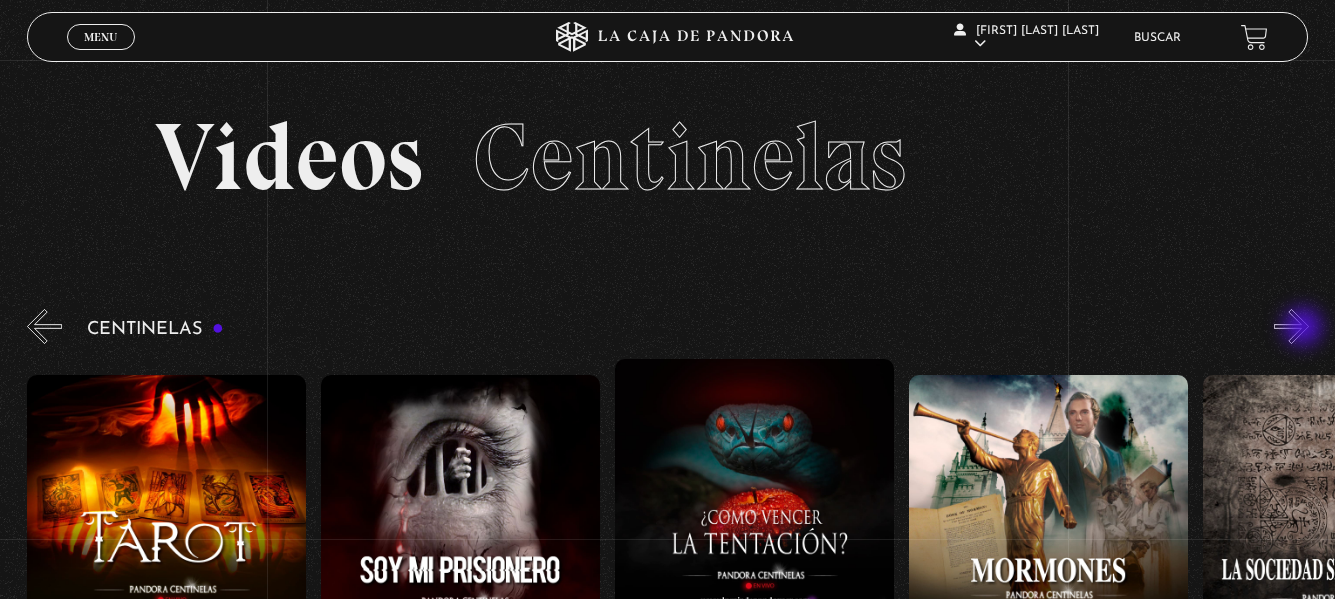 click on "»" at bounding box center [1291, 326] 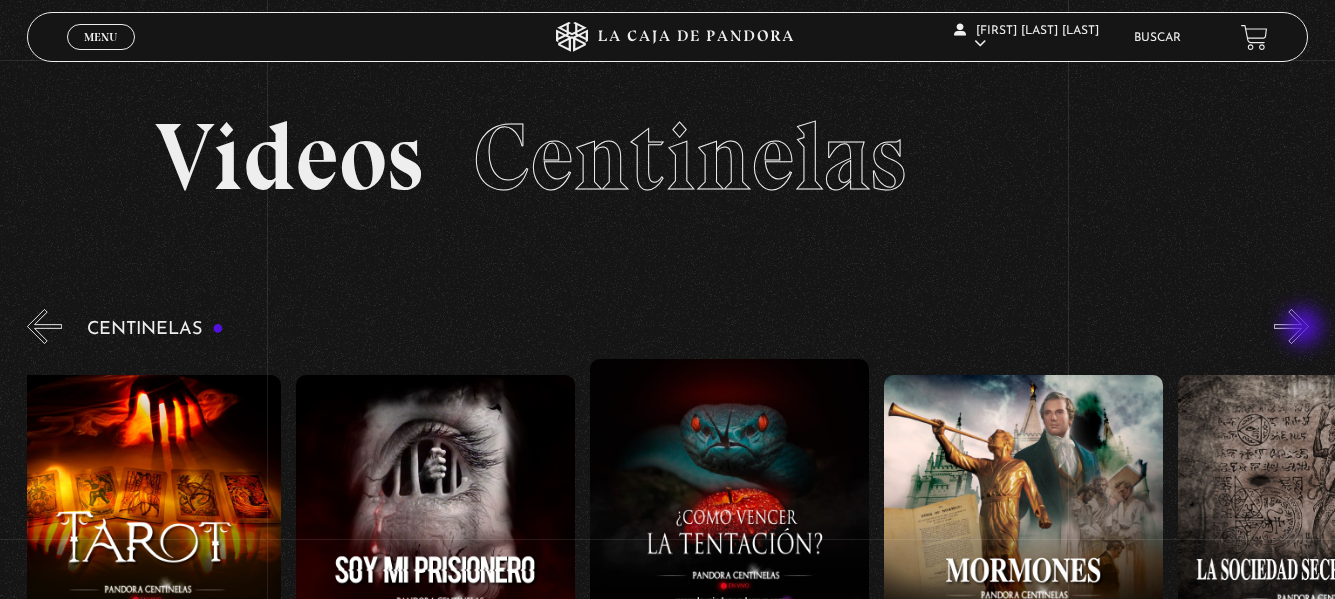 click on "»" at bounding box center [1291, 326] 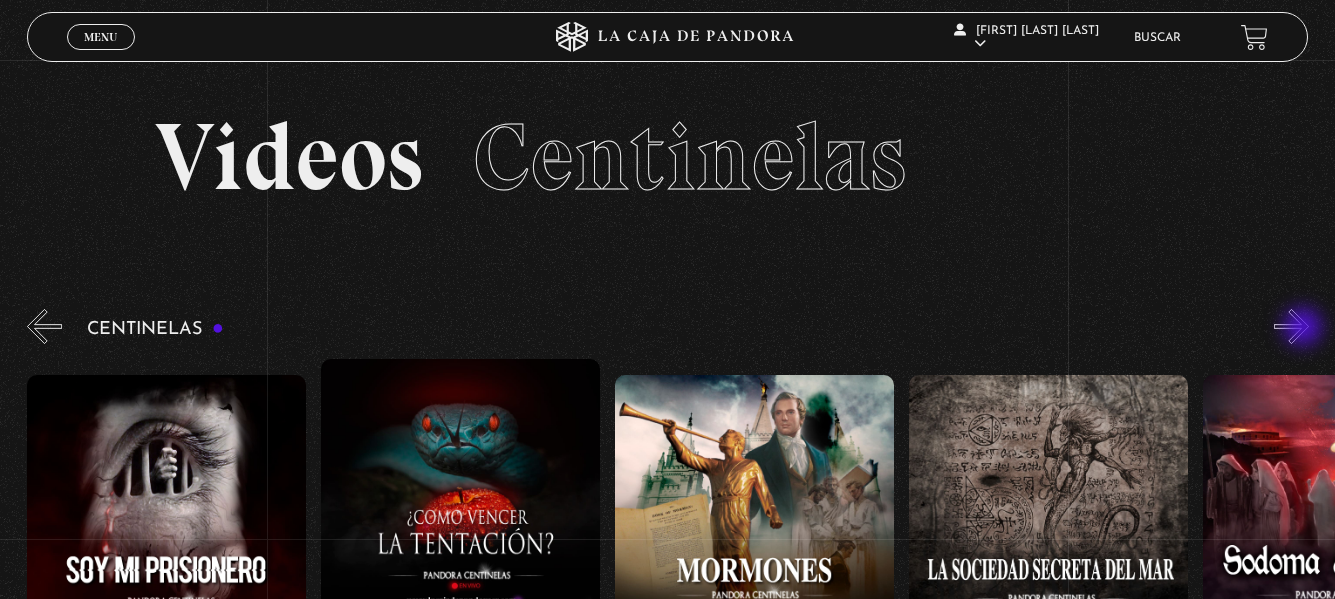 click on "»" at bounding box center (1291, 326) 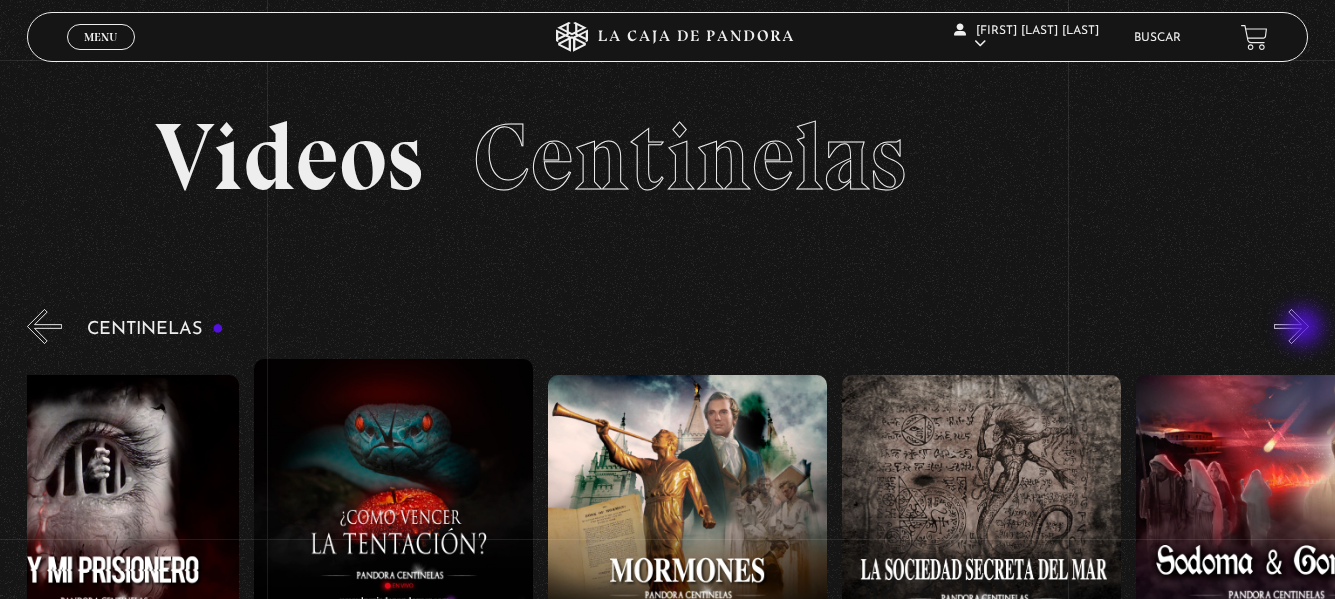 click on "»" at bounding box center [1291, 326] 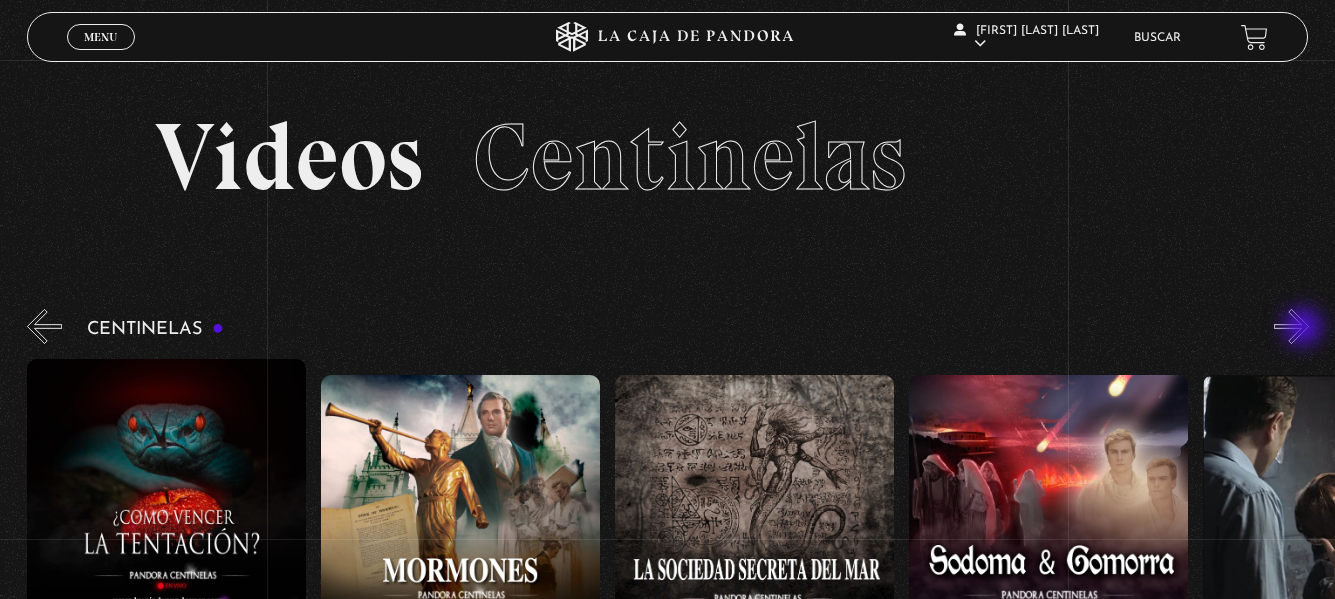 click on "»" at bounding box center (1291, 326) 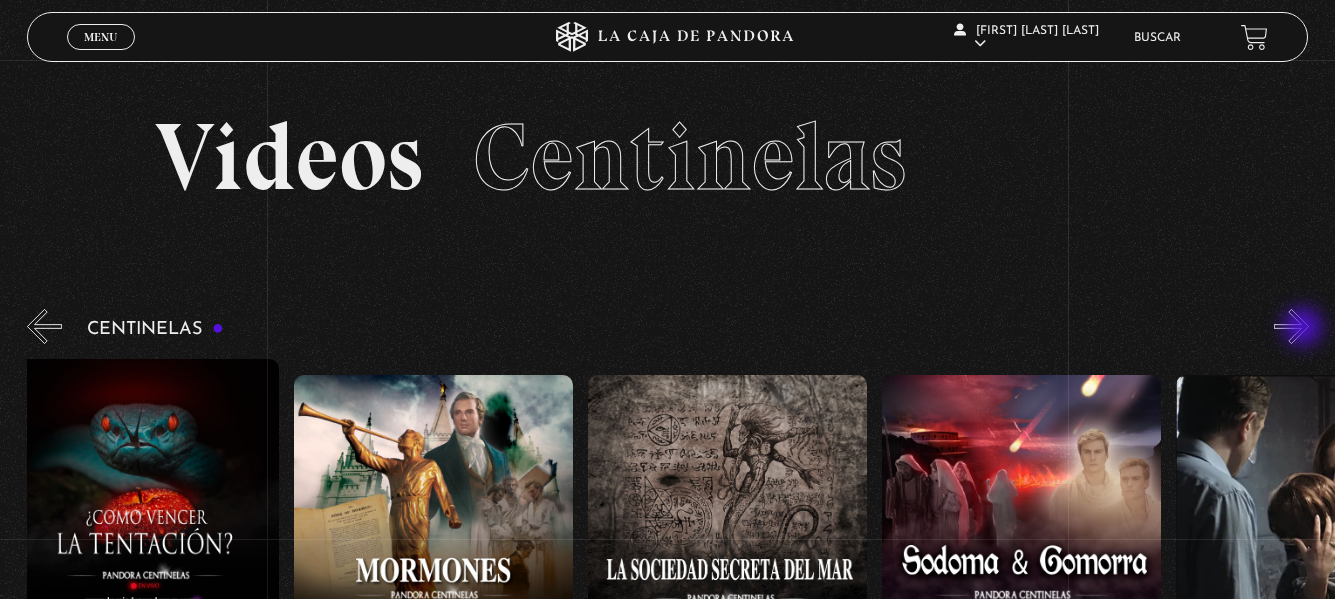 click on "»" at bounding box center (1291, 326) 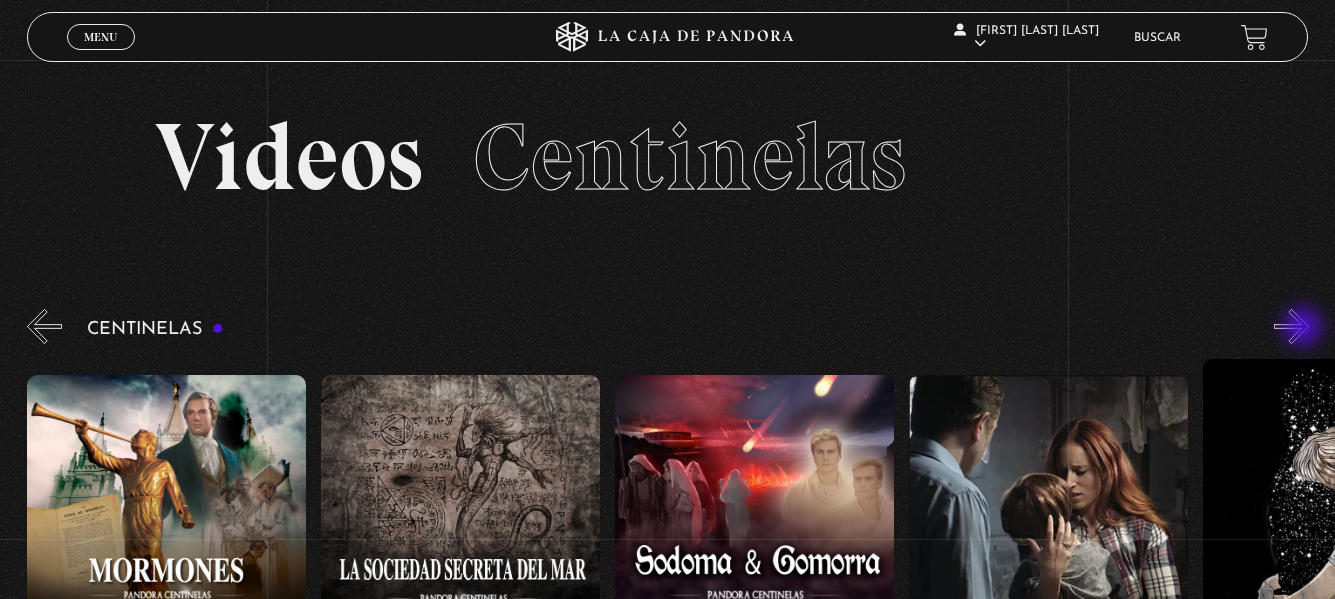 click on "»" at bounding box center [1291, 326] 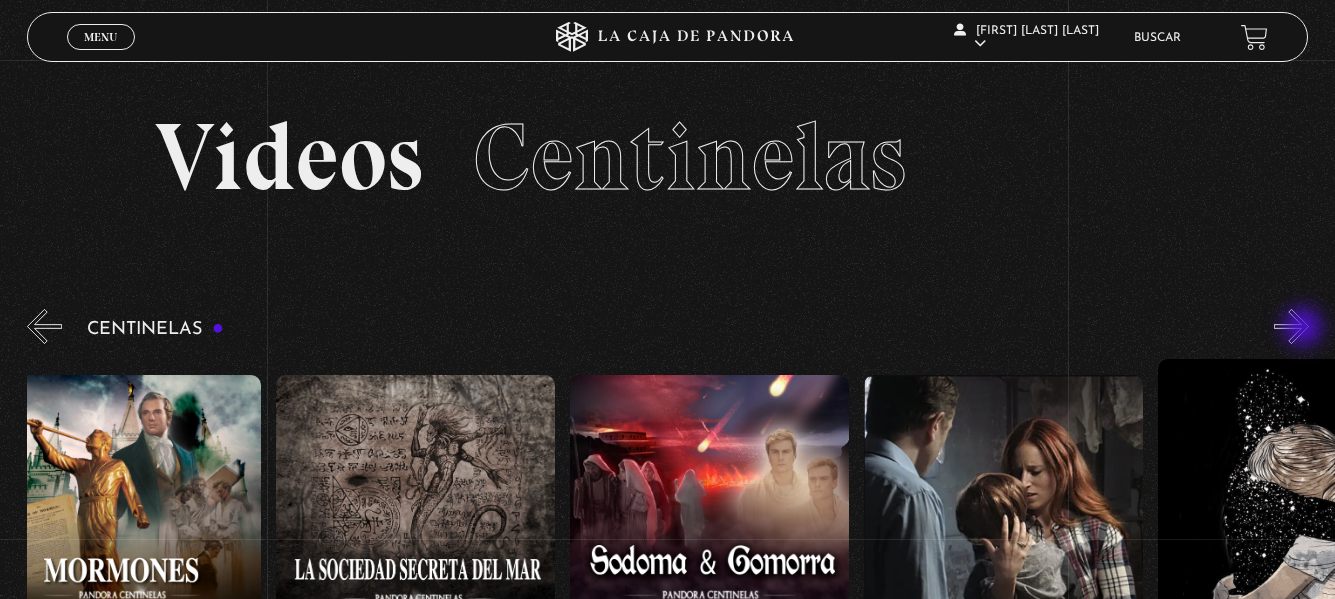 click on "»" at bounding box center [1291, 326] 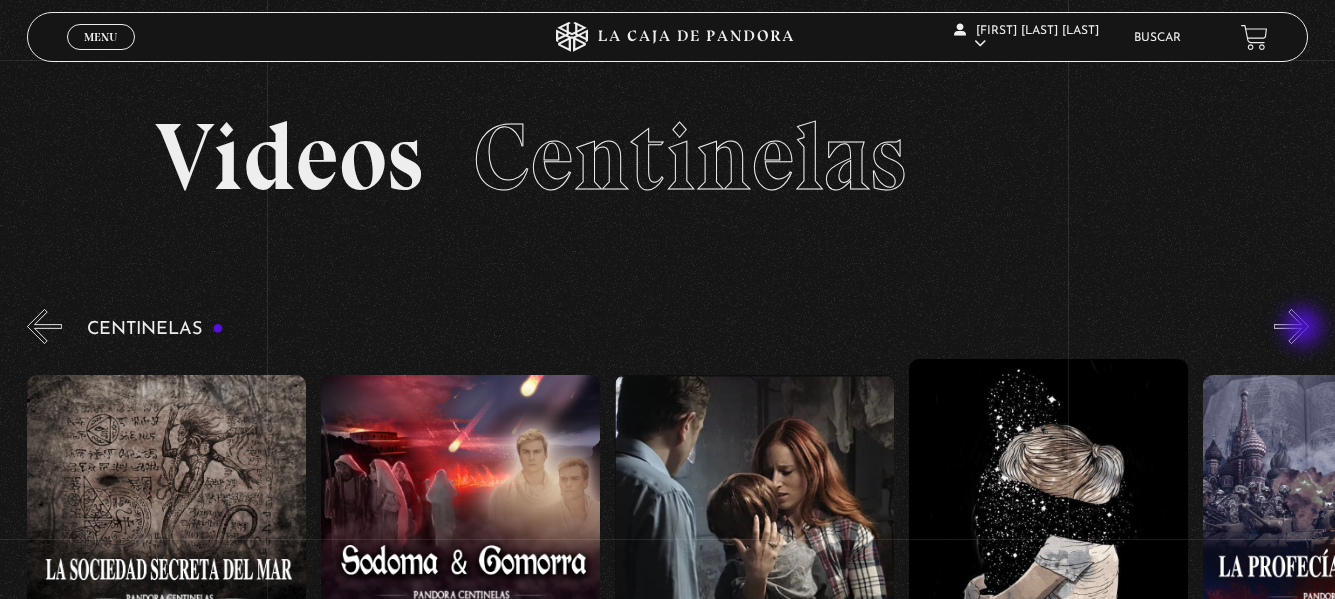 click on "»" at bounding box center [1291, 326] 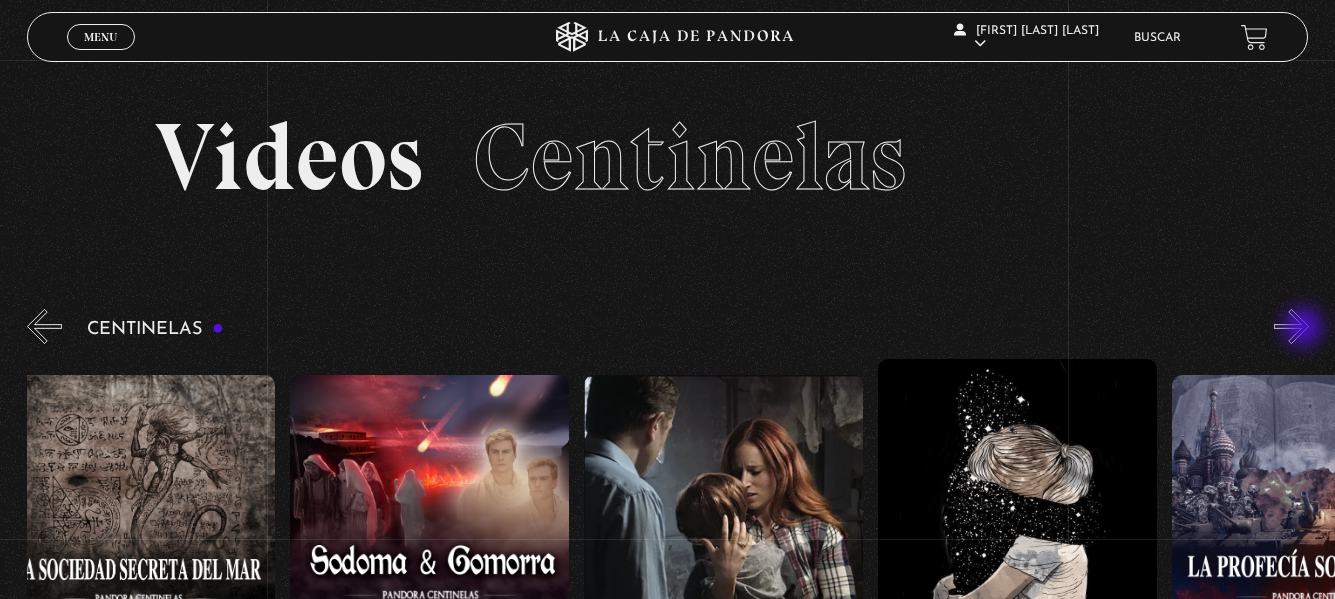 click on "»" at bounding box center (1291, 326) 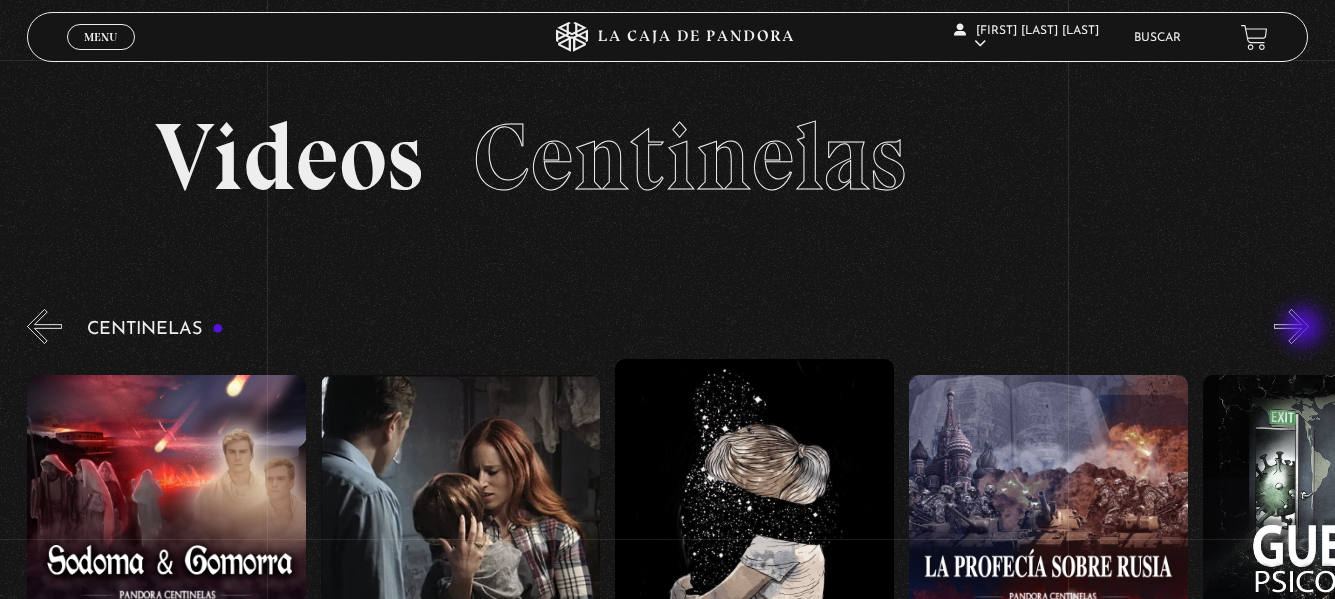 click on "»" at bounding box center [1291, 326] 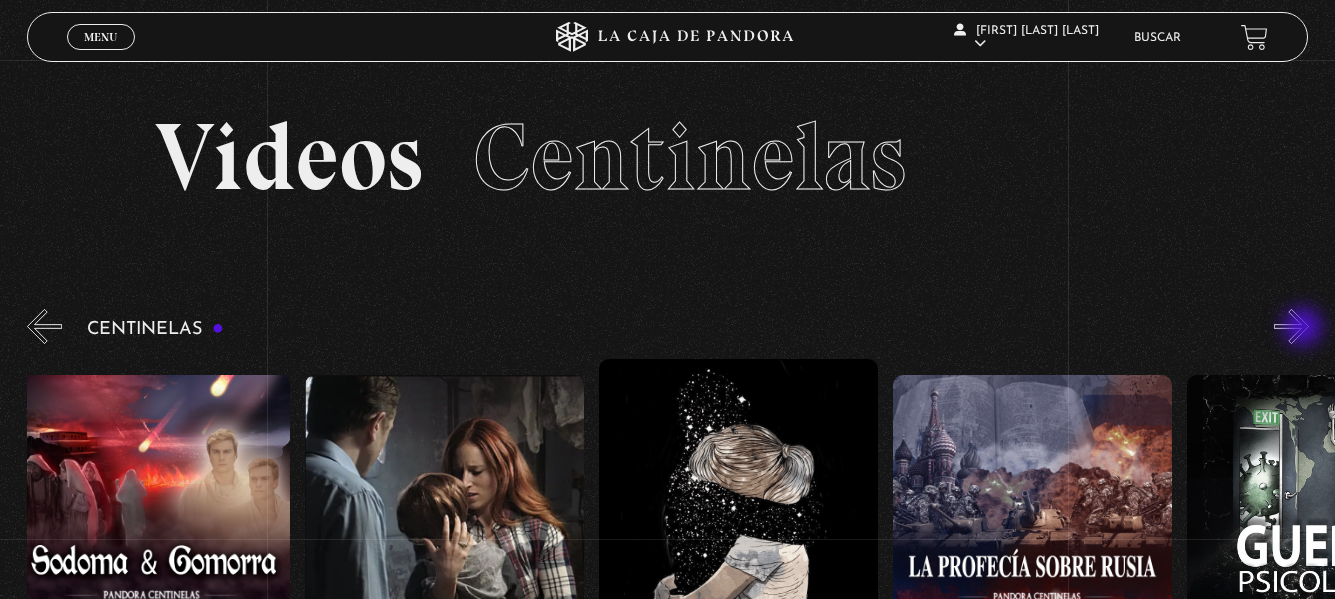 click on "»" at bounding box center [1291, 326] 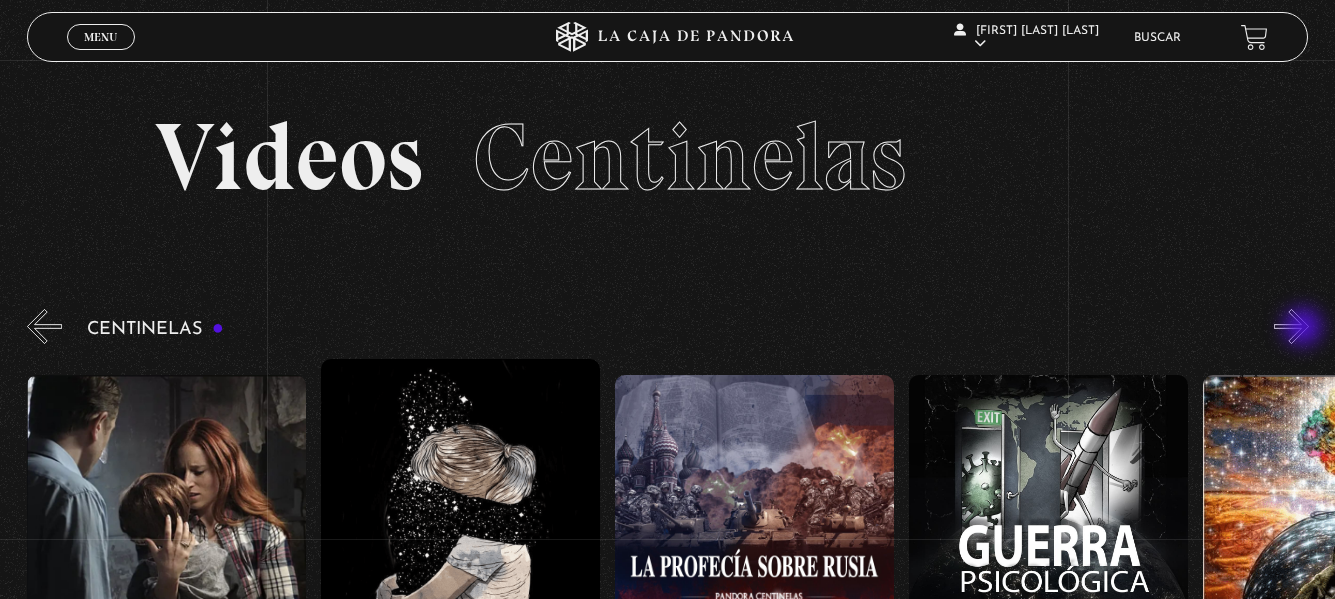 click on "»" at bounding box center (1291, 326) 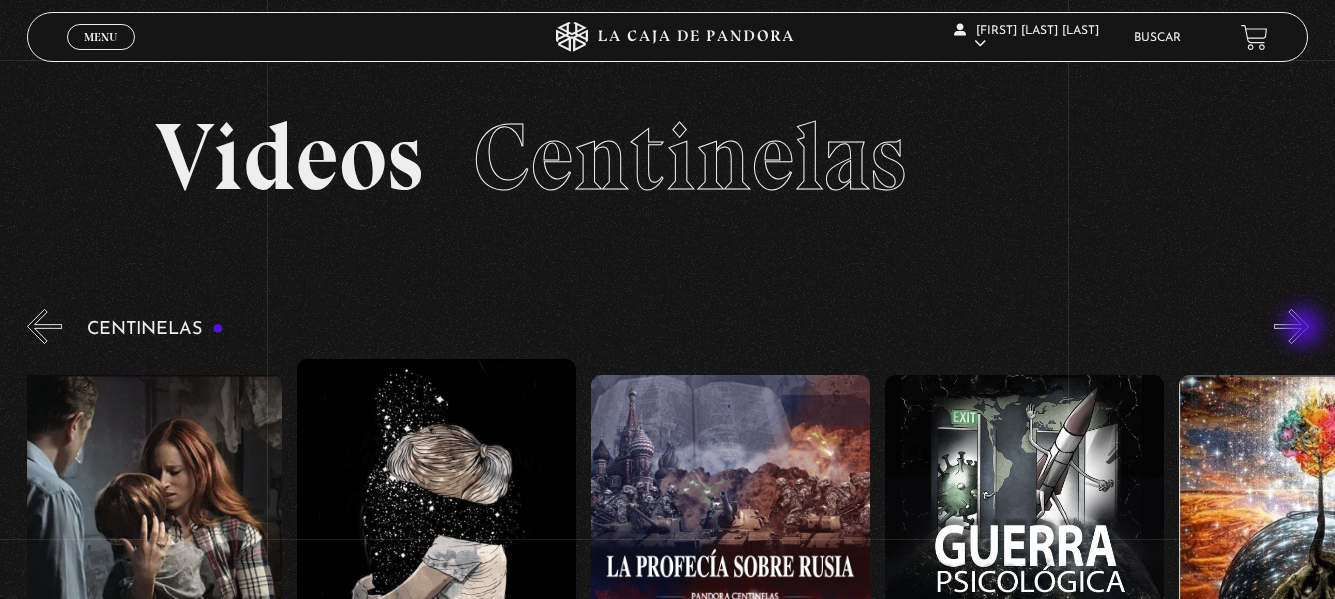 click on "»" at bounding box center (1291, 326) 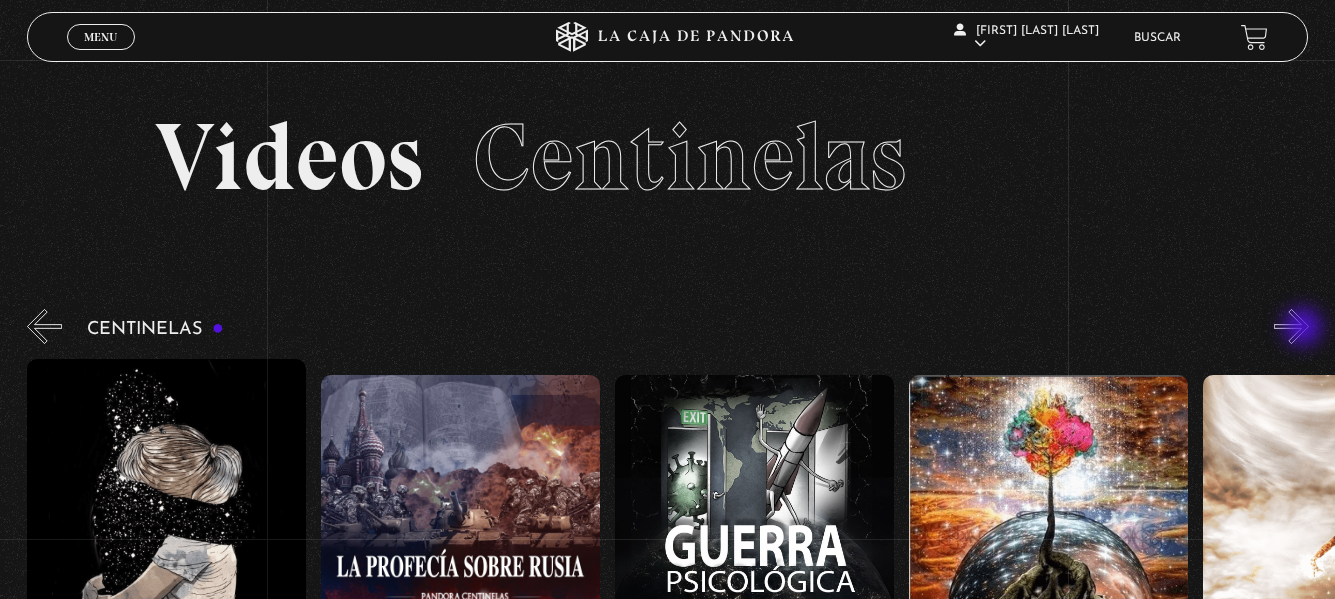 click on "»" at bounding box center [1291, 326] 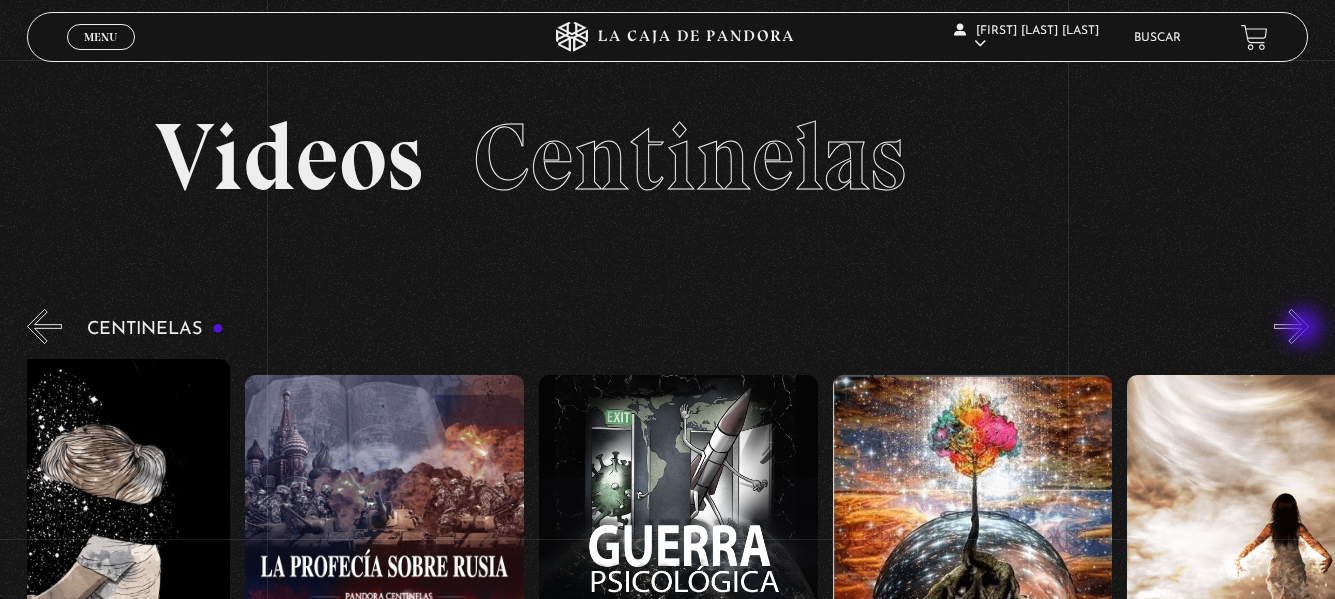 click on "»" at bounding box center [1291, 326] 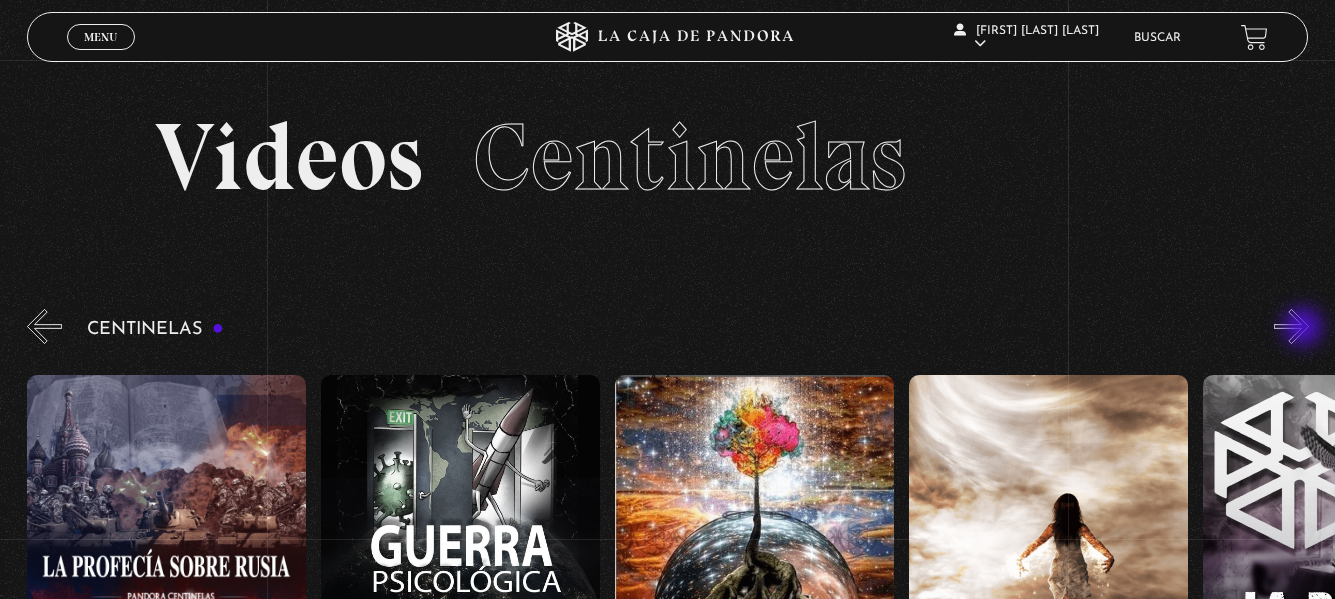 click on "»" at bounding box center (1291, 326) 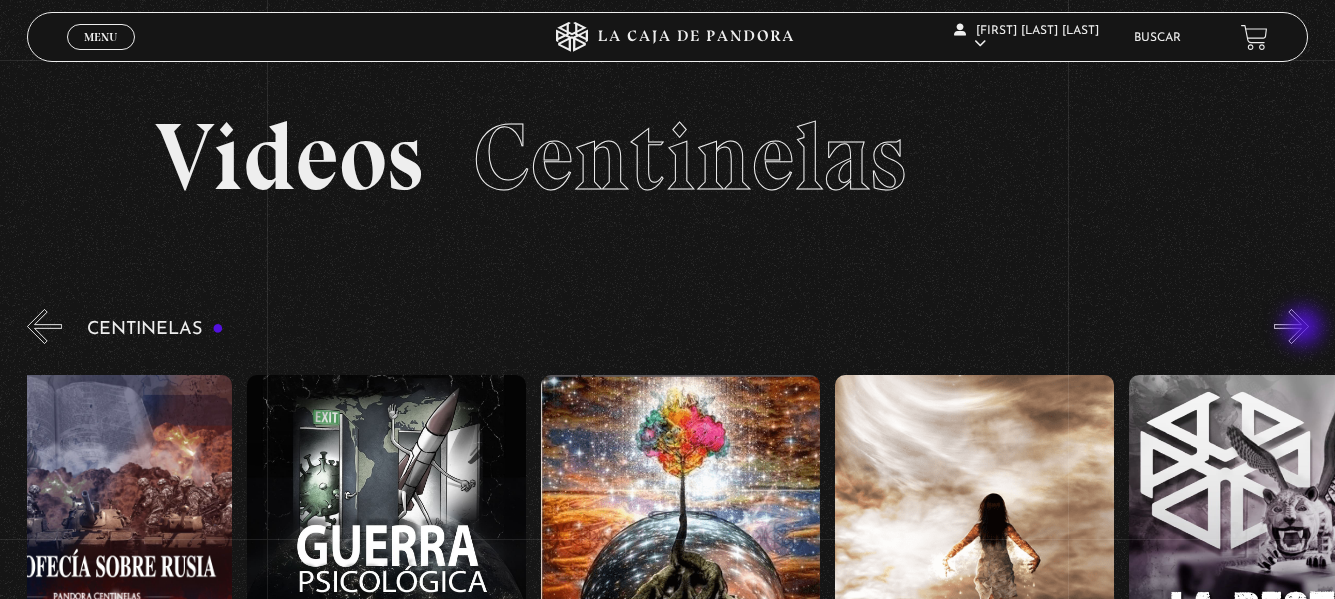 click on "»" at bounding box center (1291, 326) 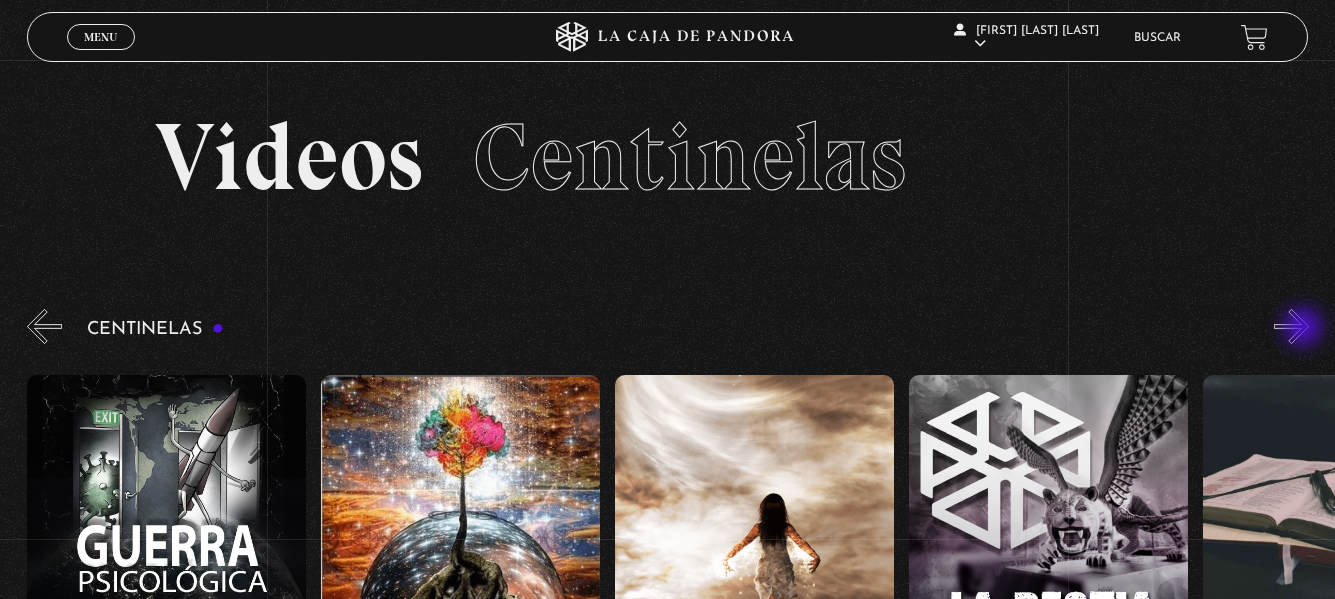 click on "»" at bounding box center [1291, 326] 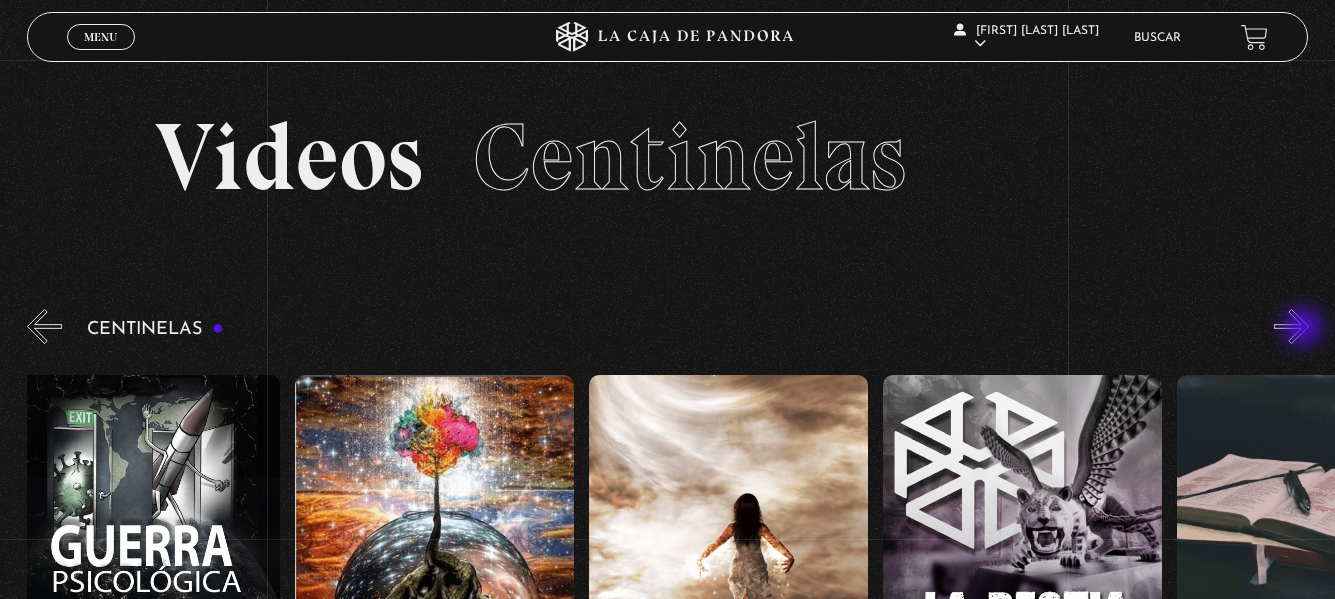 click on "»" at bounding box center (1291, 326) 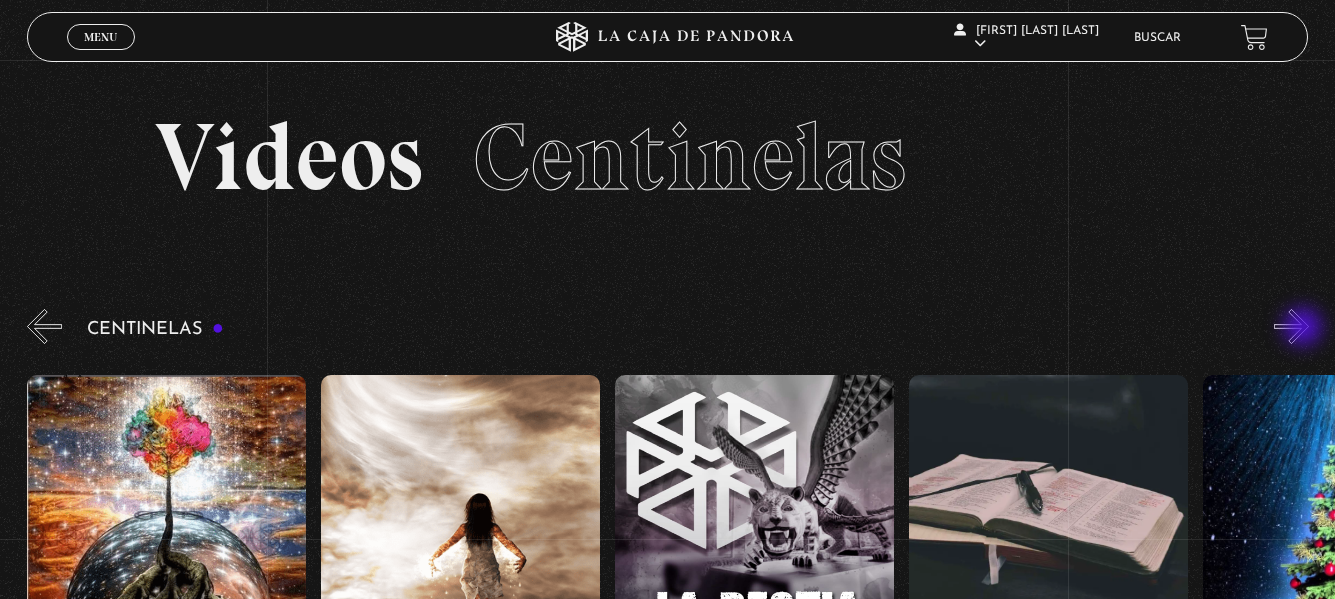 click on "»" at bounding box center [1291, 326] 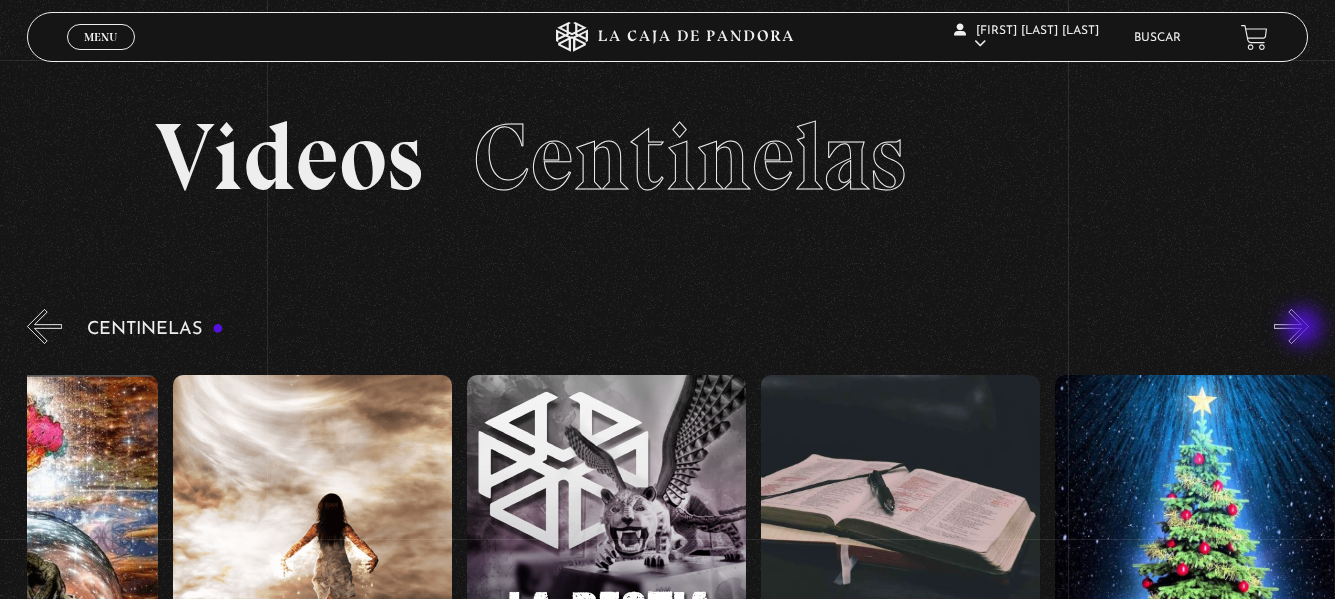 click on "»" at bounding box center (1291, 326) 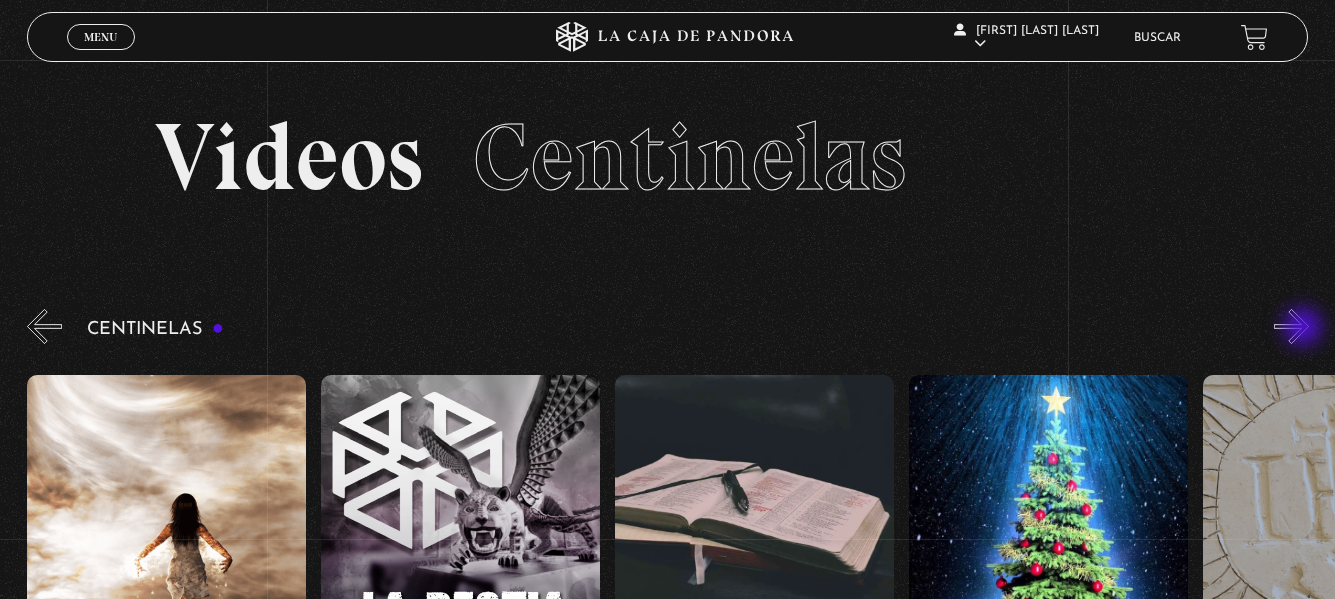 click on "»" at bounding box center [1291, 326] 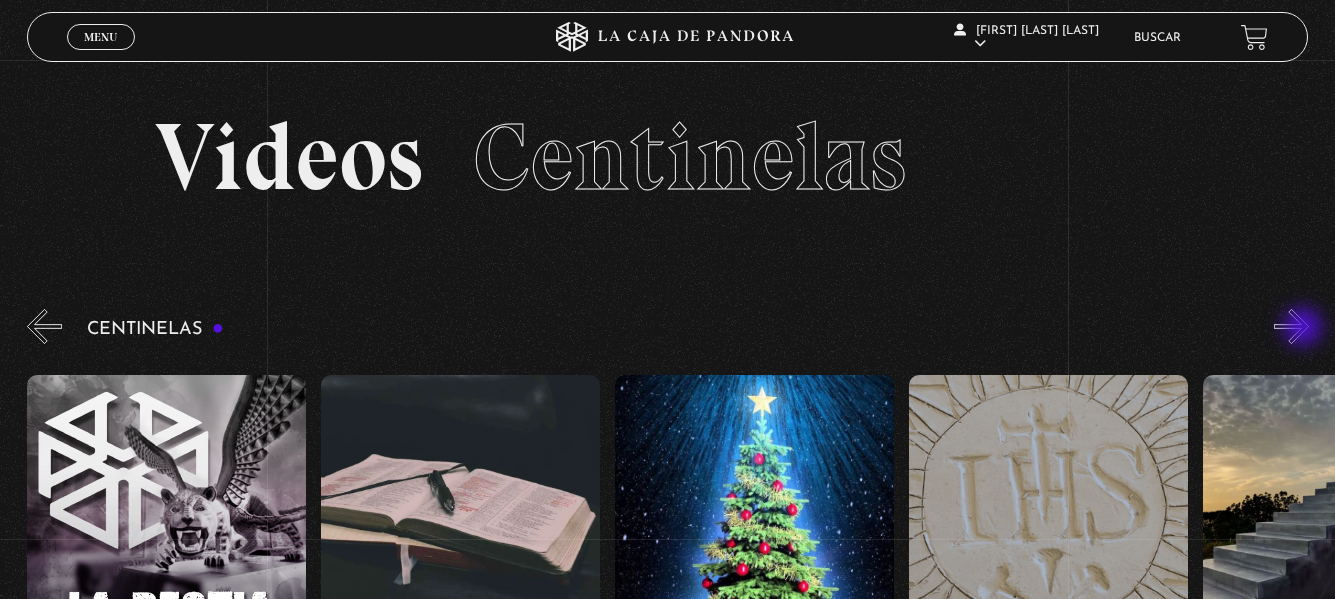 click on "»" at bounding box center (1291, 326) 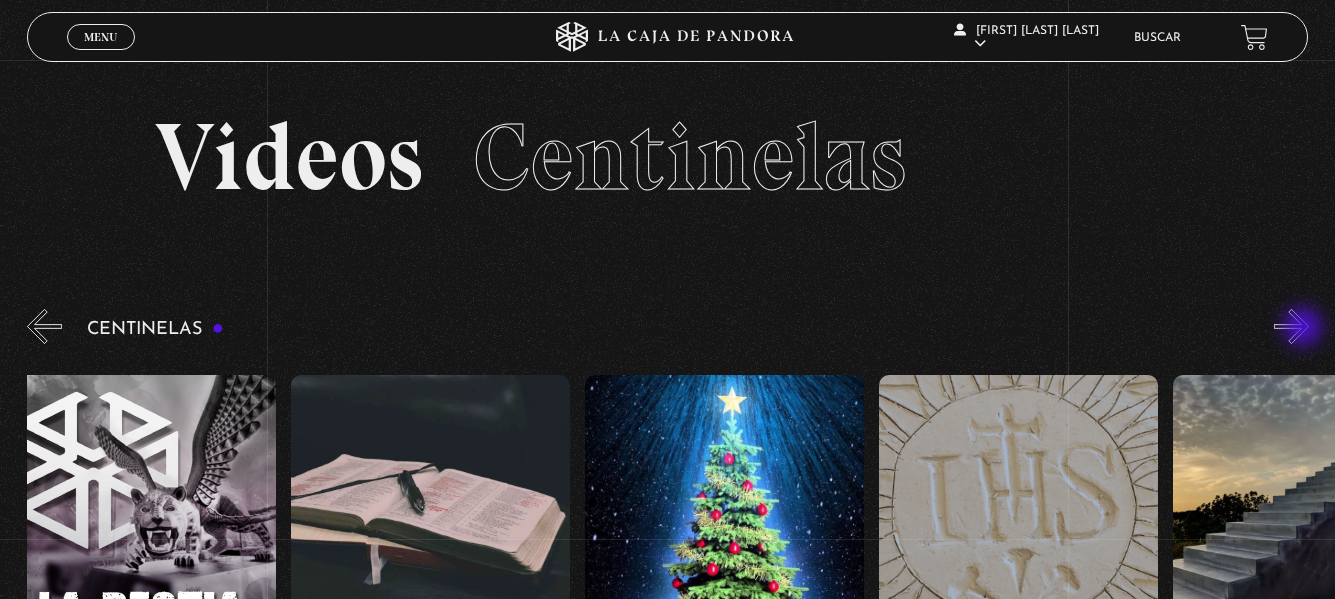 click on "»" at bounding box center [1291, 326] 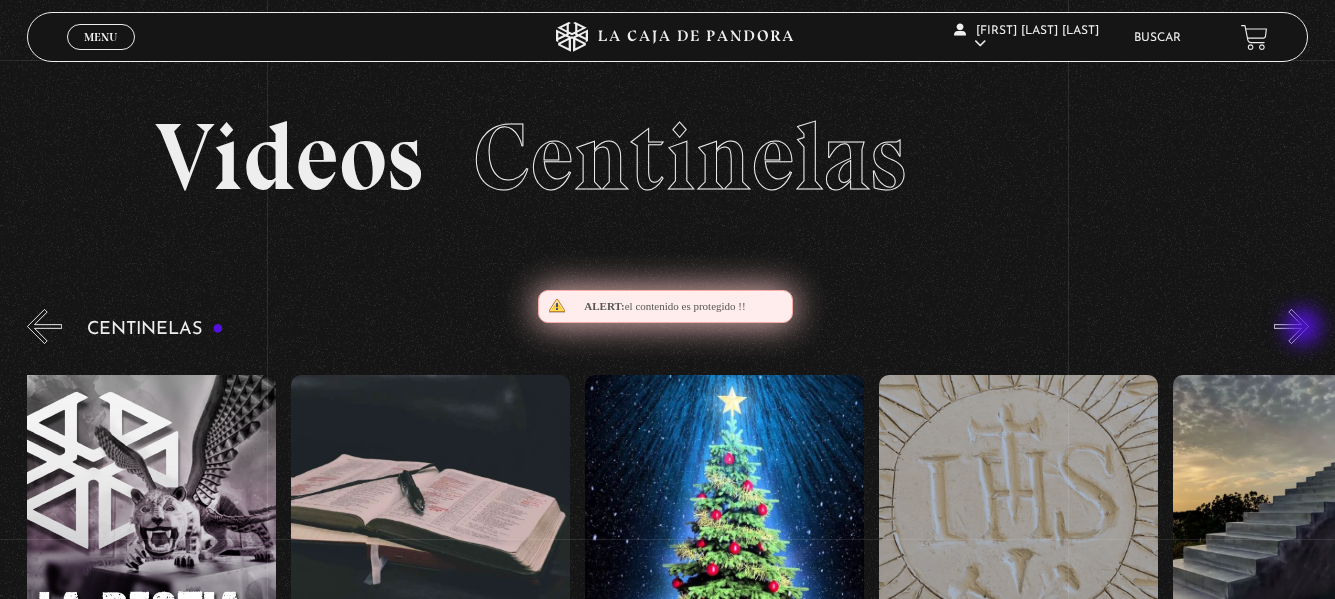 scroll, scrollTop: 0, scrollLeft: 21756, axis: horizontal 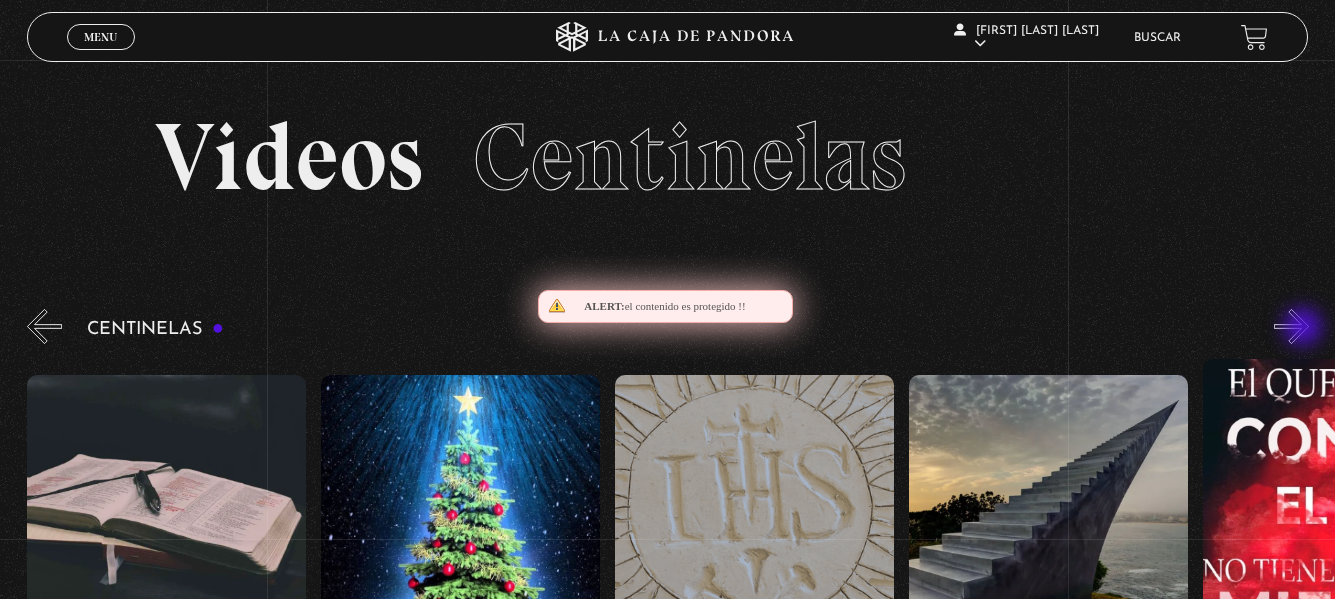 click on "»" at bounding box center (1291, 326) 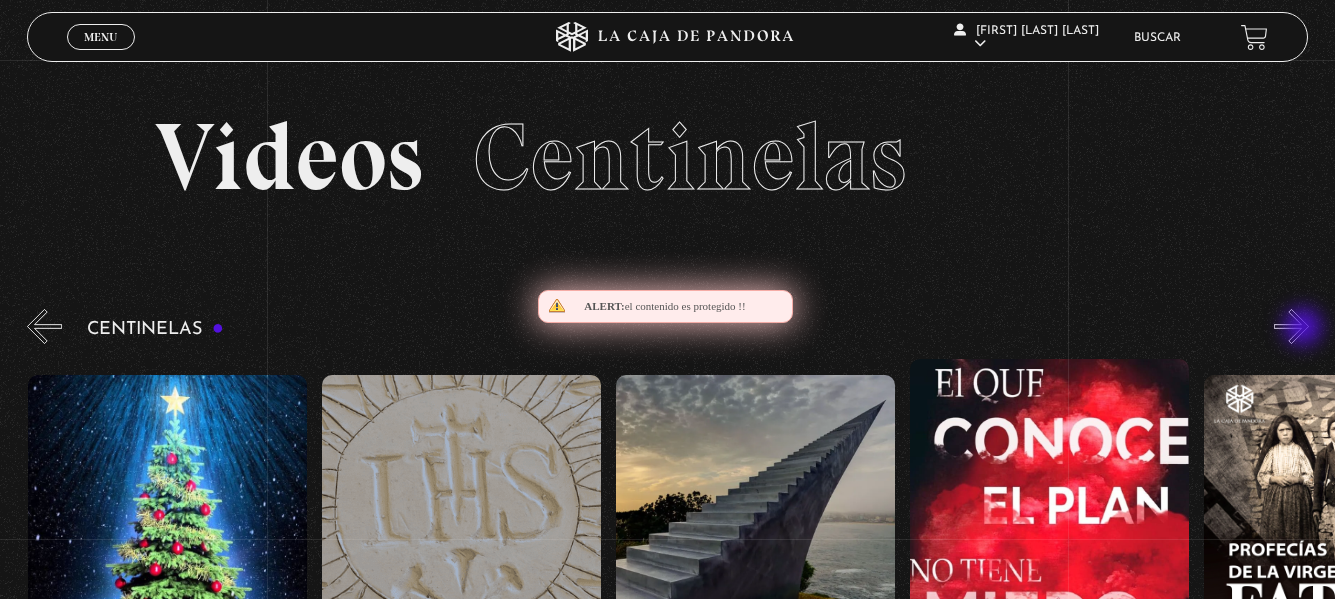 scroll, scrollTop: 0, scrollLeft: 22050, axis: horizontal 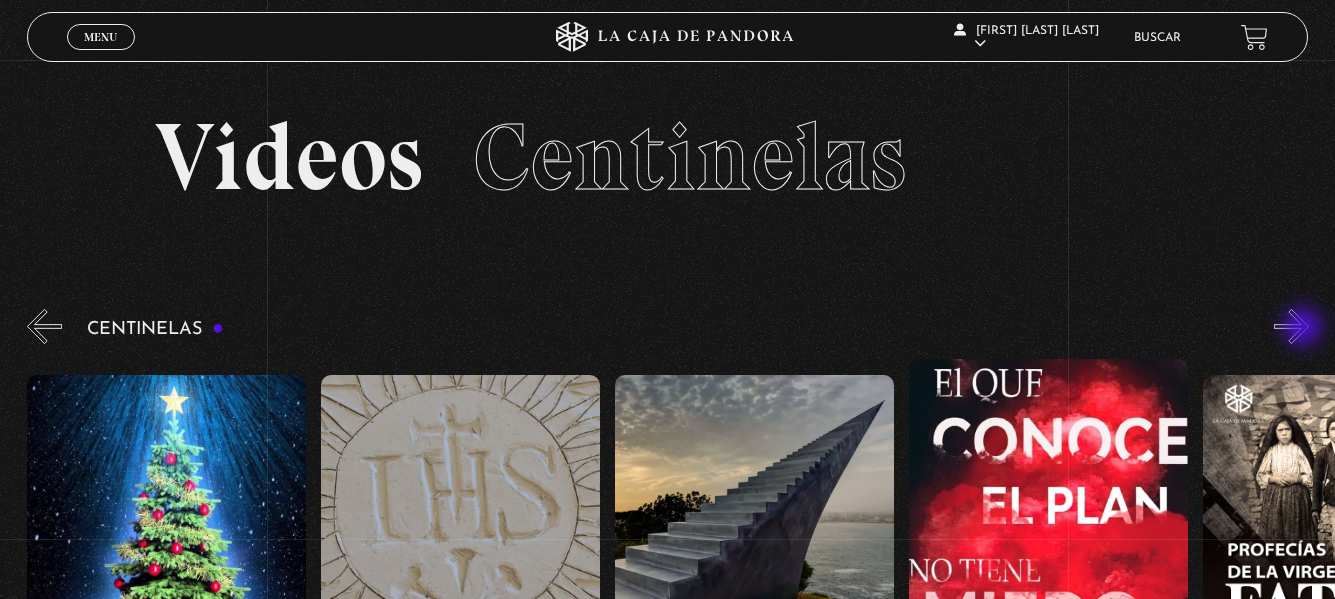 click on "»" at bounding box center (1291, 326) 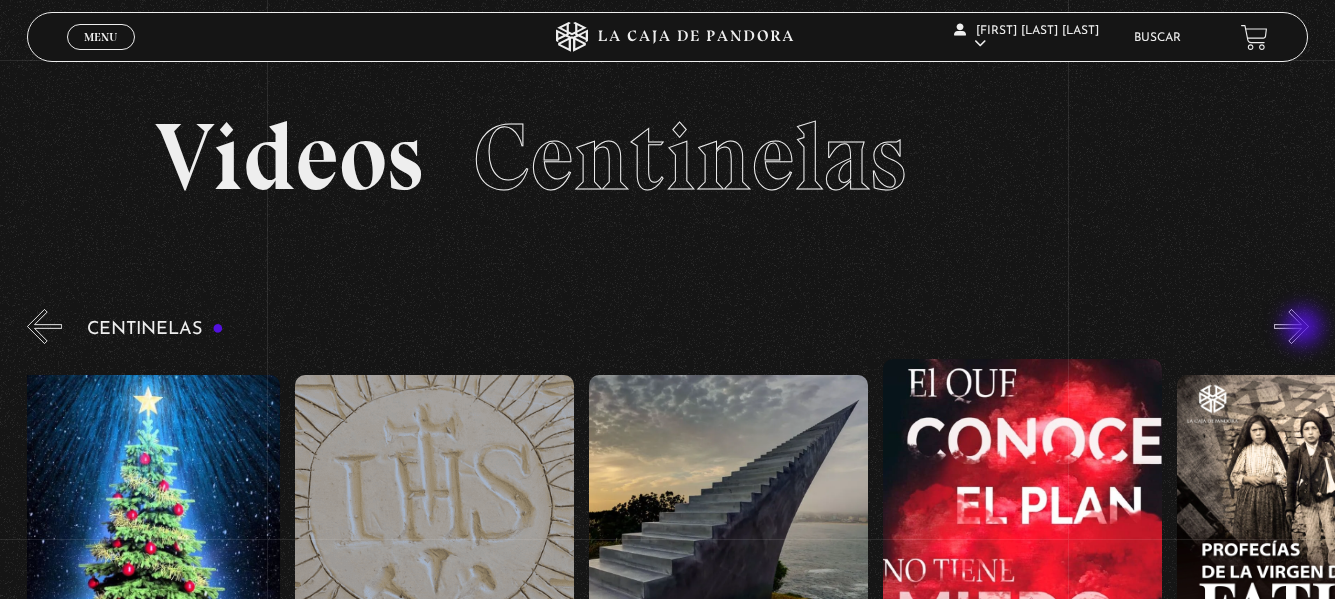 click on "»" at bounding box center (1291, 326) 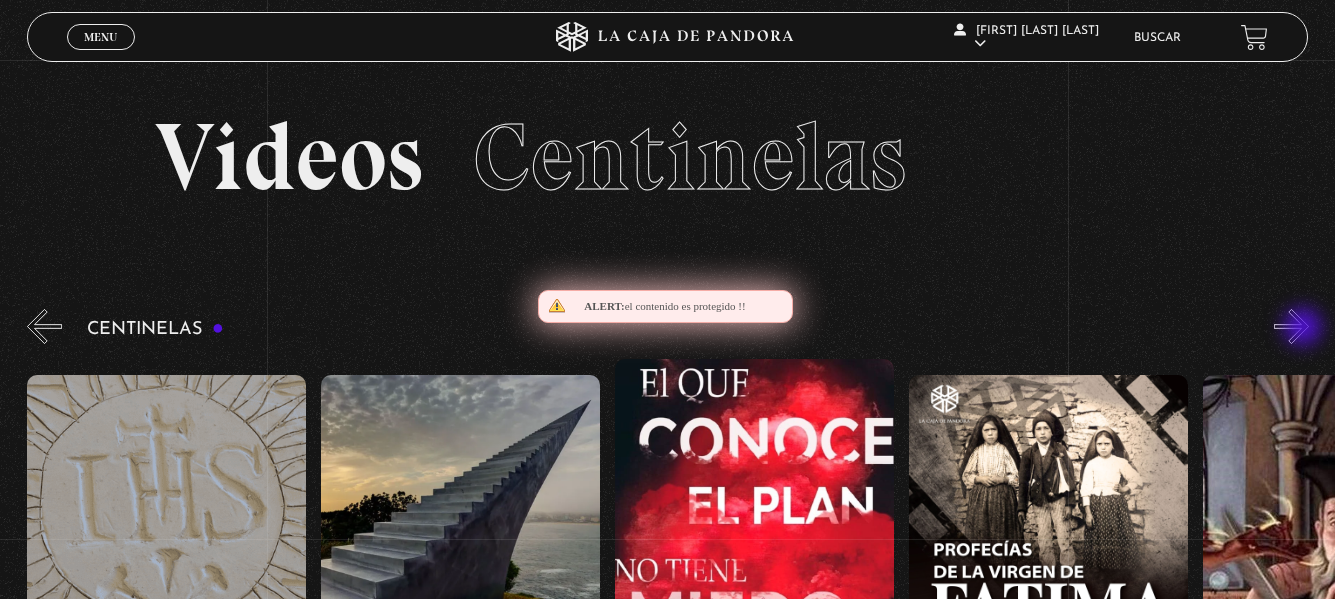 click on "»" at bounding box center [1291, 326] 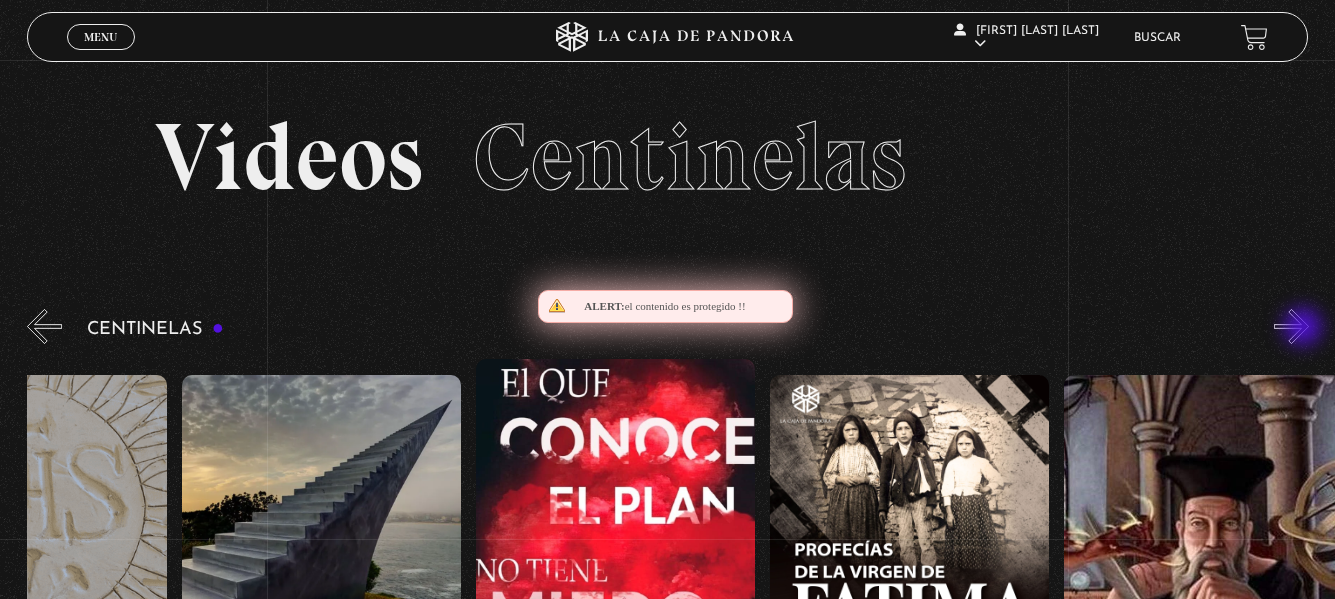 click on "»" at bounding box center [1291, 326] 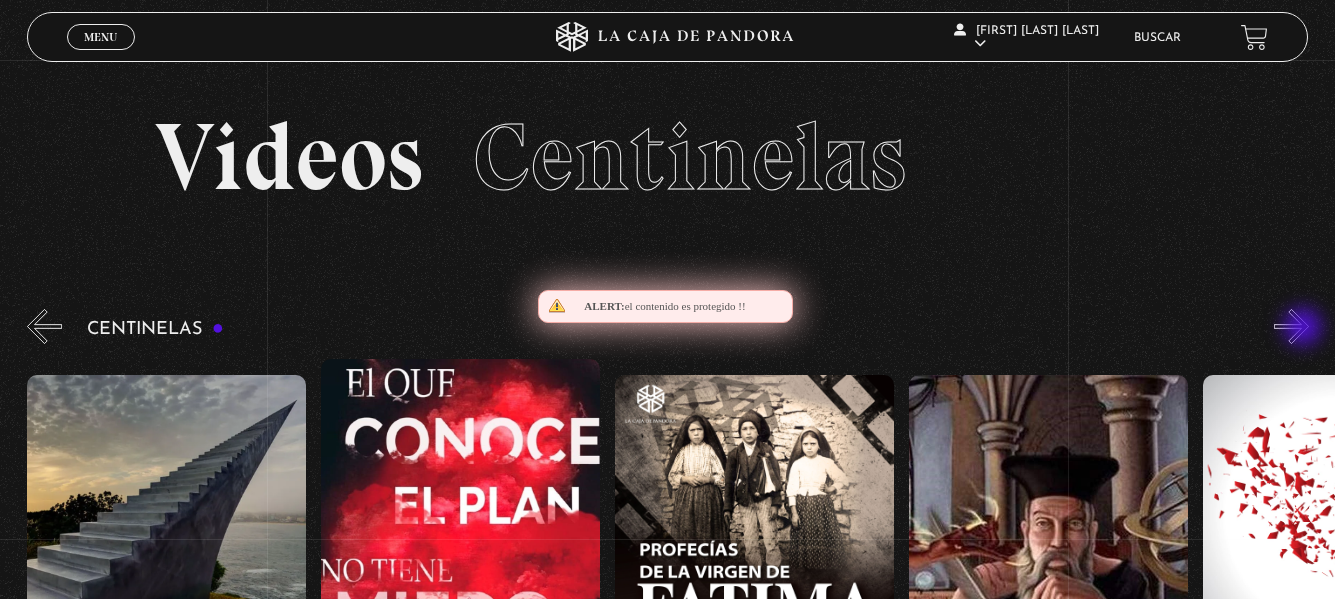 click on "»" at bounding box center [1291, 326] 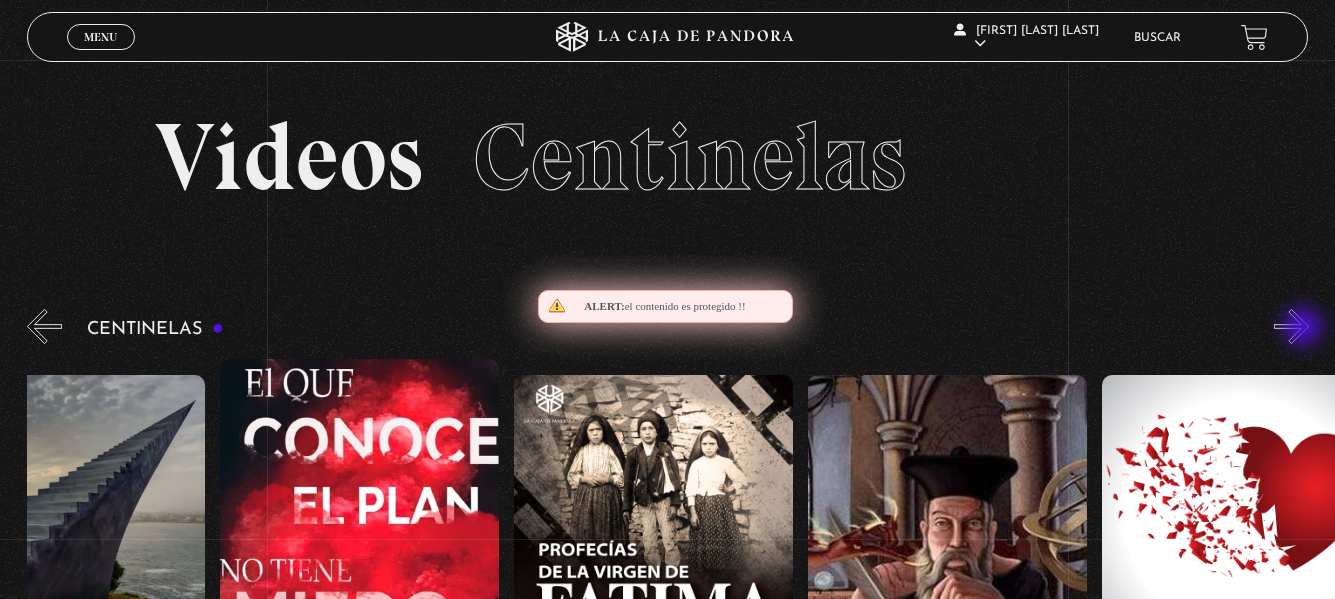 click on "»" at bounding box center [1291, 326] 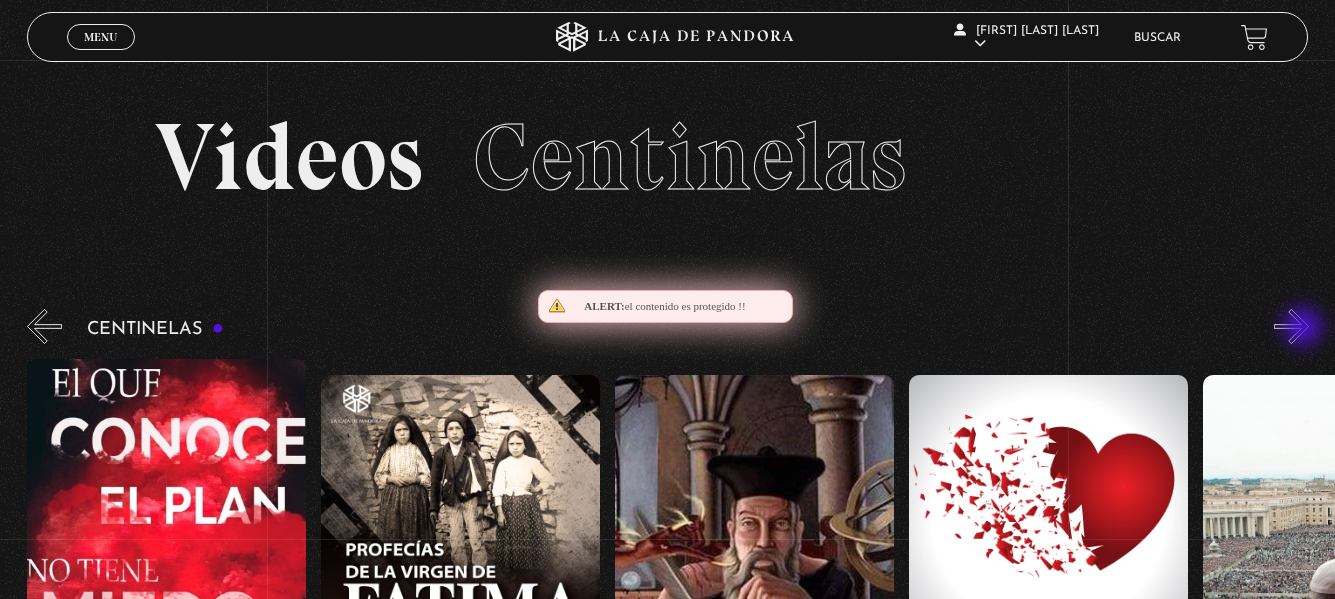 click on "»" at bounding box center [1291, 326] 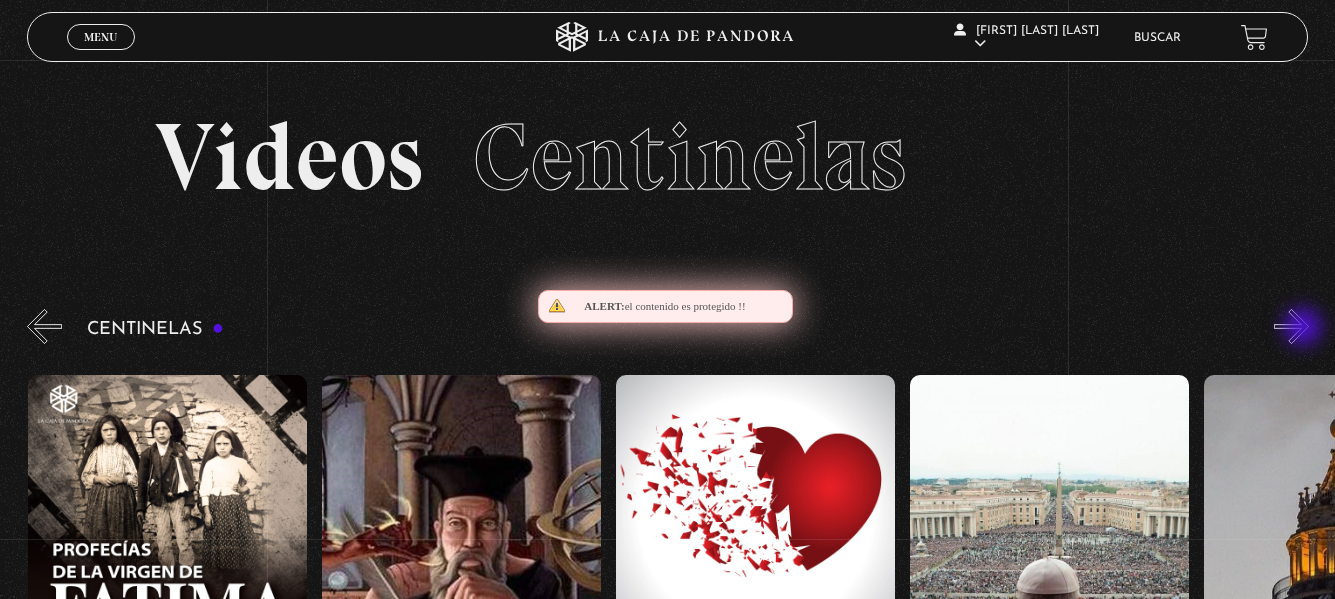 scroll, scrollTop: 0, scrollLeft: 23226, axis: horizontal 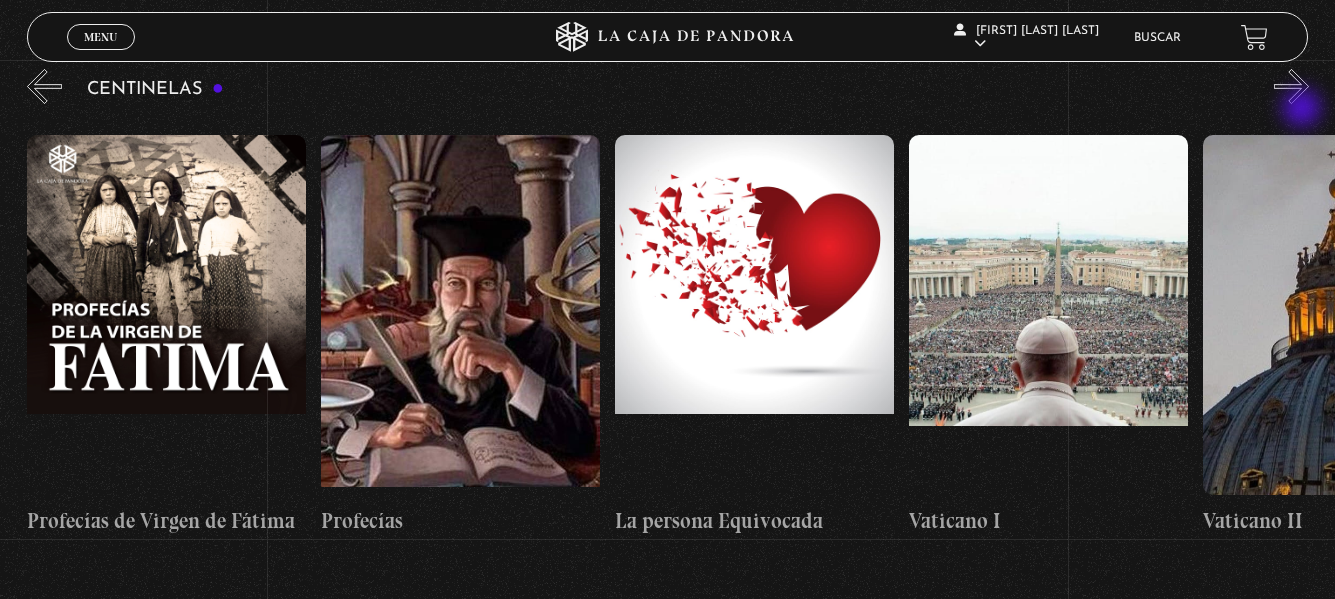 click on "Centinelas" at bounding box center (681, 308) 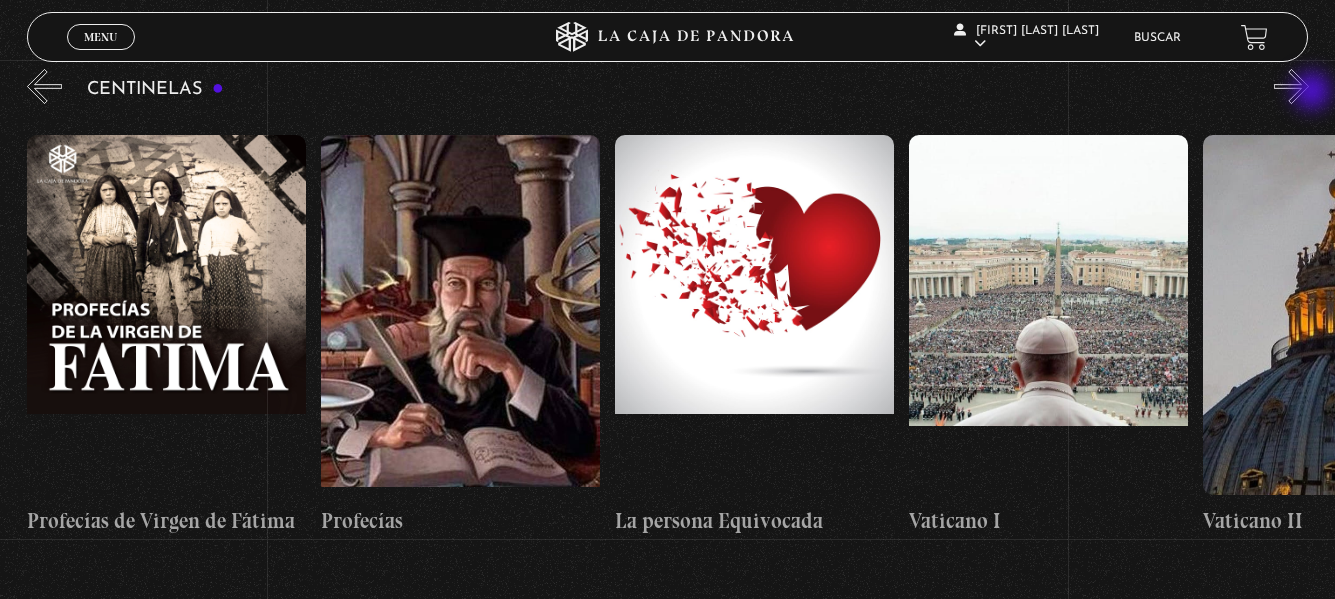 click on "»" at bounding box center (1291, 86) 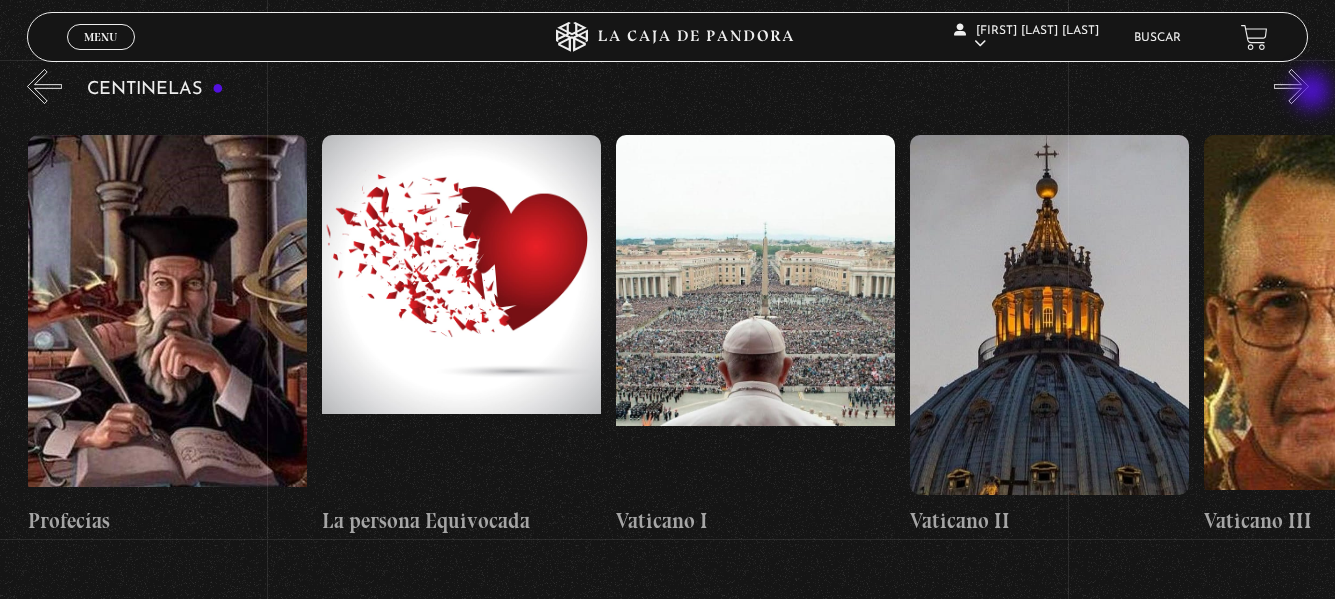 click on "»" at bounding box center [1291, 86] 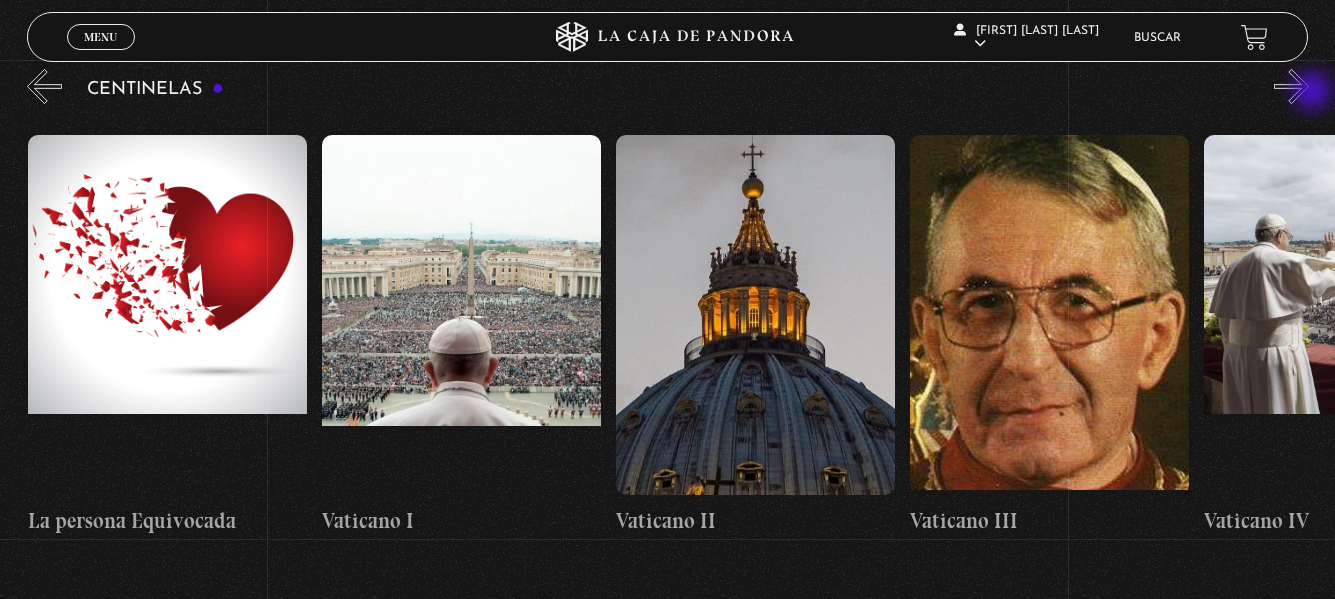 scroll, scrollTop: 0, scrollLeft: 23814, axis: horizontal 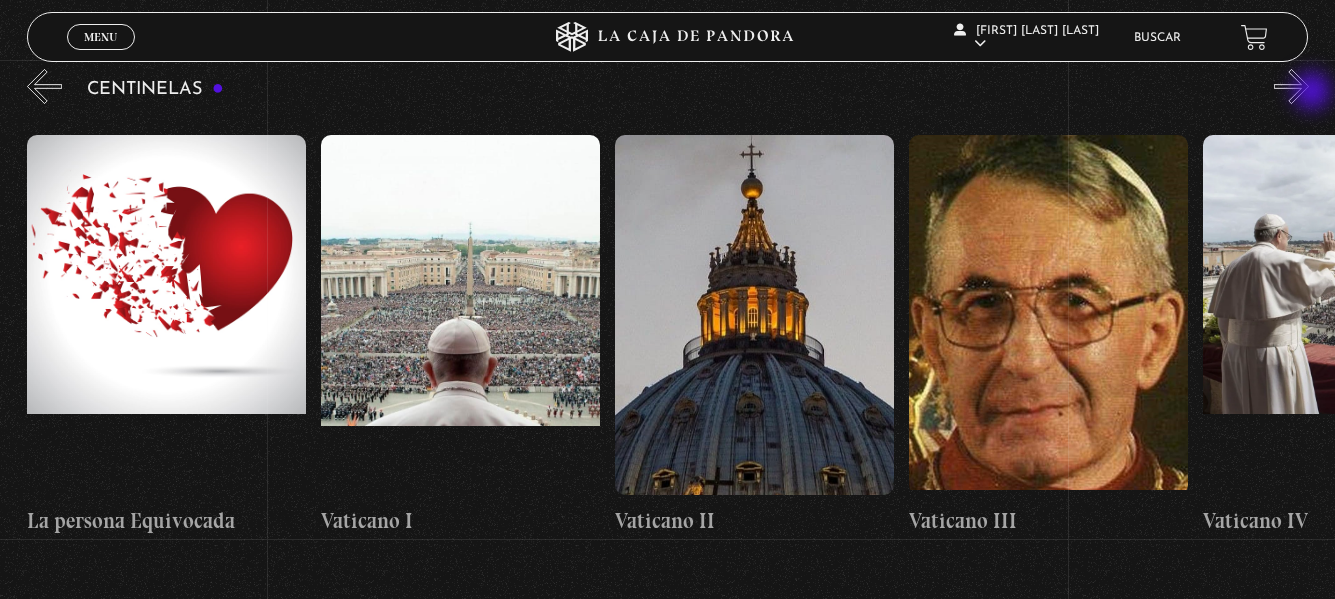 click on "»" at bounding box center (1291, 86) 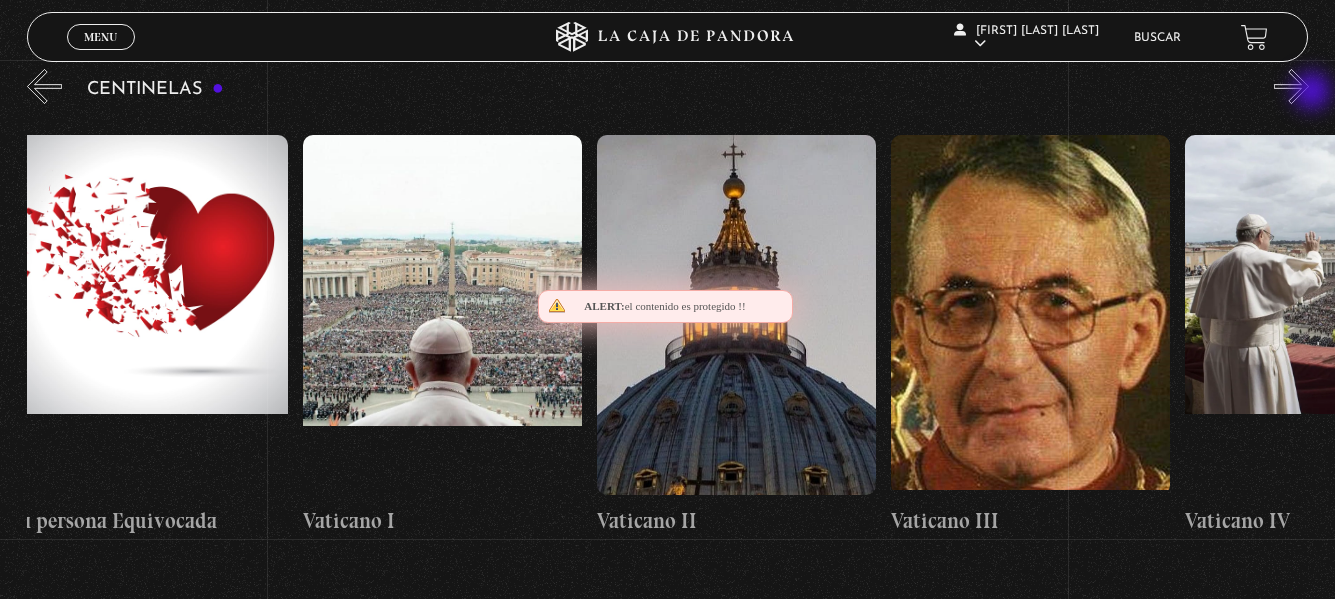 click on "»" at bounding box center (1291, 86) 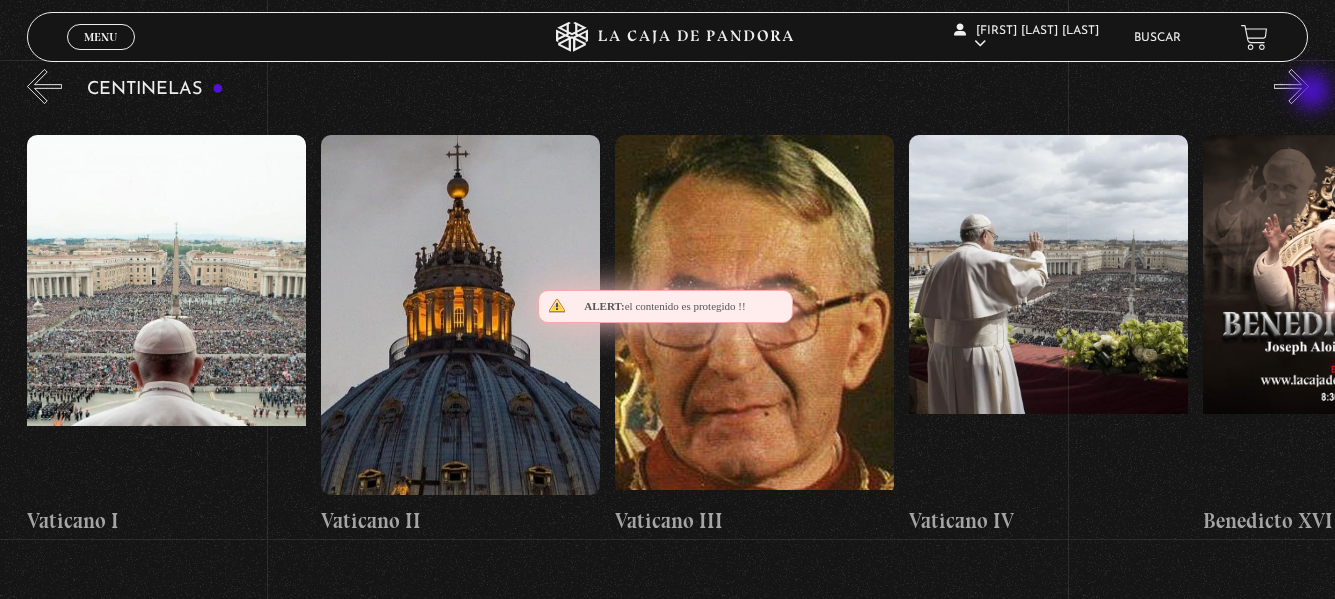 click on "»" at bounding box center (1291, 86) 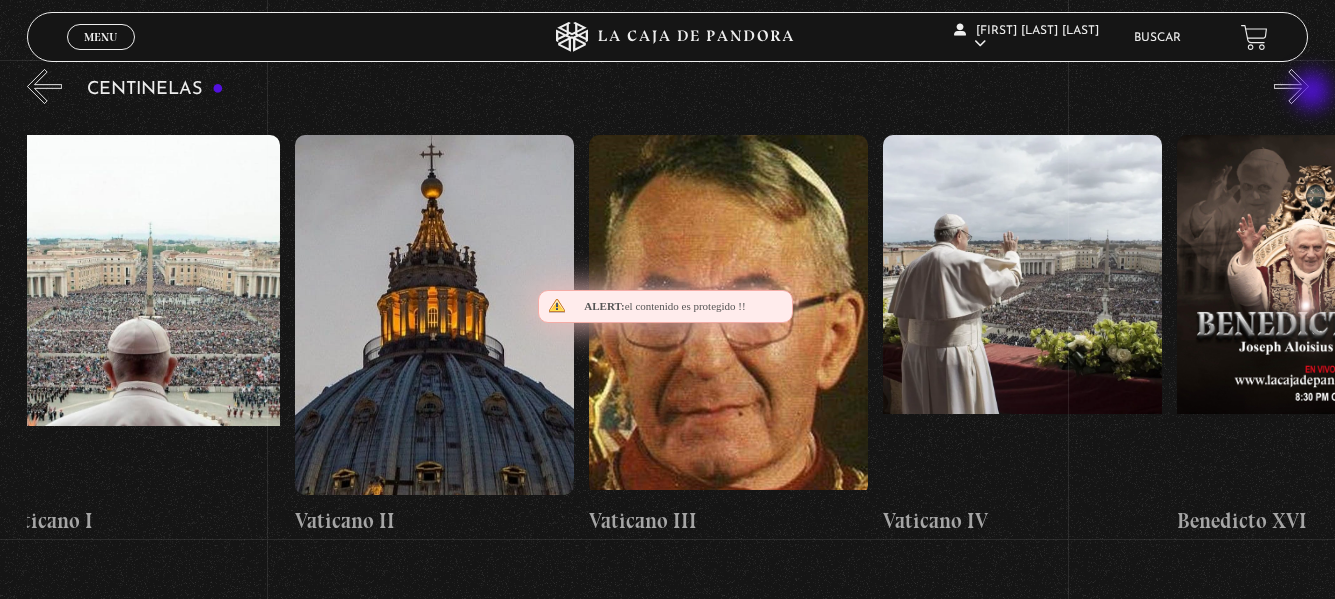 click on "»" at bounding box center (1291, 86) 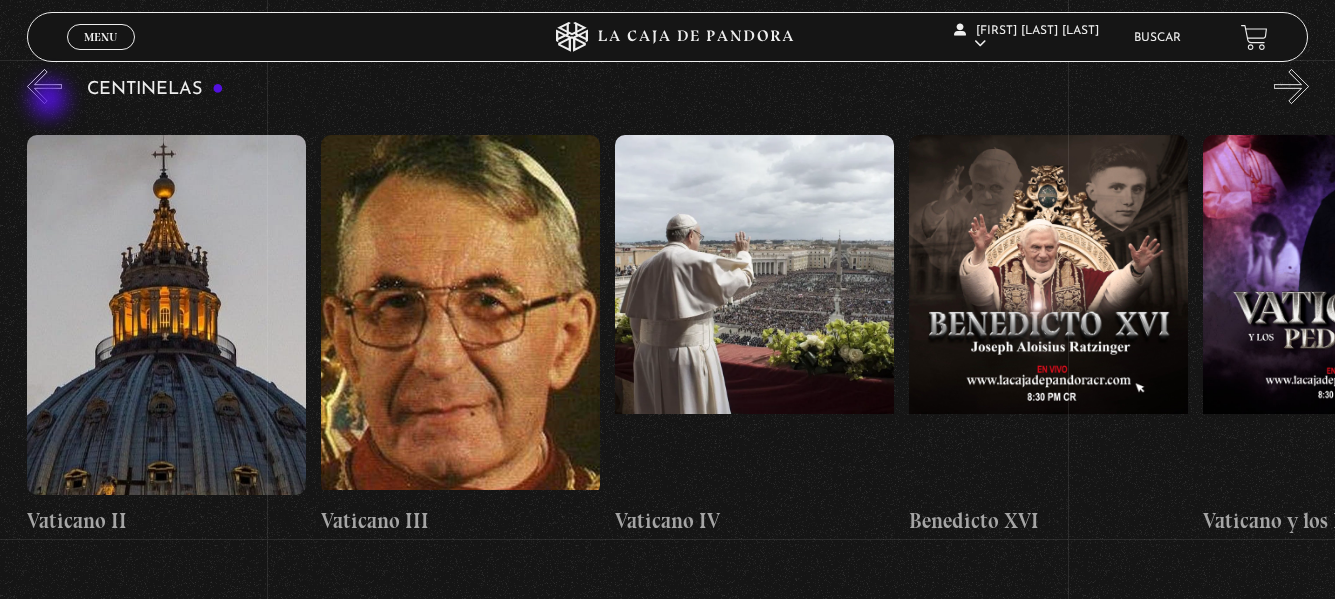 click on "«" at bounding box center (44, 86) 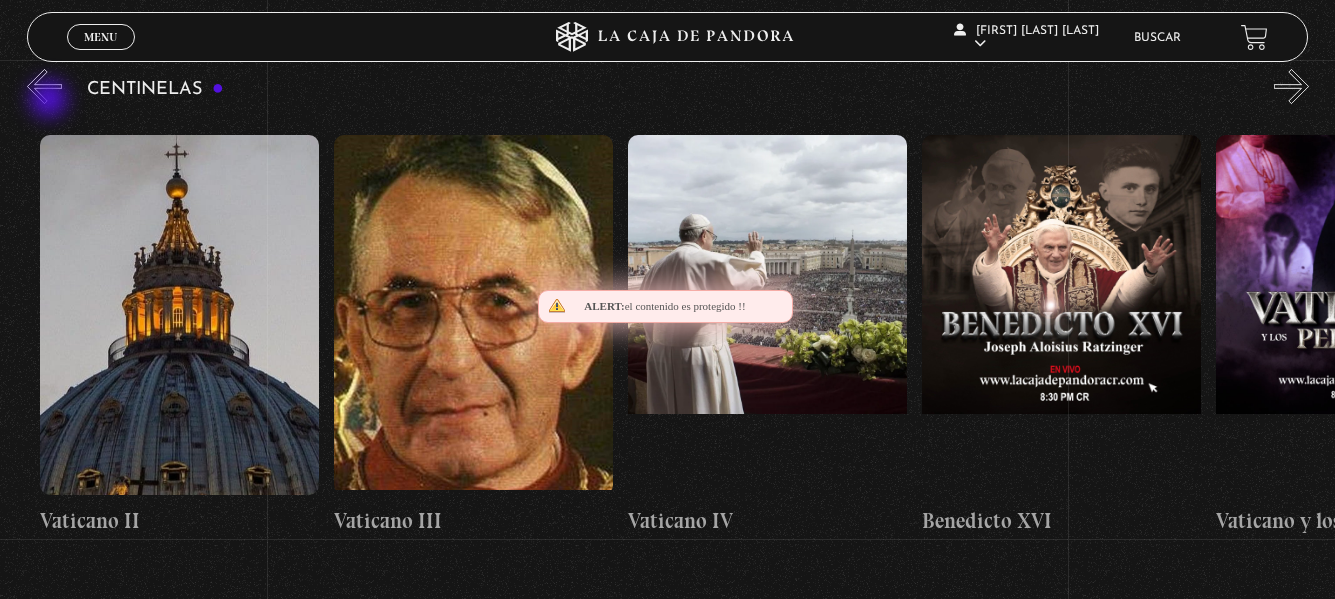 click on "«" at bounding box center [44, 86] 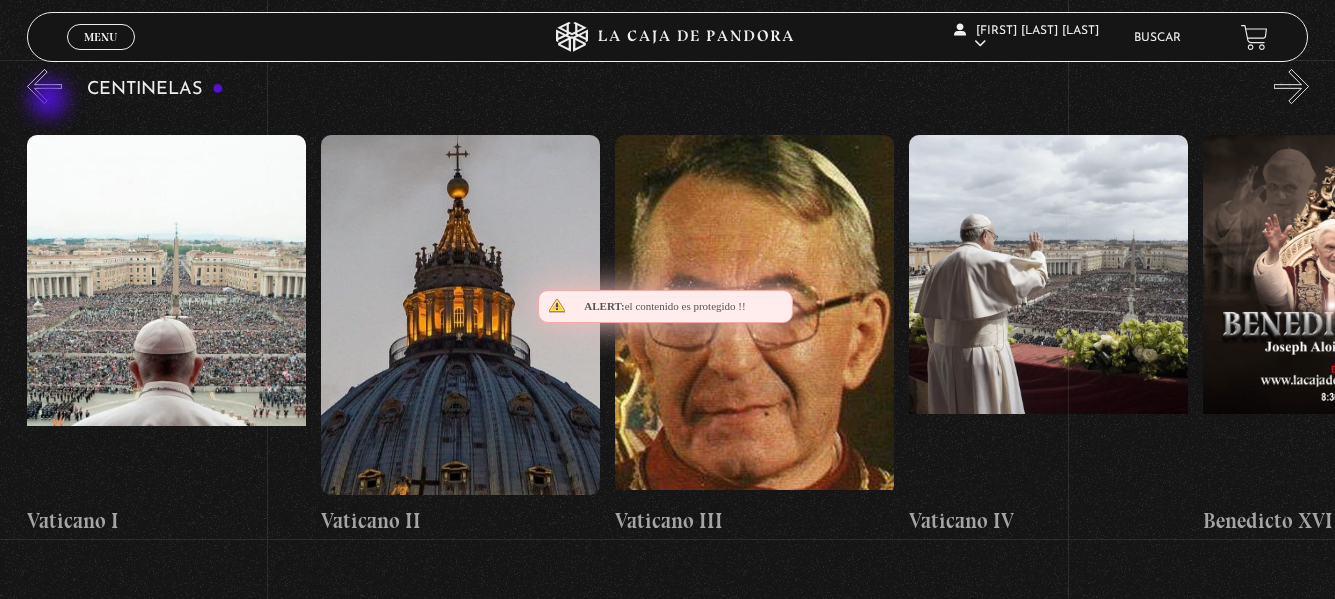 click on "«" at bounding box center (44, 86) 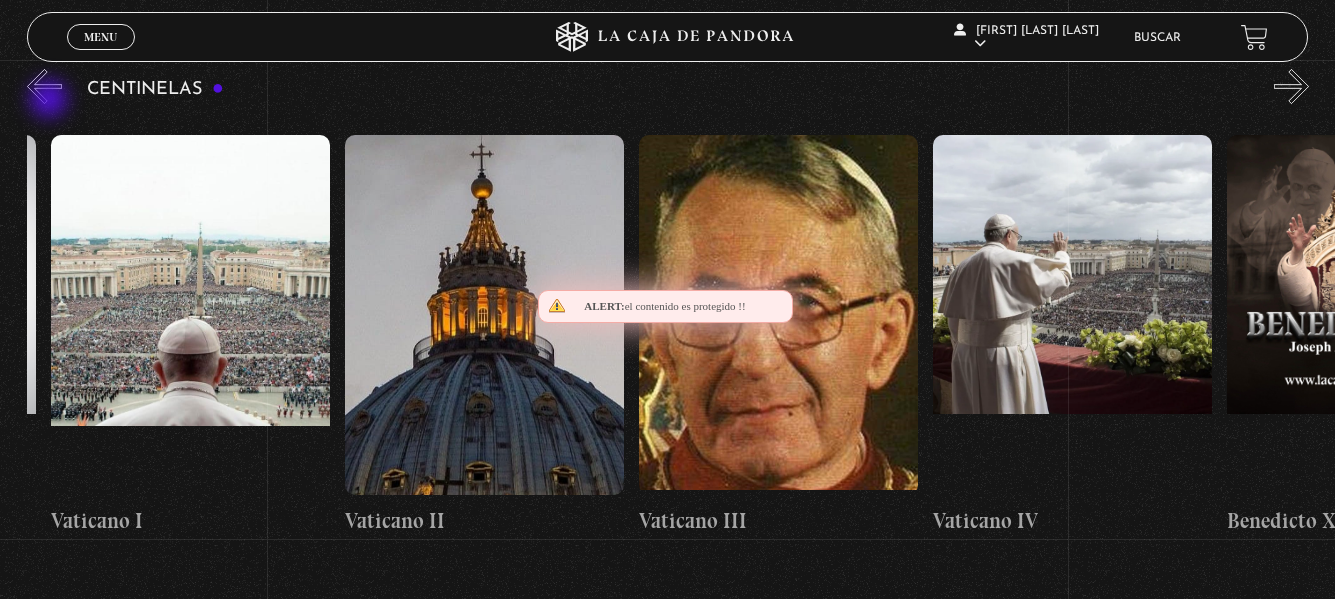 click on "«" at bounding box center [44, 86] 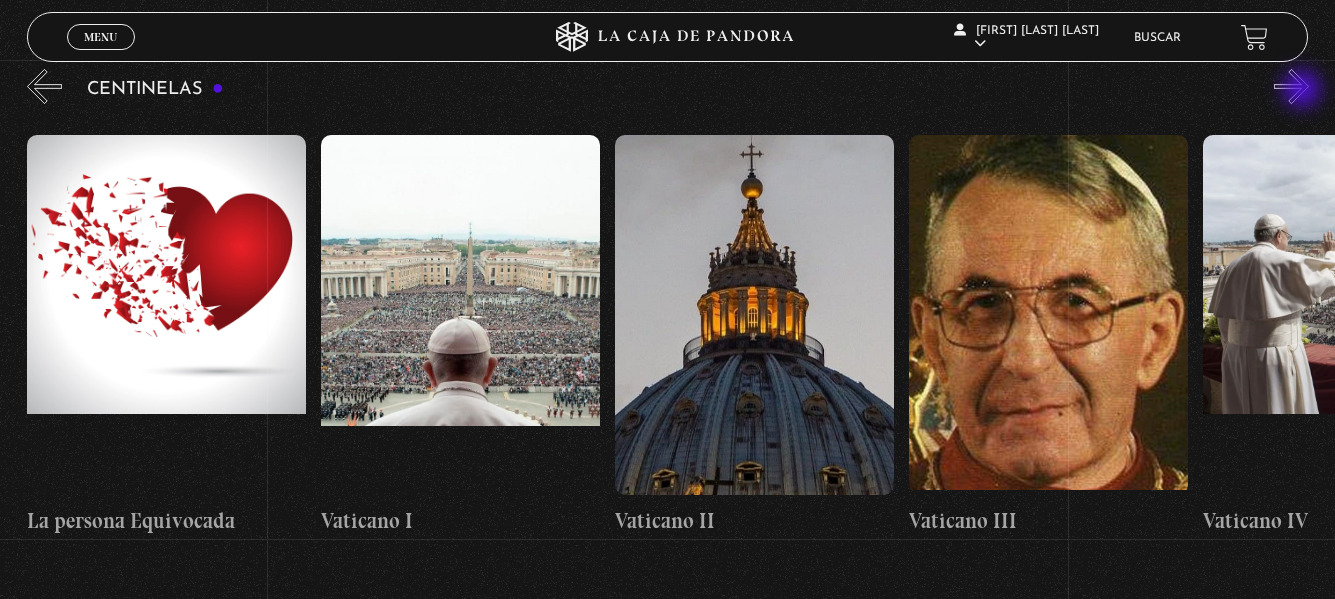 click on "»" at bounding box center [1291, 86] 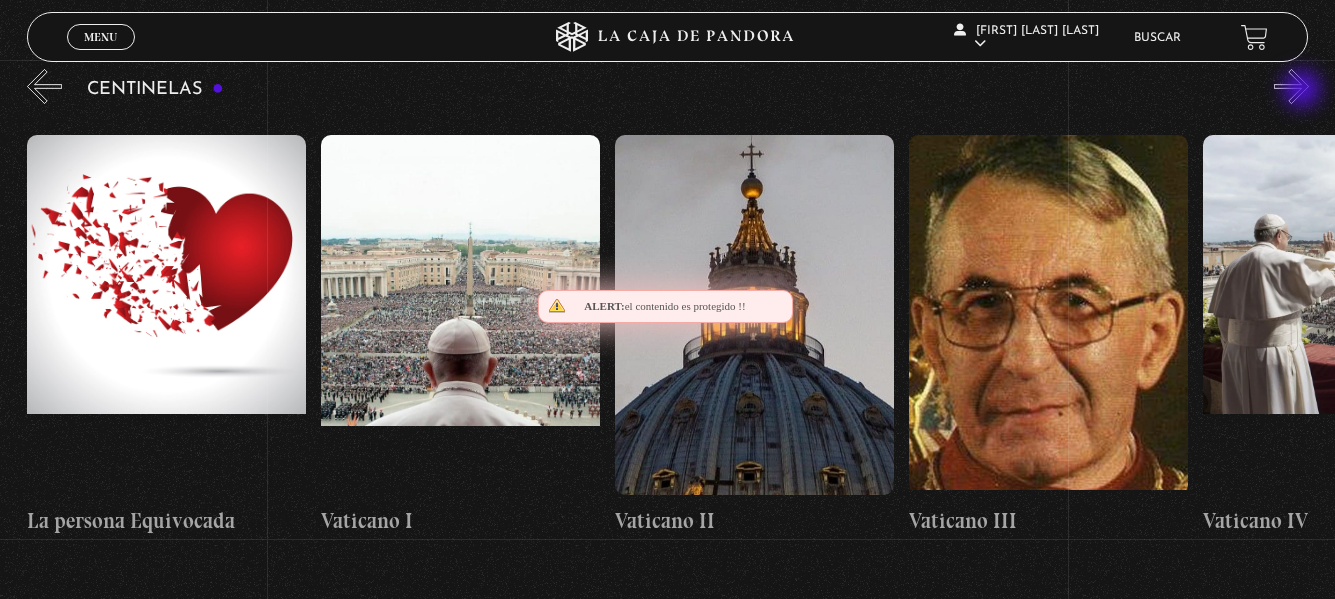 click on "»" at bounding box center [1291, 86] 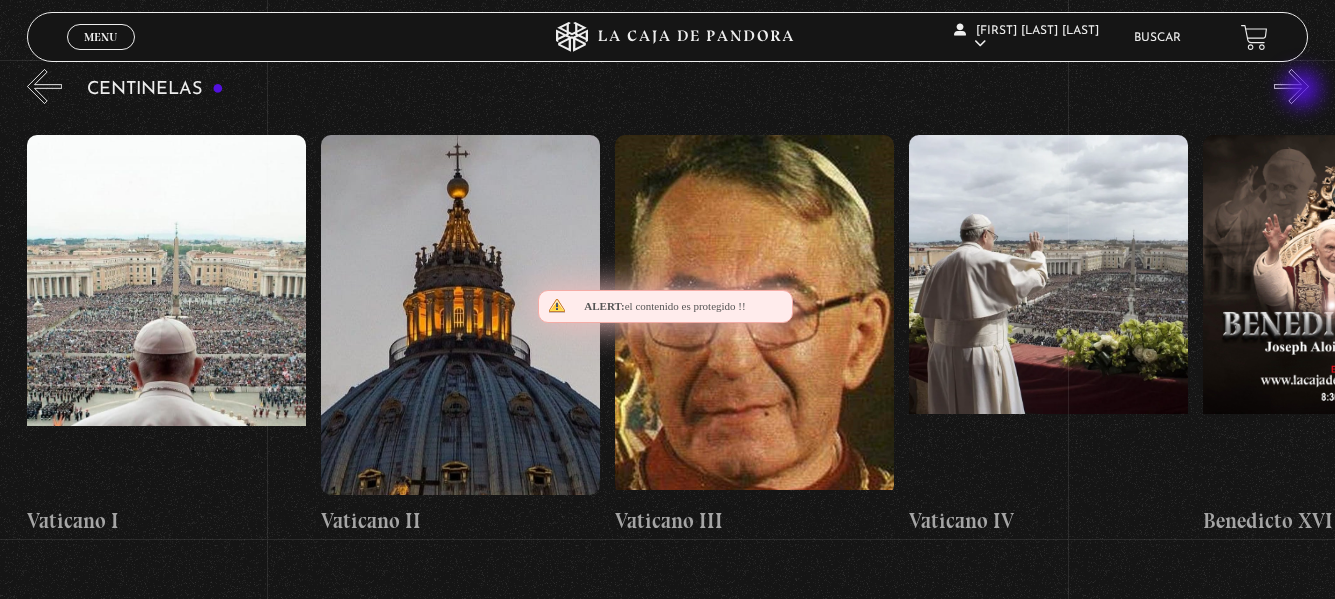 click on "»" at bounding box center [1291, 86] 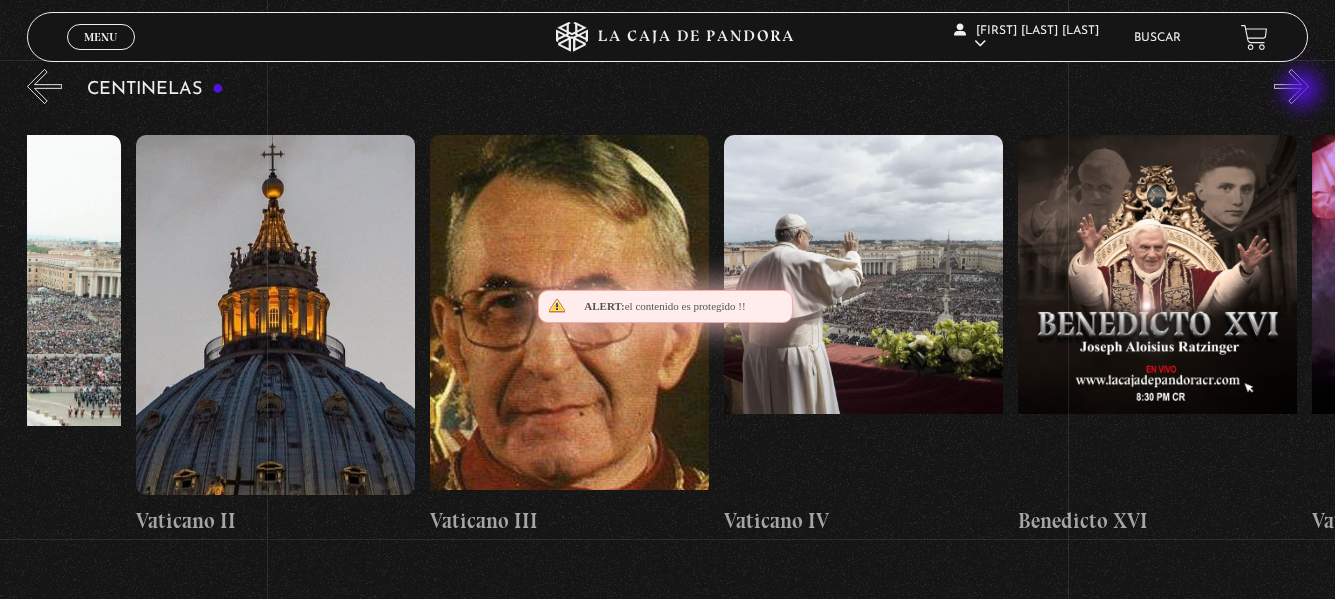click on "»" at bounding box center [1291, 86] 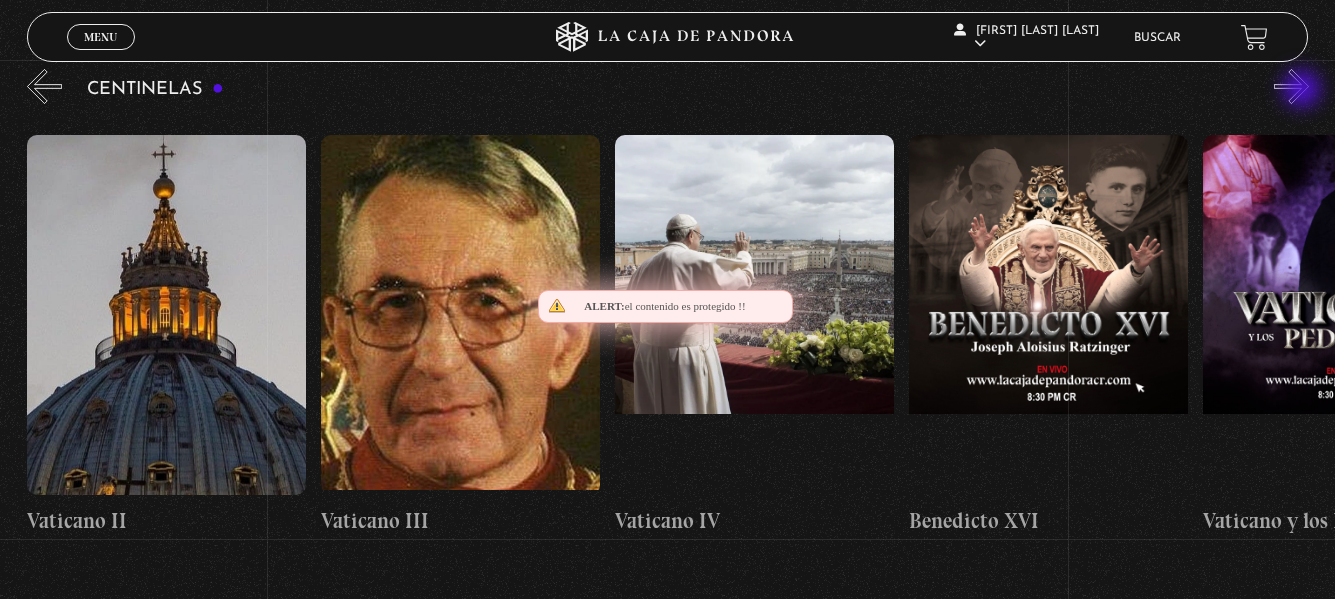 click on "»" at bounding box center [1291, 86] 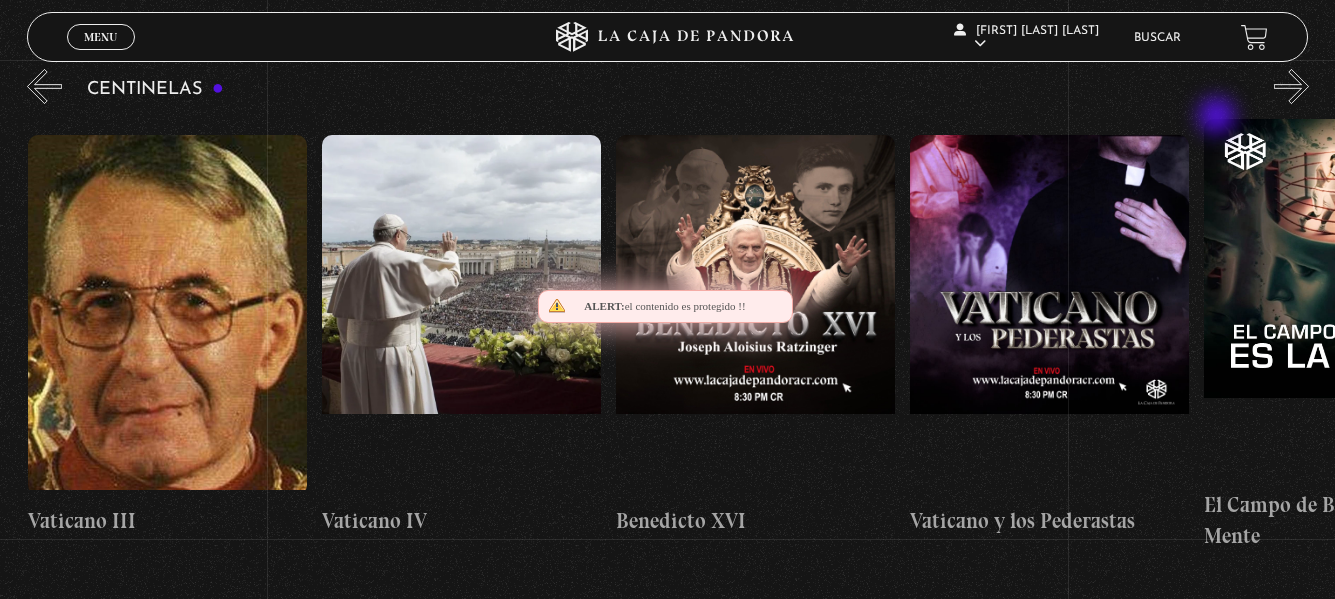 scroll, scrollTop: 0, scrollLeft: 24696, axis: horizontal 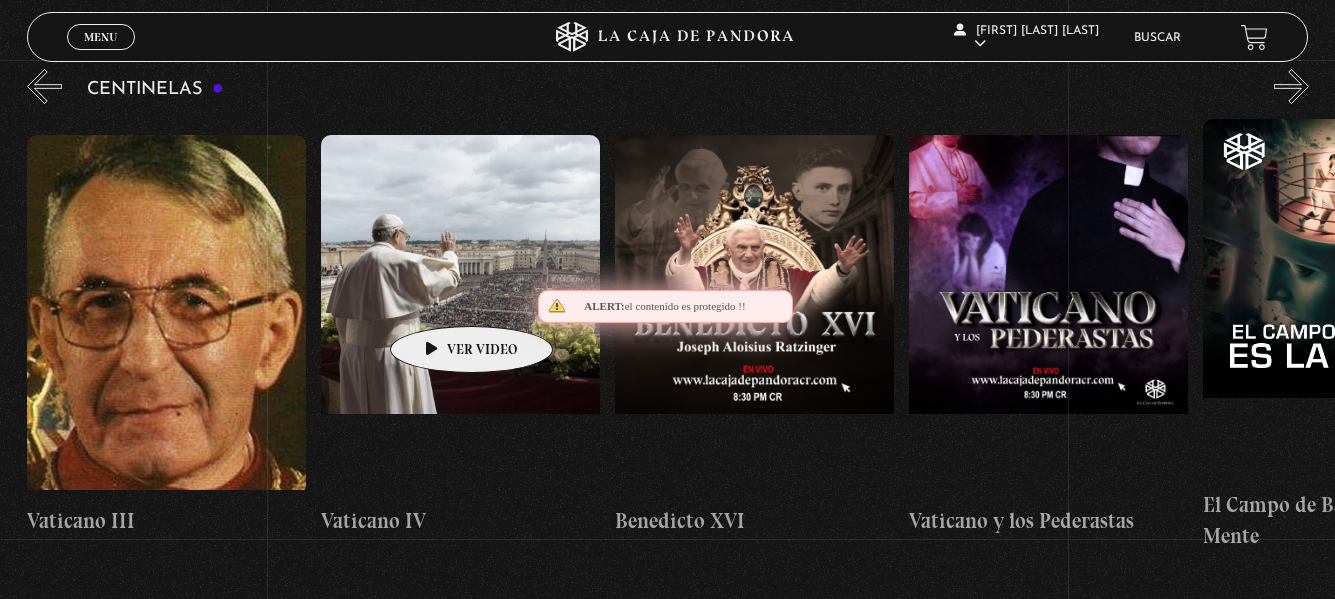 click at bounding box center (460, 315) 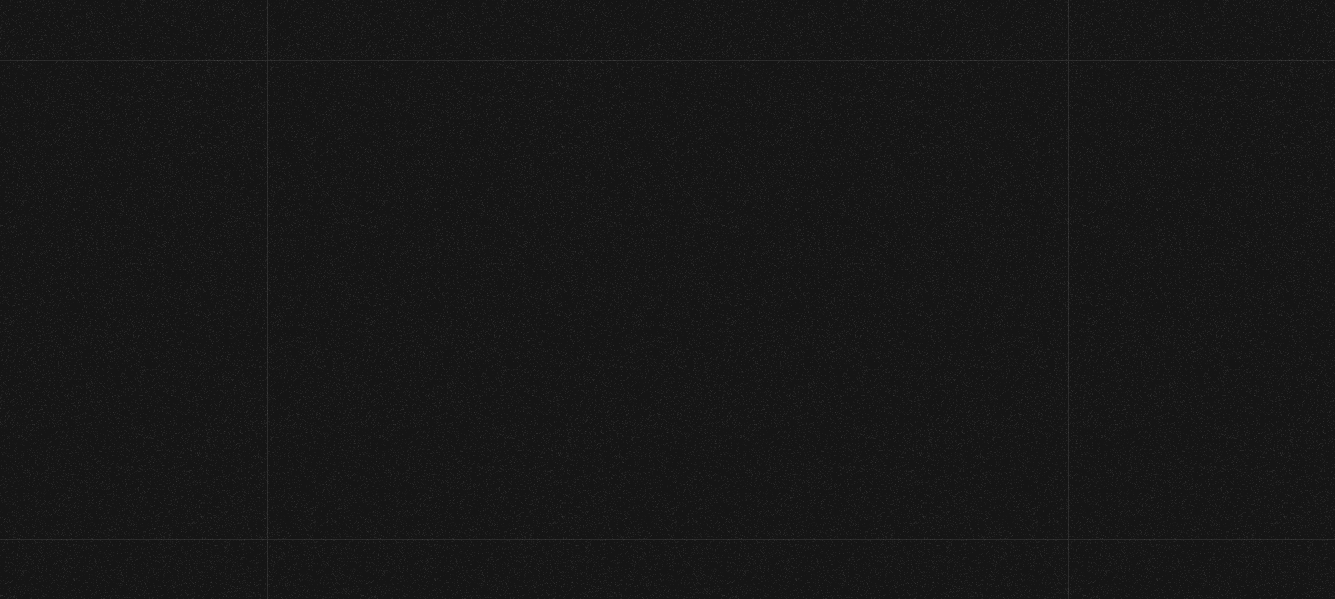 scroll, scrollTop: 0, scrollLeft: 0, axis: both 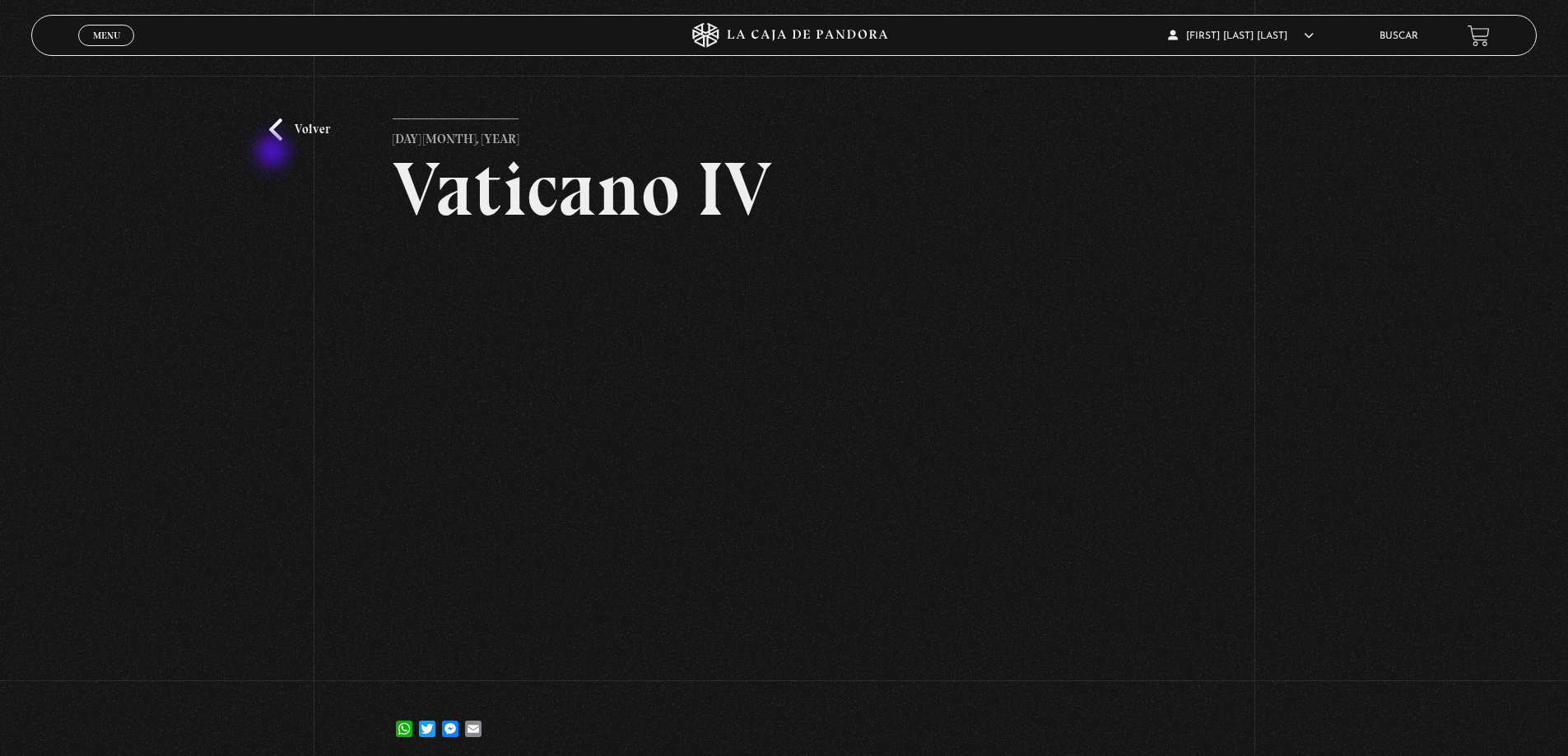 click on "Volver" at bounding box center [300, 129] 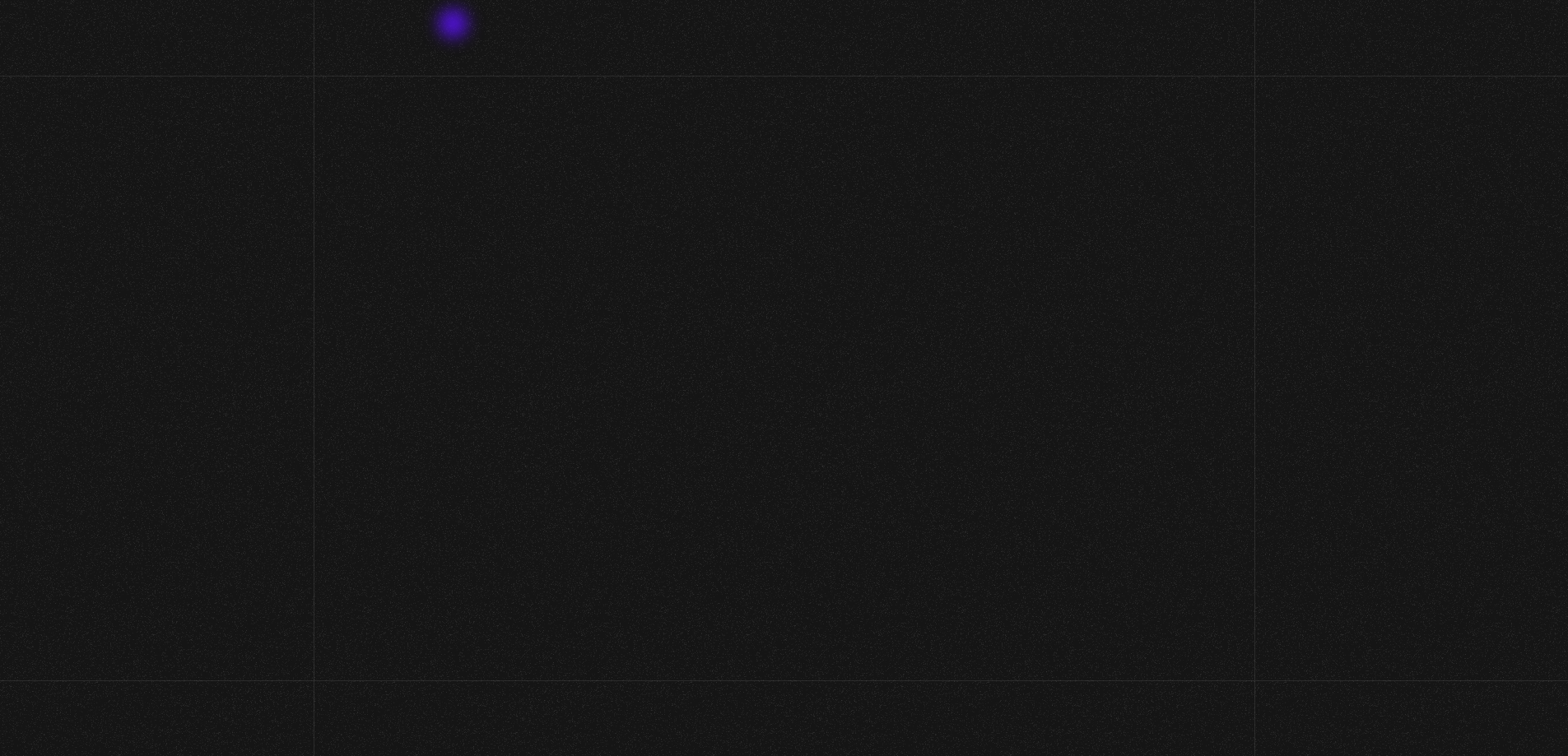 scroll, scrollTop: 224, scrollLeft: 0, axis: vertical 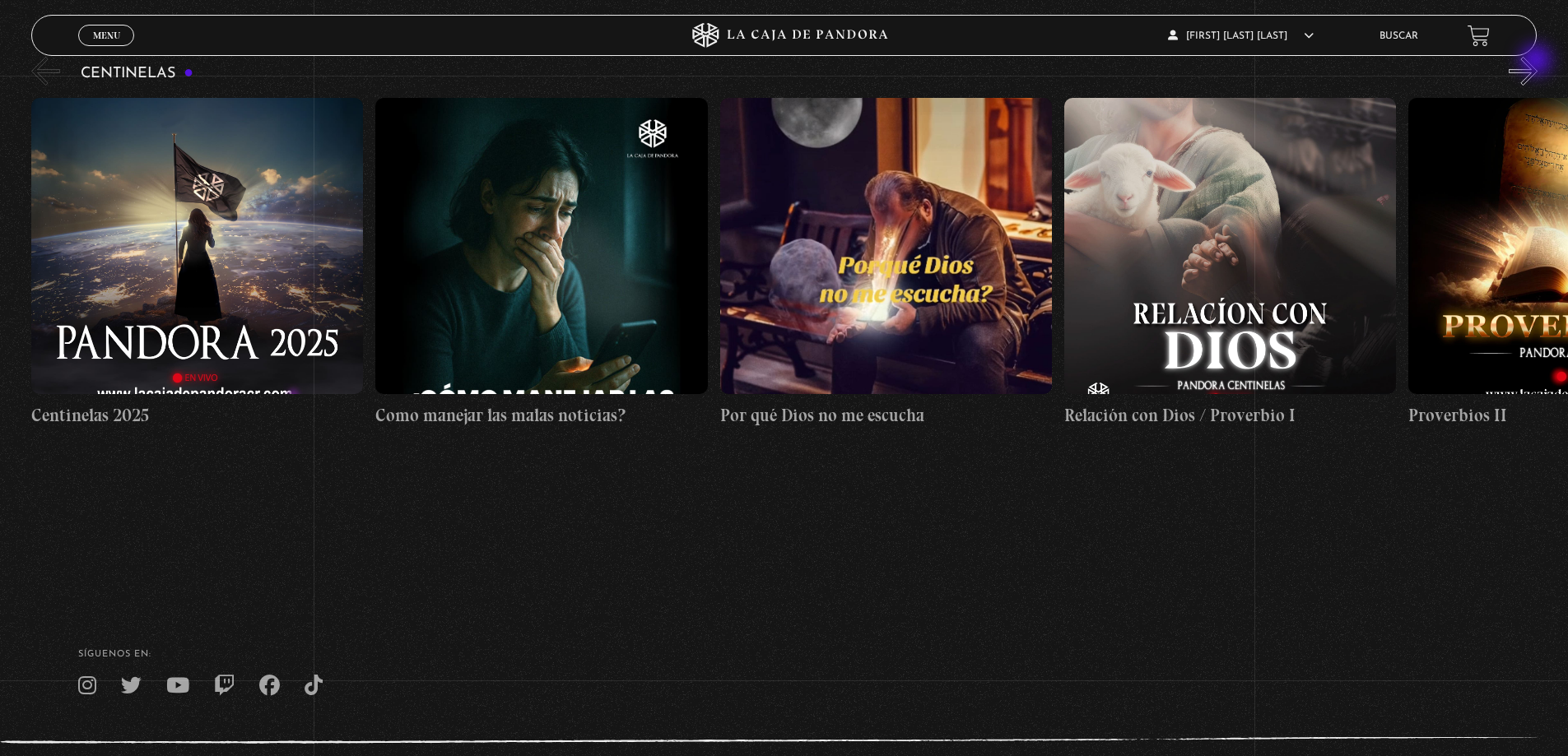 click on "»" at bounding box center (1523, 71) 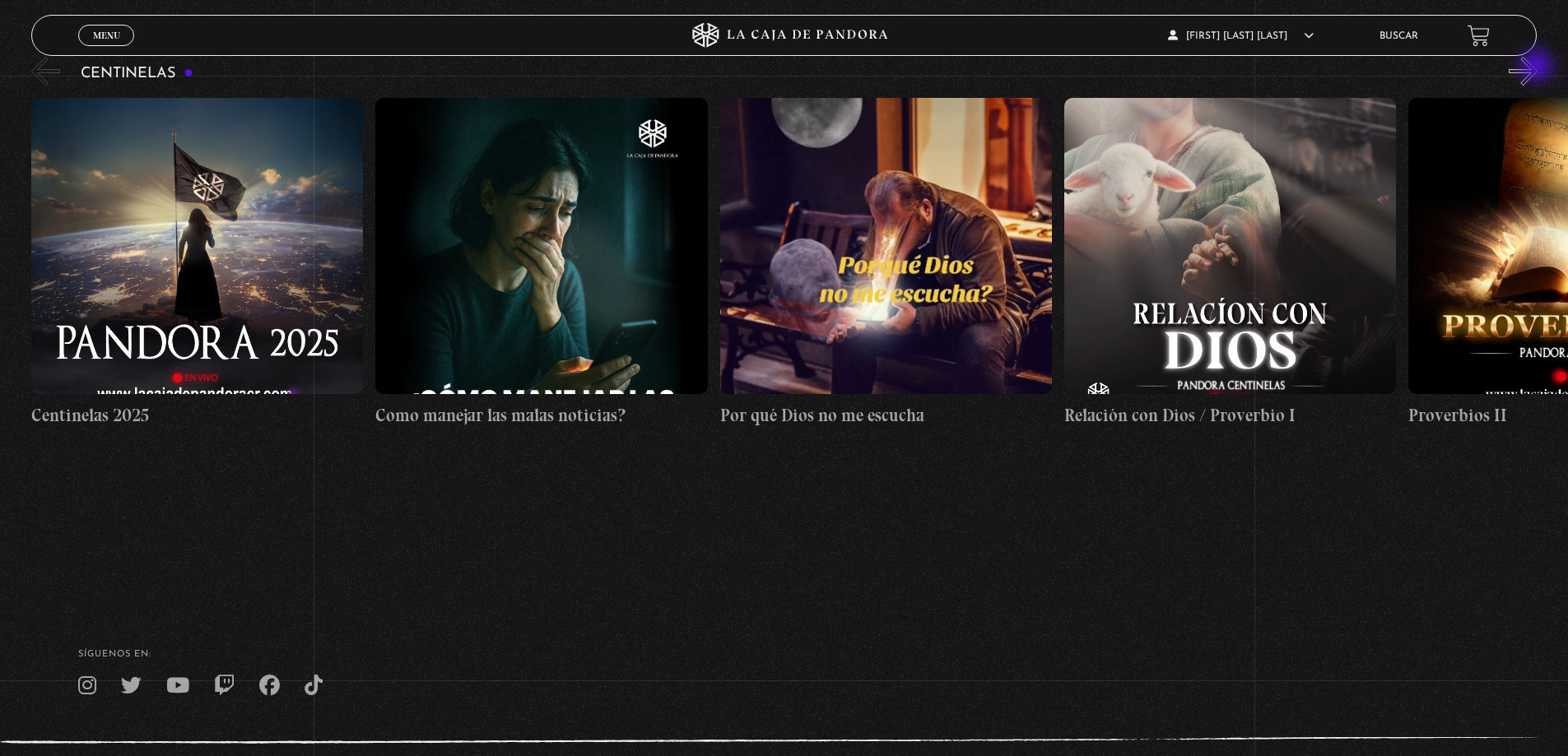 click on "»" at bounding box center [1523, 71] 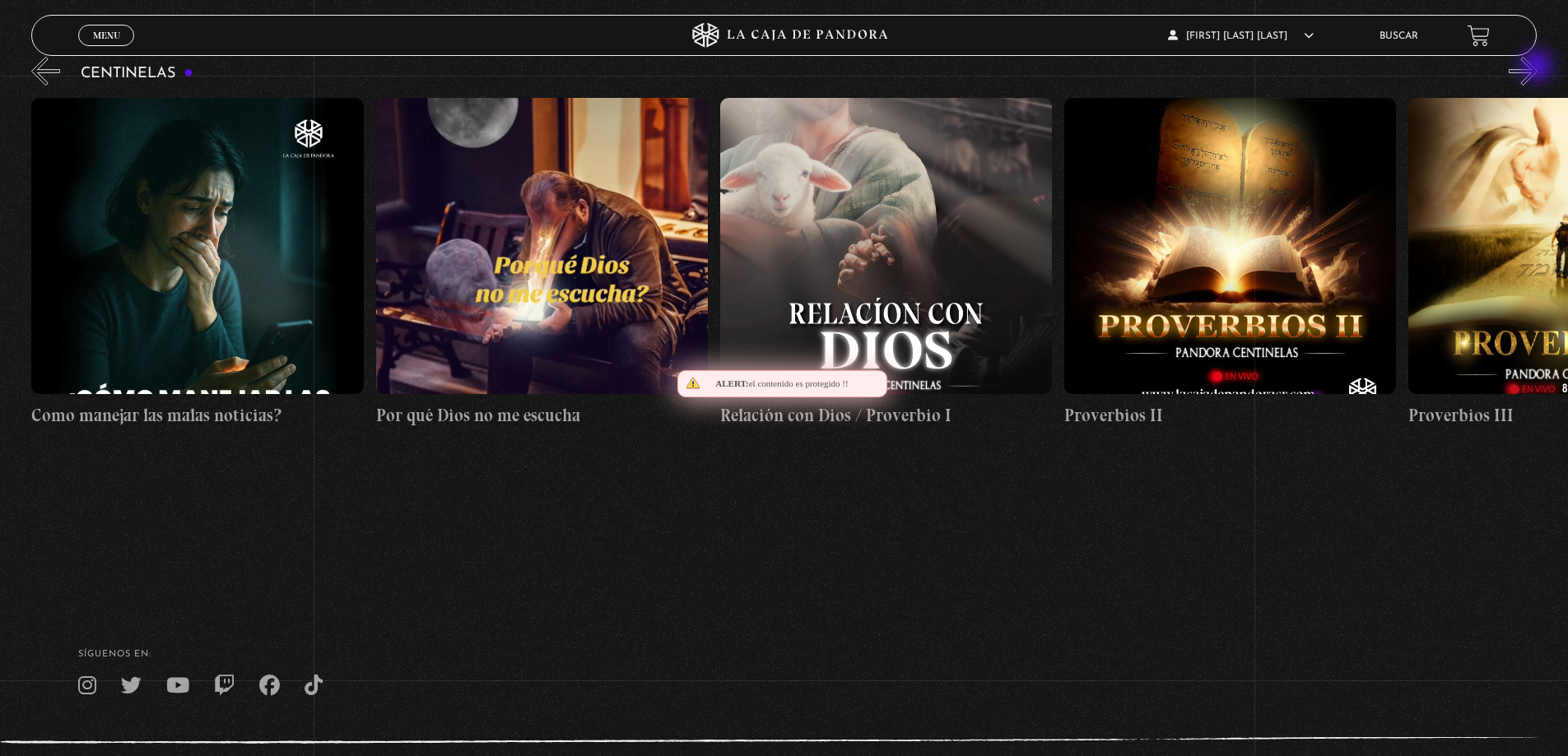 click on "»" at bounding box center [1523, 71] 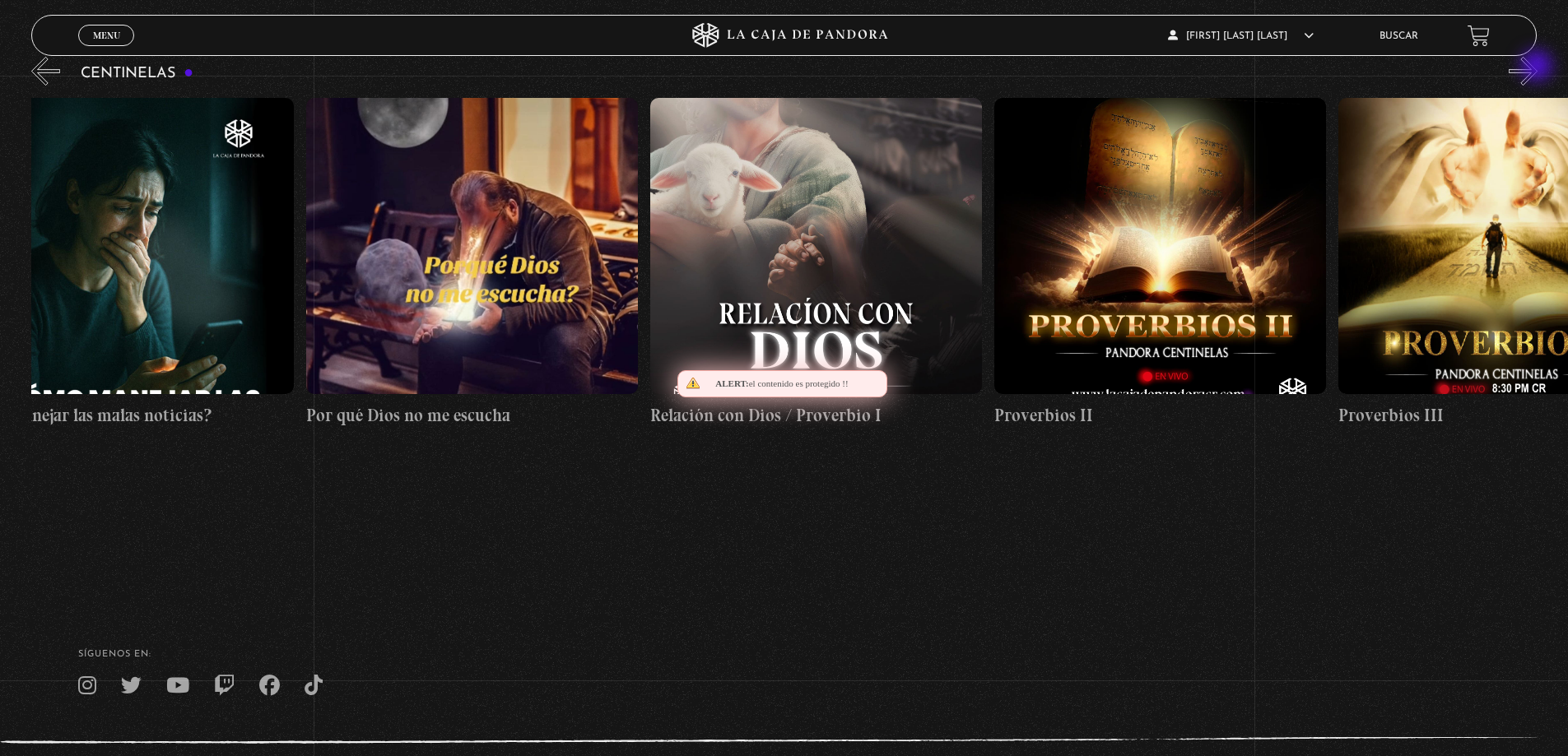 click on "»" at bounding box center [1523, 71] 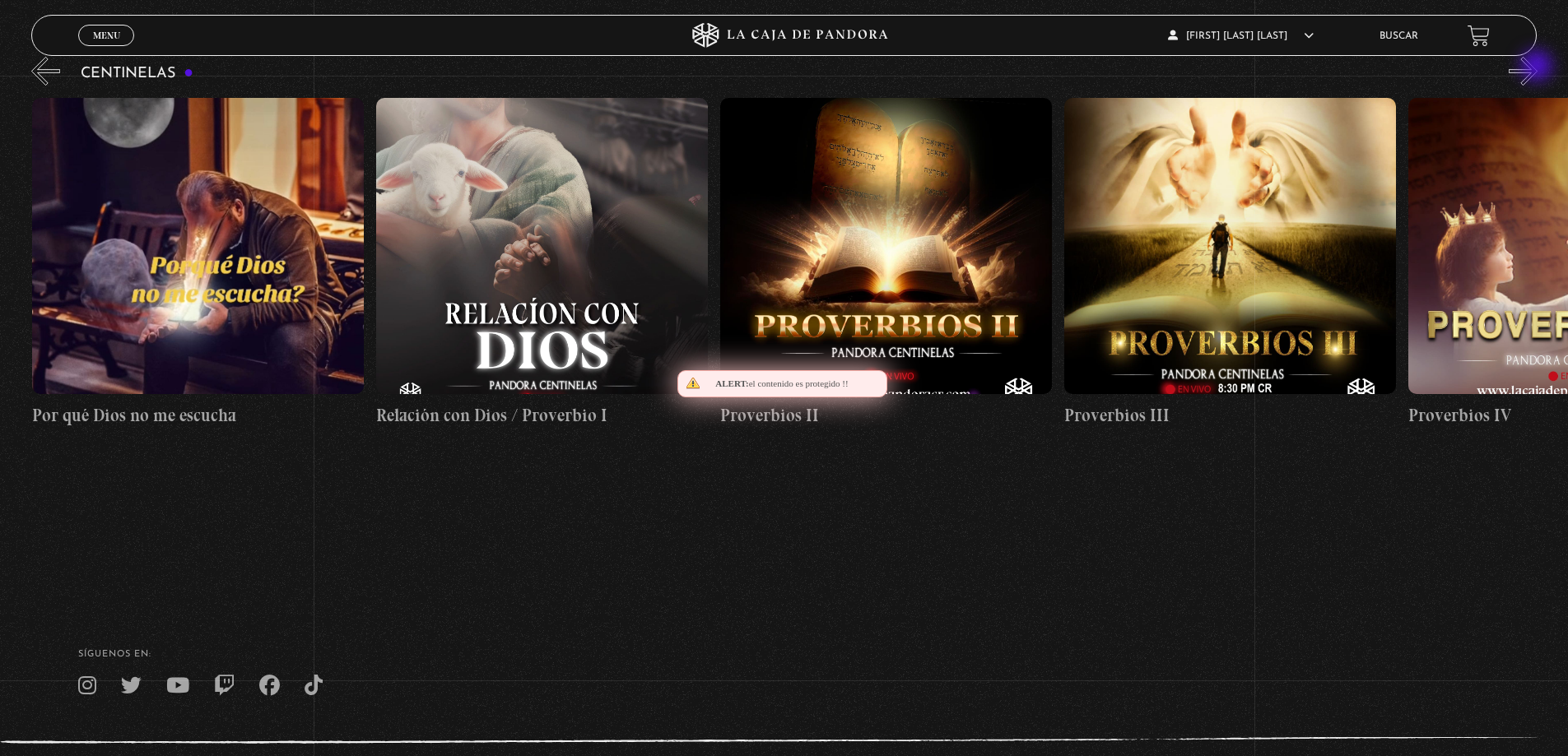click on "»" at bounding box center [1523, 71] 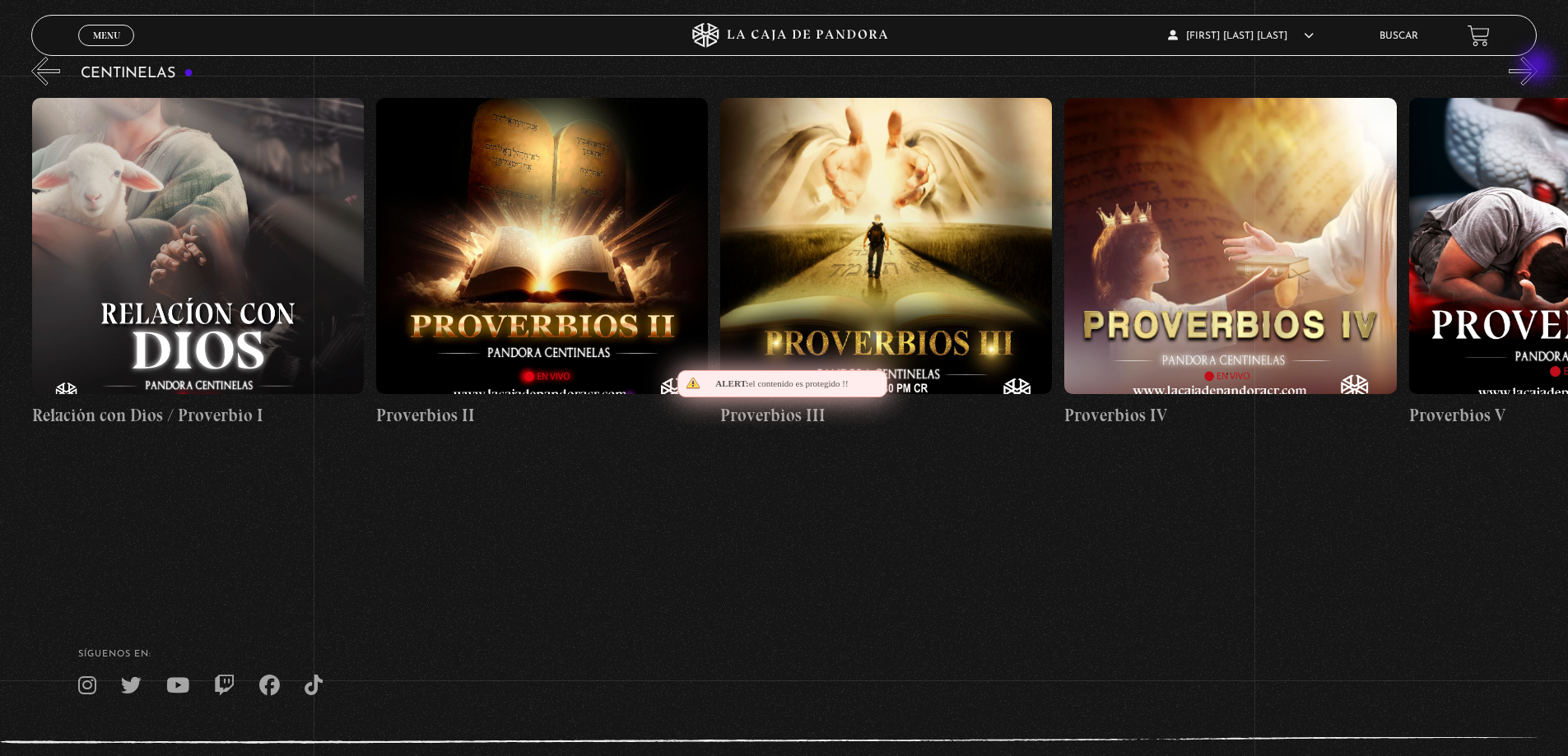 click on "»" at bounding box center [1523, 71] 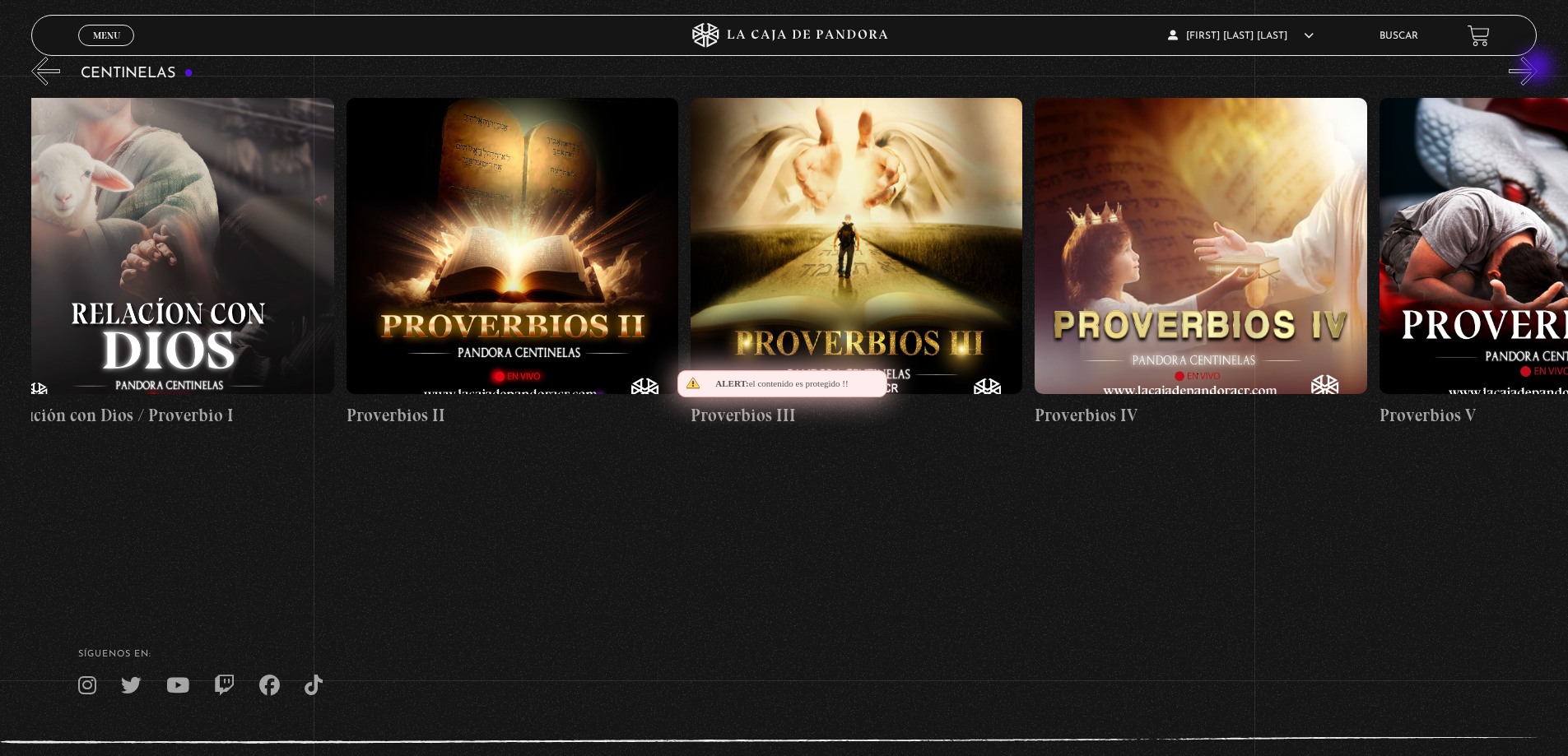 click on "»" at bounding box center [1523, 71] 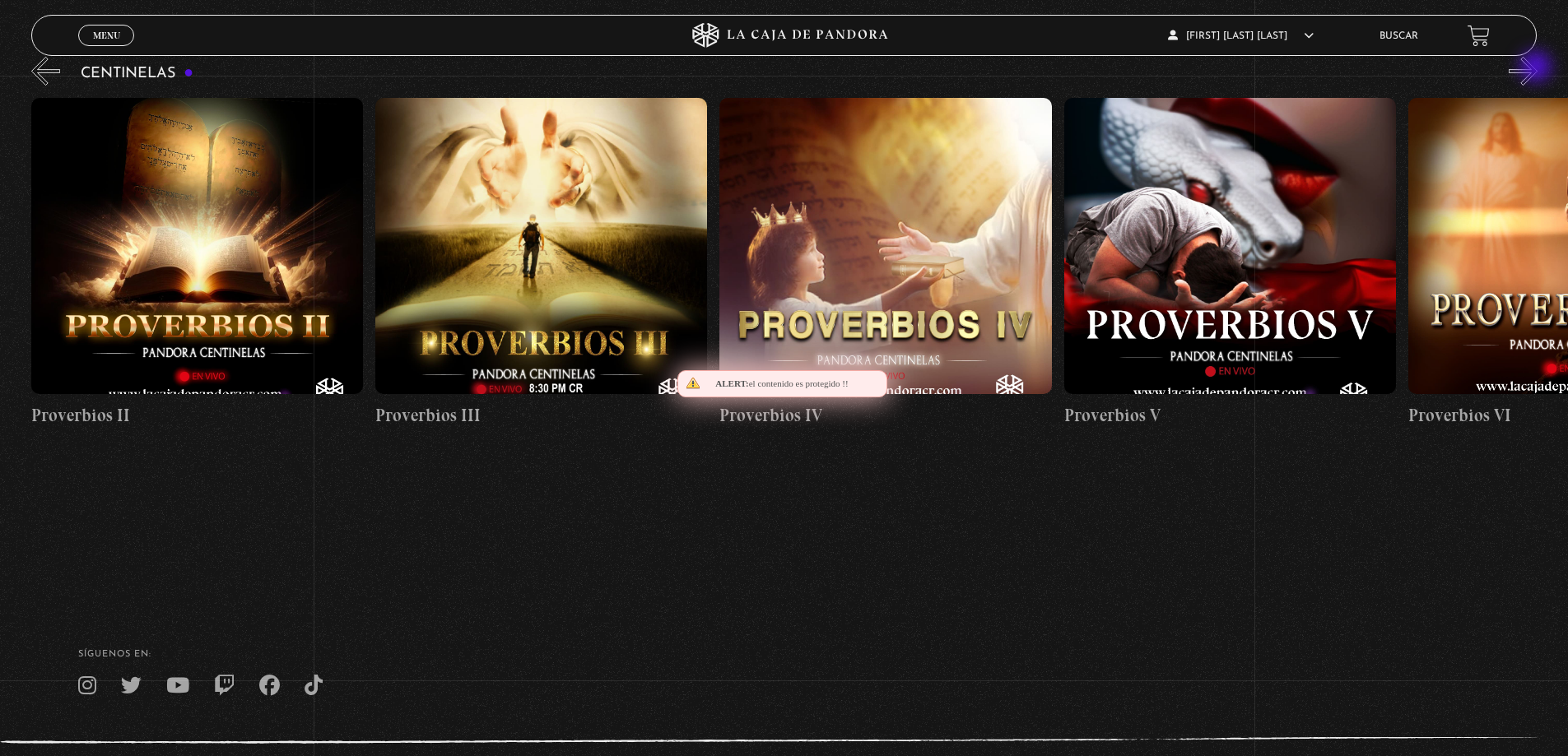 click on "»" at bounding box center [1523, 71] 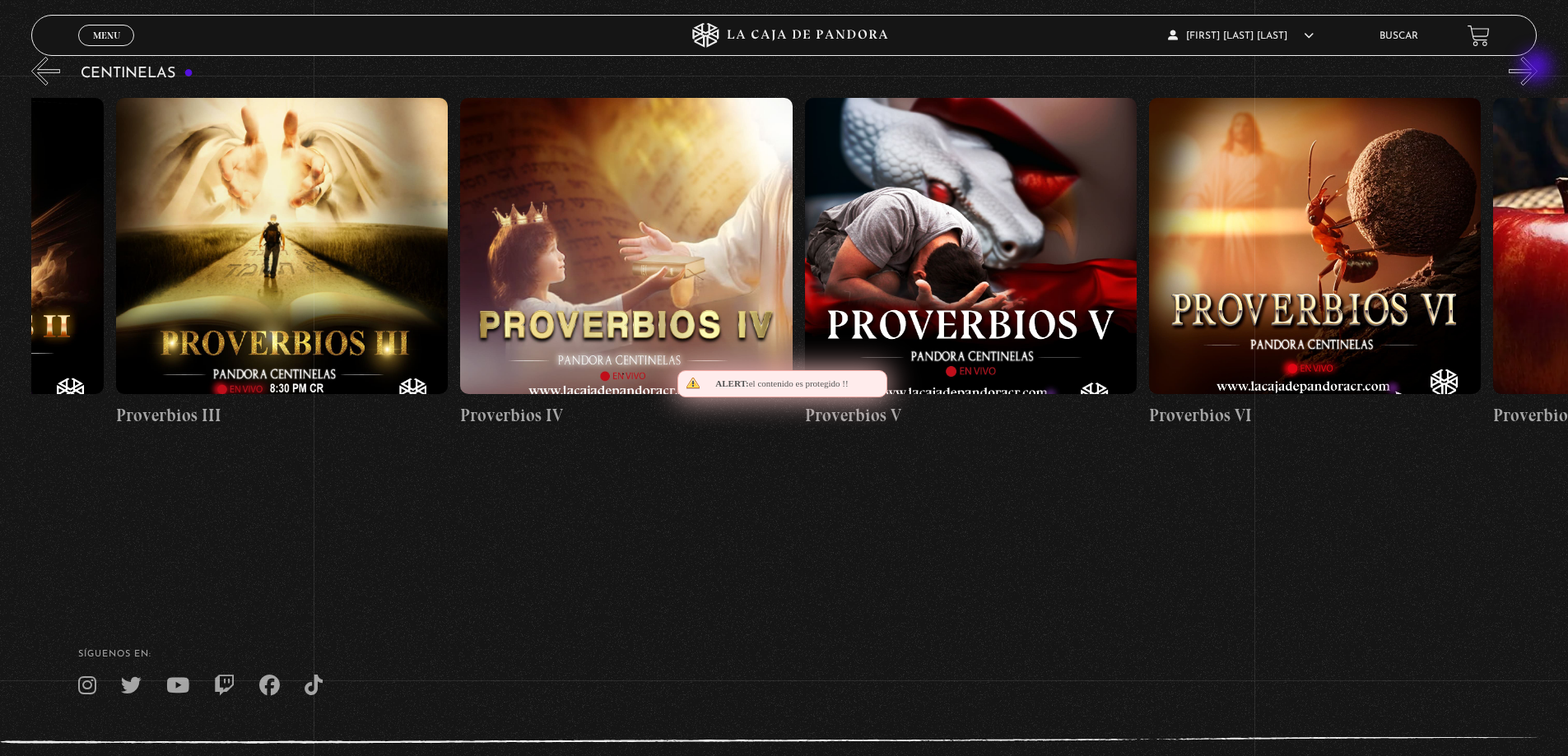 click on "»" at bounding box center (1523, 71) 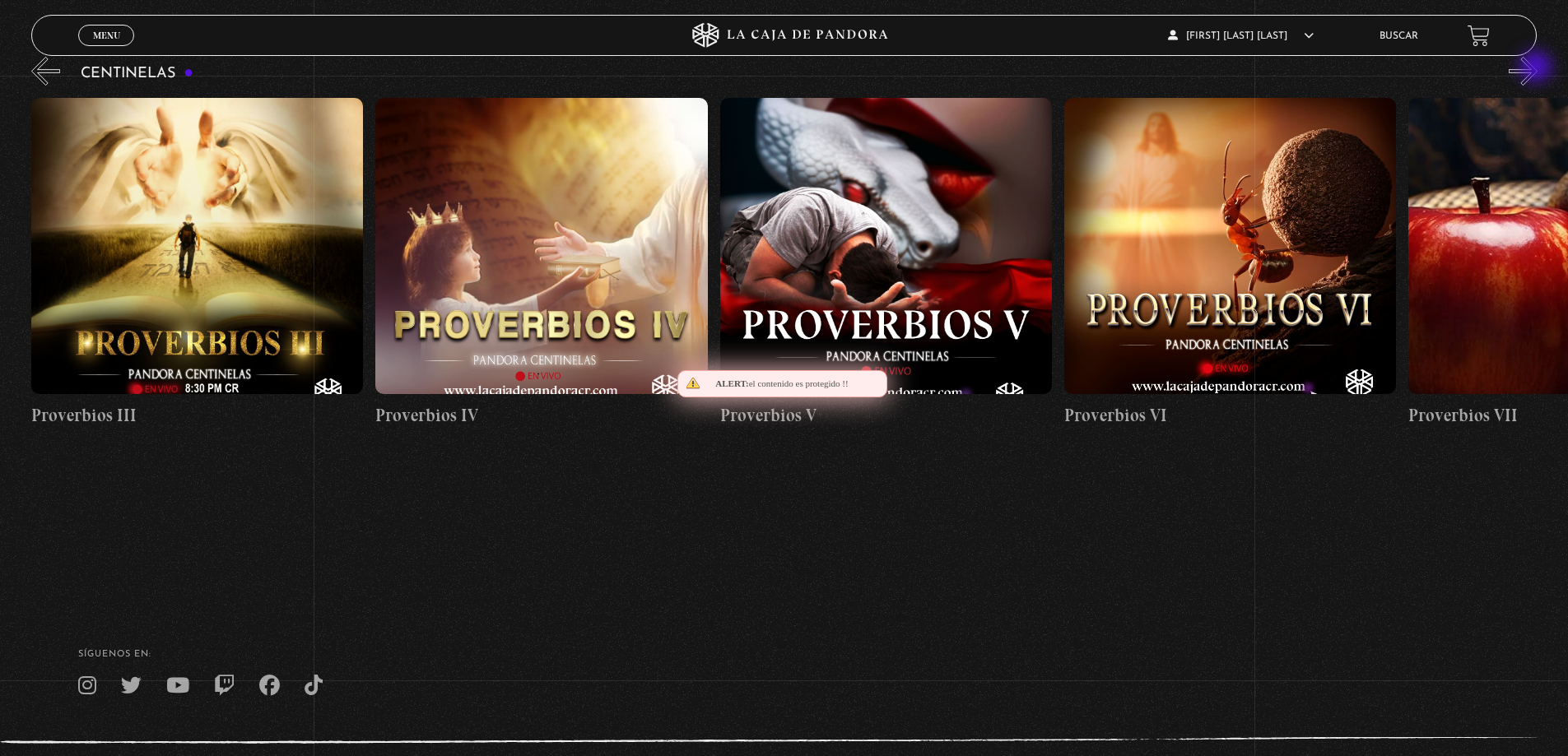 click on "»" at bounding box center (1523, 71) 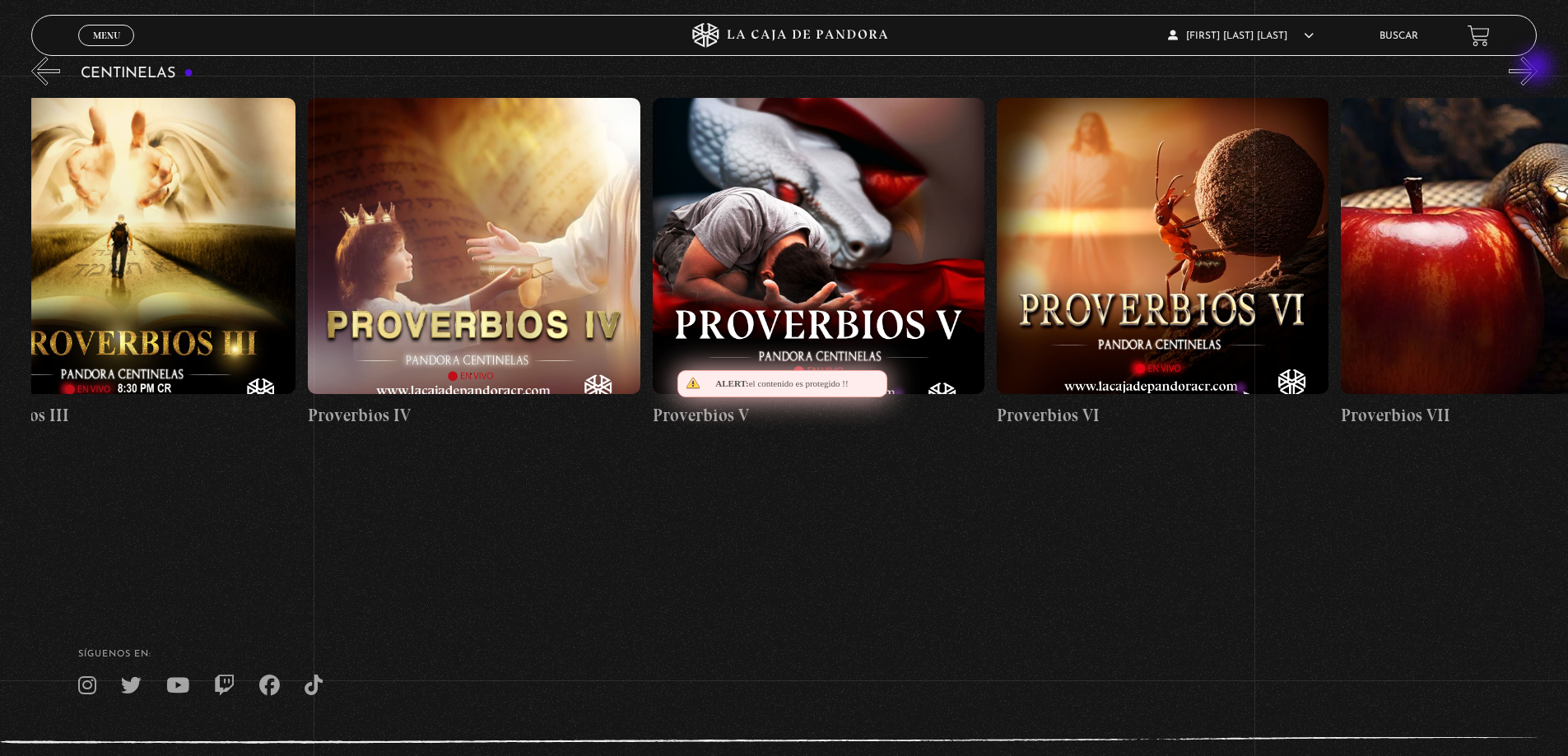 click on "»" at bounding box center (1523, 71) 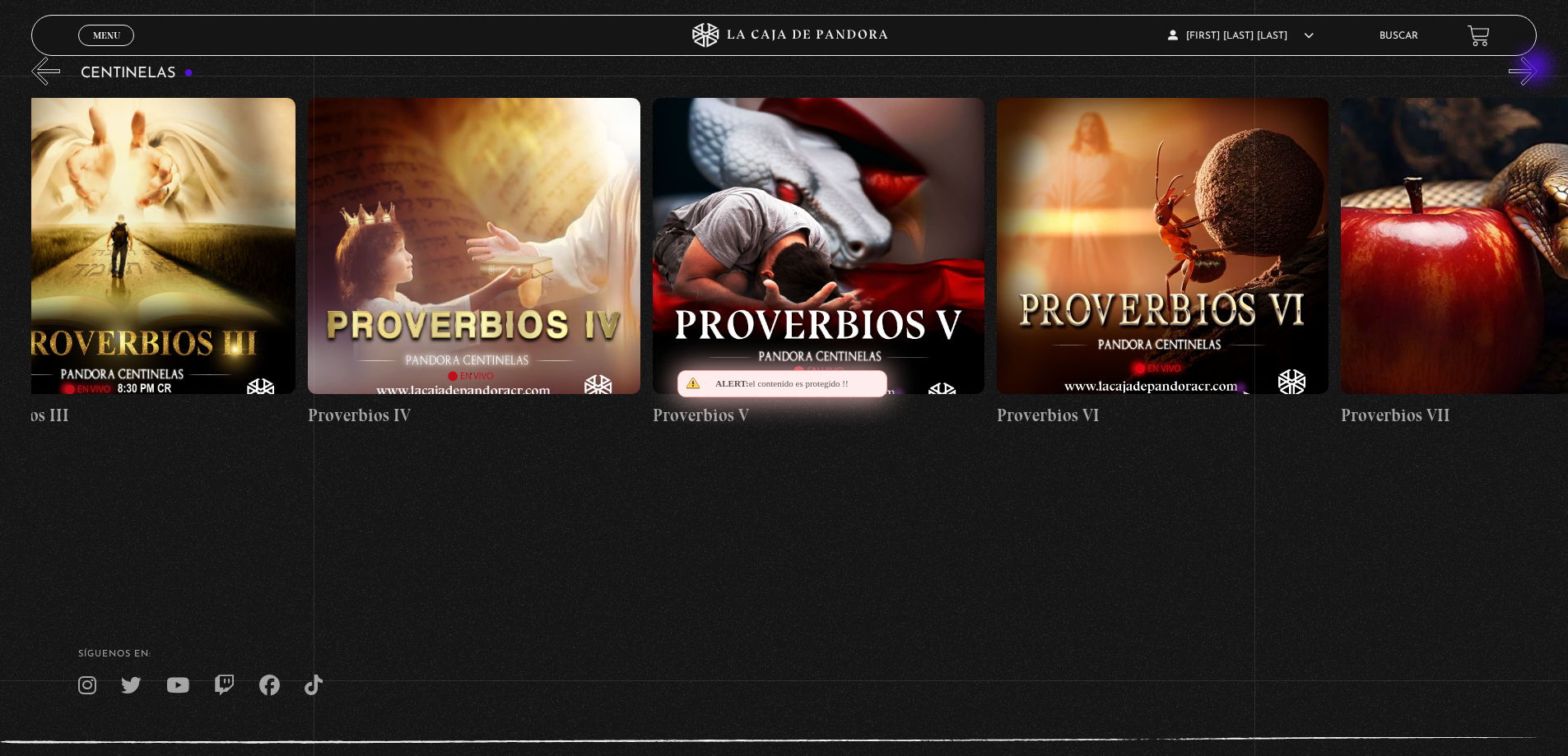 scroll, scrollTop: 0, scrollLeft: 2065, axis: horizontal 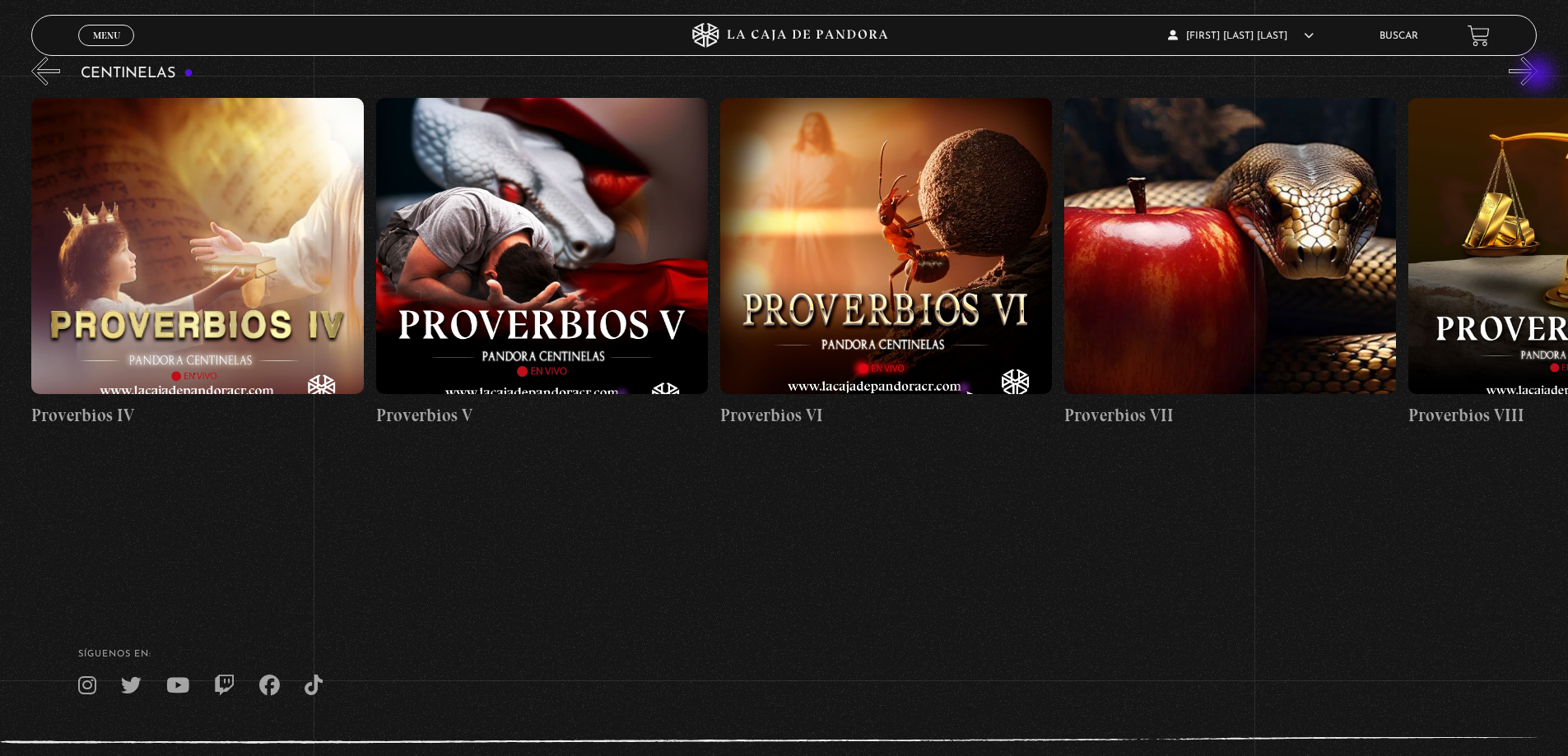 click on "»" at bounding box center [1523, 71] 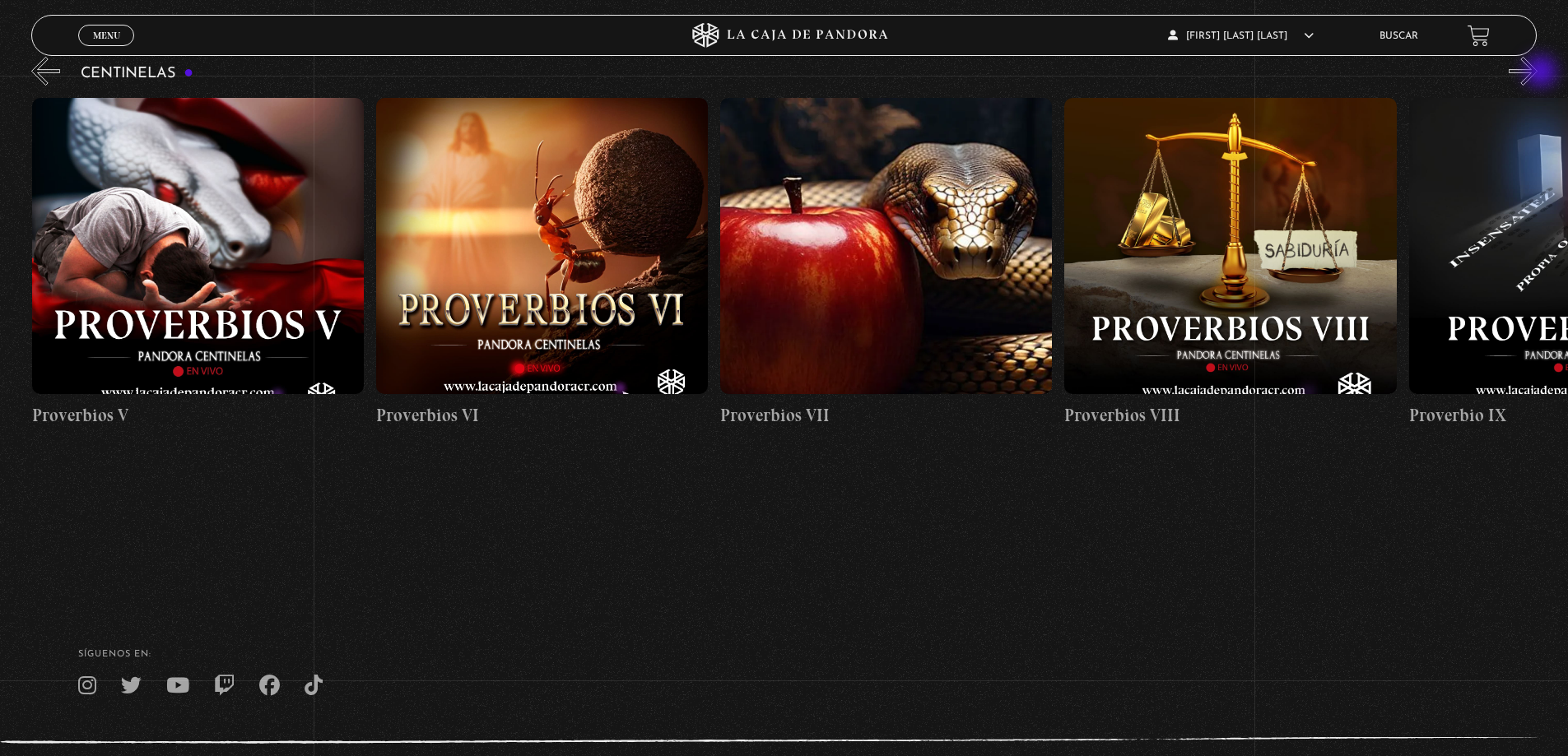 scroll, scrollTop: 0, scrollLeft: 2410, axis: horizontal 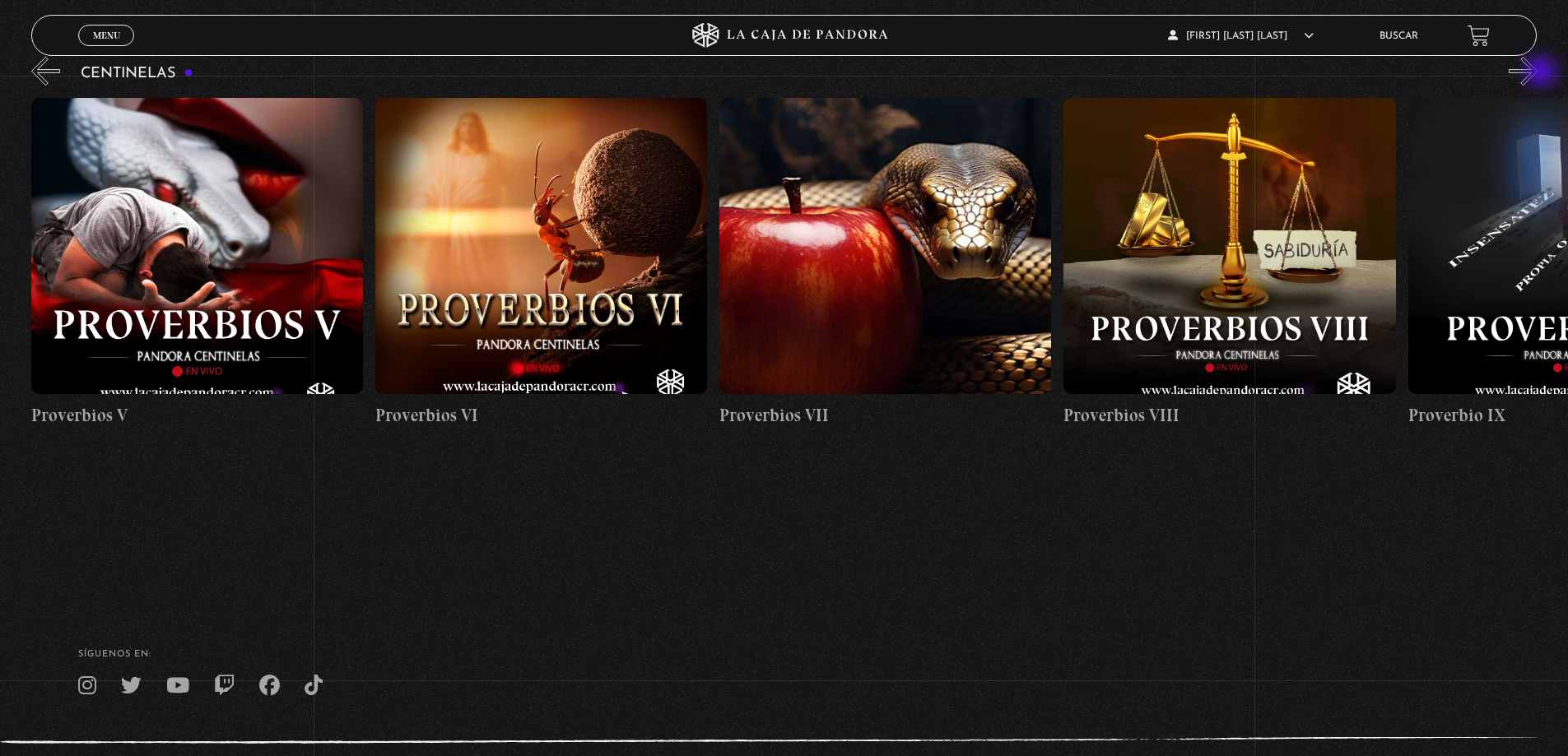 click on "»" at bounding box center [1523, 71] 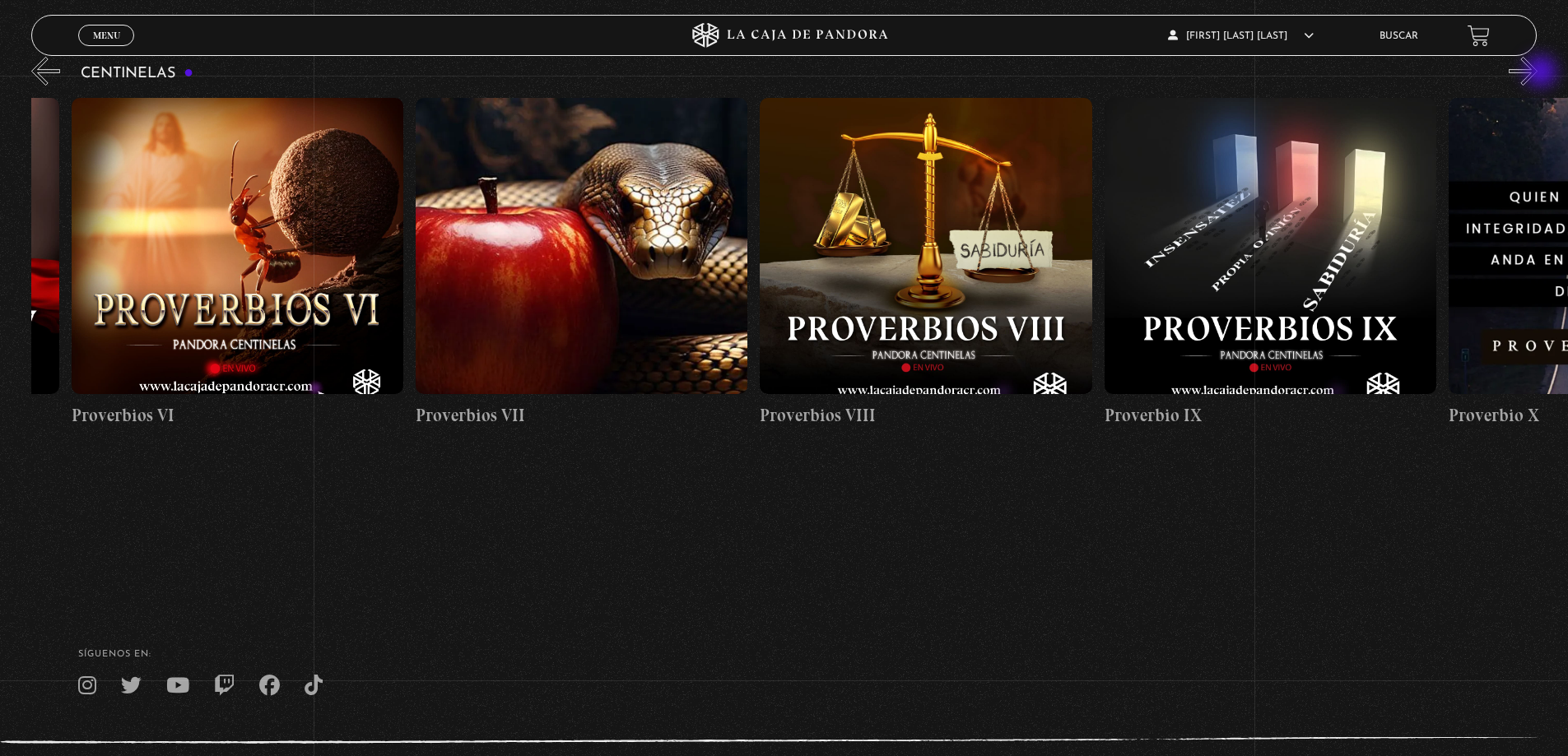 click on "»" at bounding box center (1523, 71) 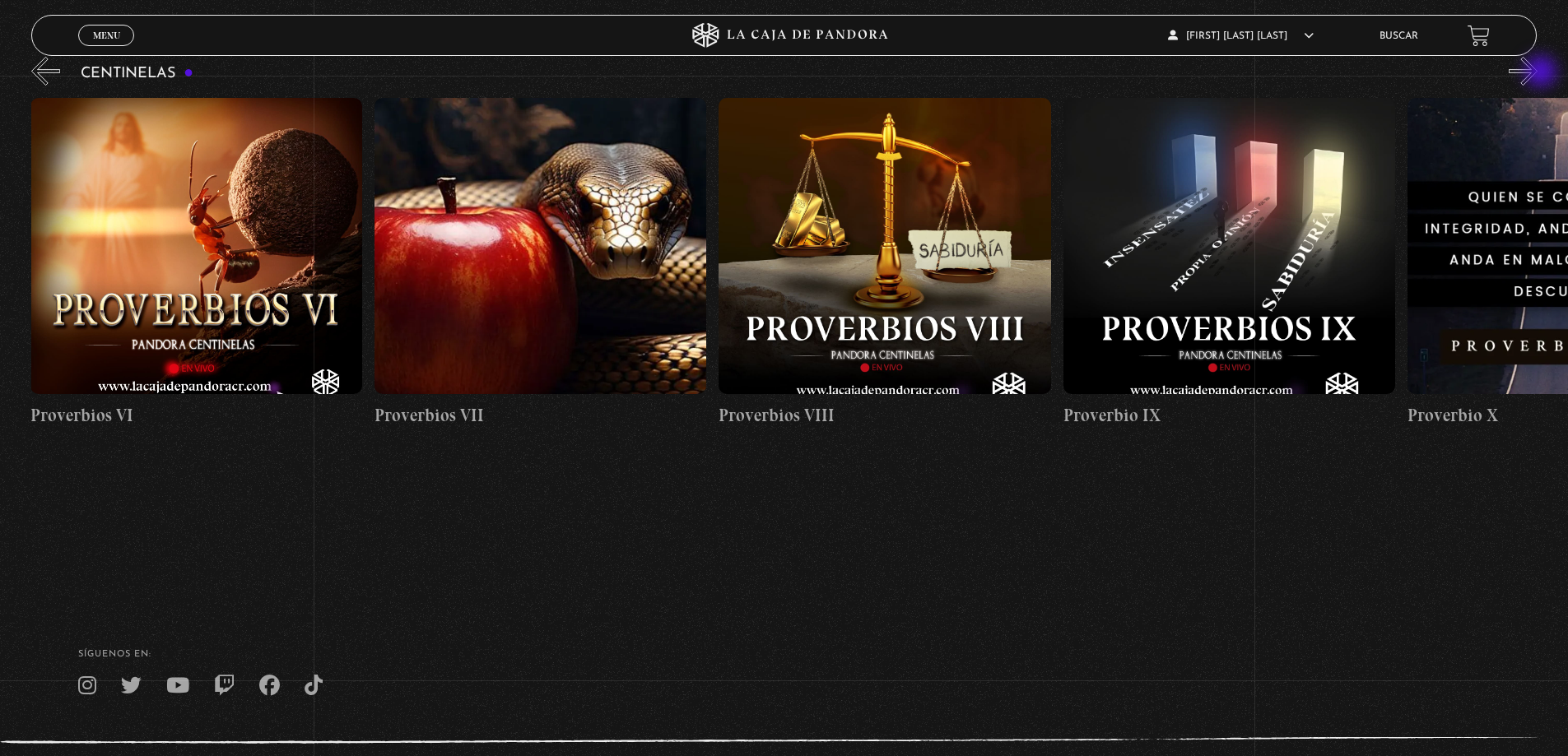 click on "»" at bounding box center (1523, 71) 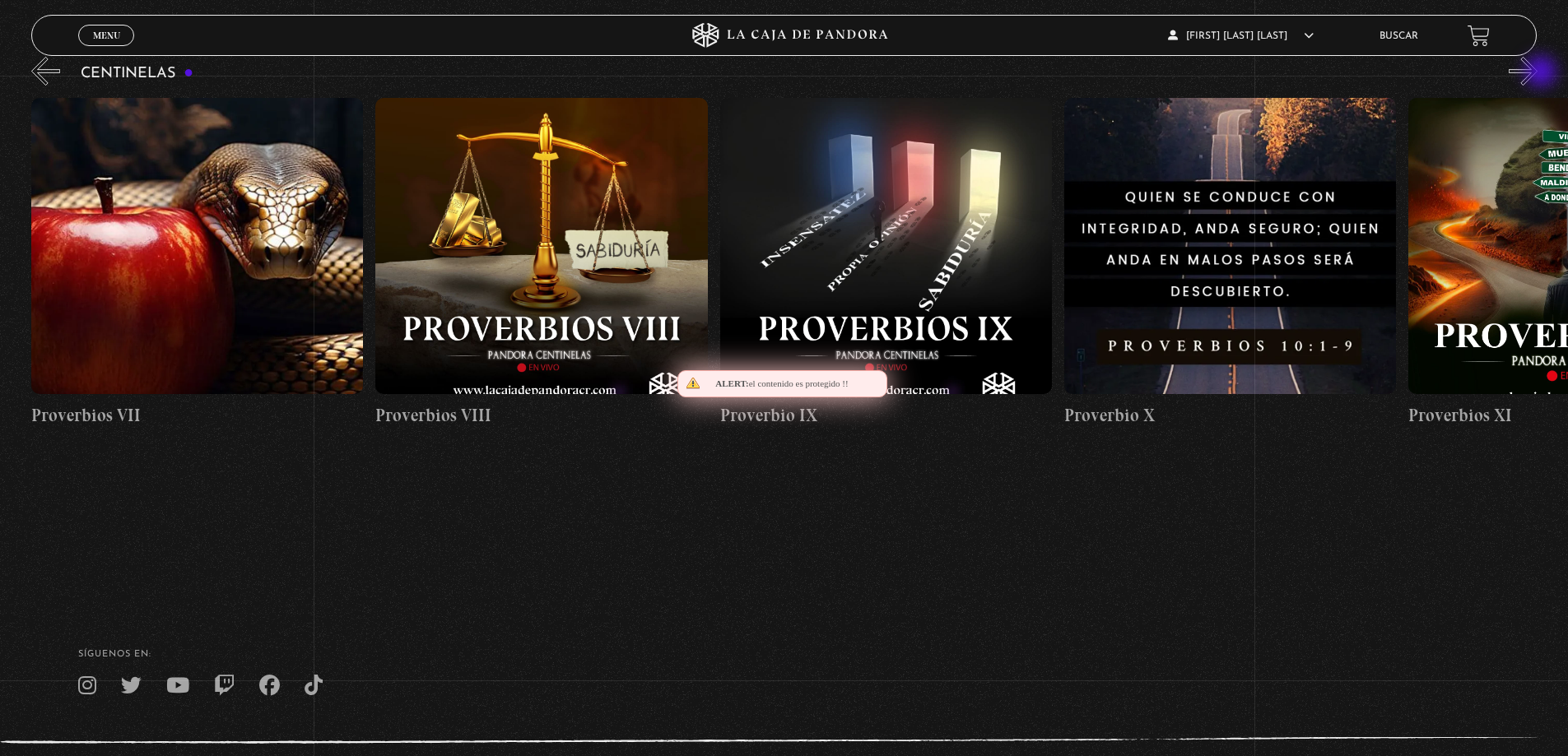 click on "»" at bounding box center [1523, 71] 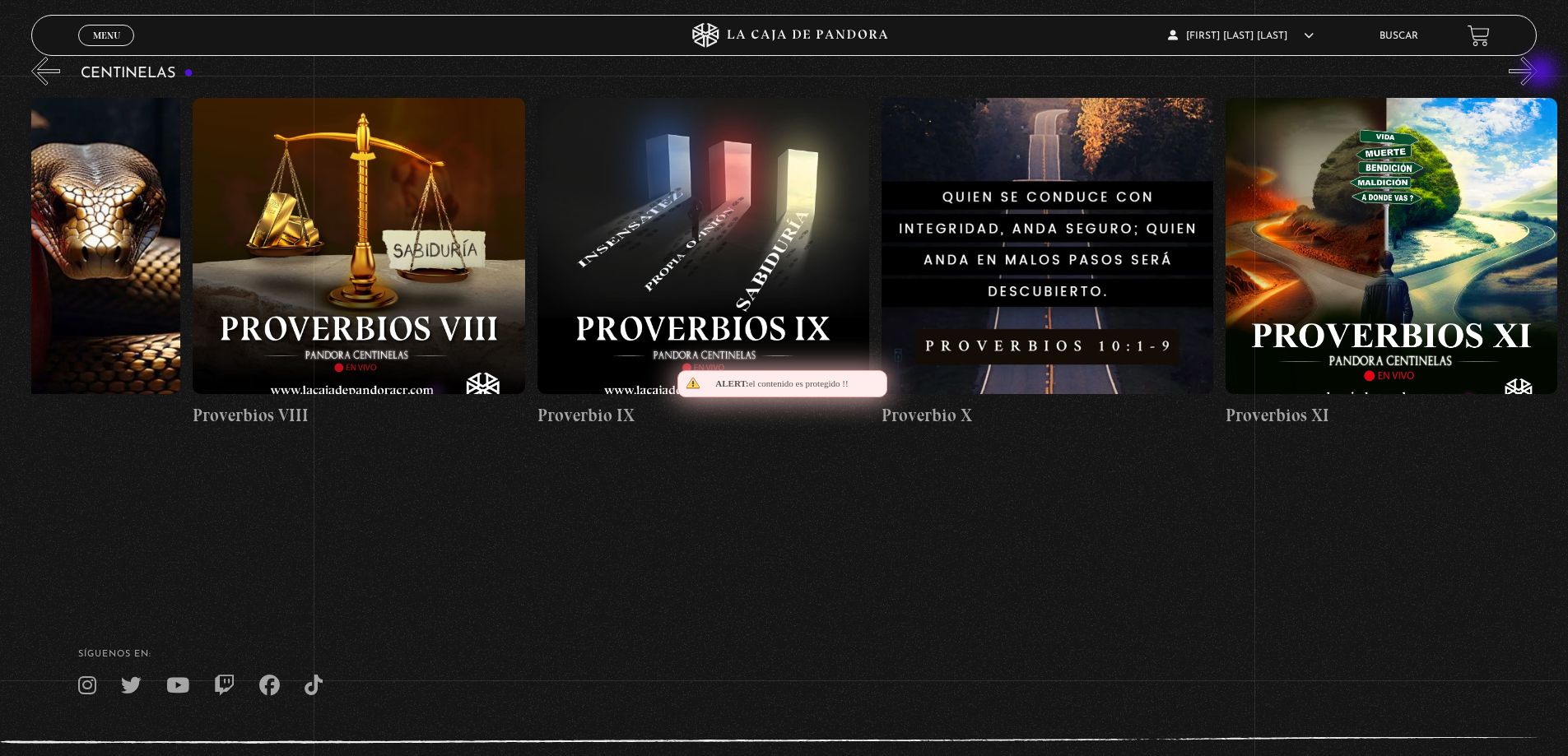 click on "»" at bounding box center (1523, 71) 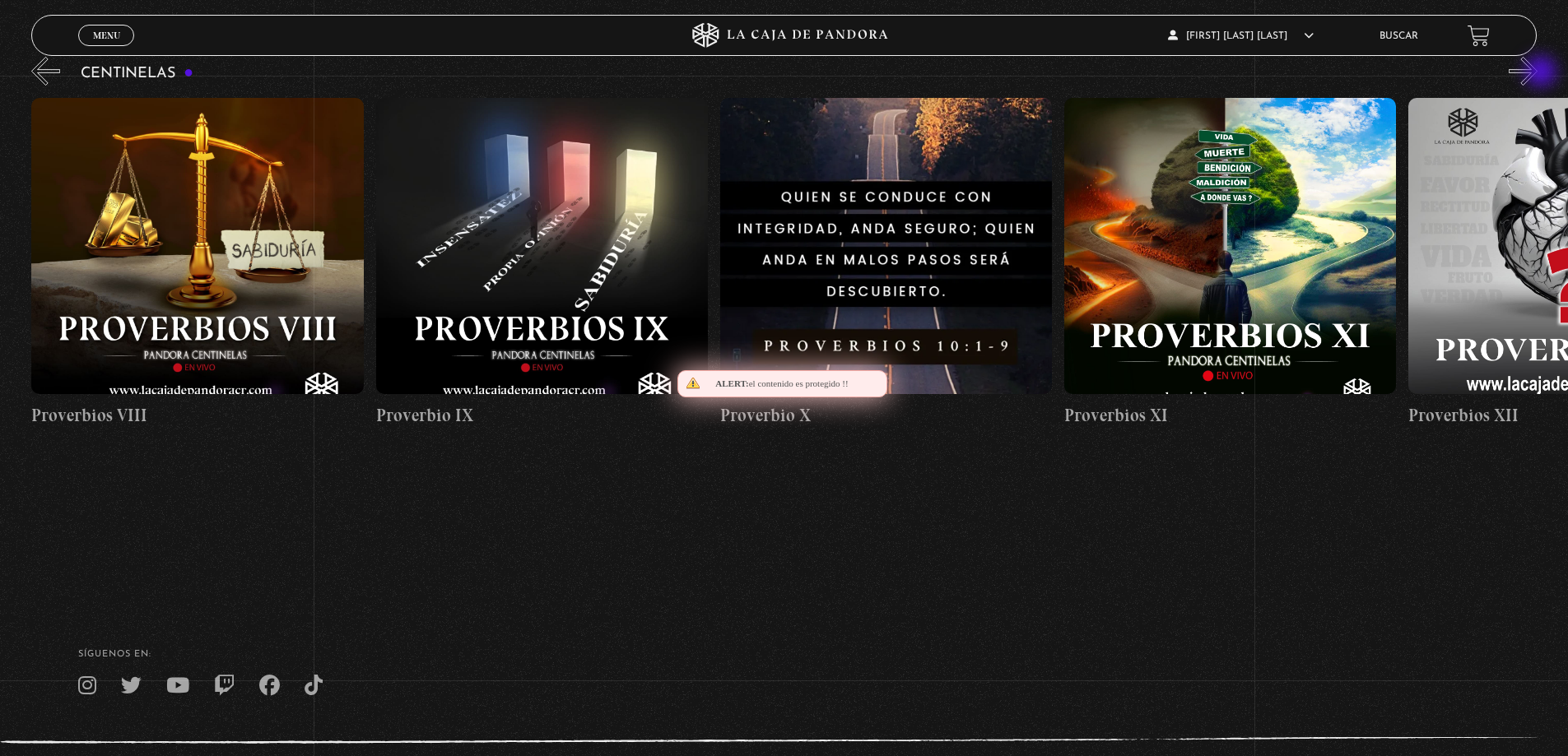 click on "»" at bounding box center [1523, 71] 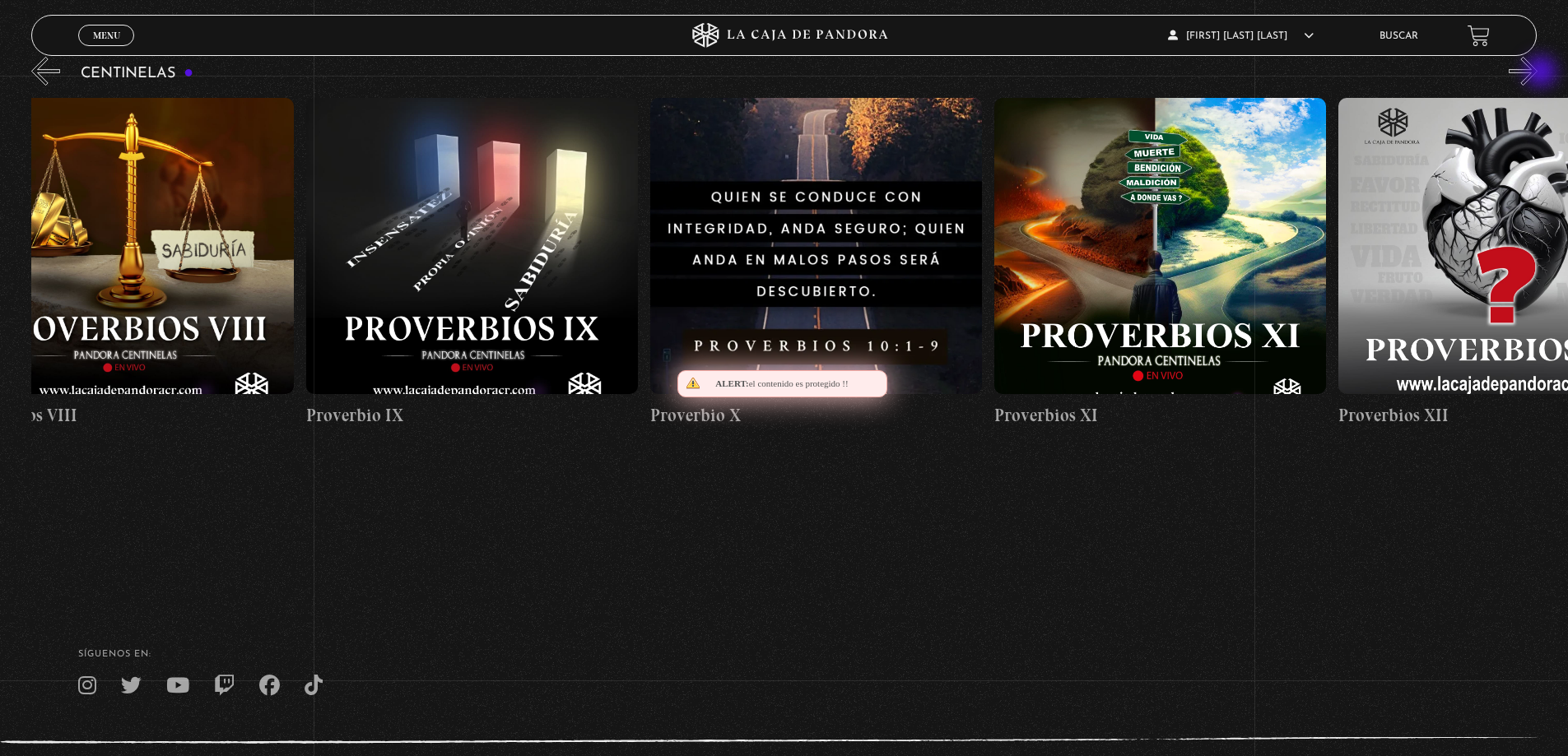 click on "»" at bounding box center [1523, 71] 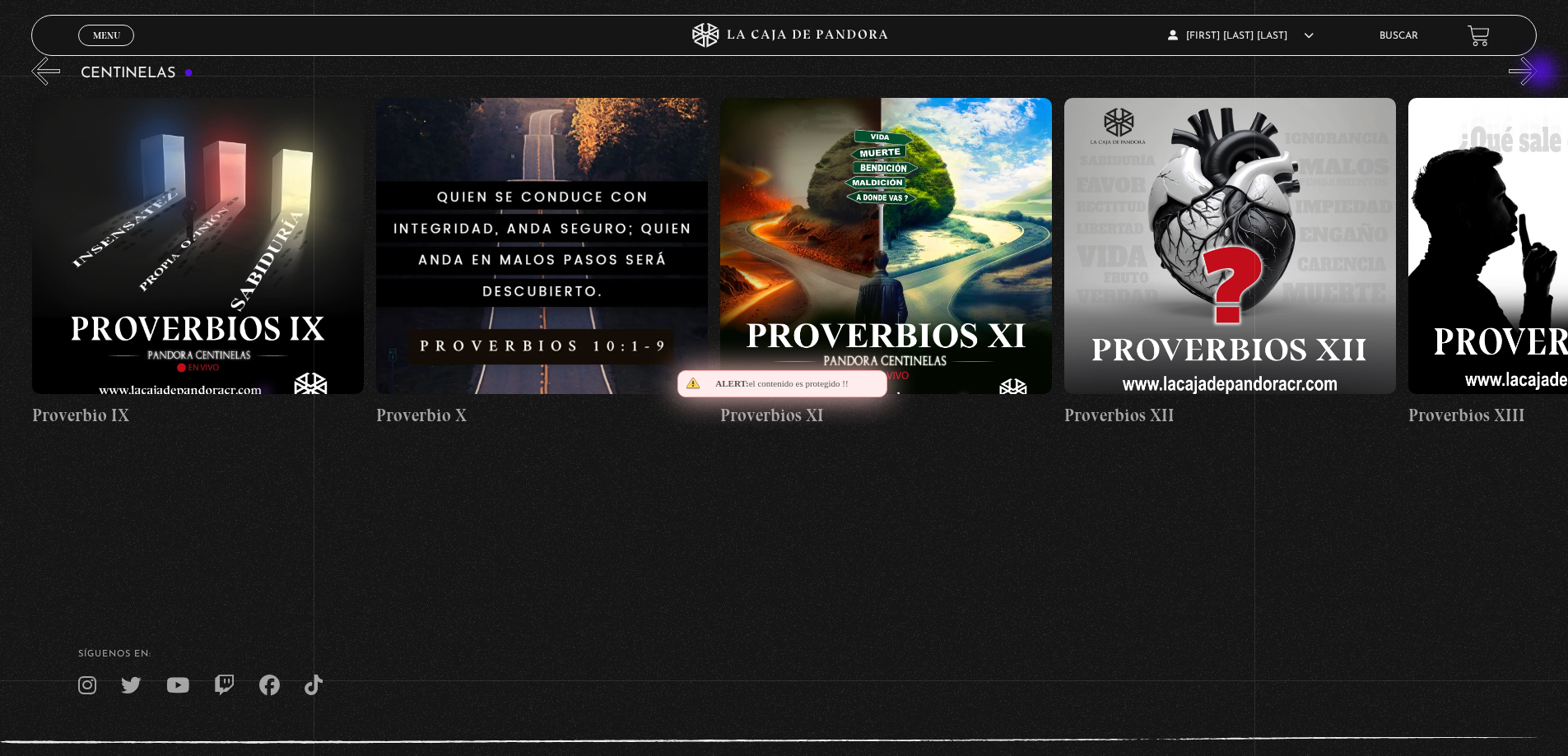 click on "»" at bounding box center (1523, 71) 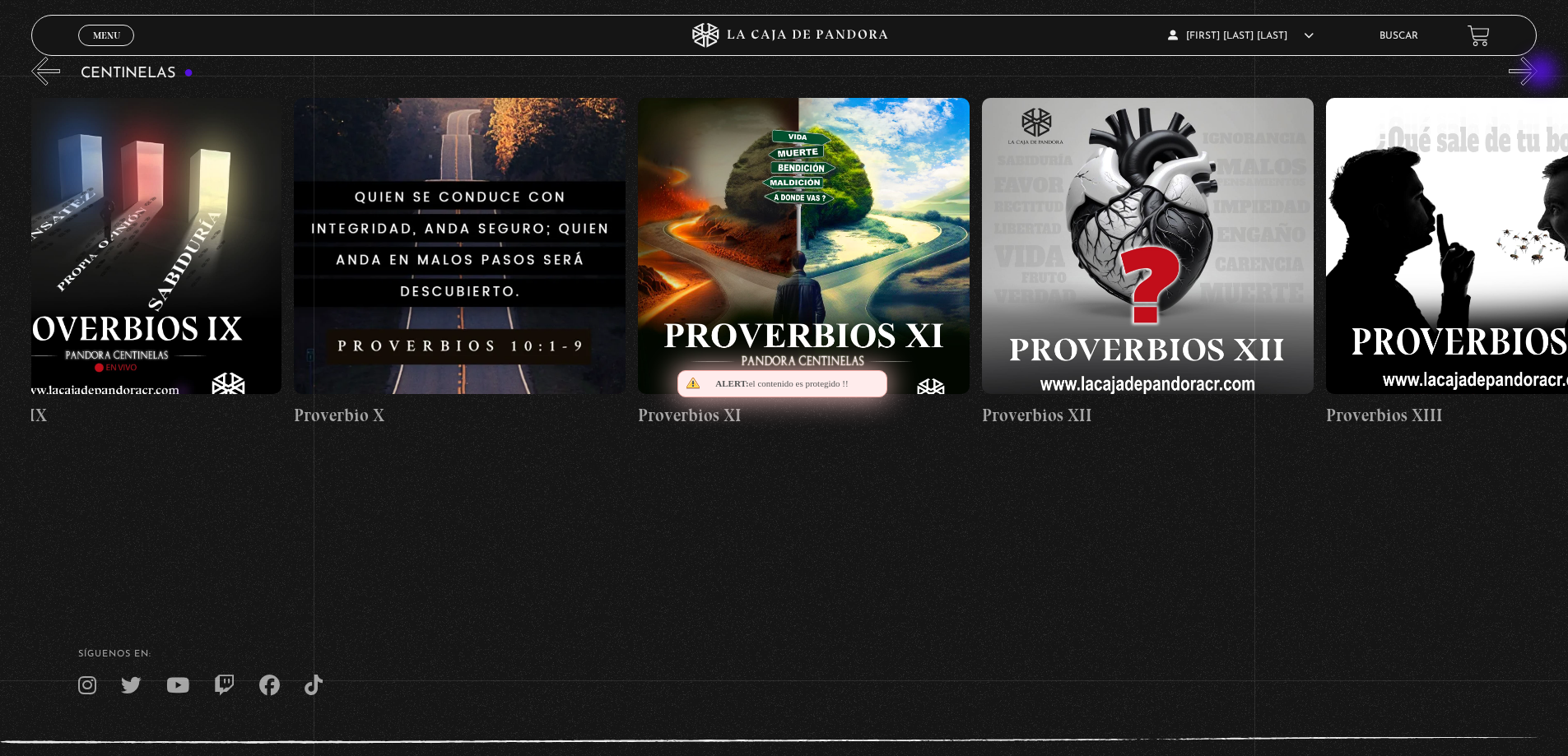 click on "»" at bounding box center [1523, 71] 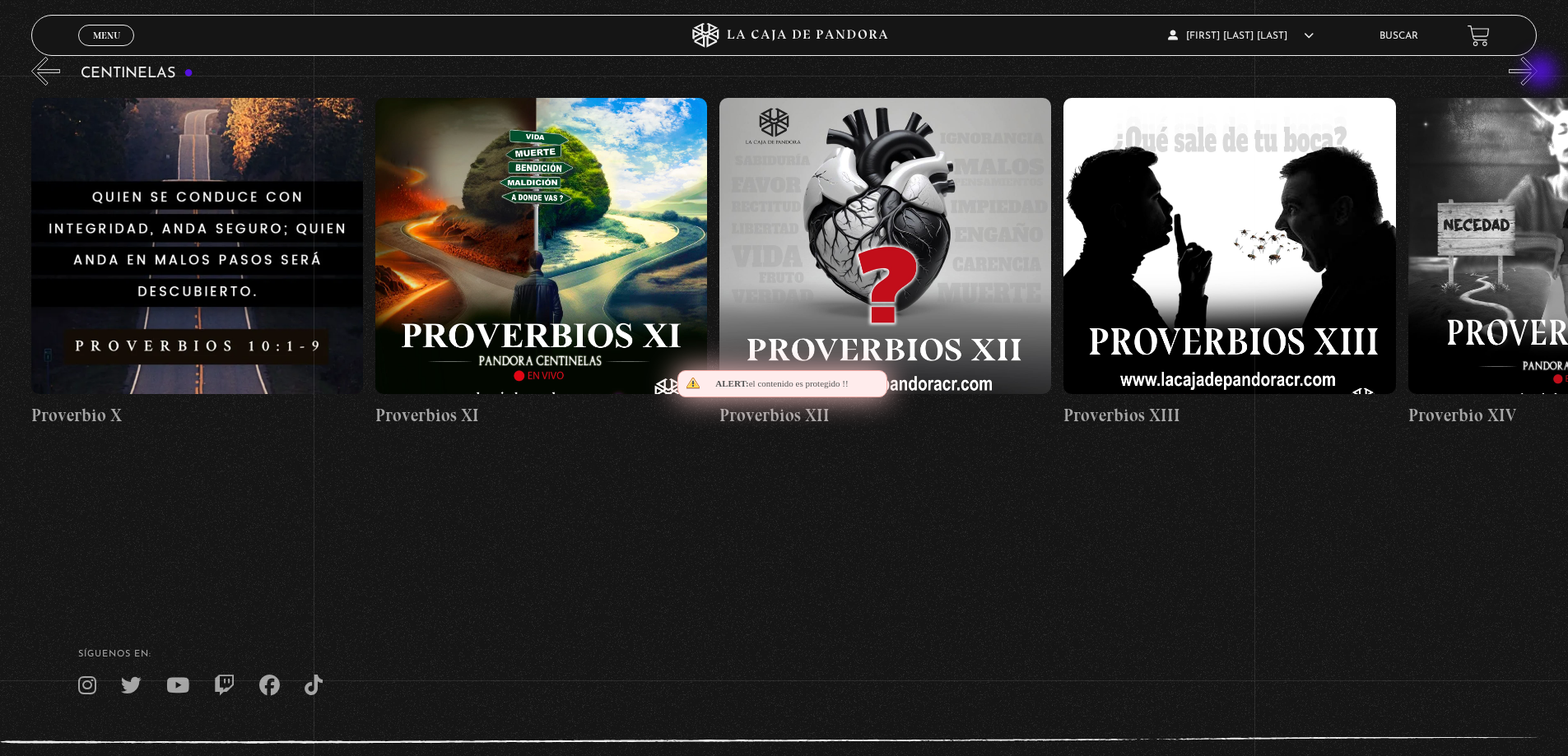 click on "»" at bounding box center [1523, 71] 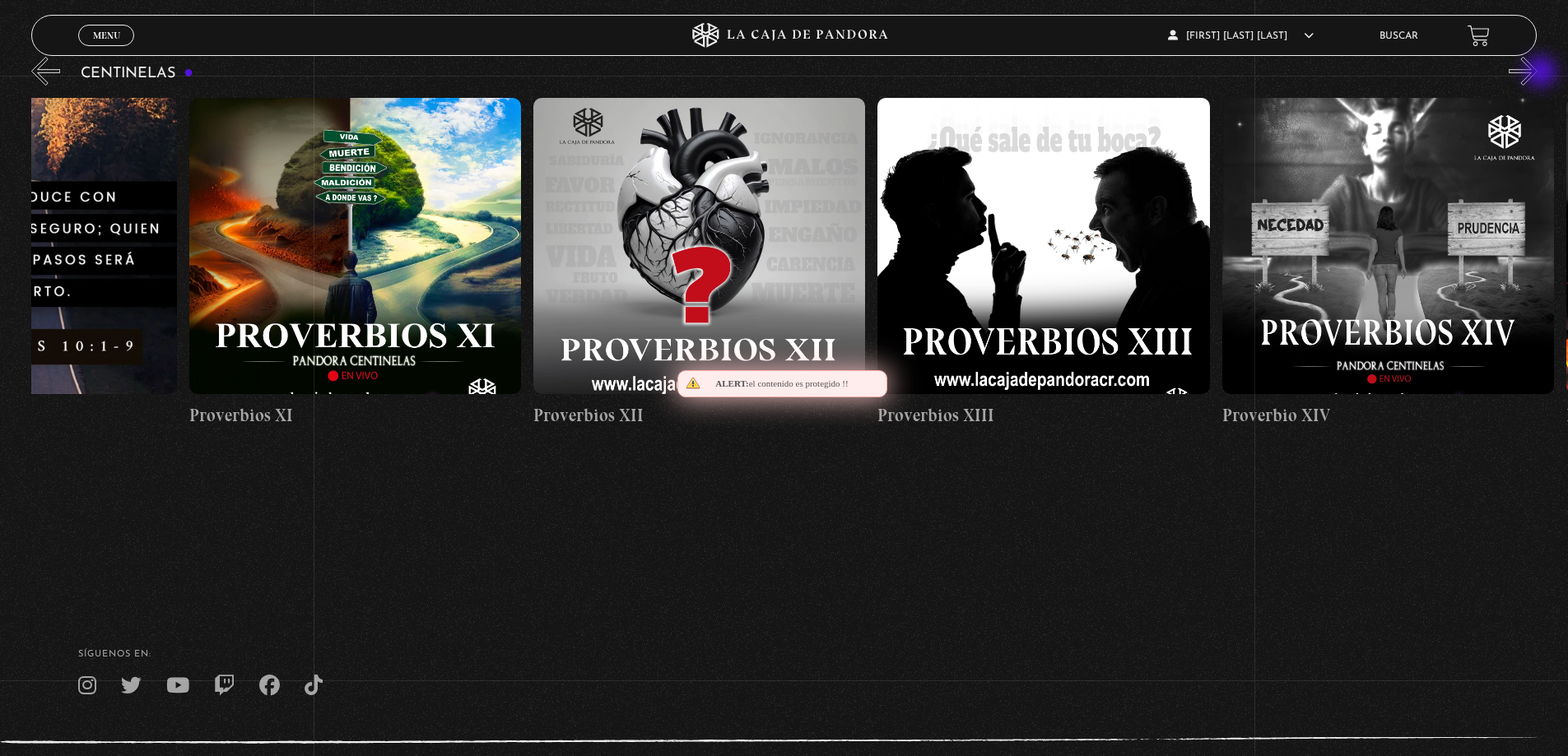 click on "»" at bounding box center [1523, 71] 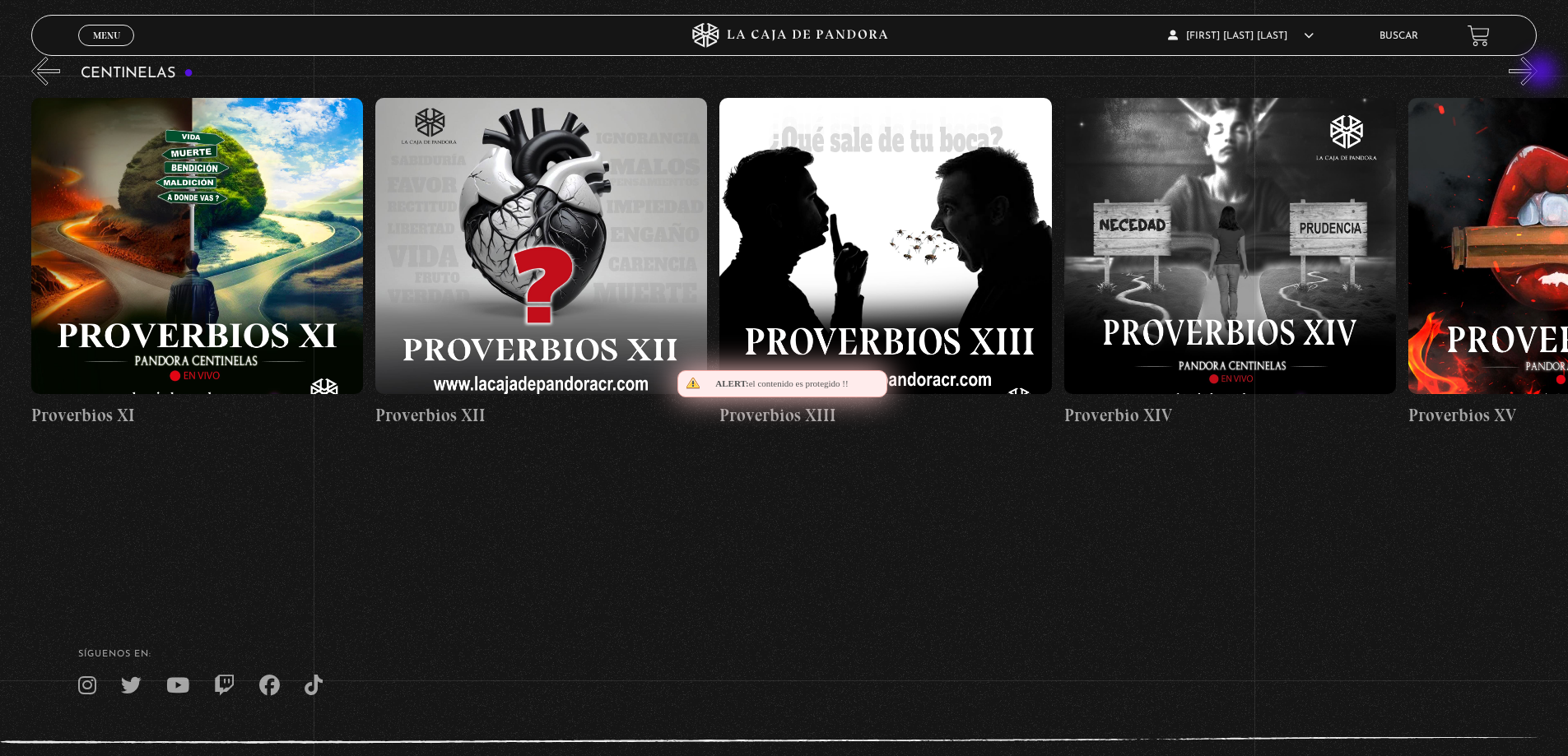 click on "»" at bounding box center [1523, 71] 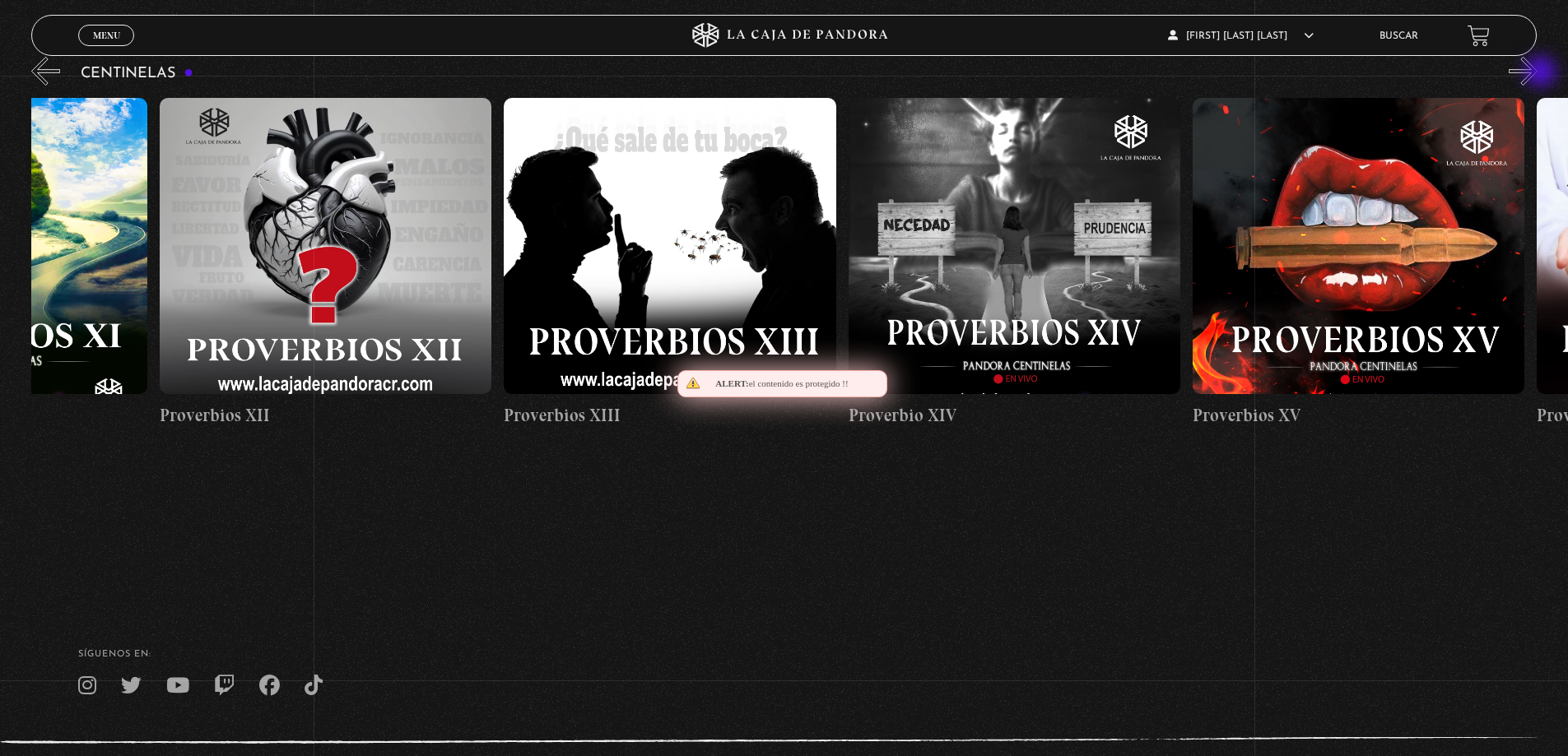 click on "»" at bounding box center (1523, 71) 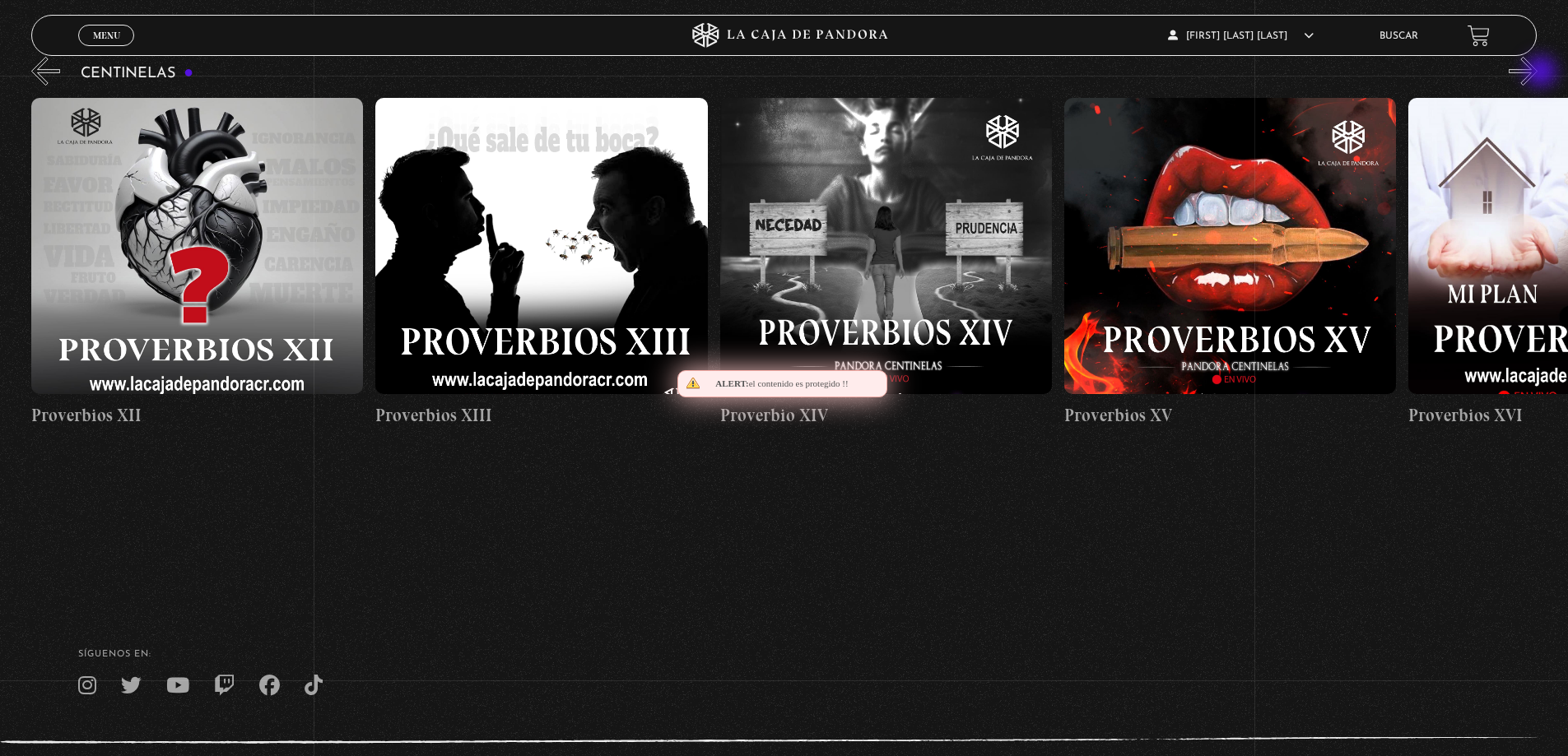 click on "»" at bounding box center [1523, 71] 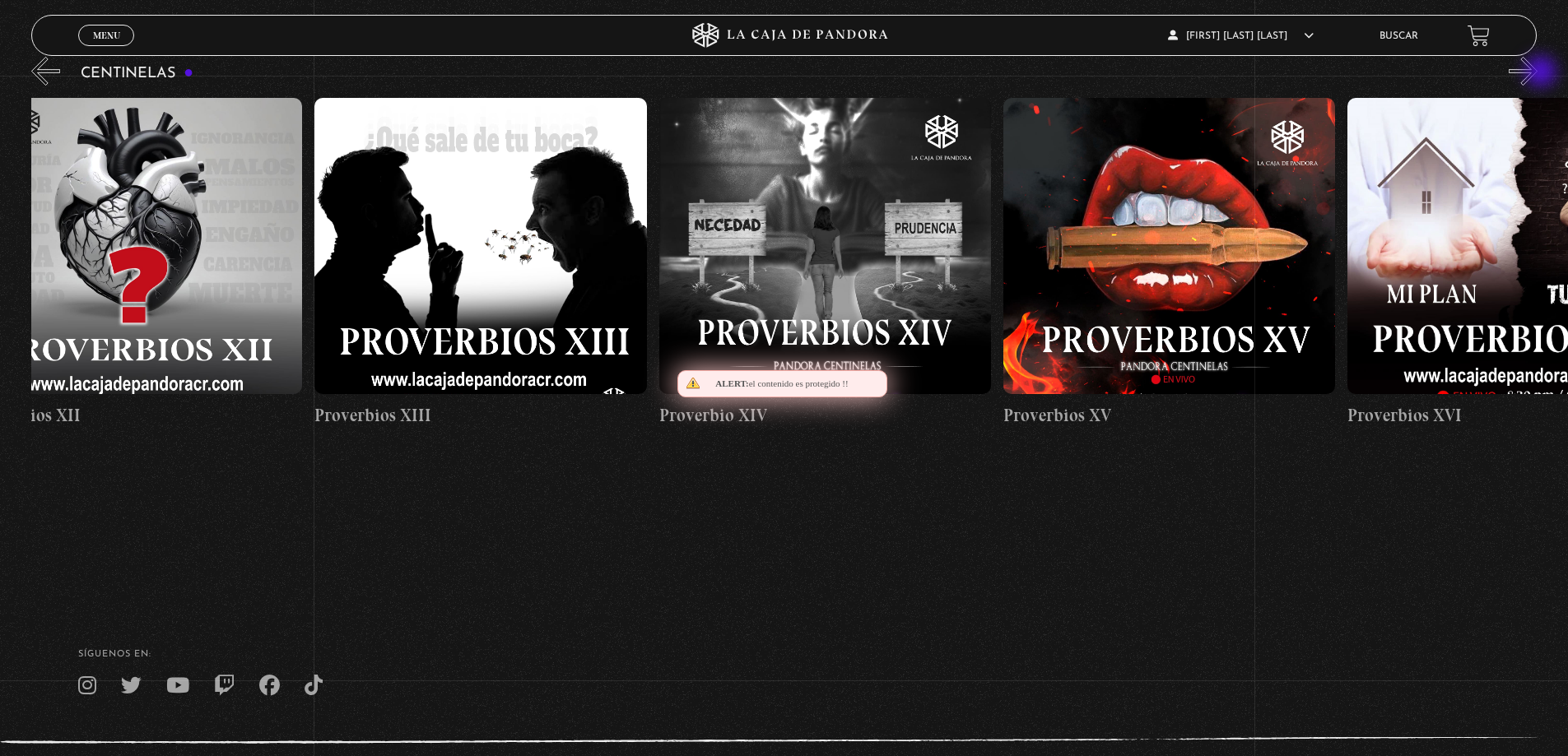 click on "»" at bounding box center (1523, 71) 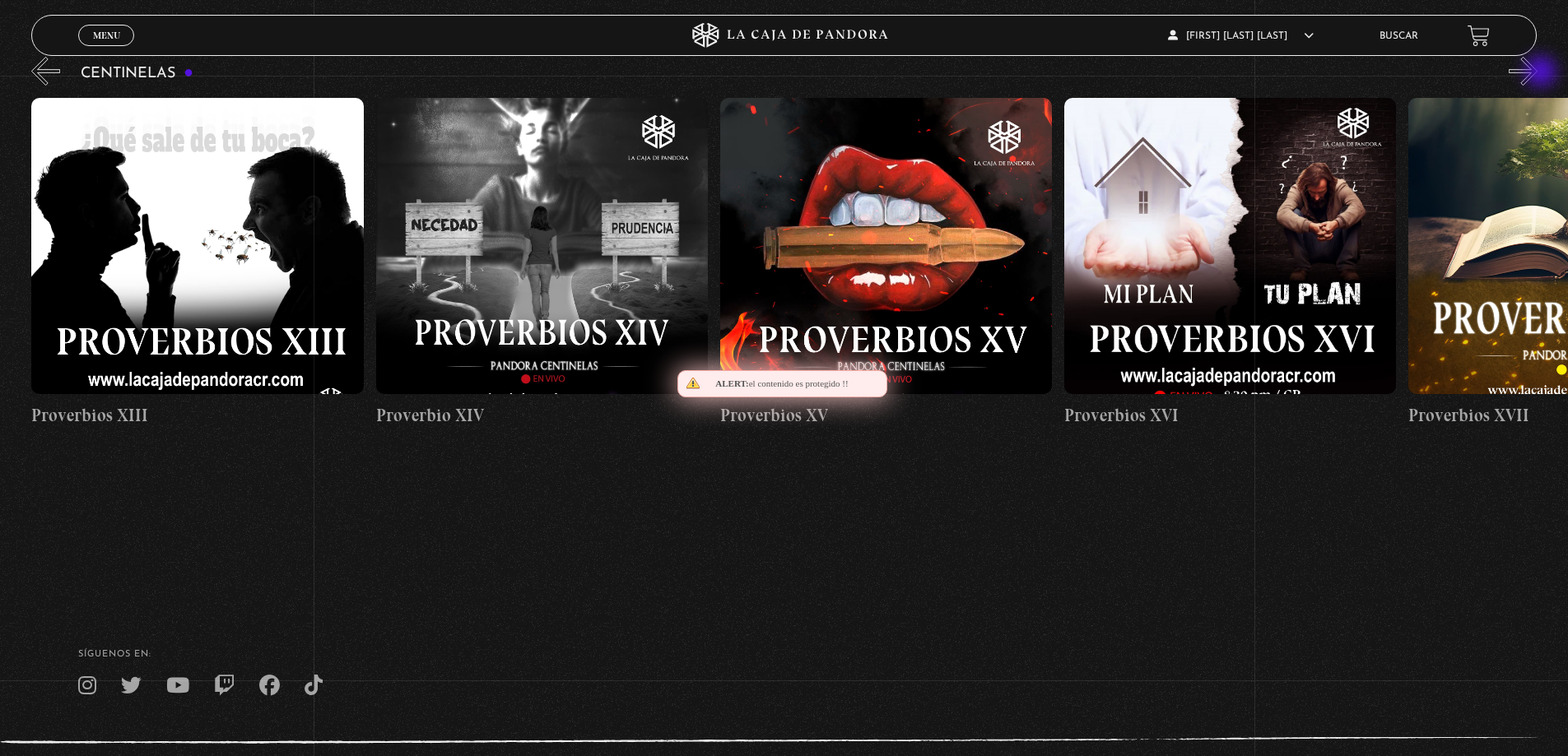 click on "»" at bounding box center [1523, 71] 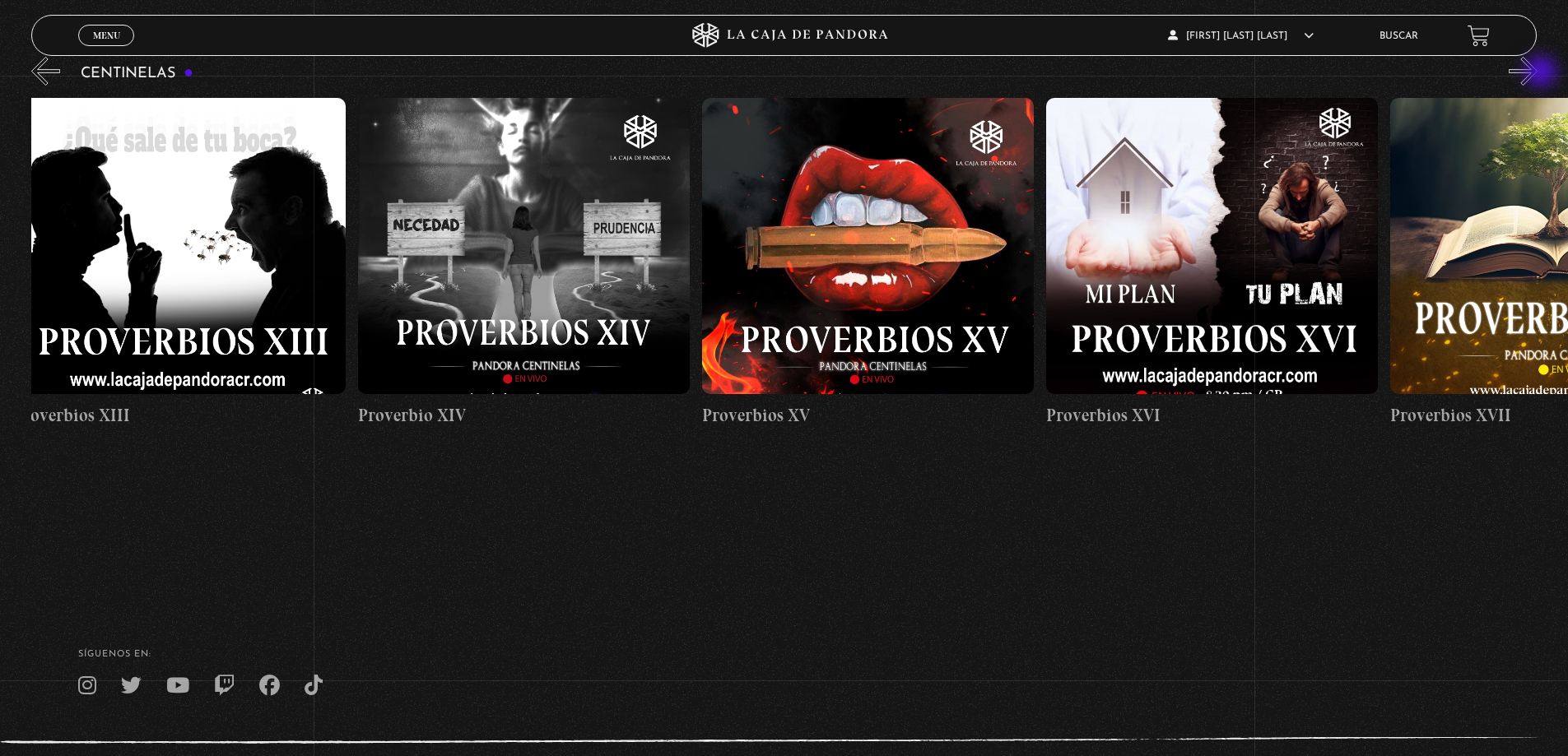 click on "»" at bounding box center [1523, 71] 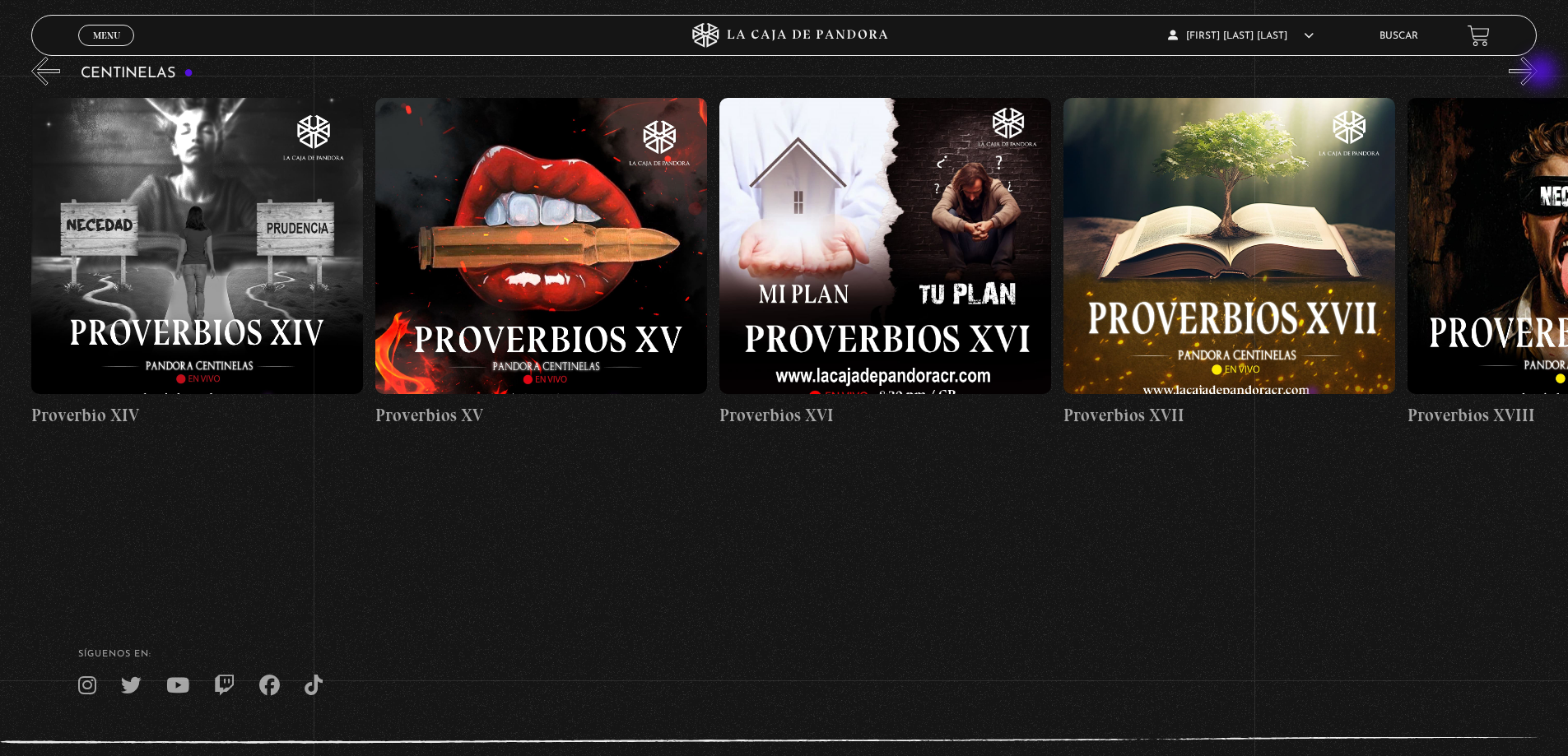 click on "»" at bounding box center (1523, 71) 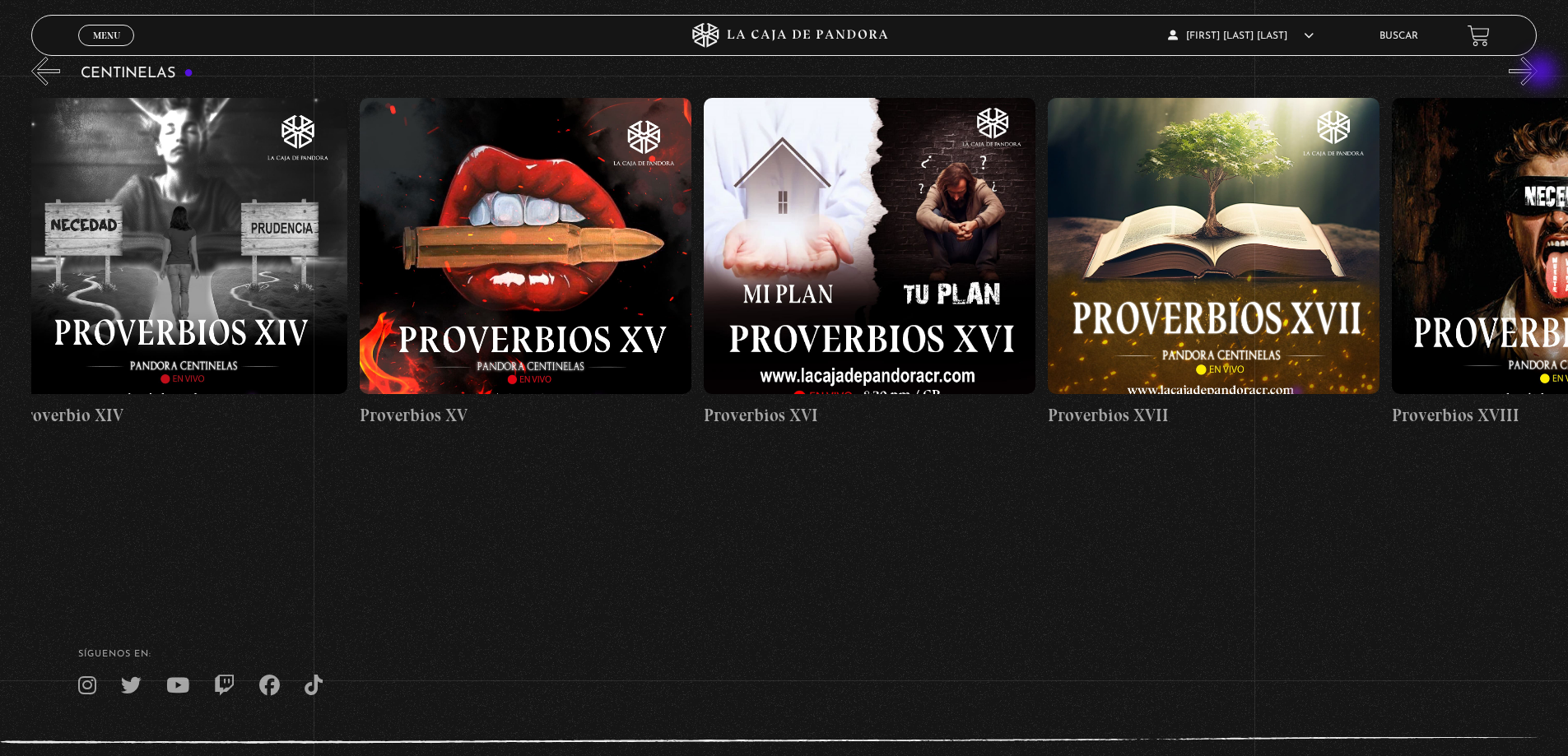 click on "»" at bounding box center [1523, 71] 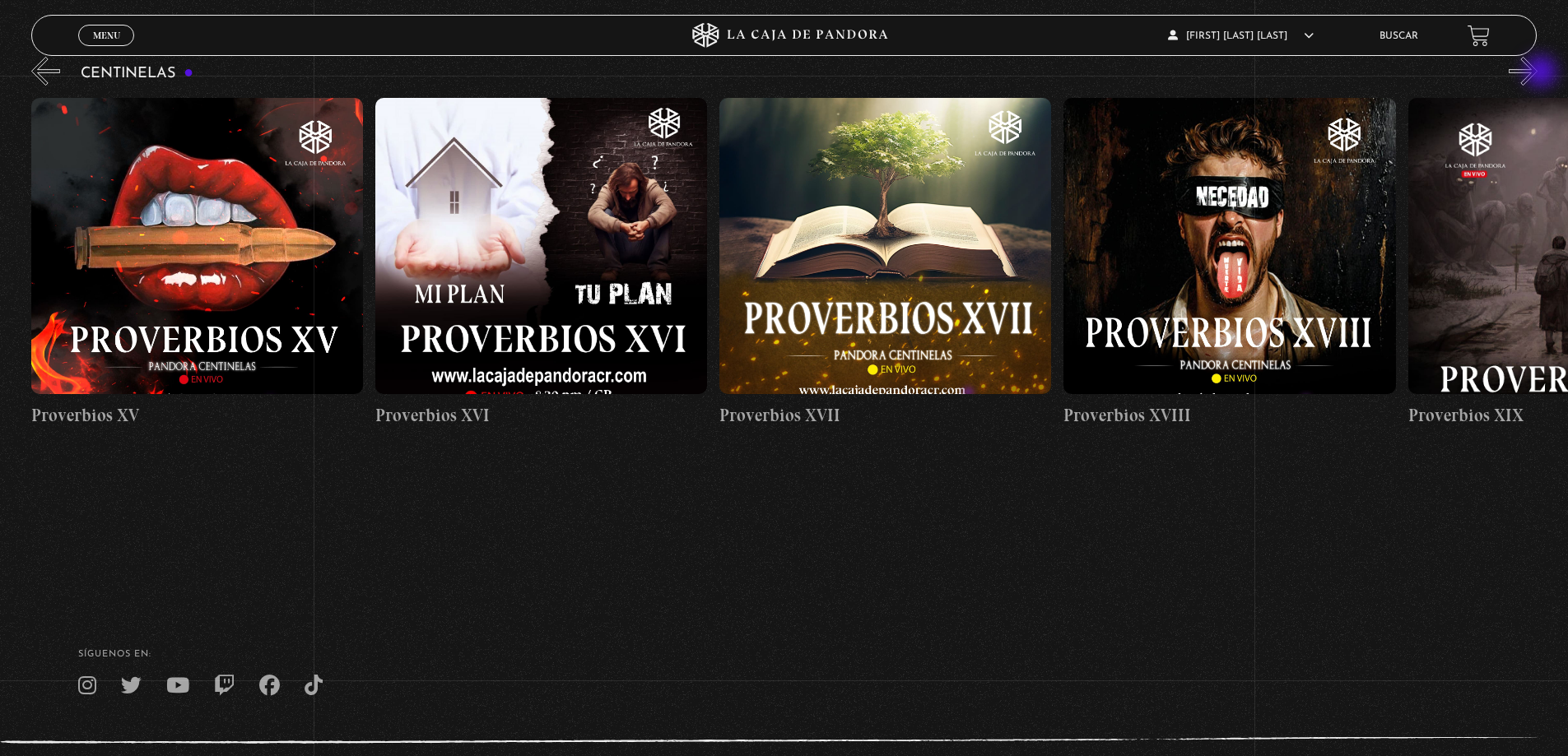 click on "»" at bounding box center [1523, 71] 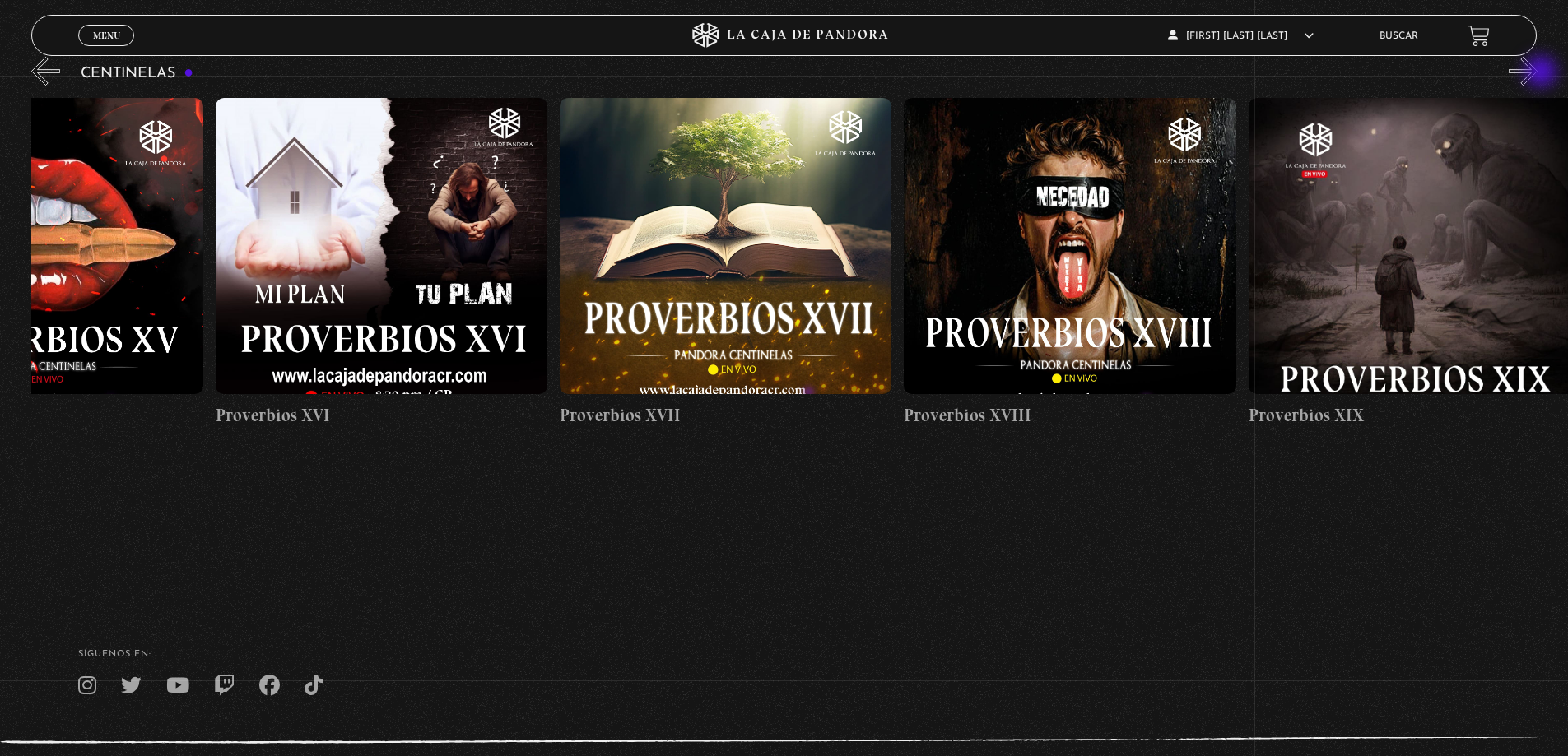 click on "»" at bounding box center [1523, 71] 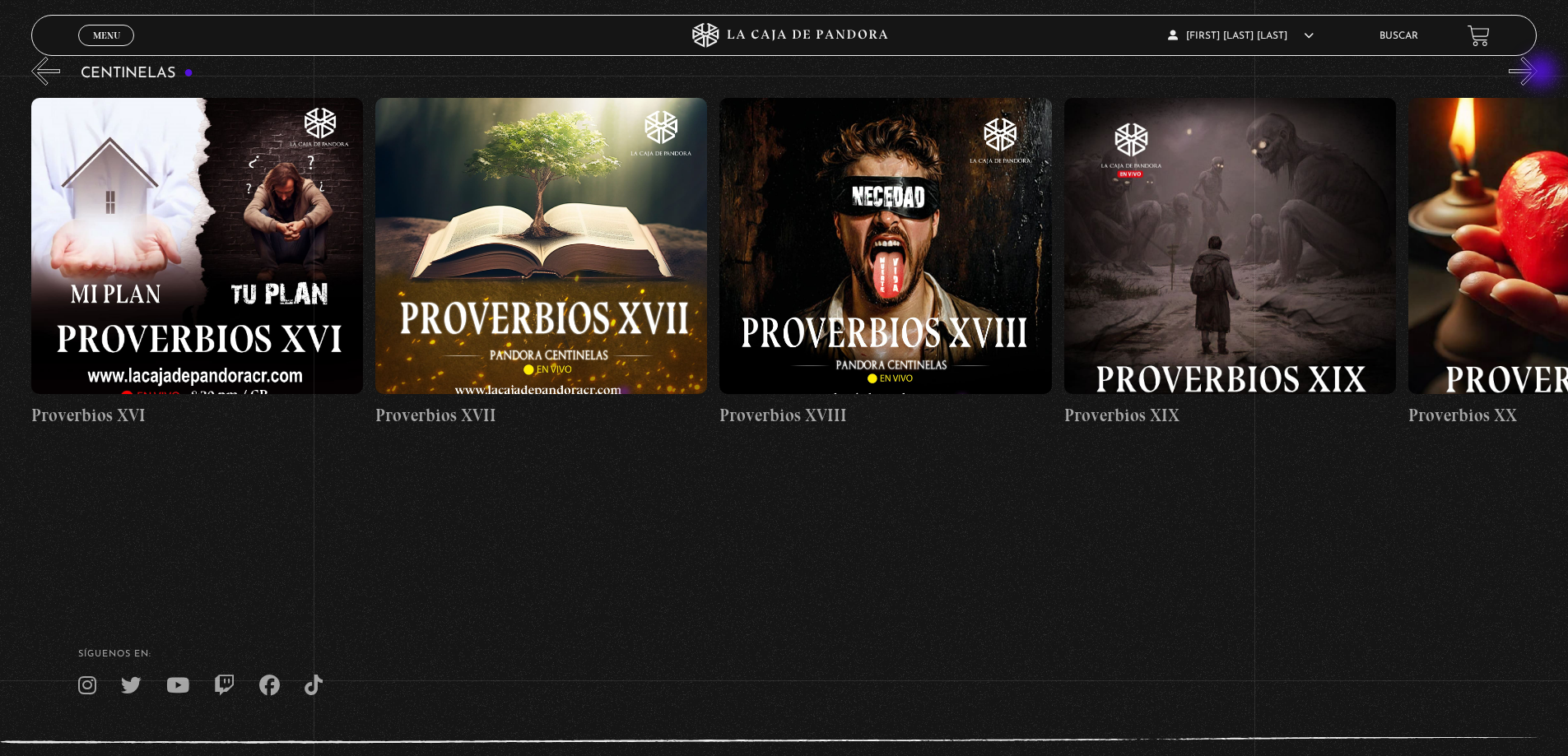 click on "»" at bounding box center [1523, 71] 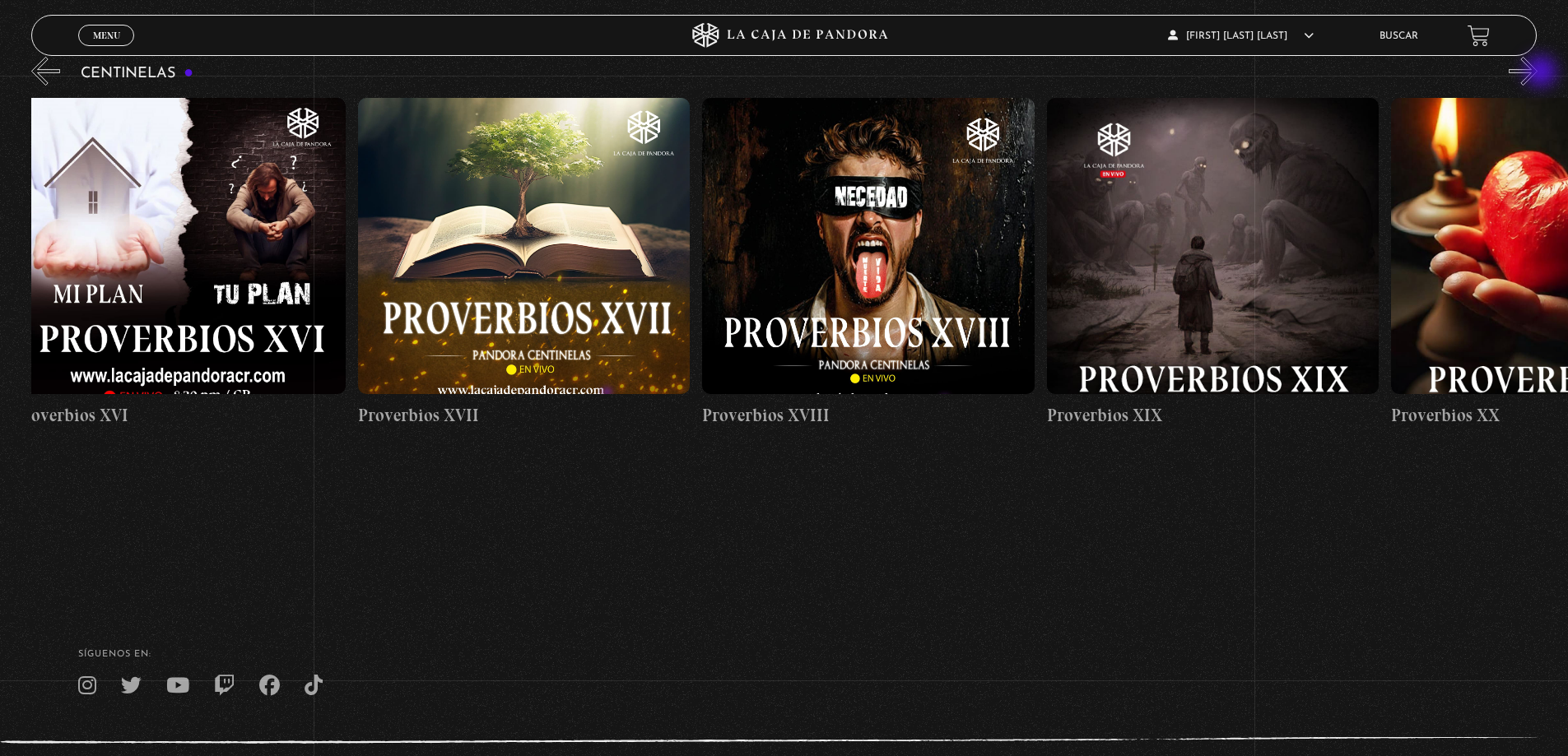 click on "»" at bounding box center [1523, 71] 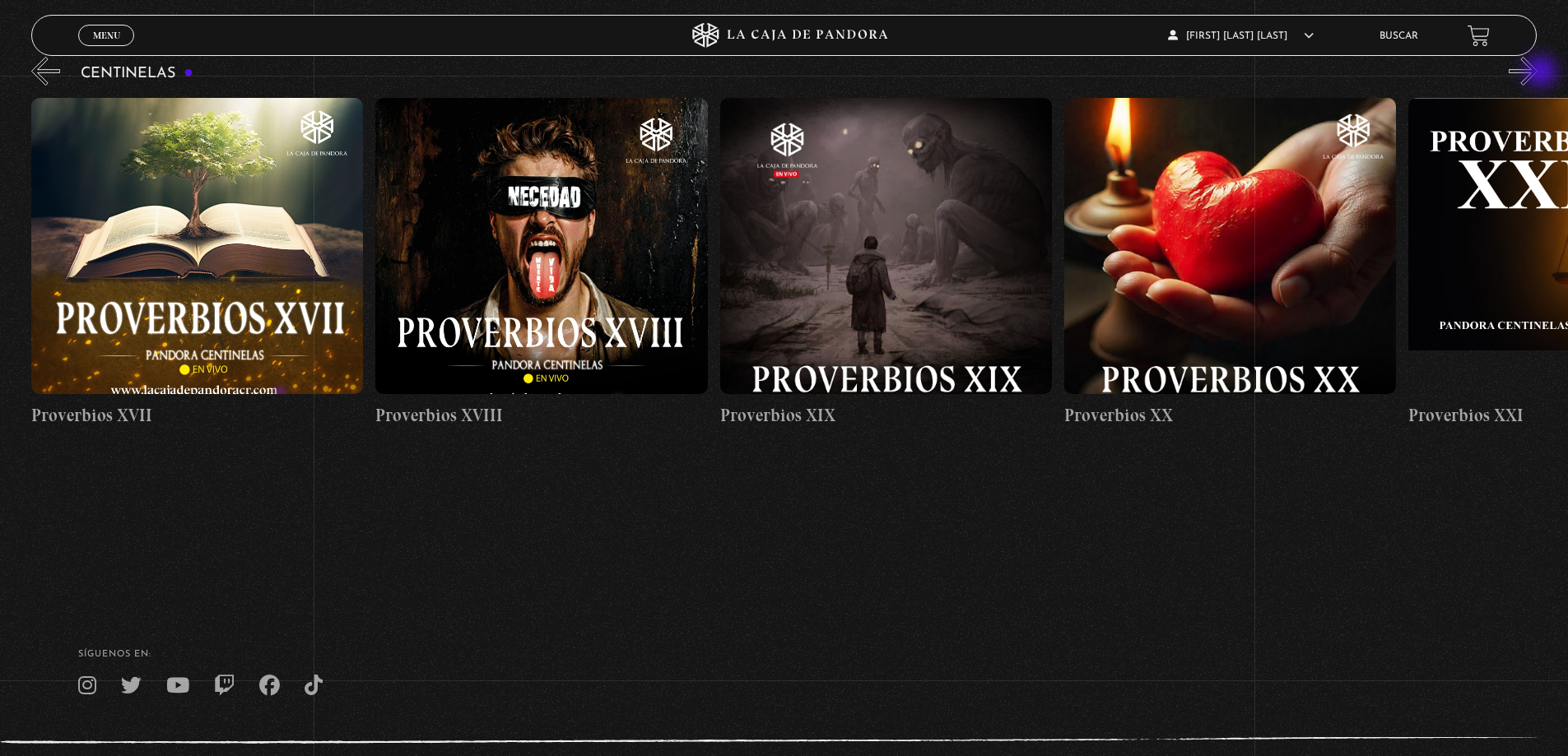 click on "»" at bounding box center (1523, 71) 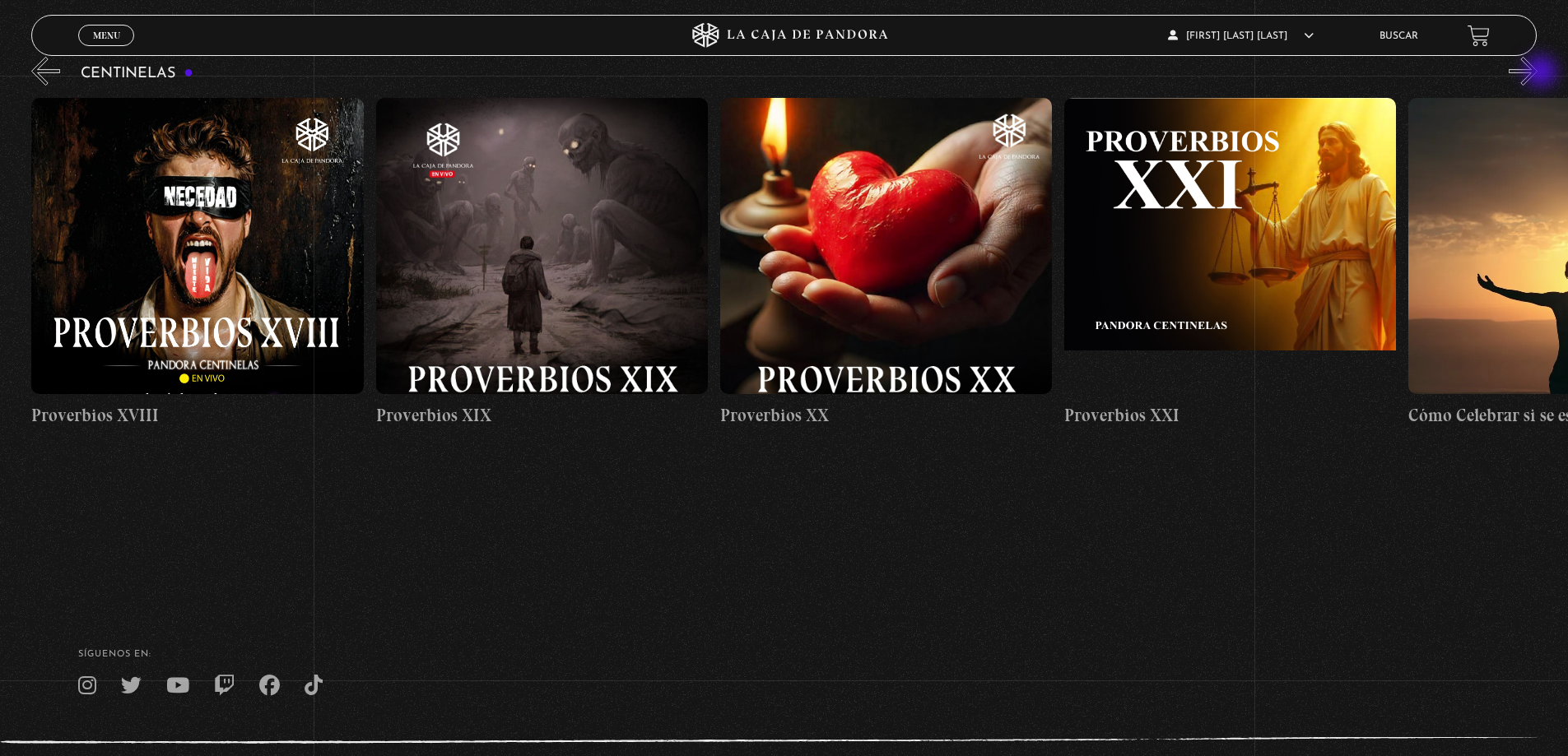 click on "»" at bounding box center (1523, 71) 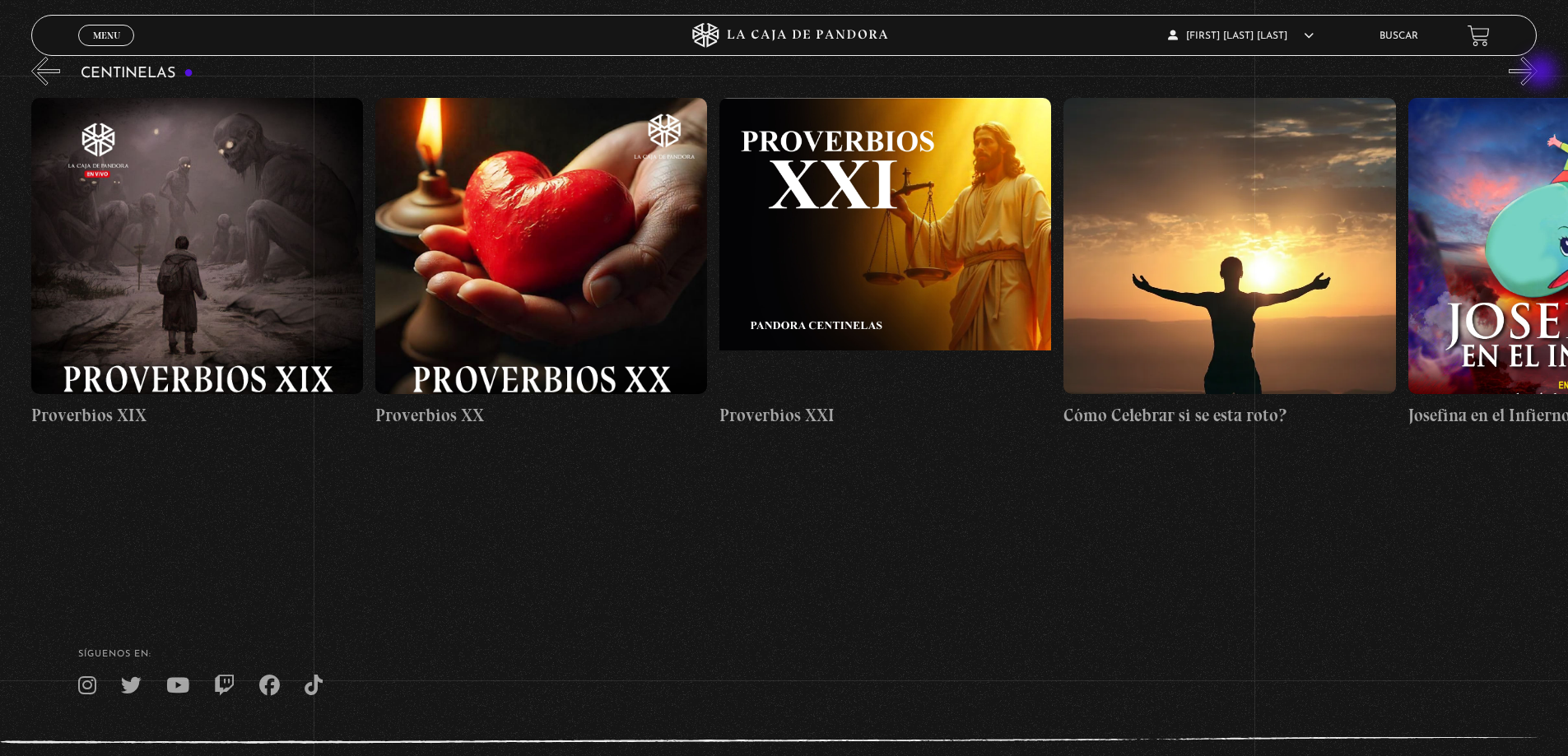 click on "»" at bounding box center [1523, 71] 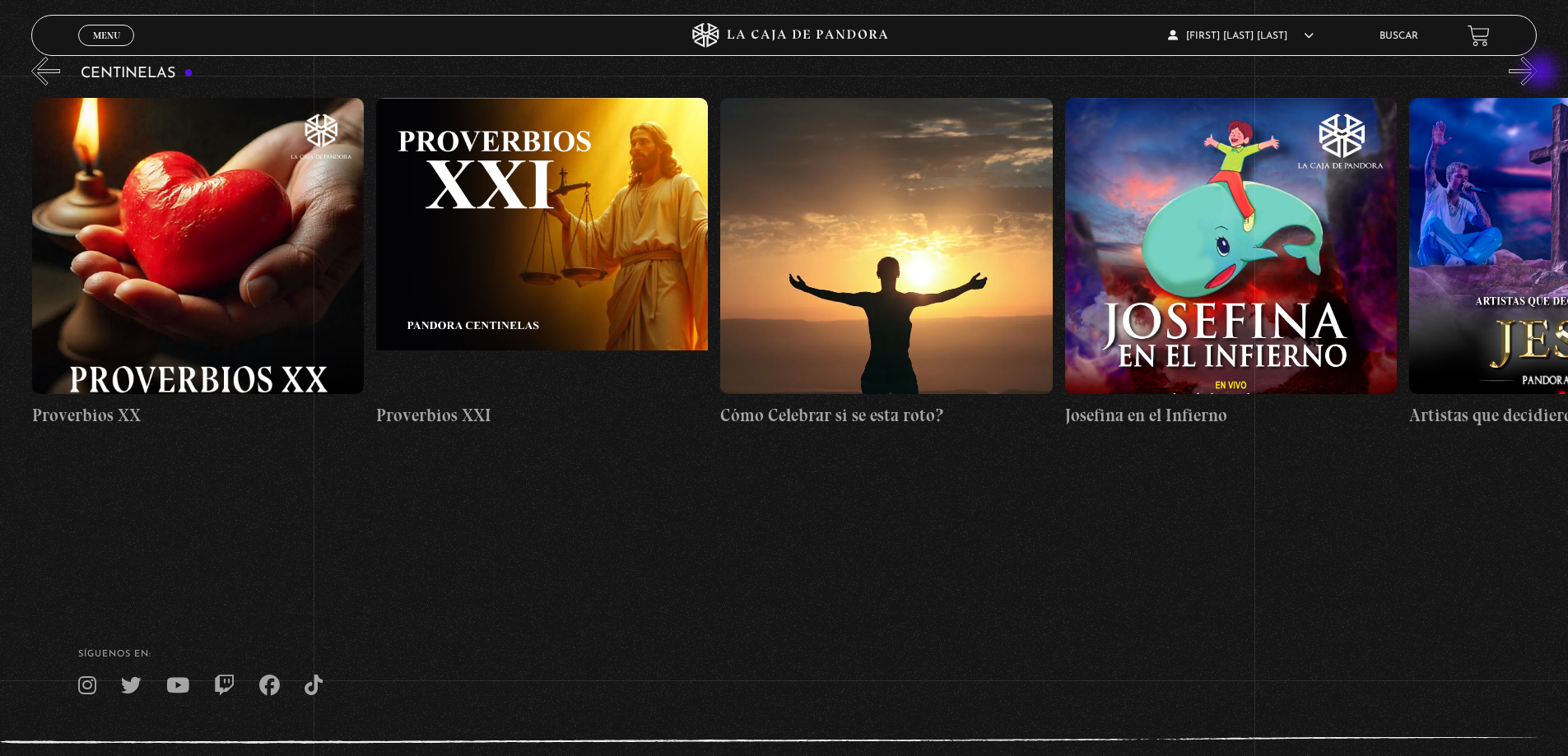 scroll, scrollTop: 0, scrollLeft: 7573, axis: horizontal 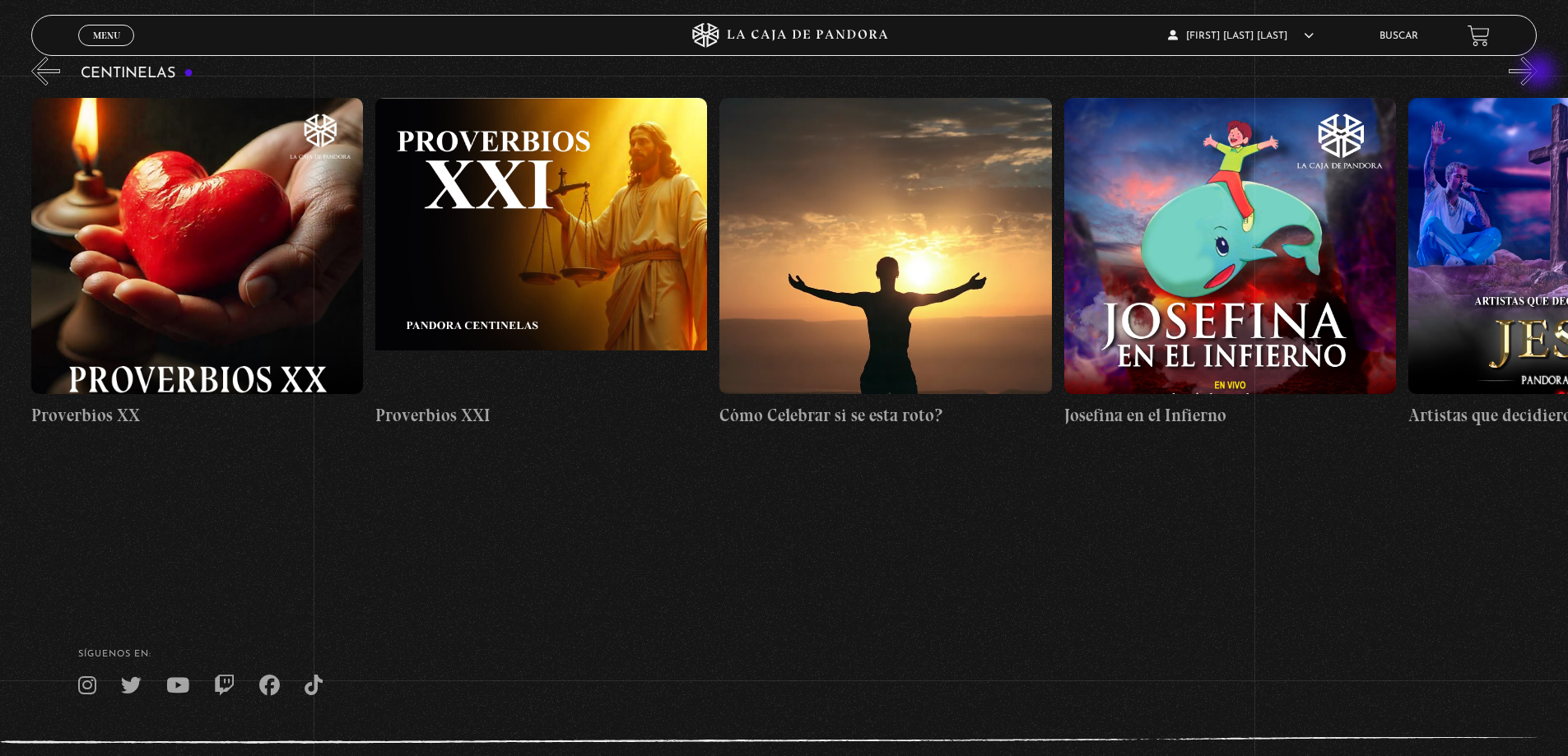 click on "»" at bounding box center [1523, 71] 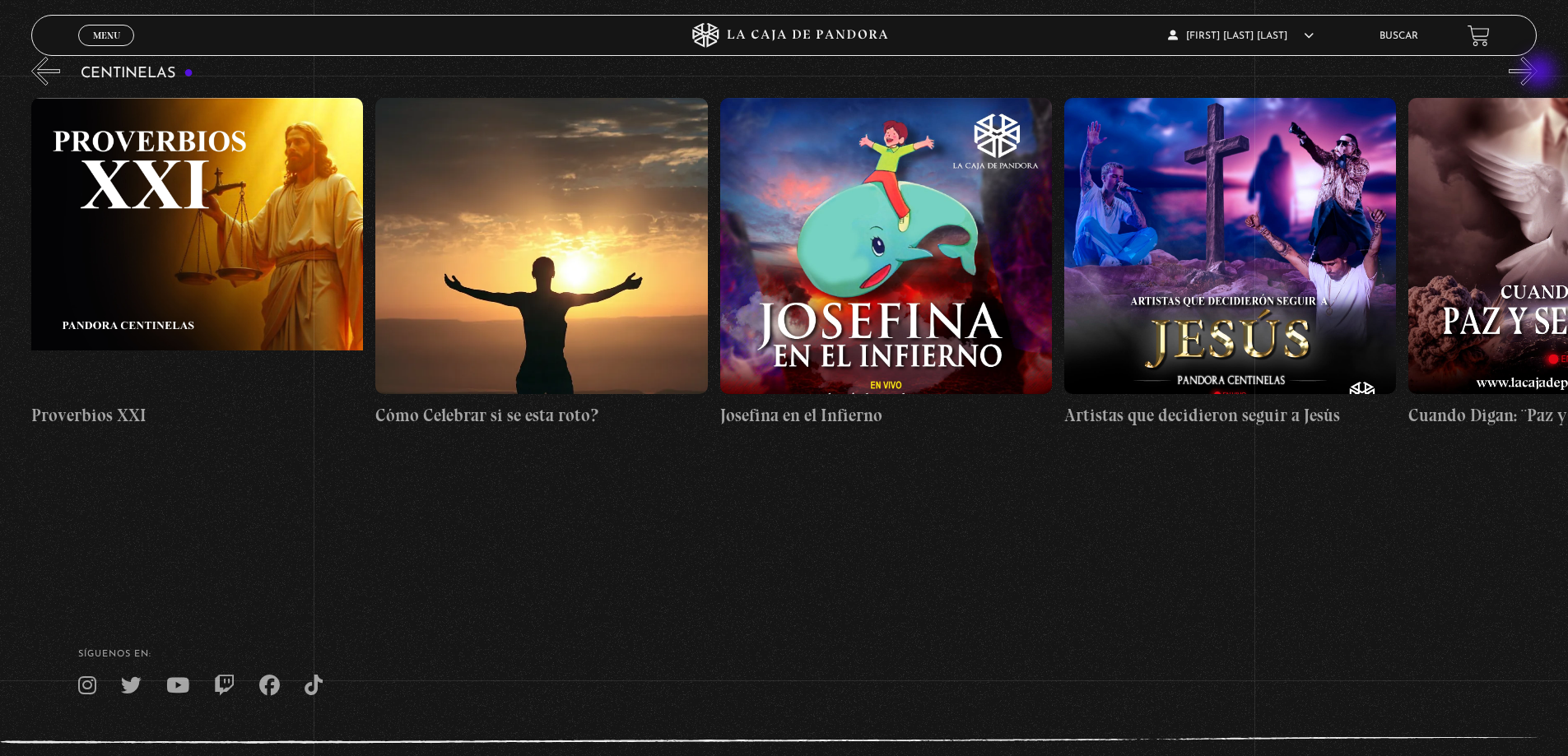 click on "»" at bounding box center [1523, 71] 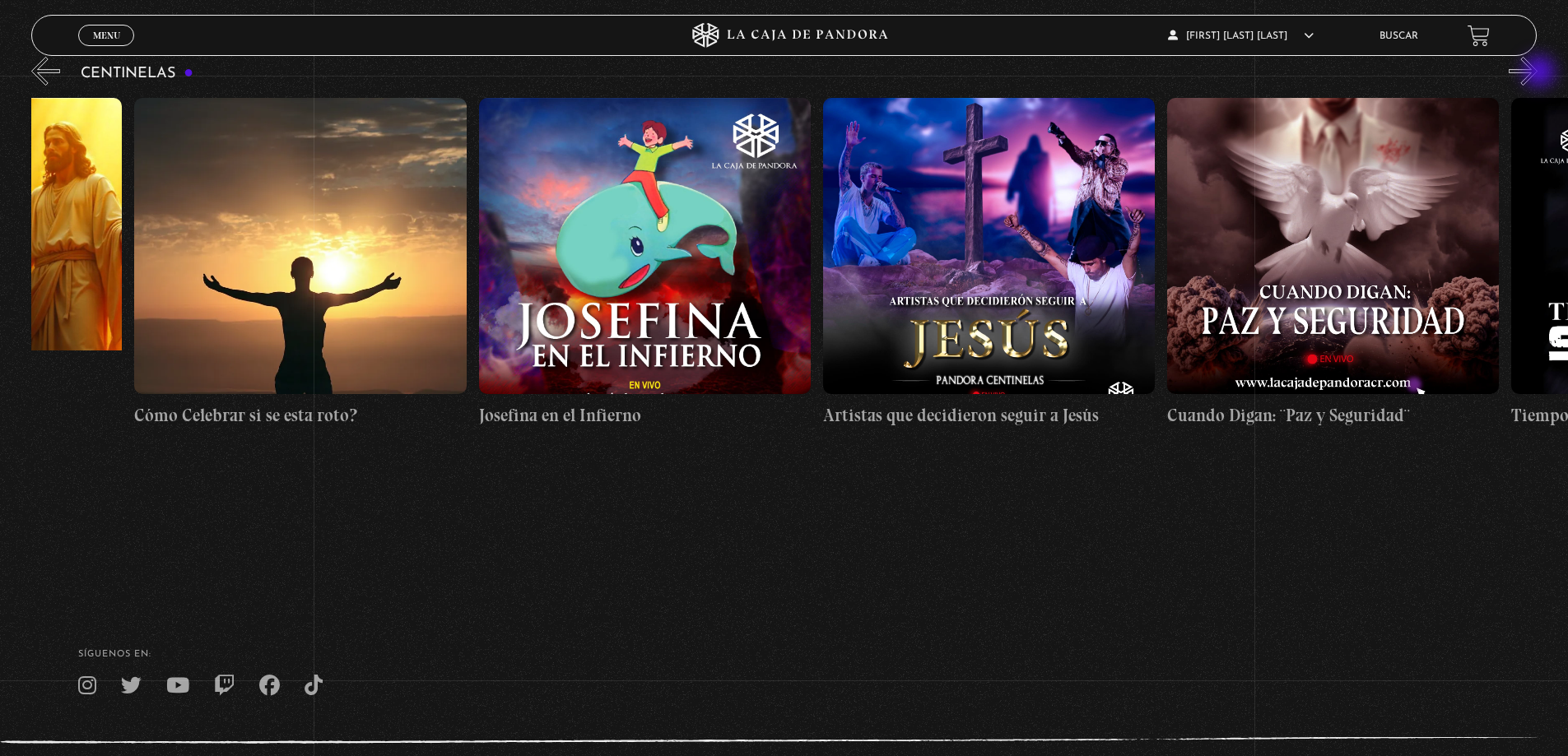 click on "»" at bounding box center (1523, 71) 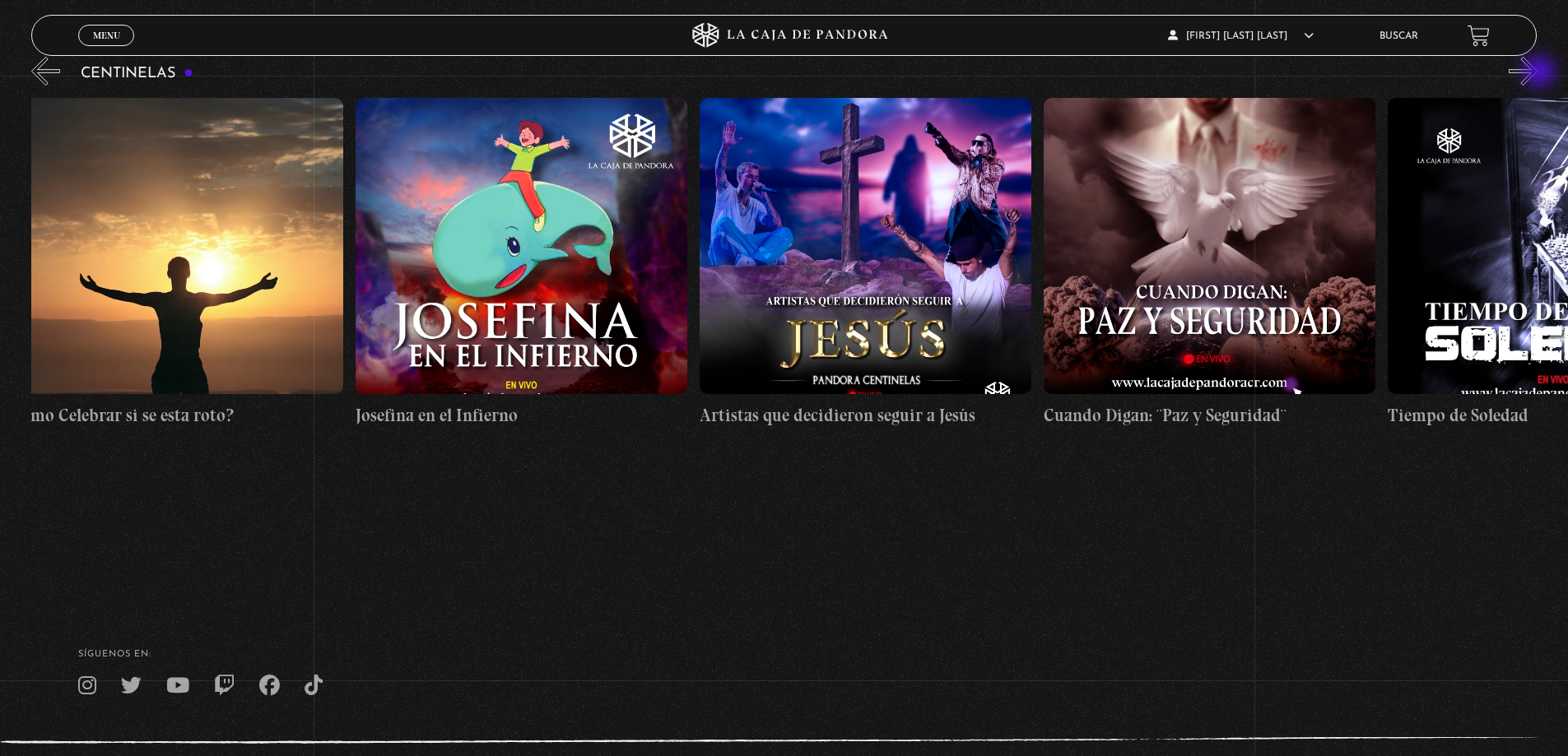click on "»" at bounding box center [1523, 71] 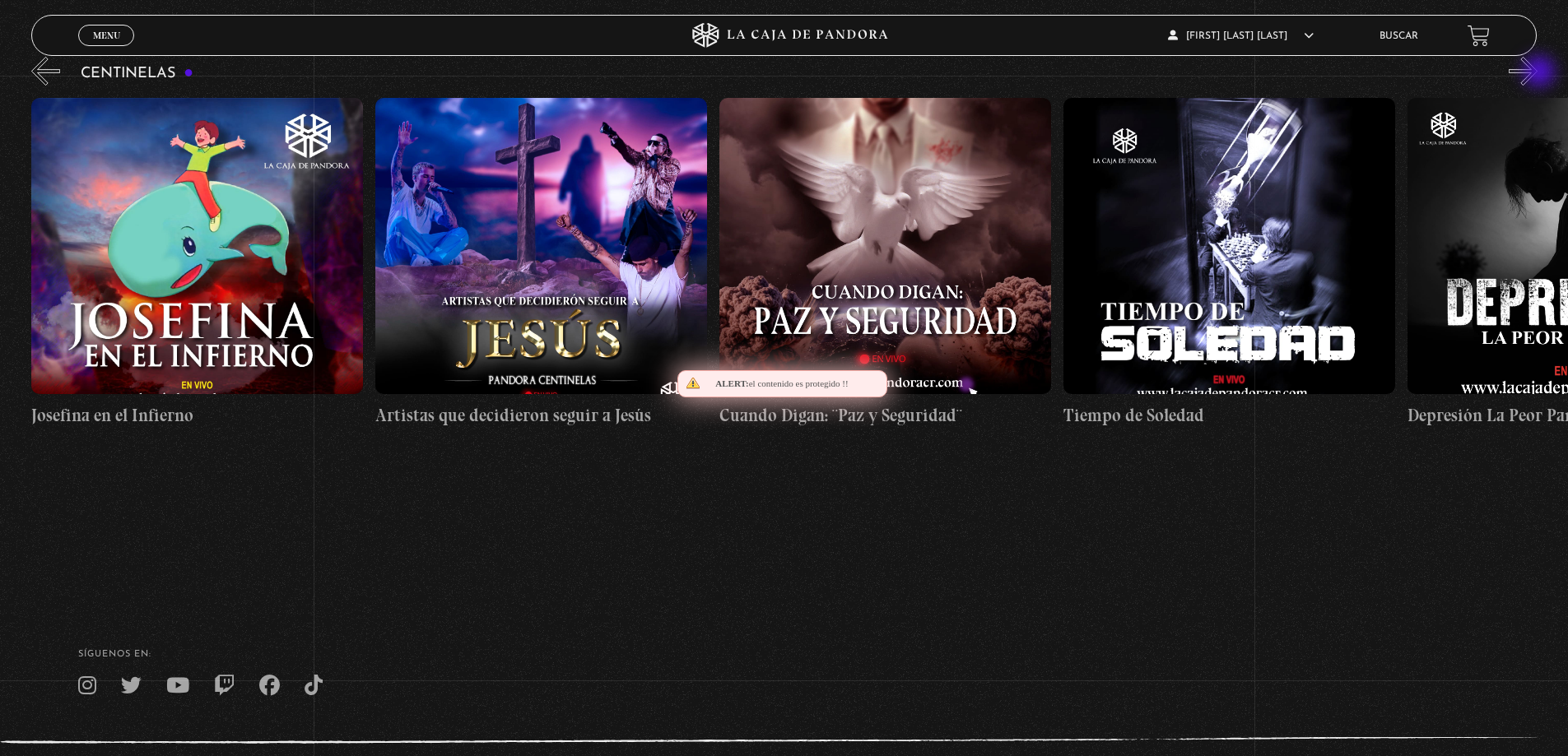 click on "»" at bounding box center (1523, 71) 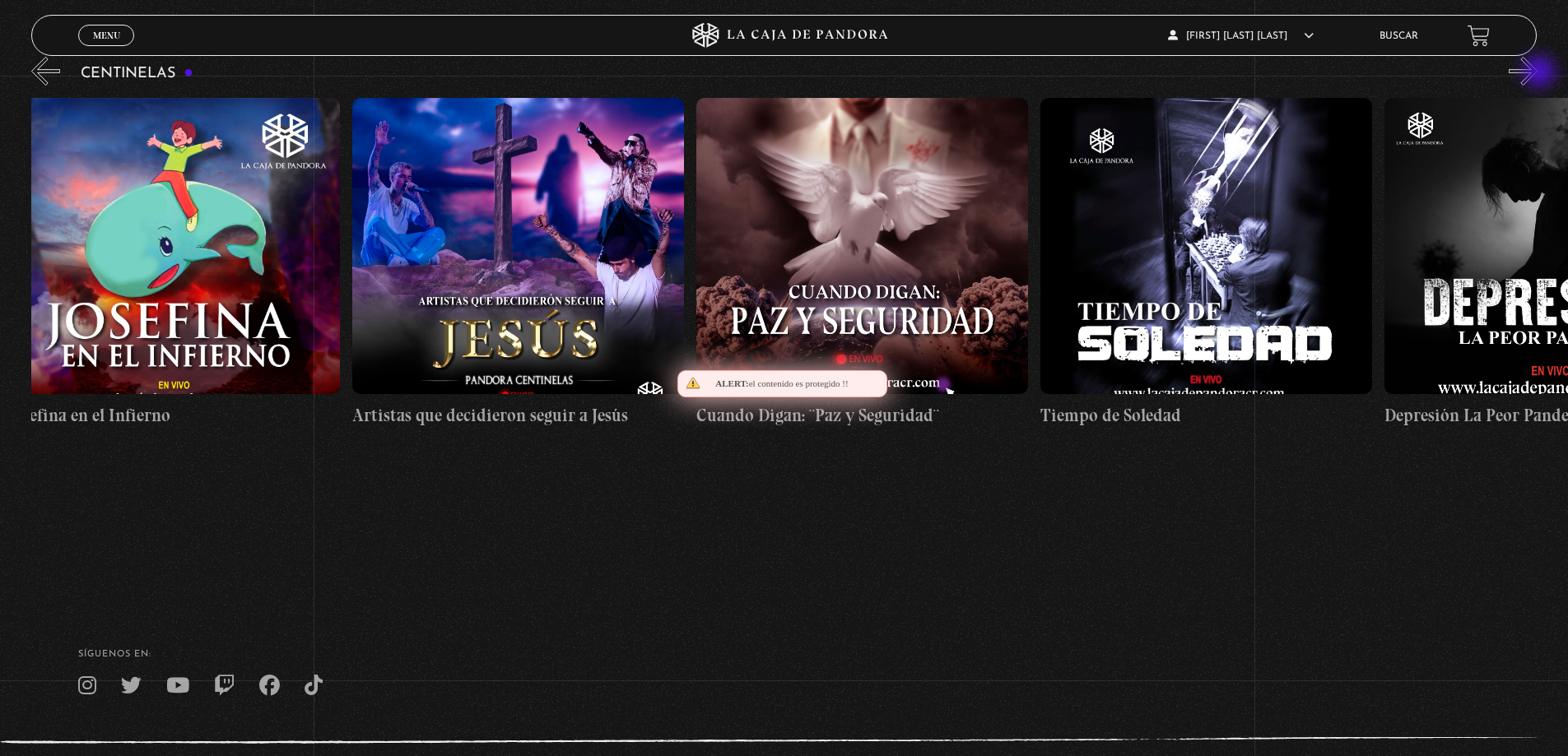 click on "»" at bounding box center (1523, 71) 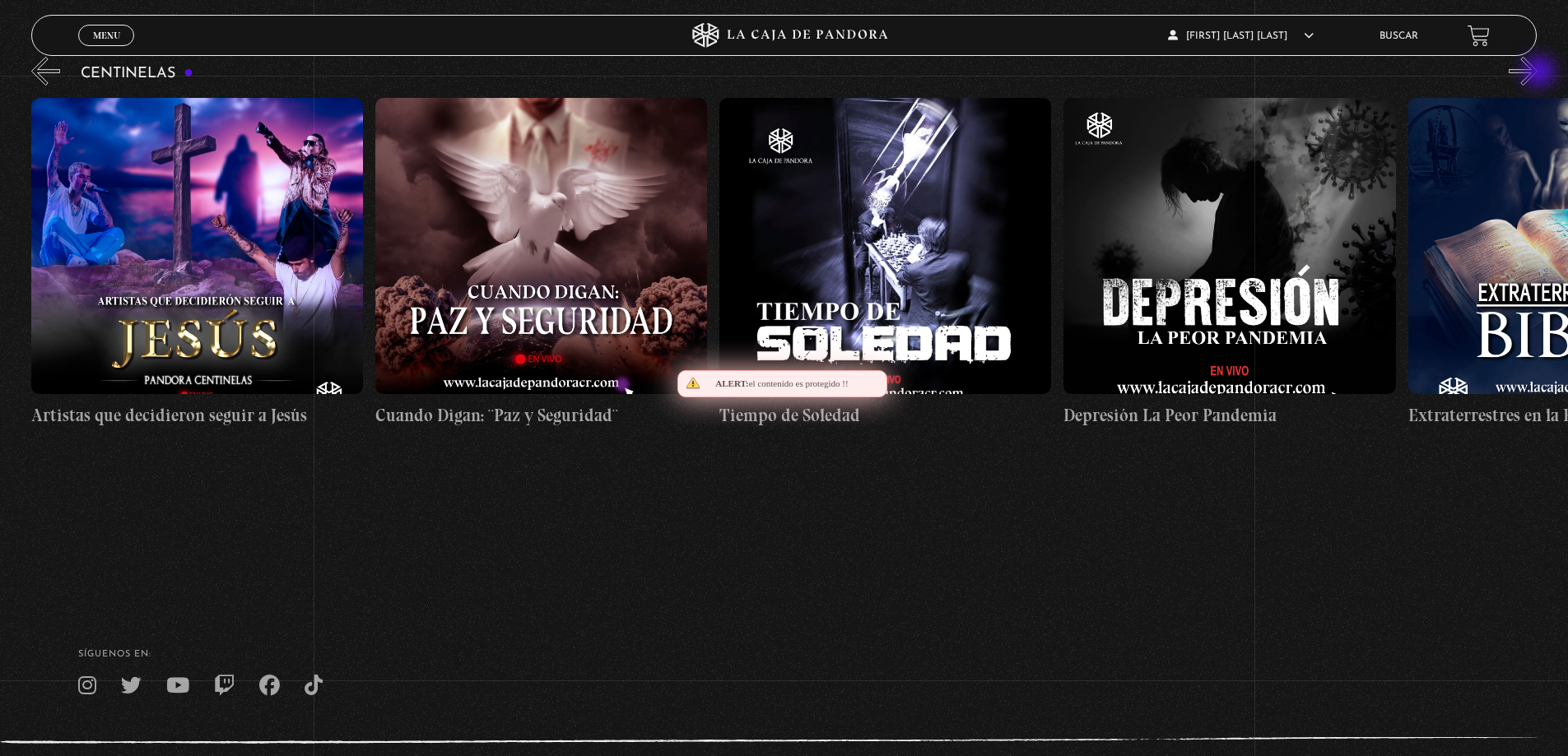 click on "»" at bounding box center (1523, 71) 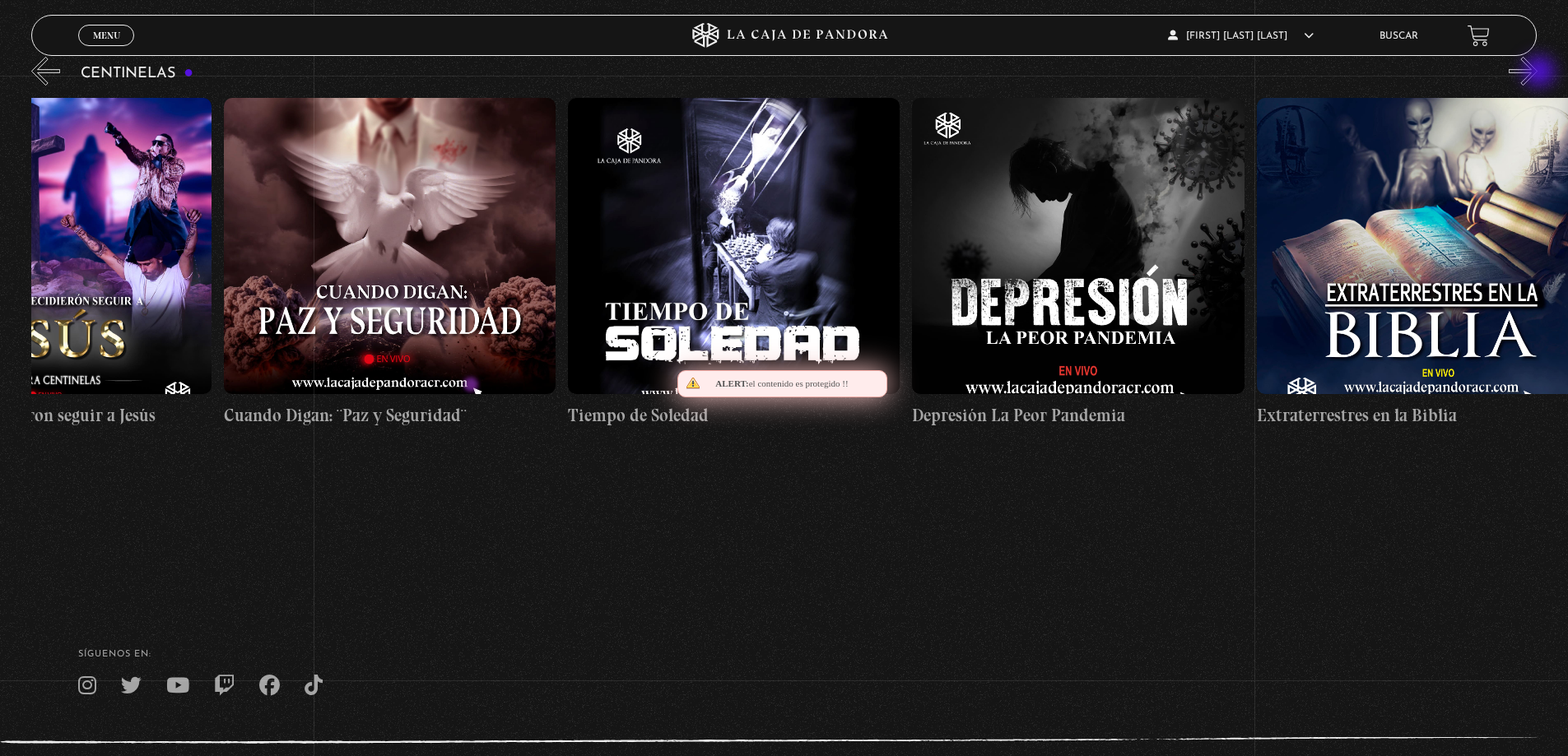 click on "»" at bounding box center (1523, 71) 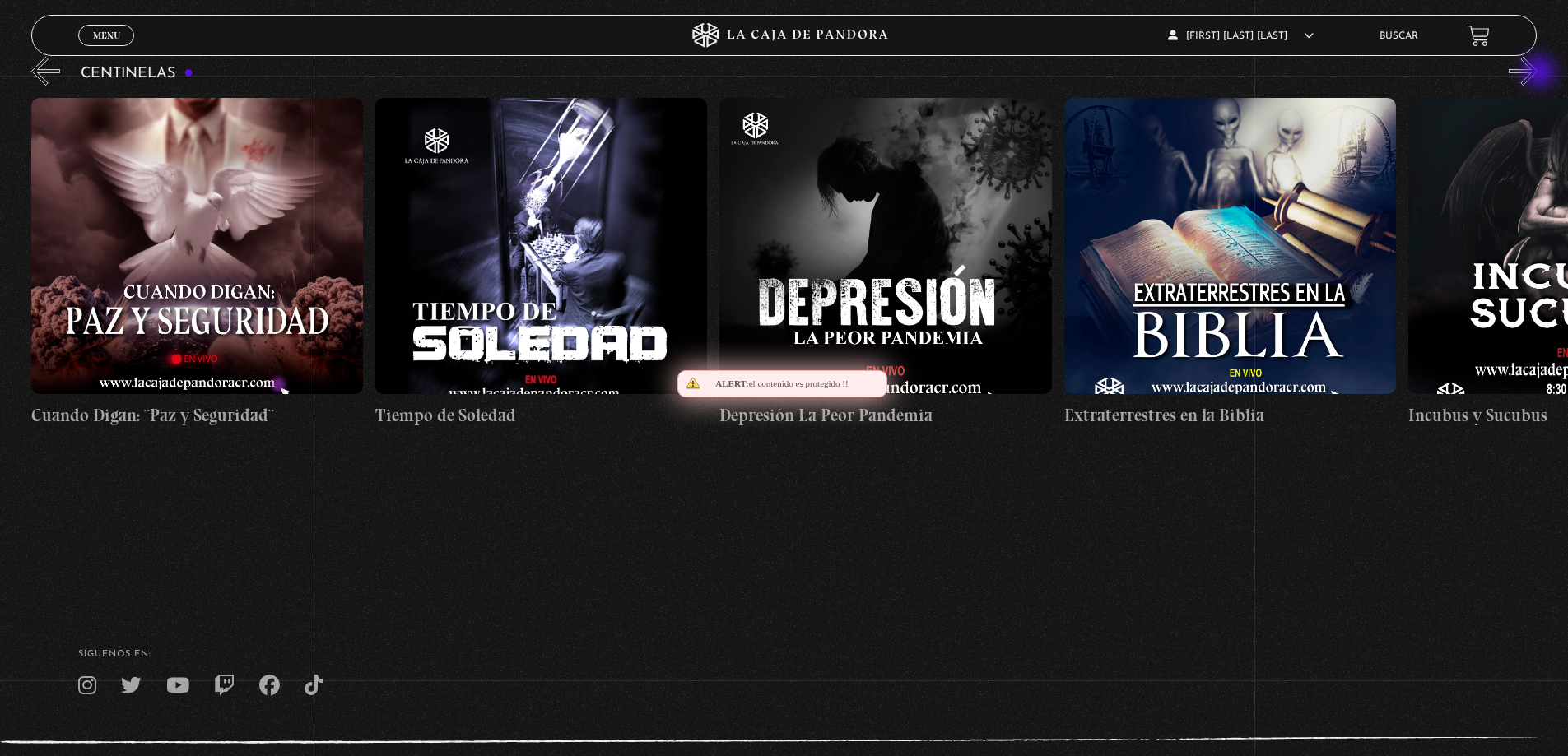 click on "»" at bounding box center (1523, 71) 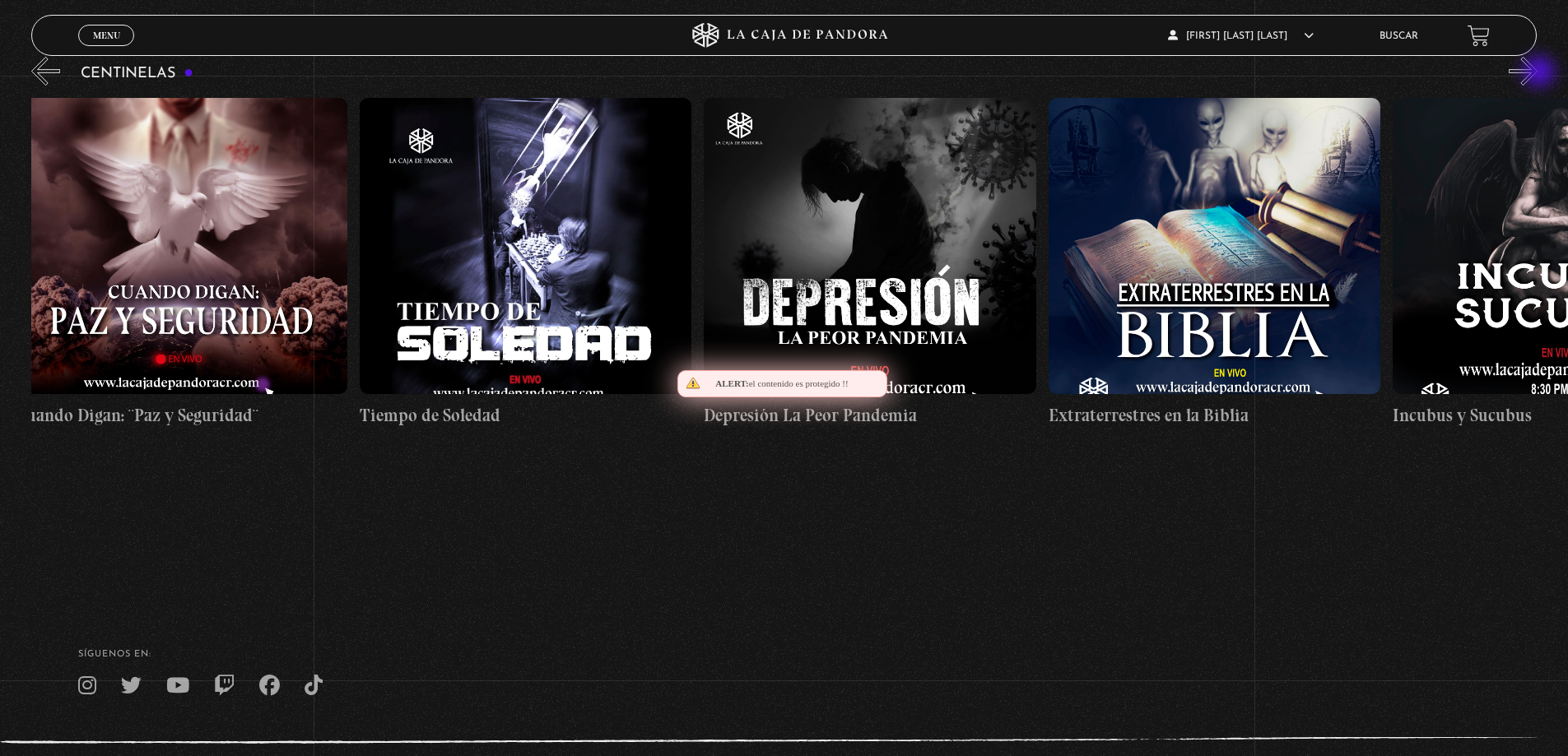 click on "»" at bounding box center [1523, 71] 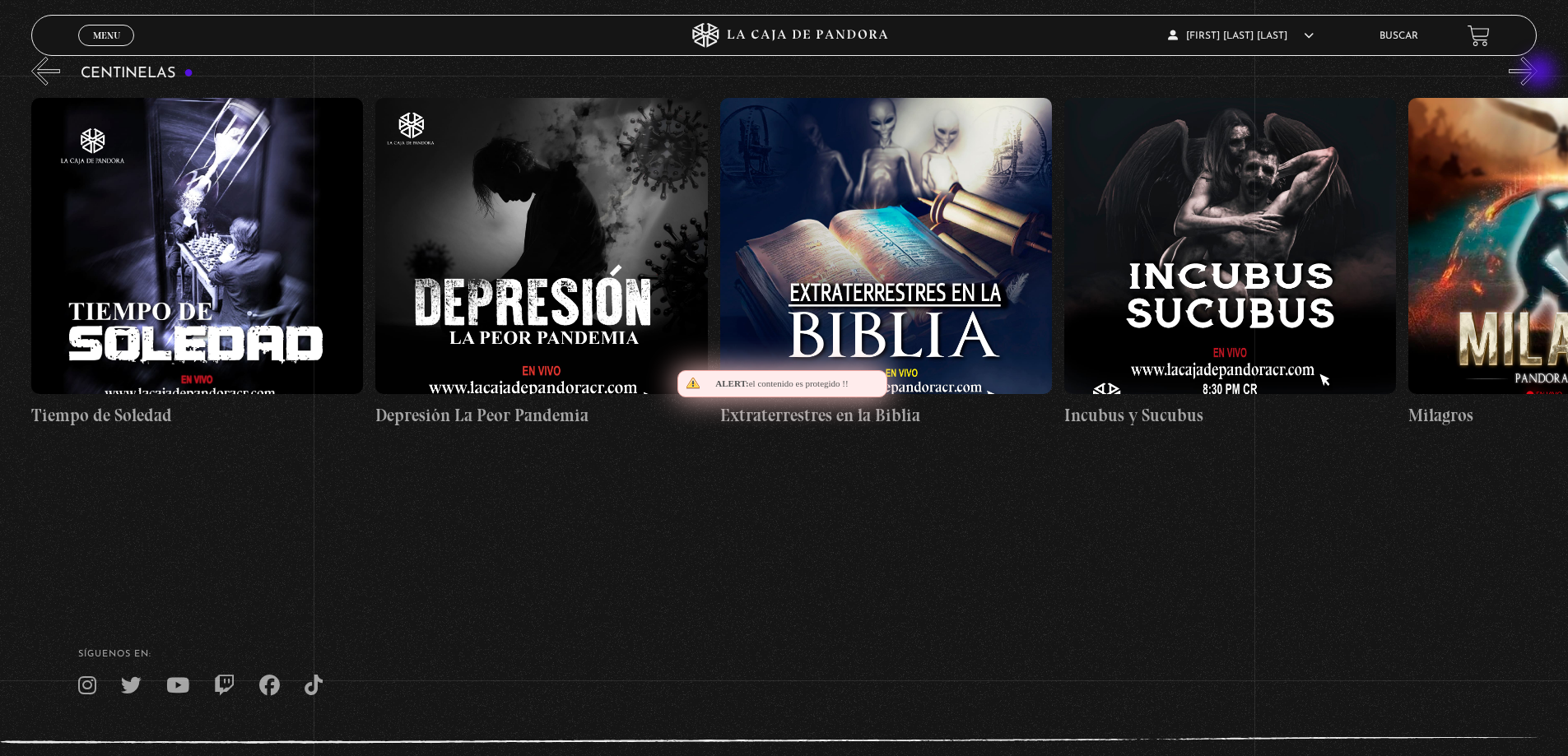 click on "»" at bounding box center (1523, 71) 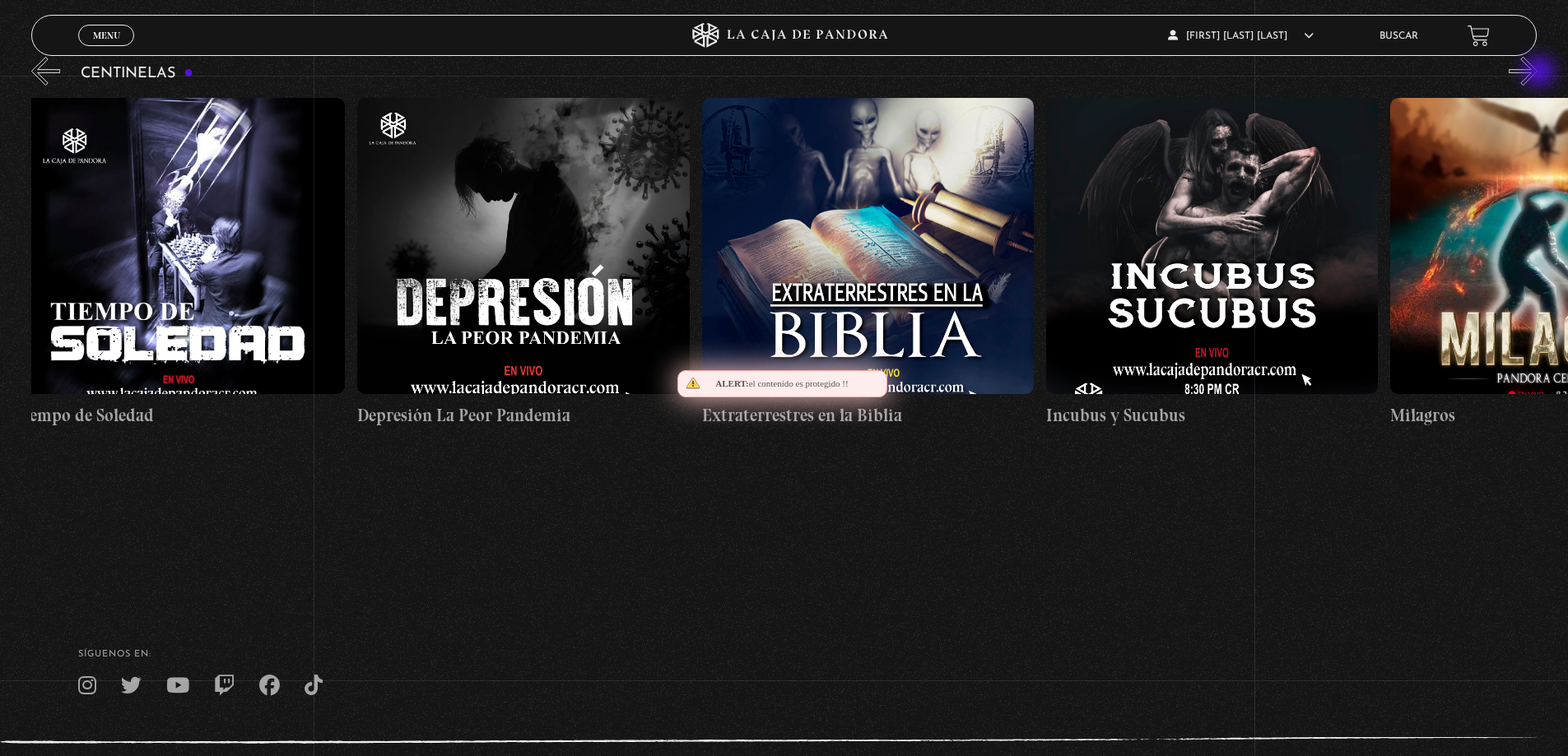 click on "»" at bounding box center (1523, 71) 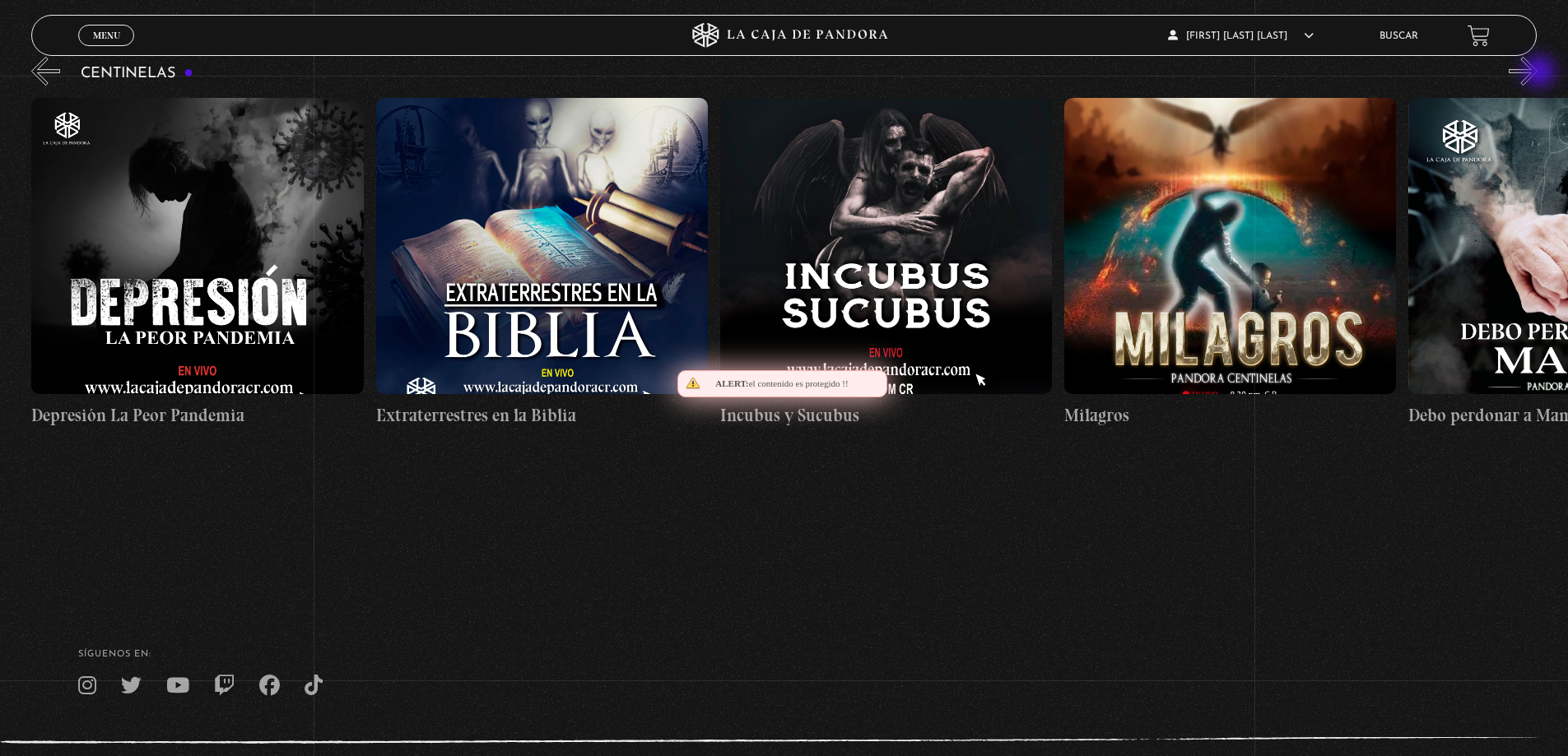 click on "»" at bounding box center [1523, 71] 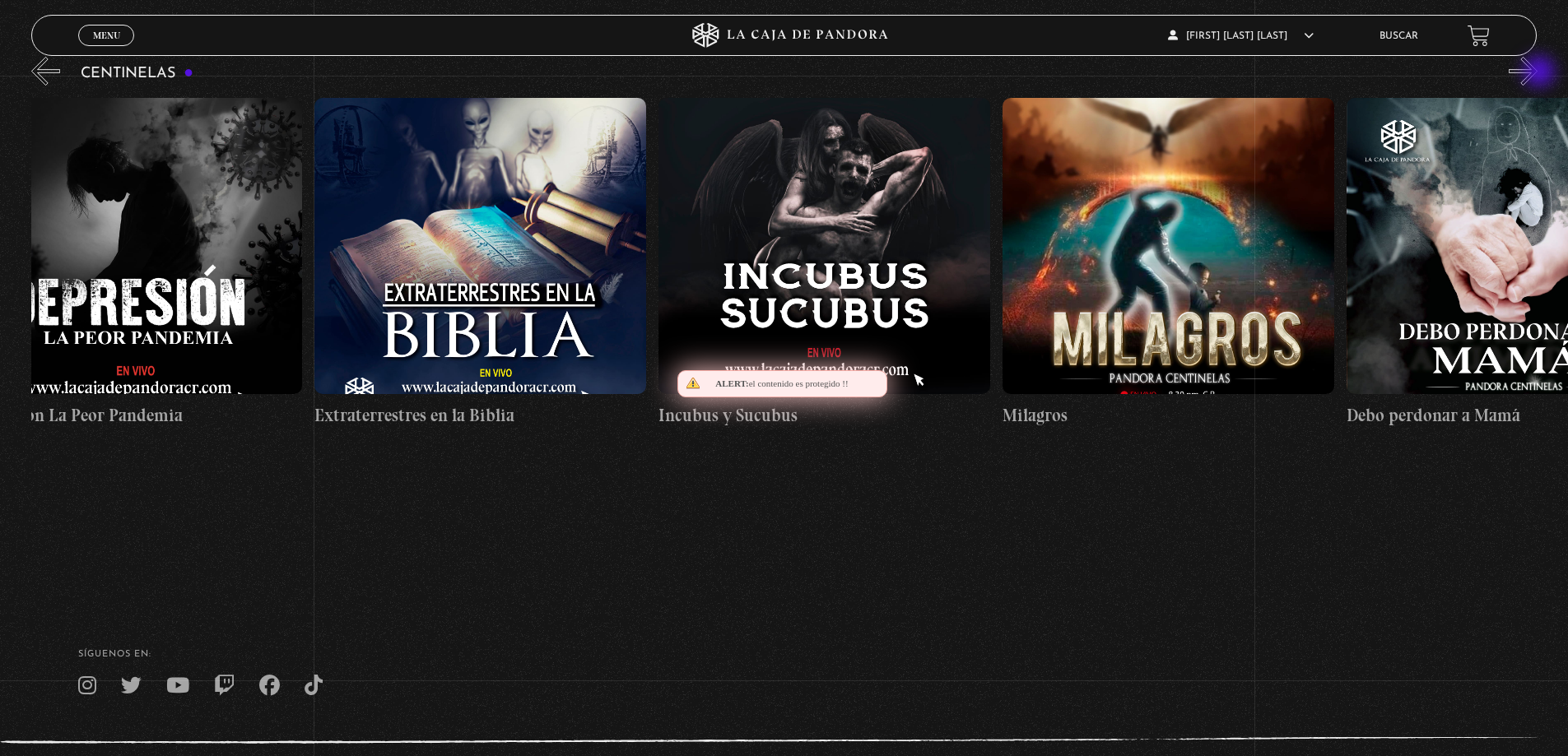 click on "»" at bounding box center (1523, 71) 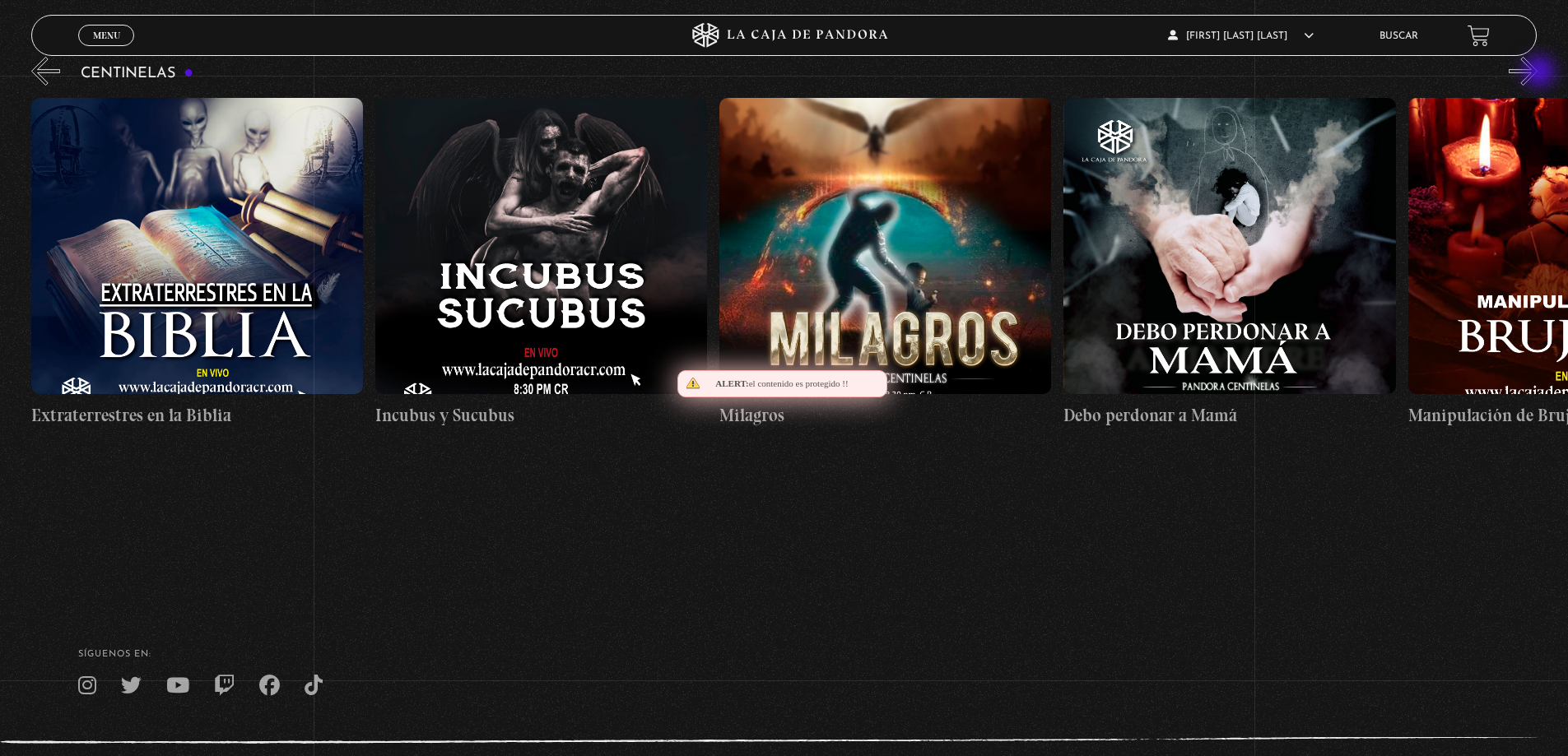 click on "»" at bounding box center [1523, 71] 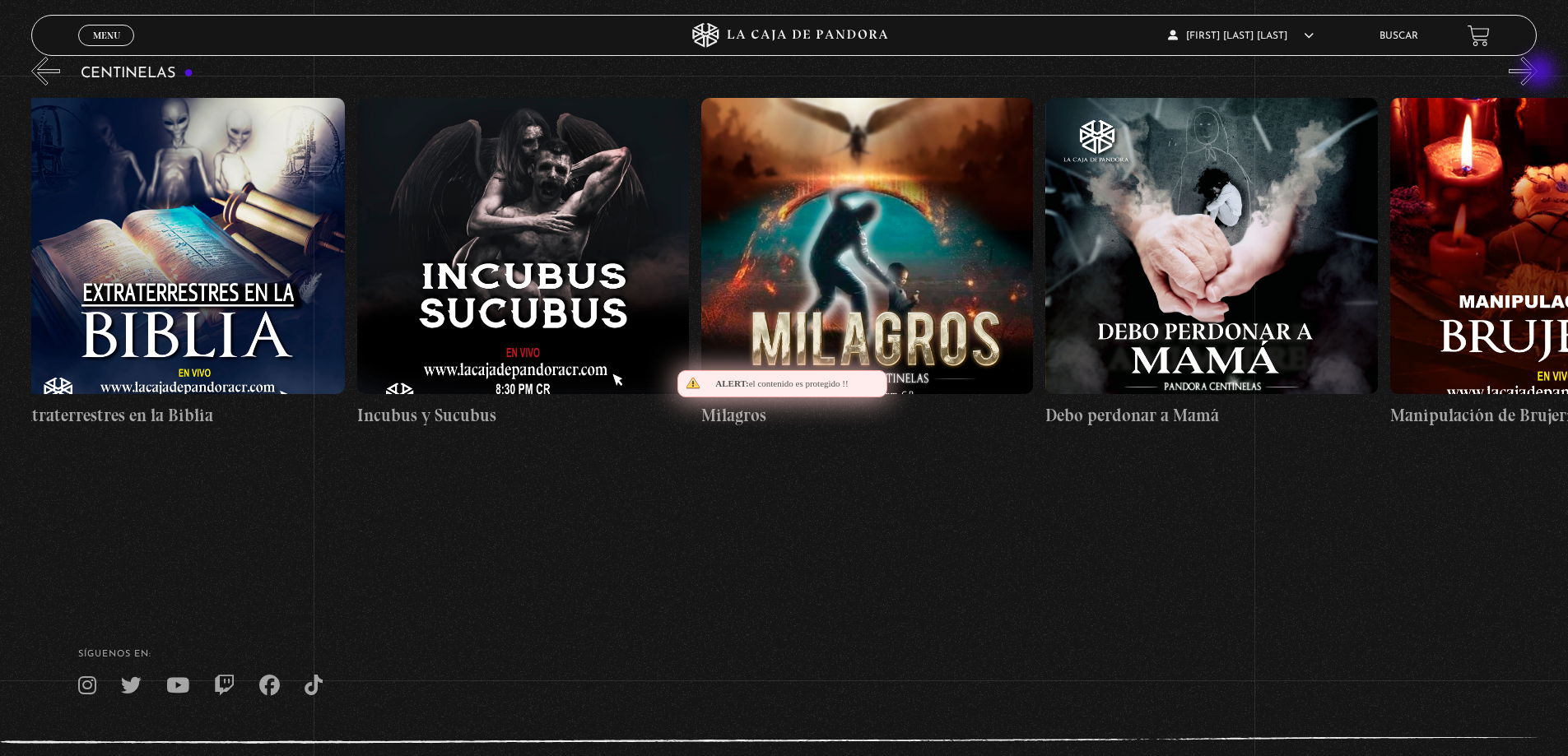 click on "»" at bounding box center (1523, 71) 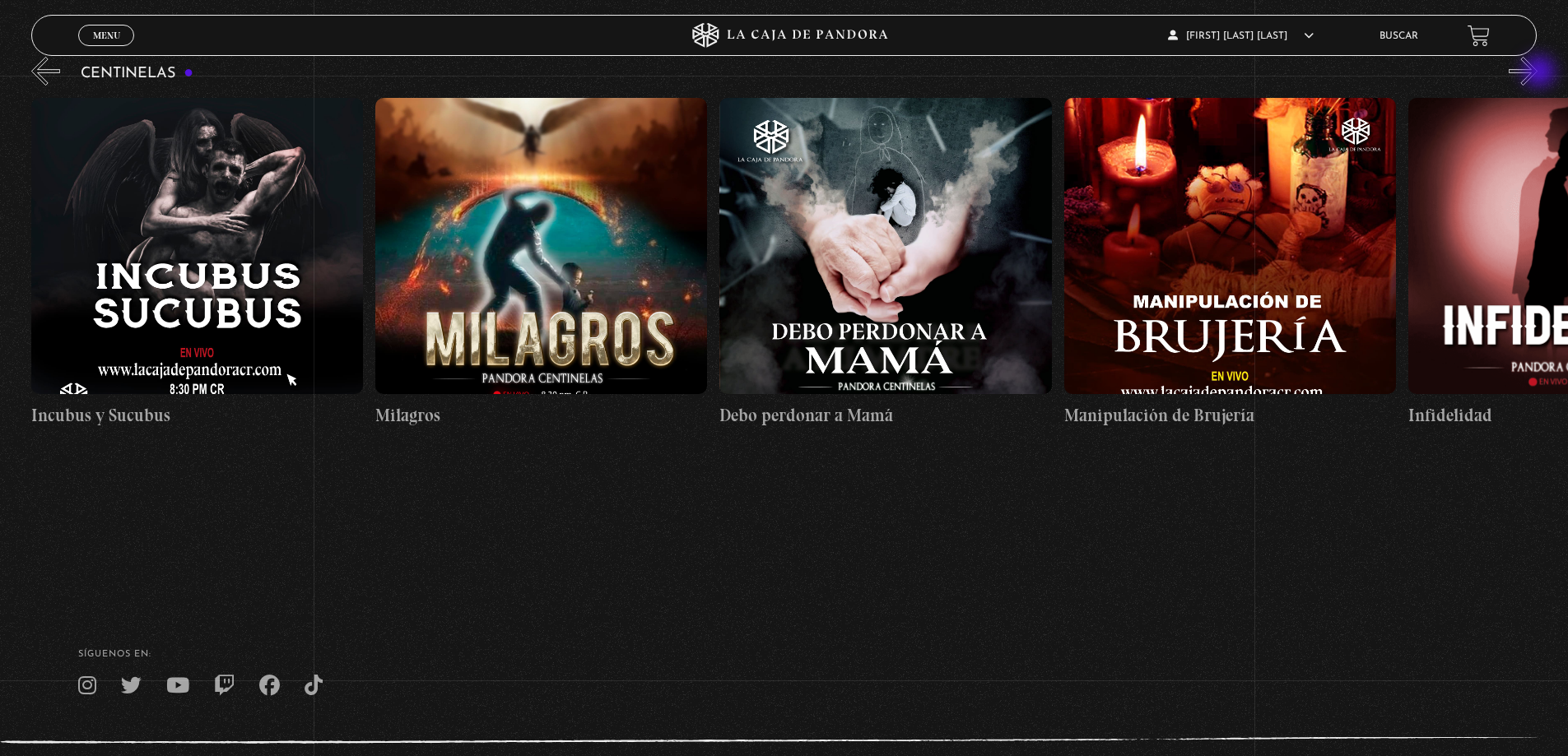 click on "»" at bounding box center [1523, 71] 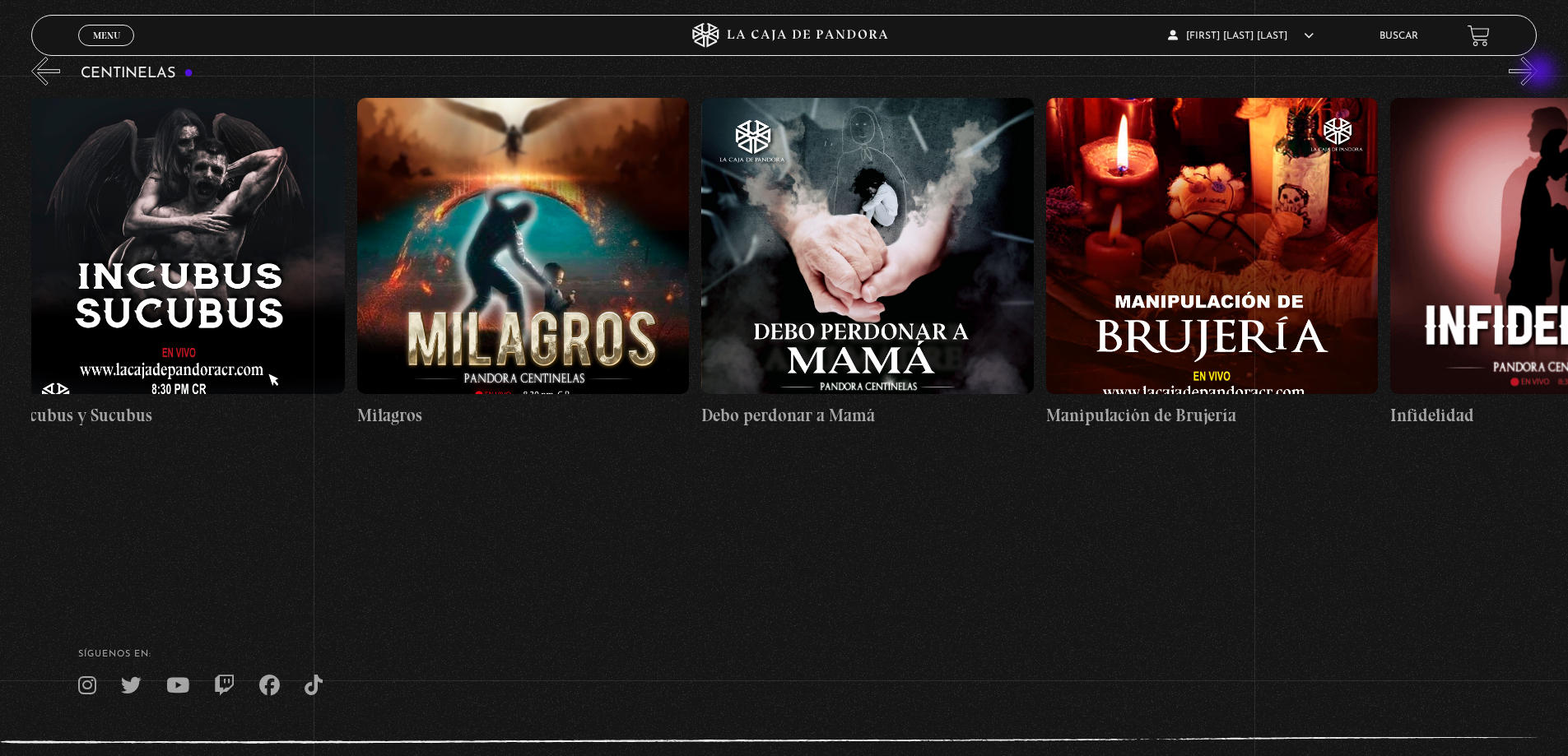 click on "»" at bounding box center [1523, 71] 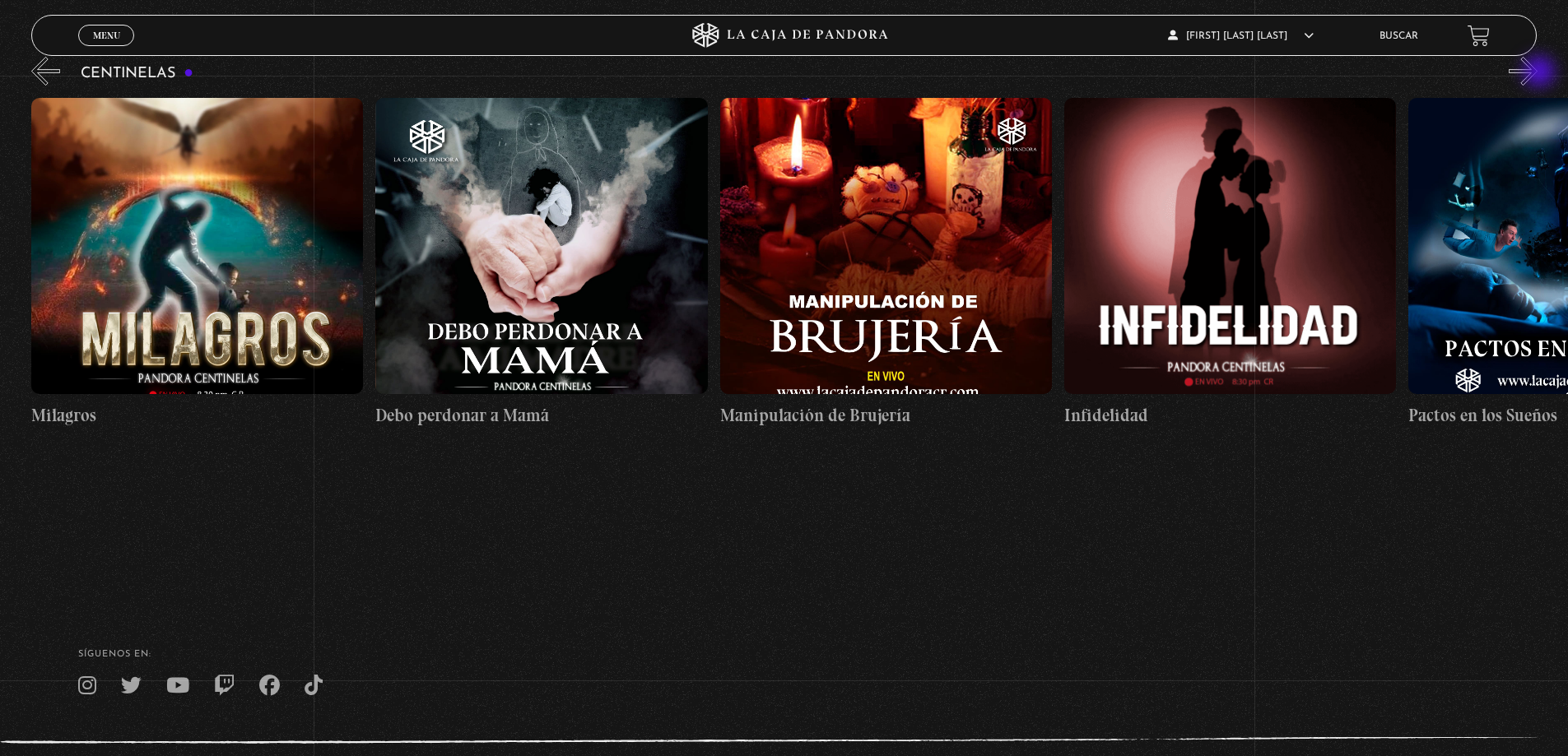 click on "»" at bounding box center (1523, 71) 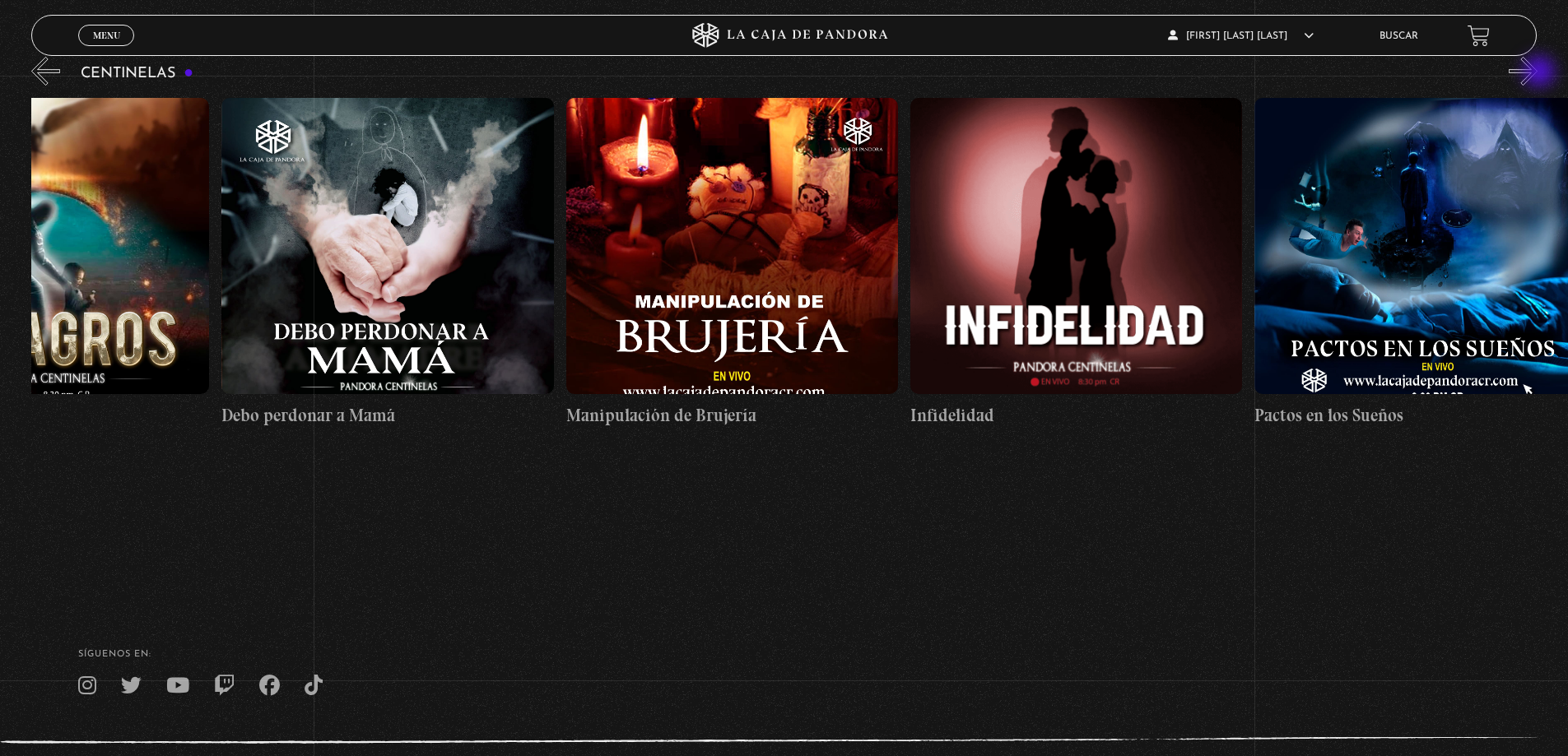 click on "»" at bounding box center [1523, 71] 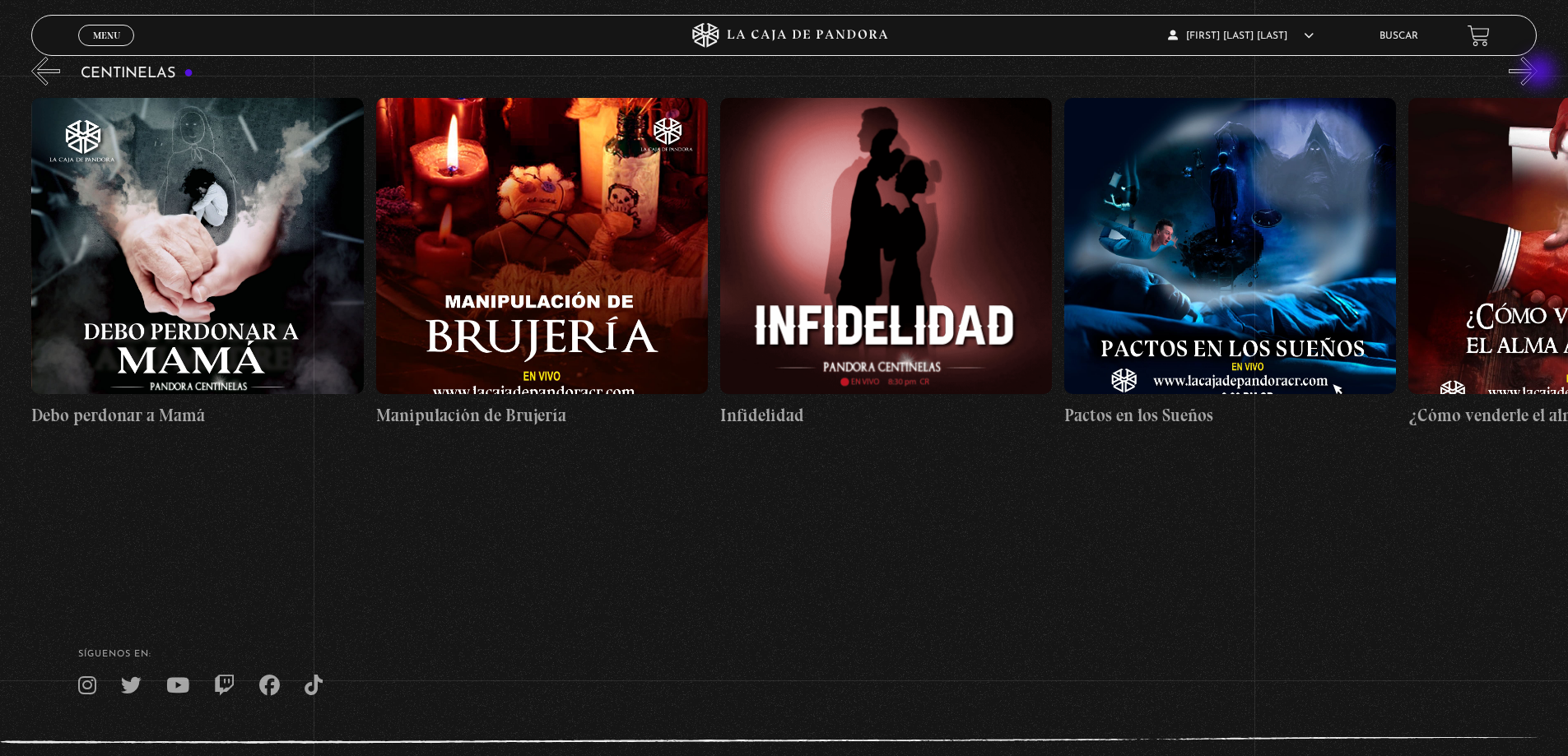 click on "»" at bounding box center [1523, 71] 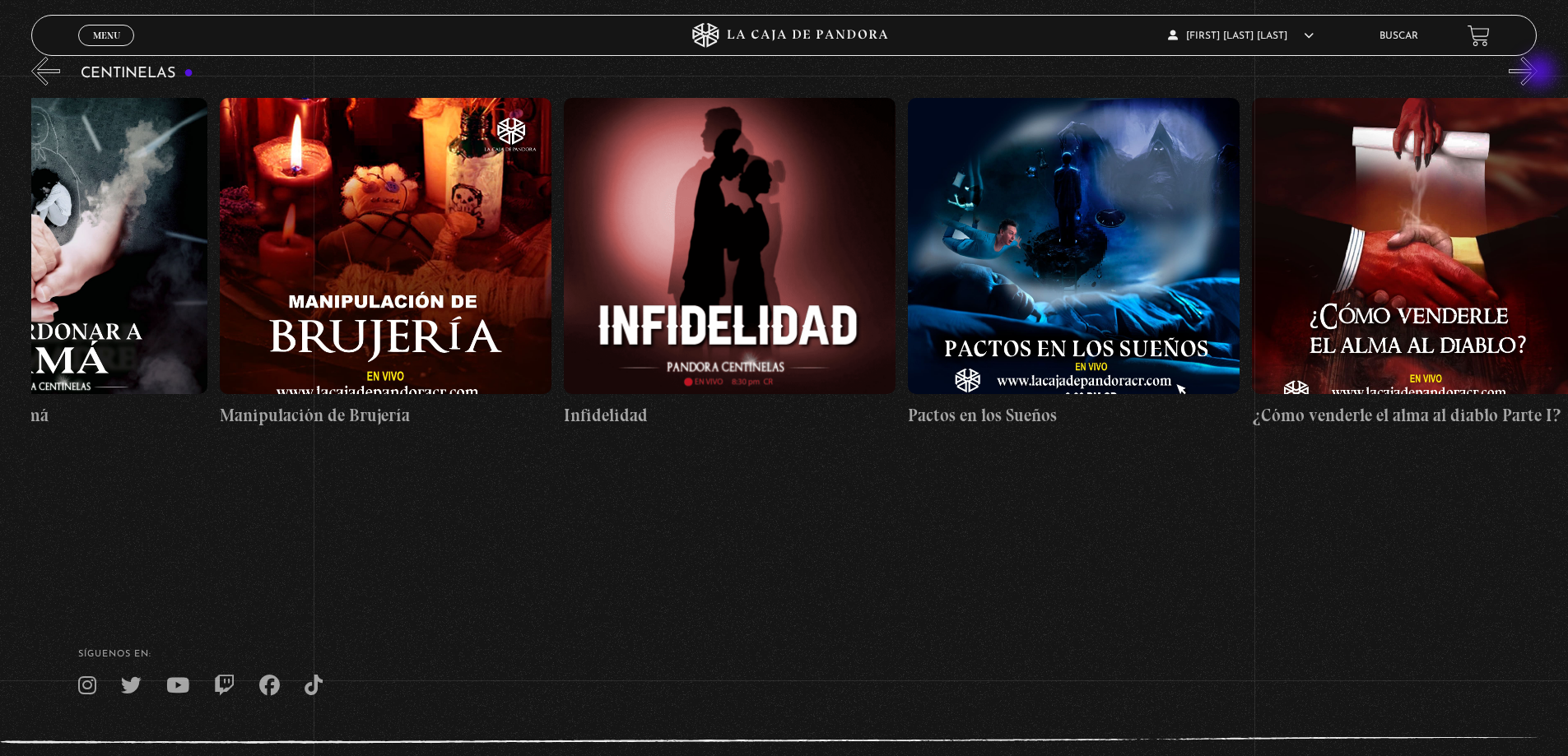 click on "»" at bounding box center (1523, 71) 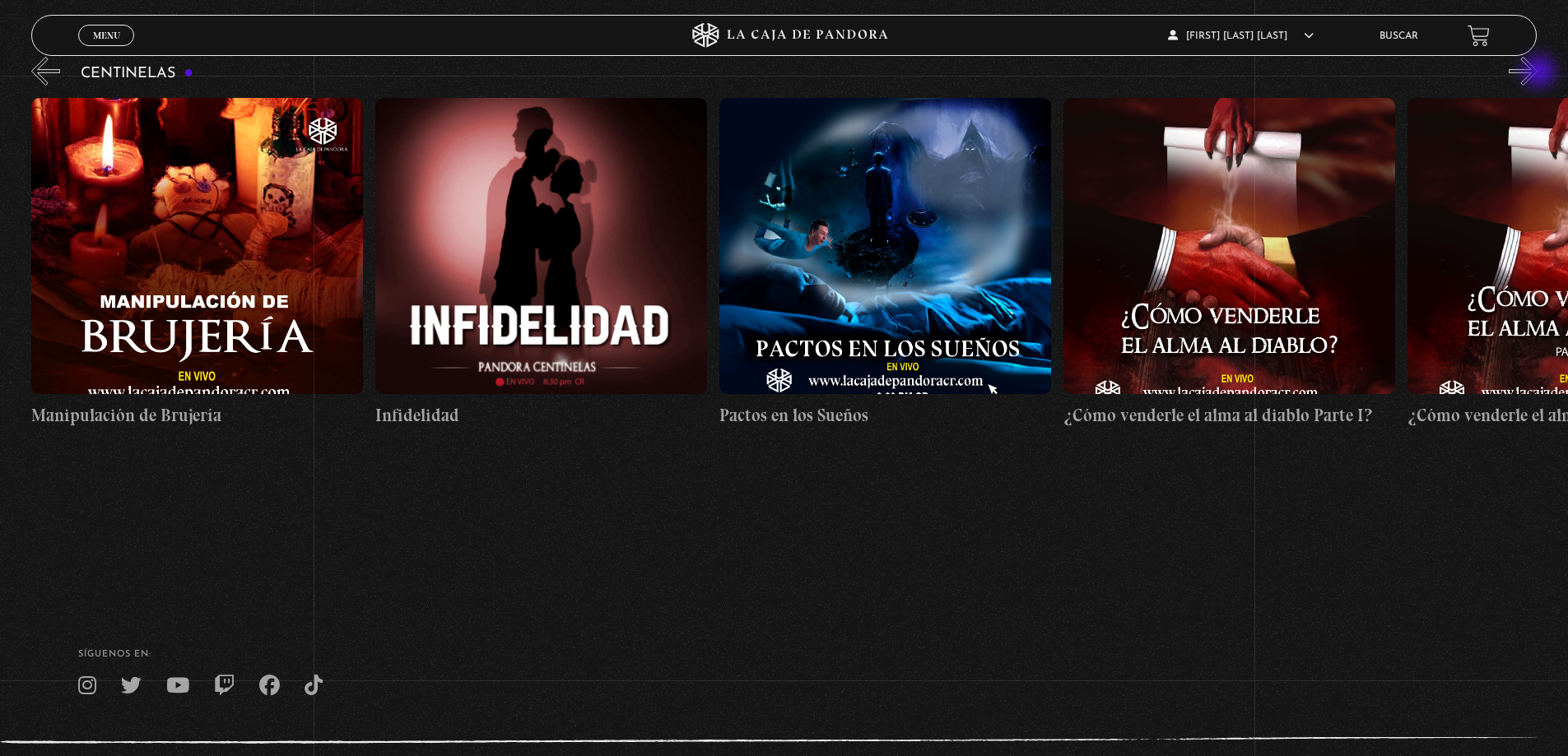 click on "»" at bounding box center (1523, 71) 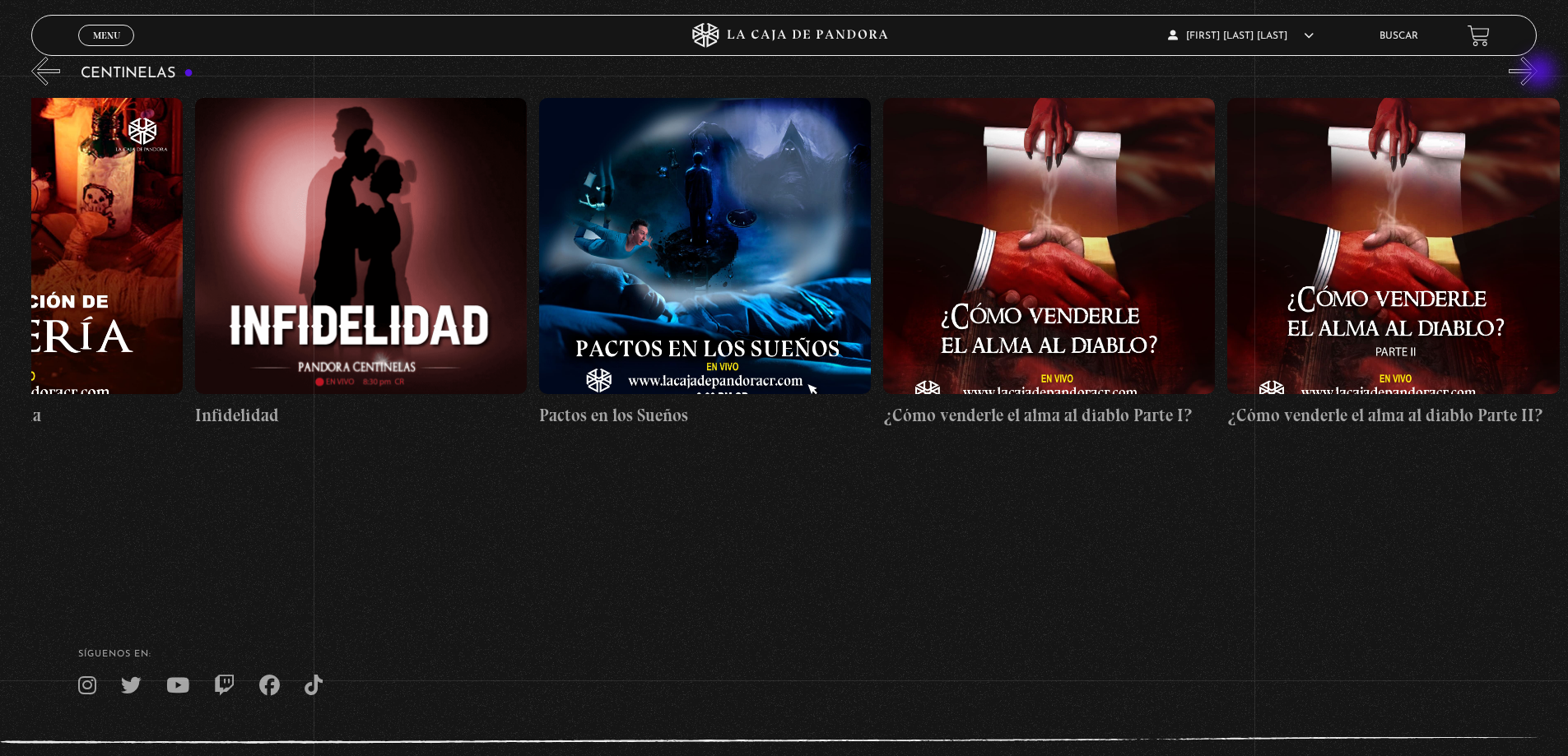 click on "»" at bounding box center (1523, 71) 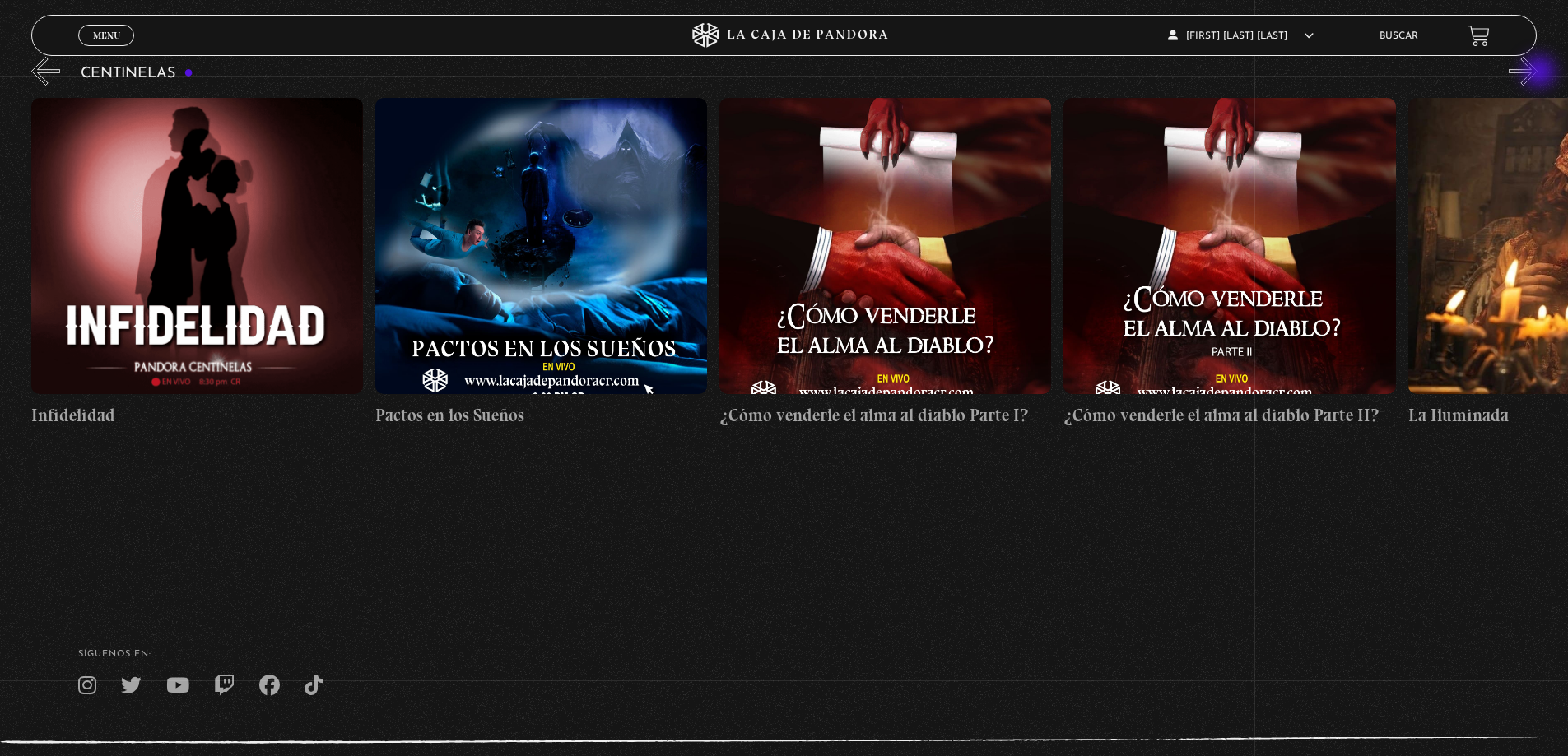 click on "»" at bounding box center (1523, 71) 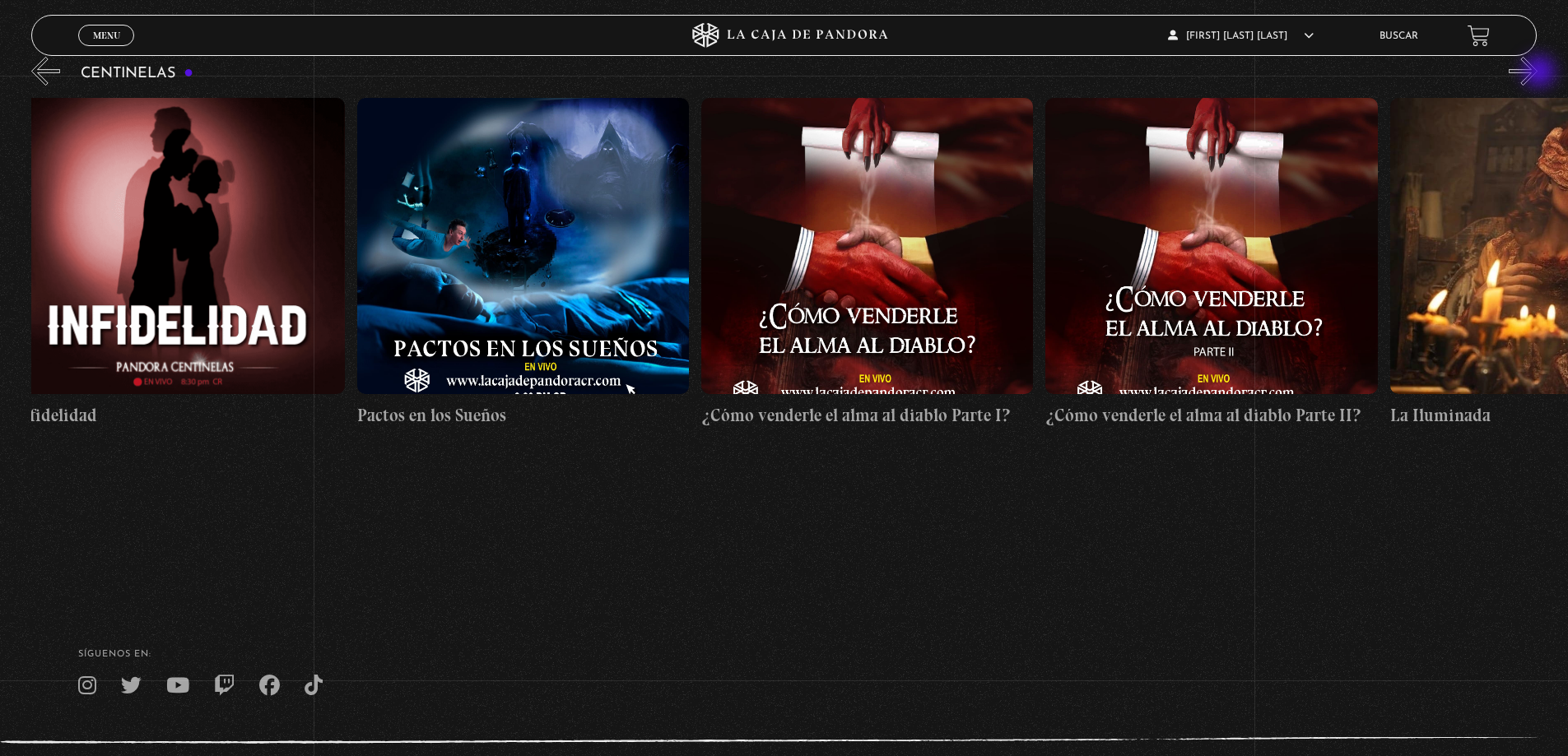 click on "»" at bounding box center [1523, 71] 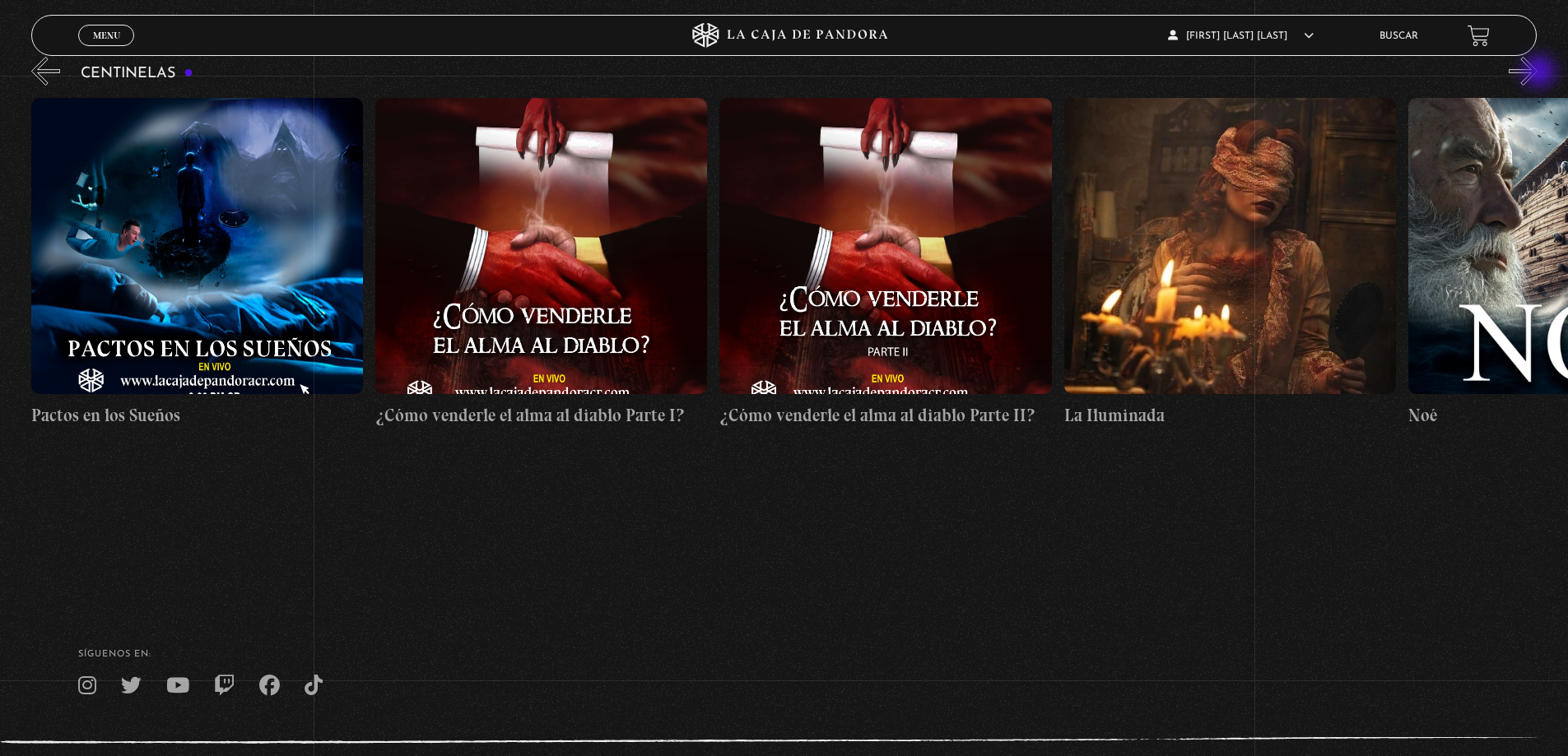 click on "»" at bounding box center (1523, 71) 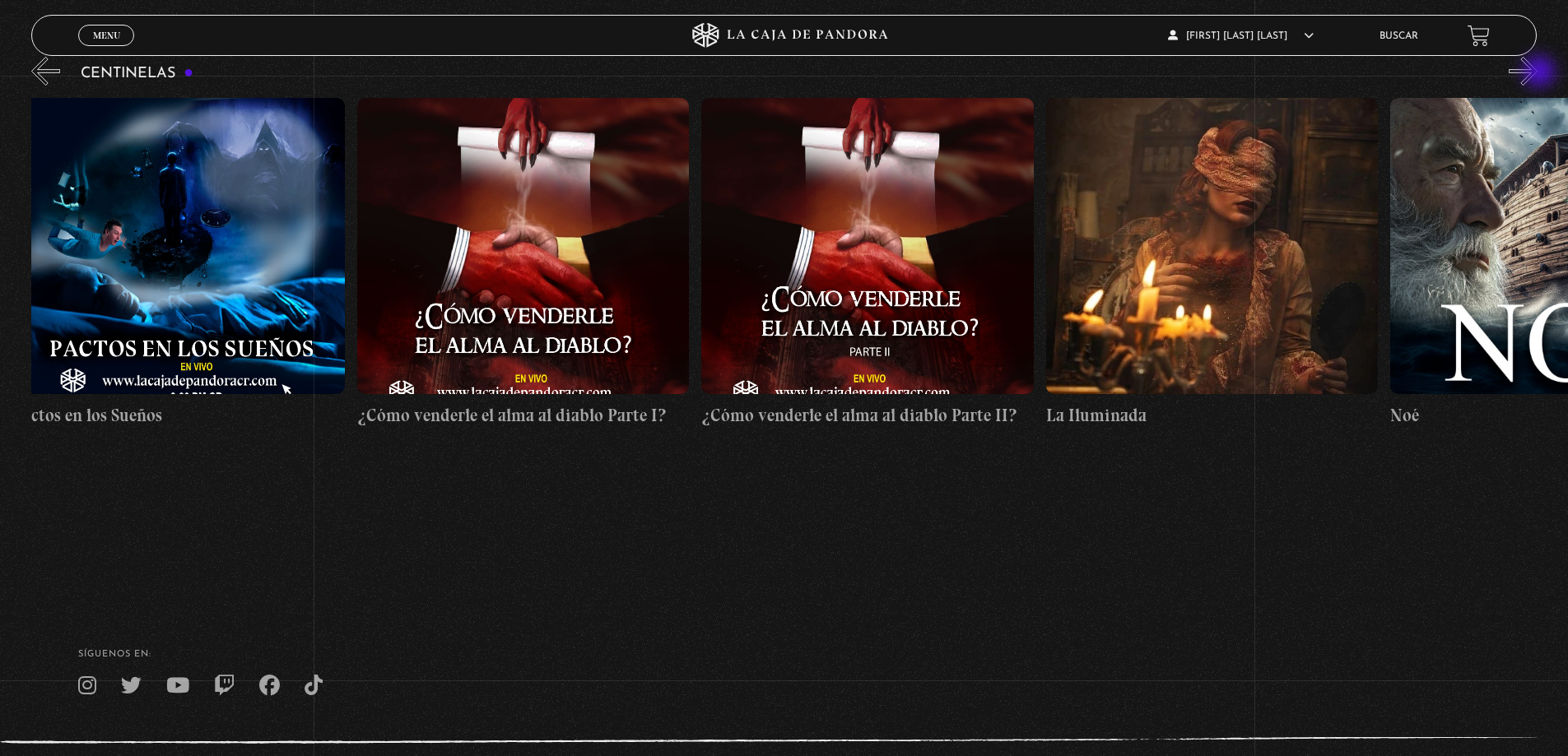 click on "»" at bounding box center (1523, 71) 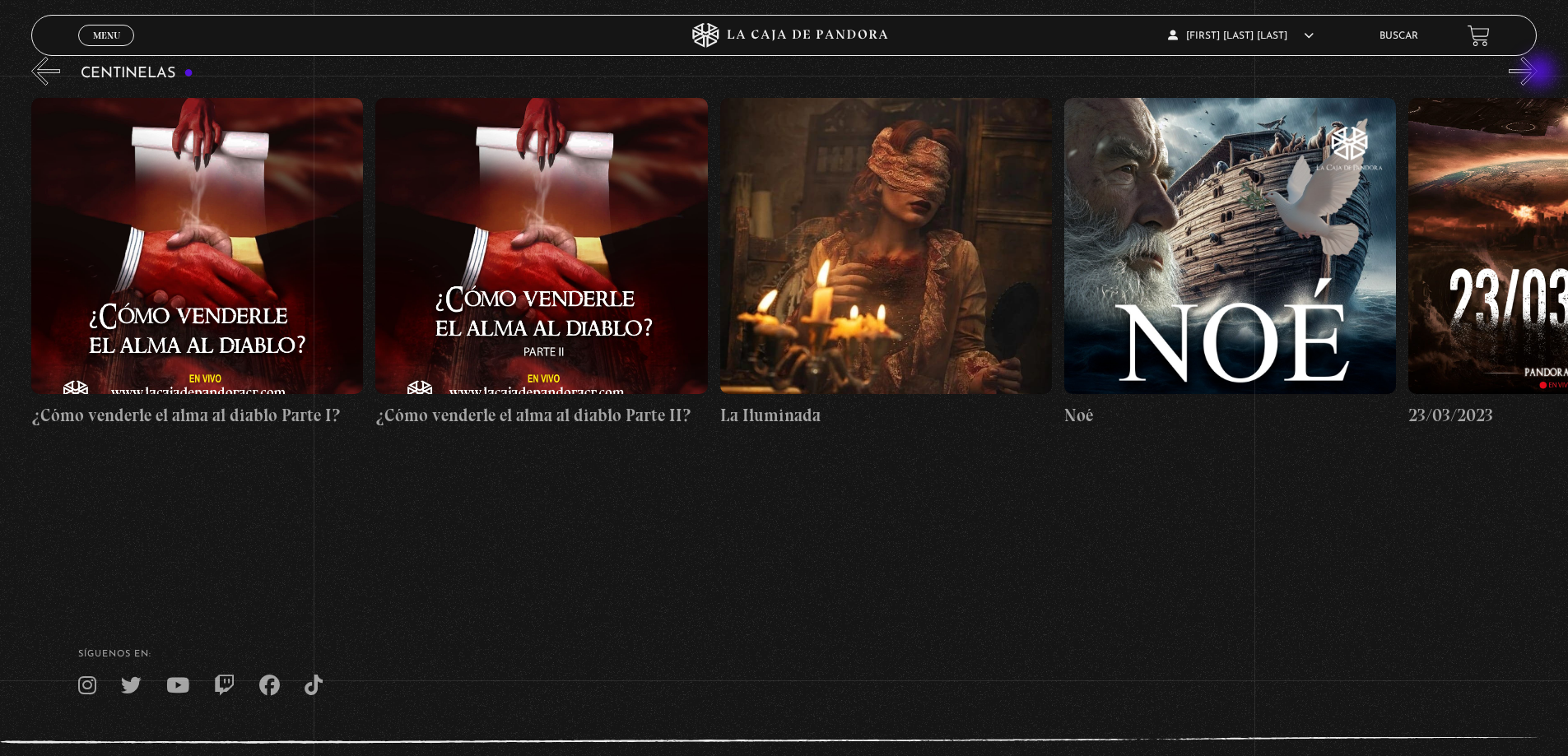 click on "»" at bounding box center (1523, 71) 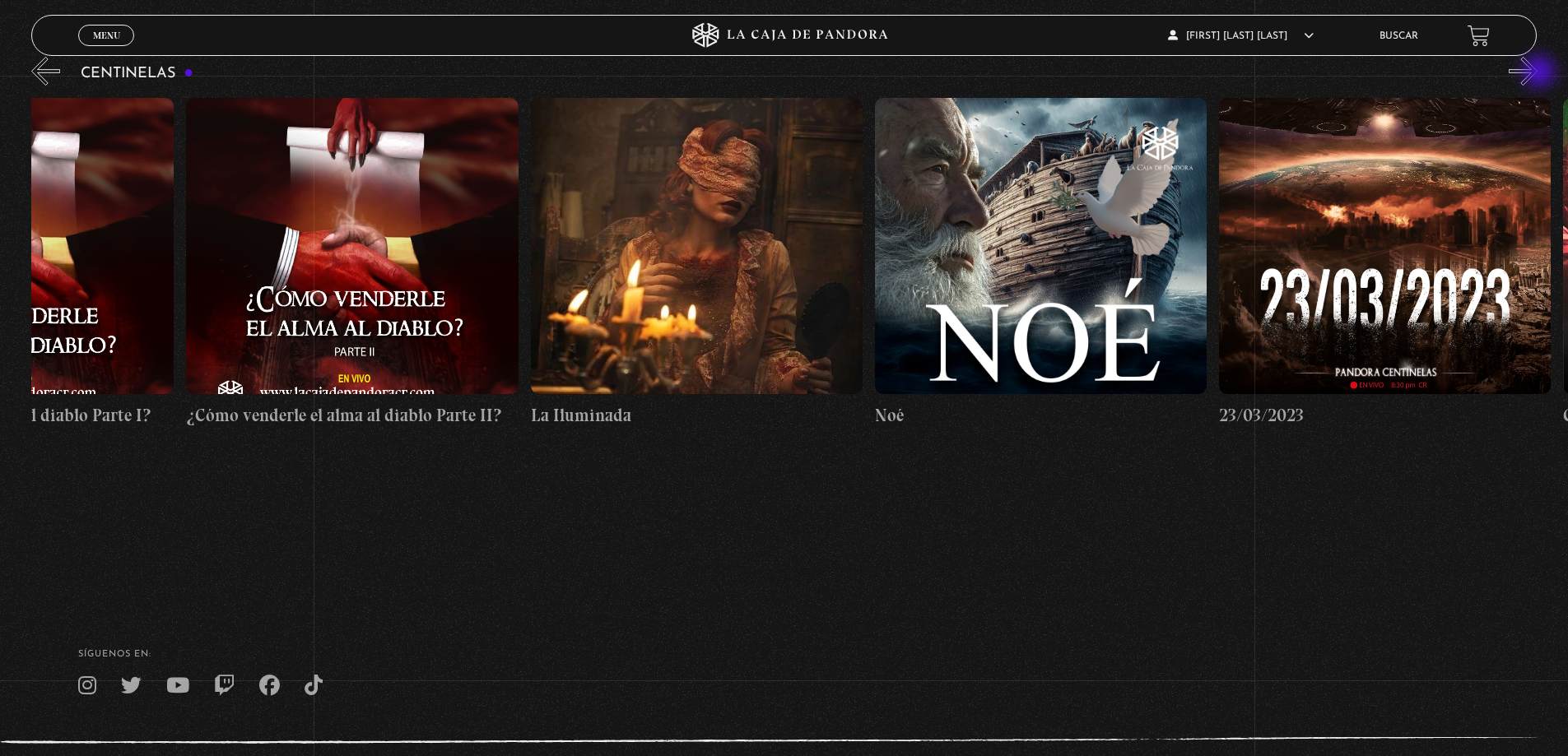 click on "»" at bounding box center (1523, 71) 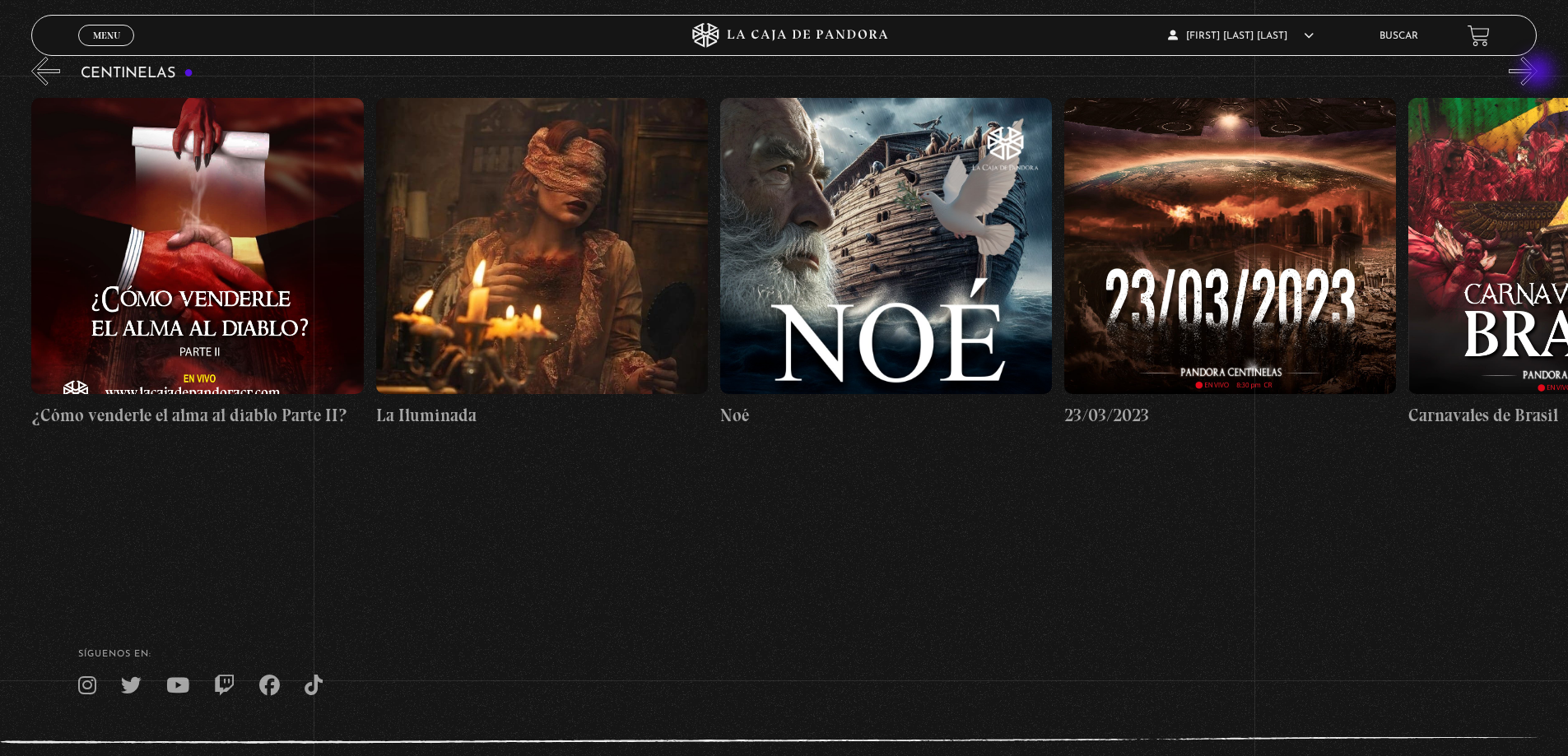 click on "»" at bounding box center [1523, 71] 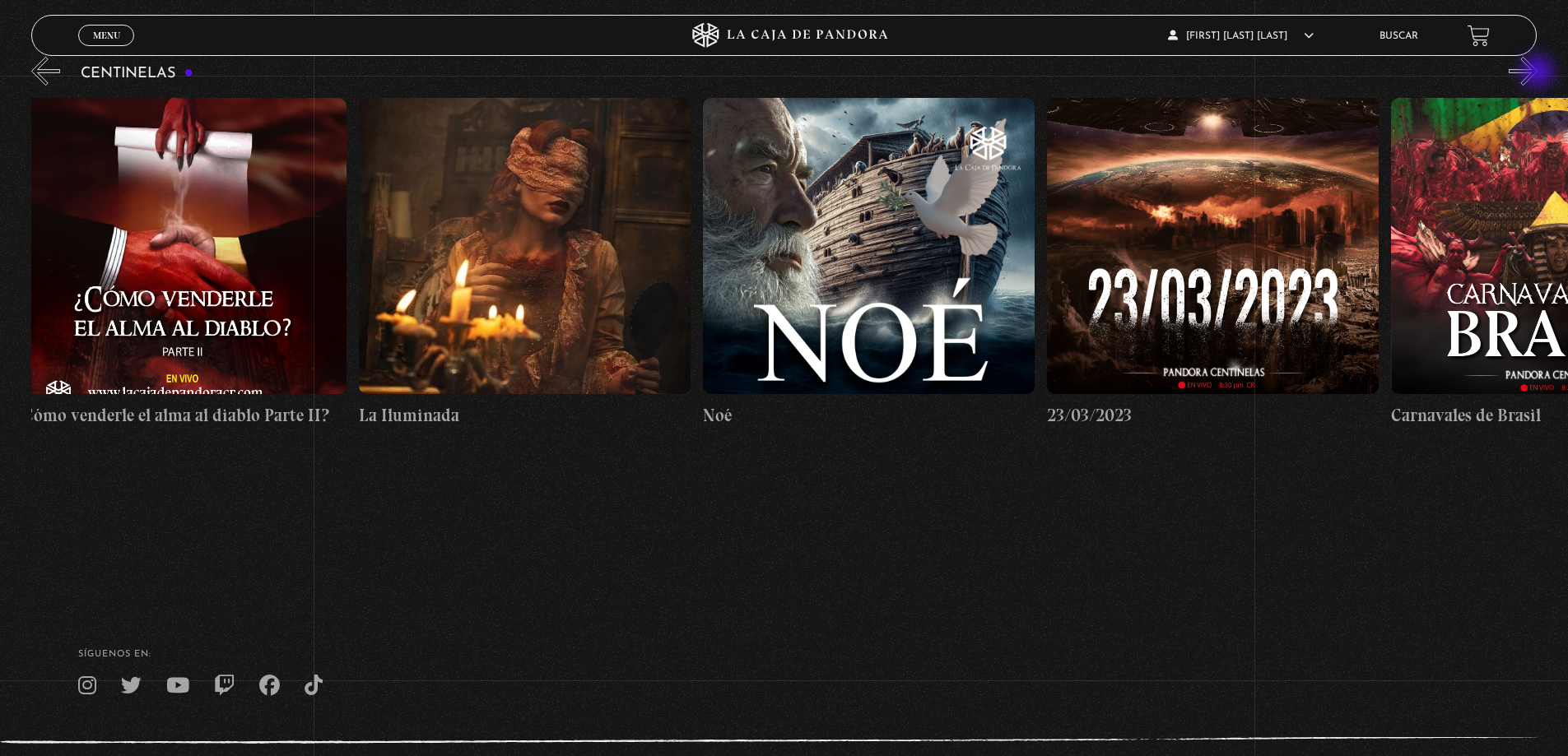 click on "»" at bounding box center (1523, 71) 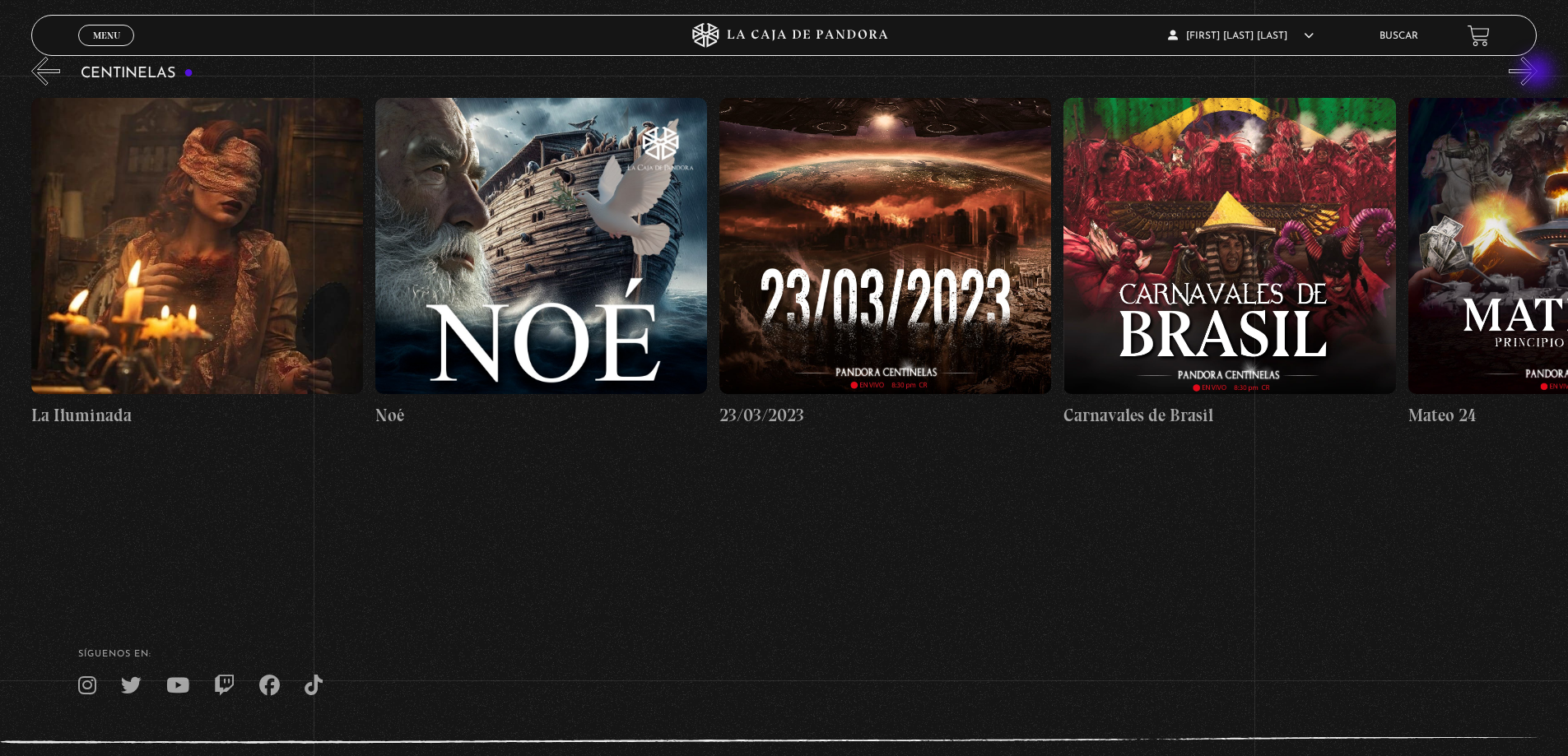 click on "»" at bounding box center [1523, 71] 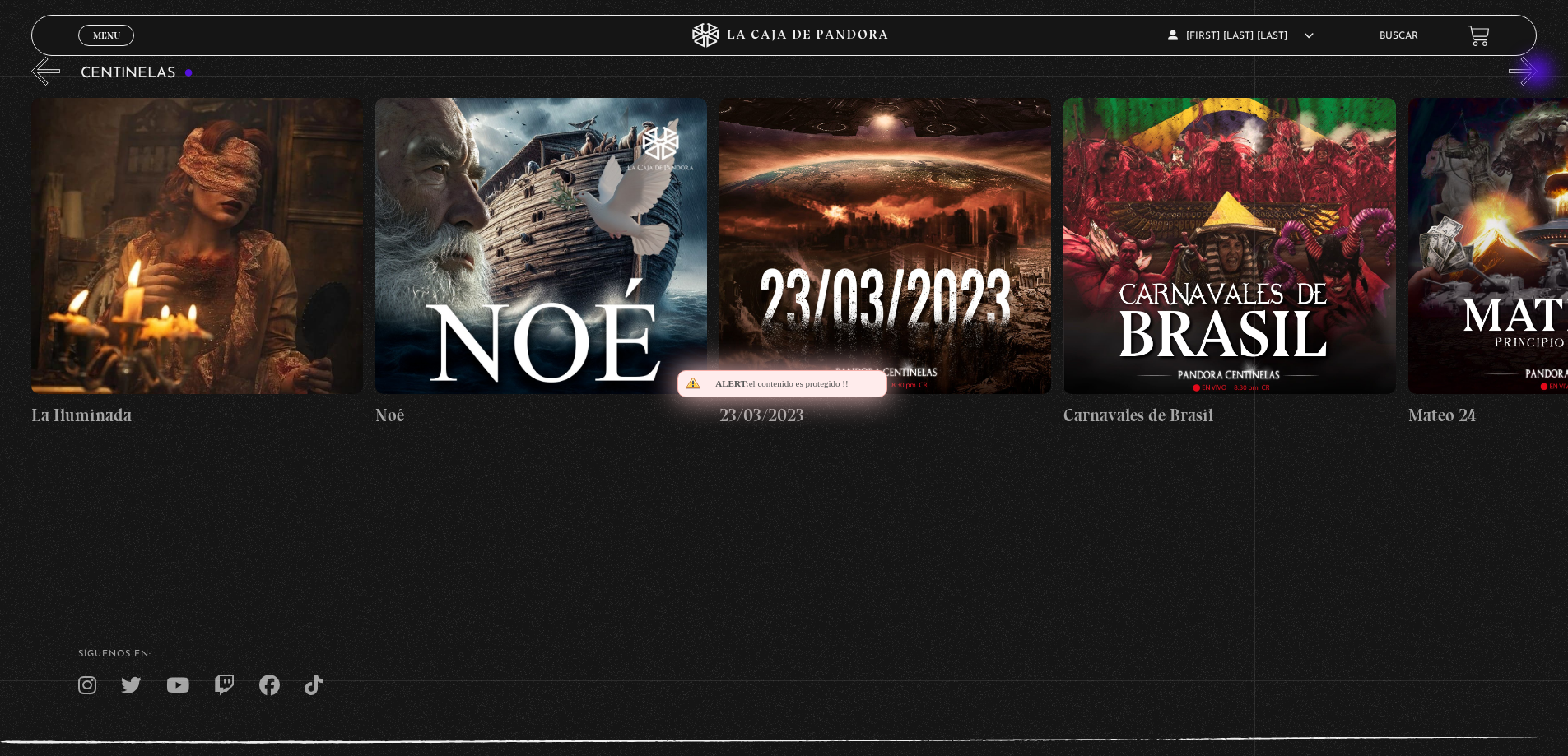 click on "»" at bounding box center (1523, 71) 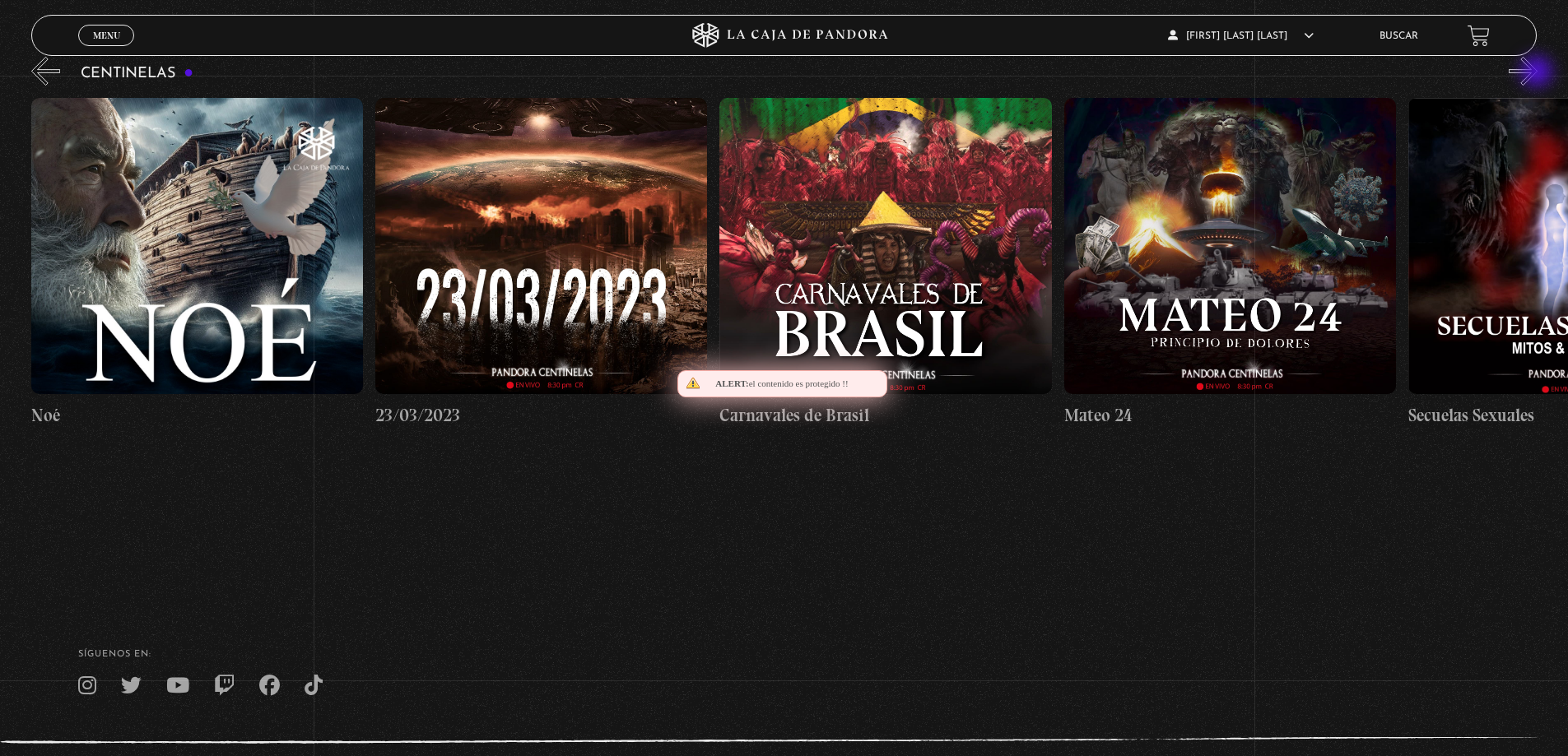 click on "»" at bounding box center [1523, 71] 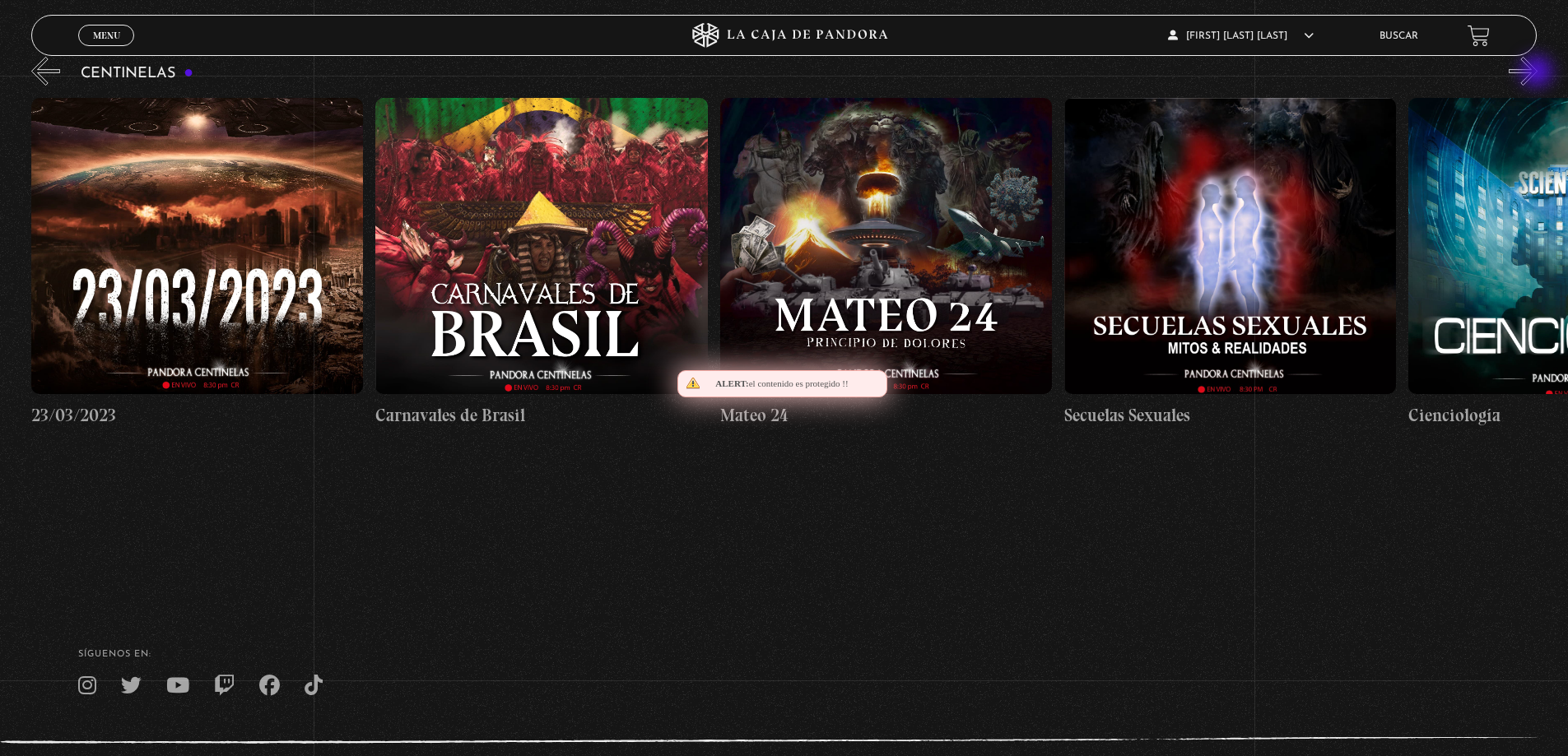 click on "»" at bounding box center (1523, 71) 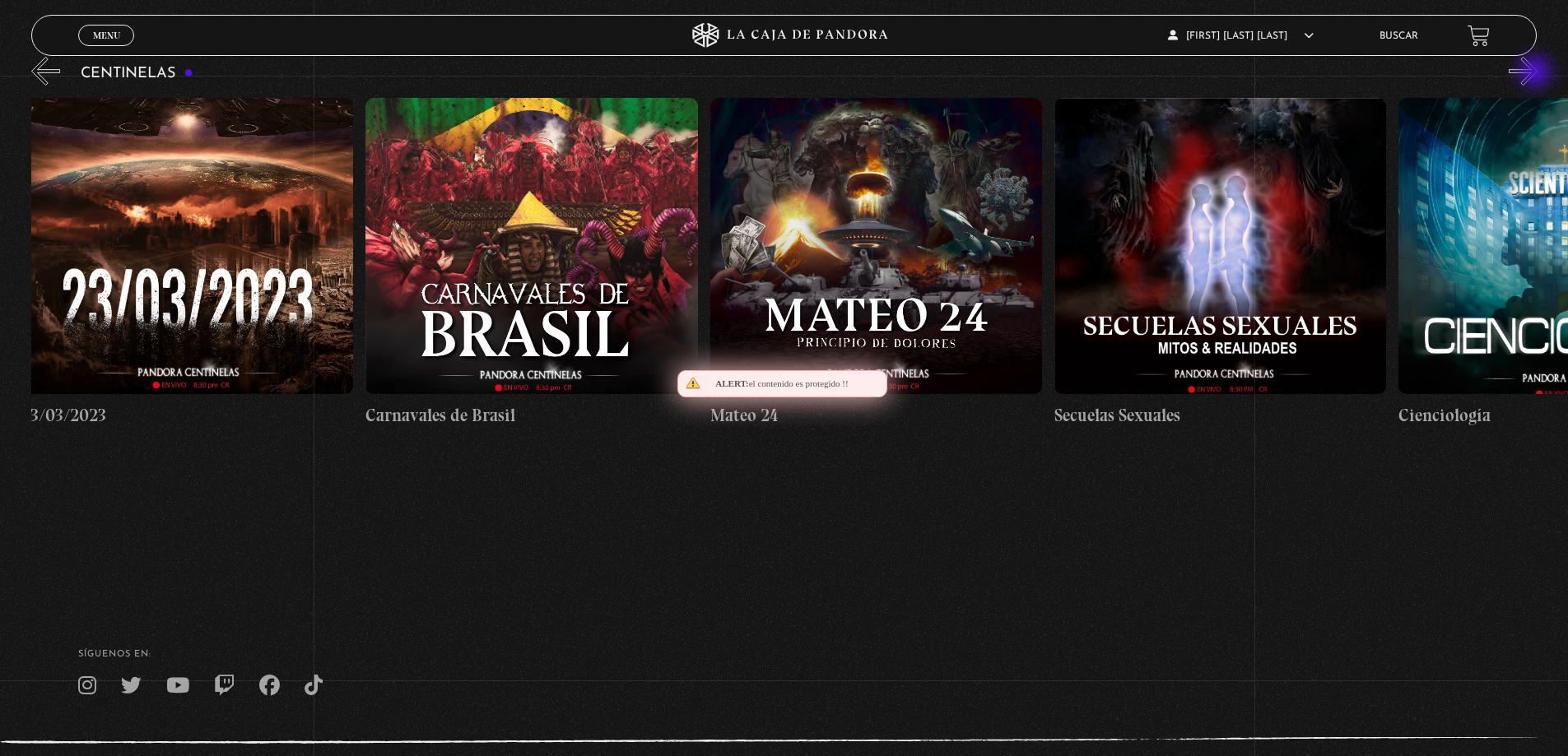 click on "»" at bounding box center [1523, 71] 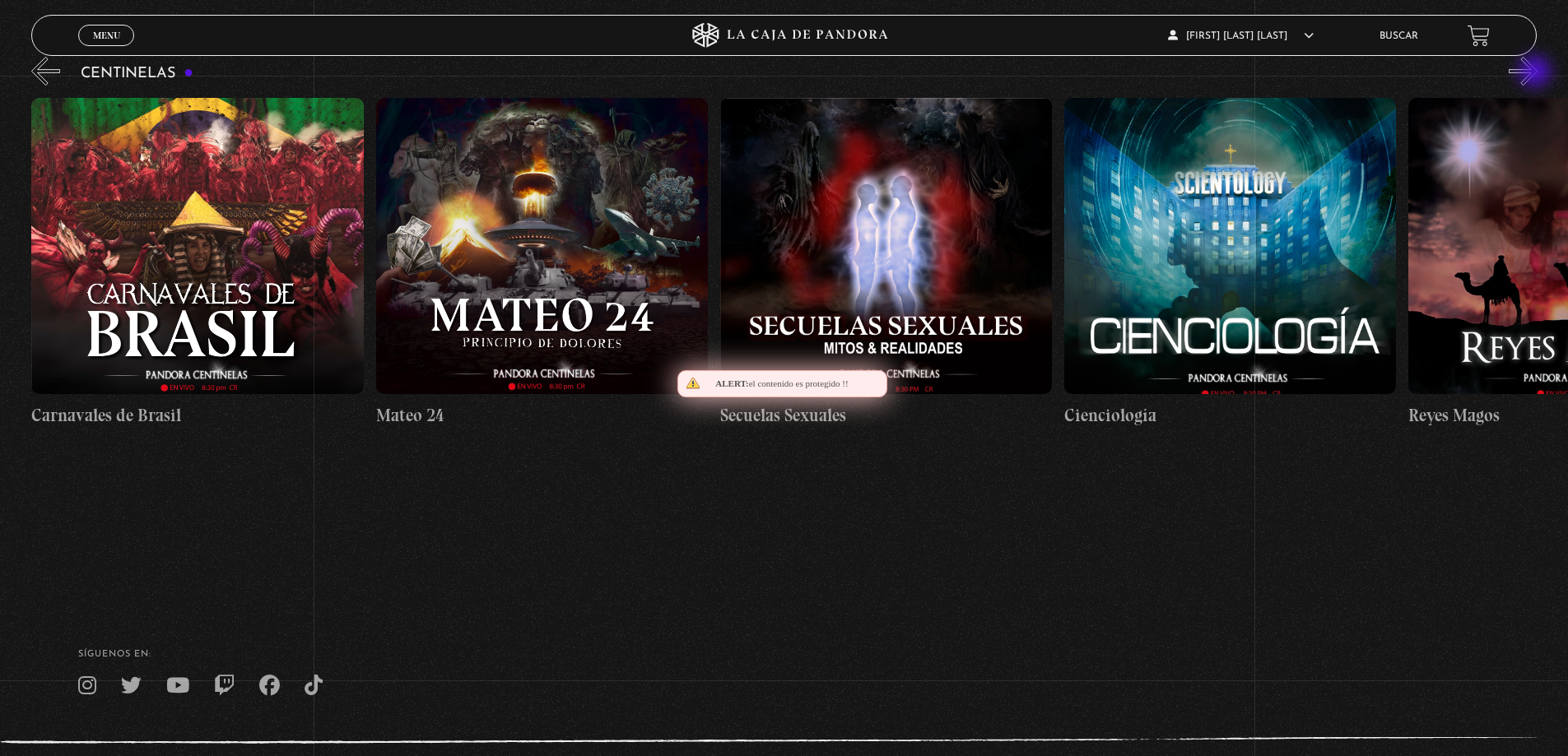 click on "»" at bounding box center [1523, 71] 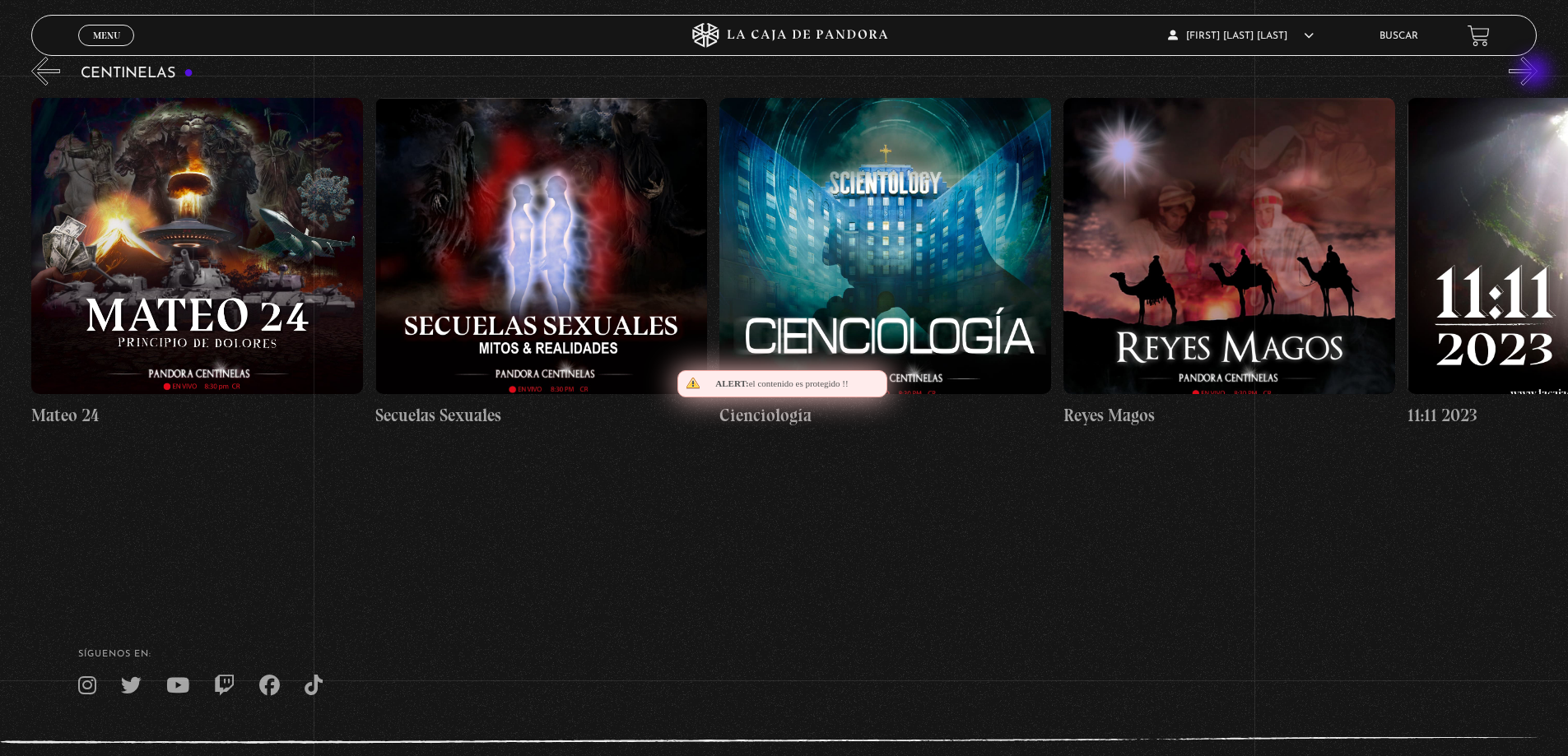 click on "»" at bounding box center [1523, 71] 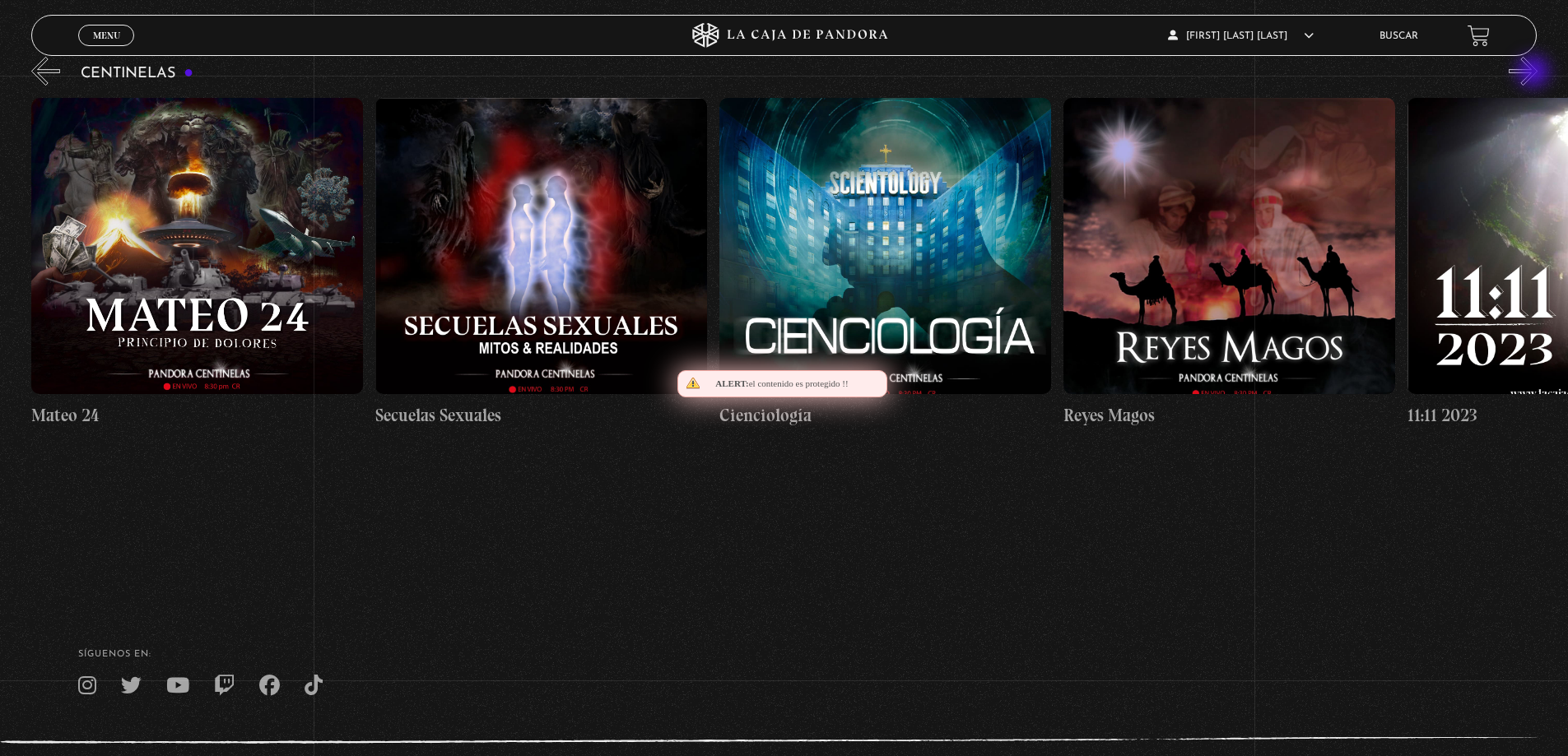 click on "»" at bounding box center (1523, 71) 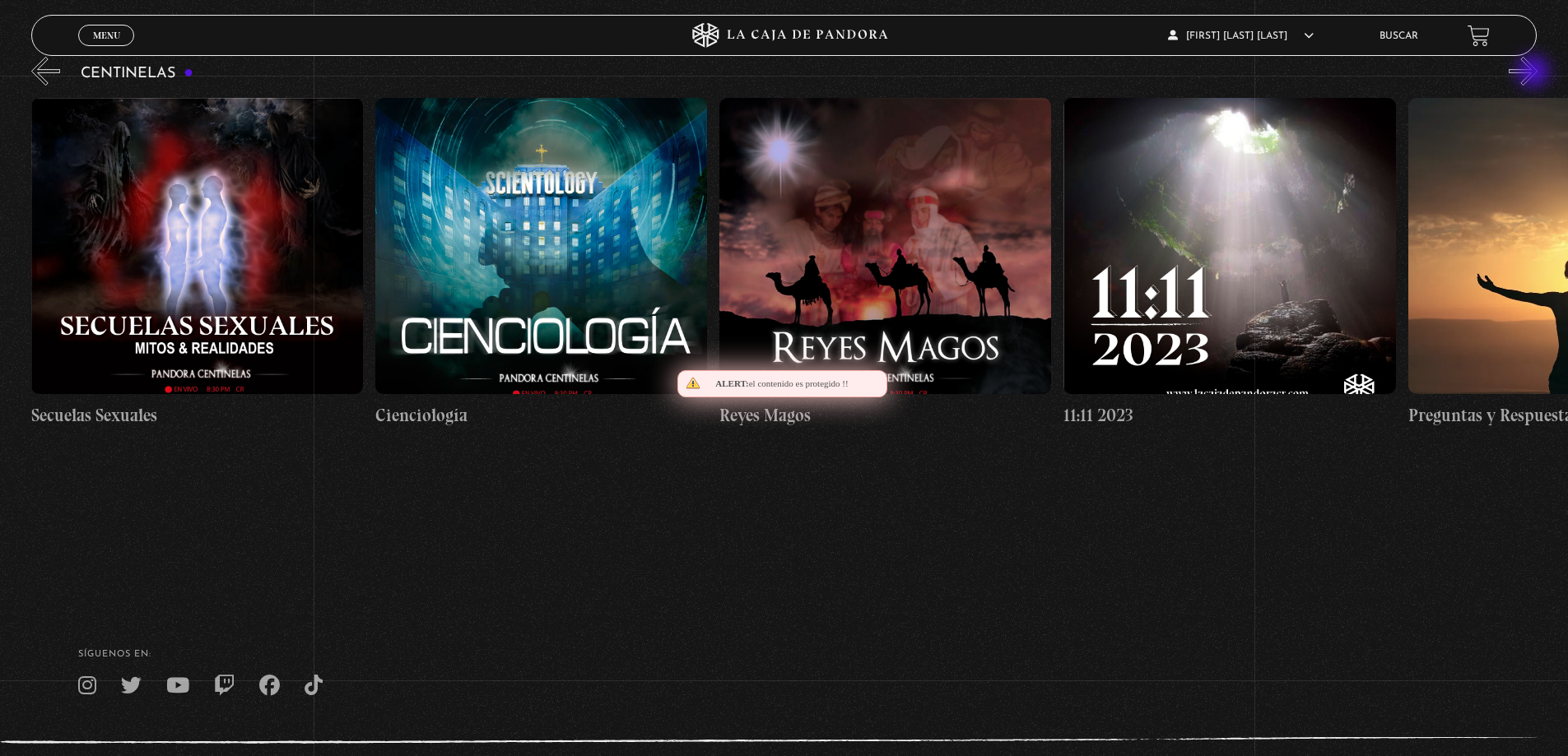 click on "»" at bounding box center (1523, 71) 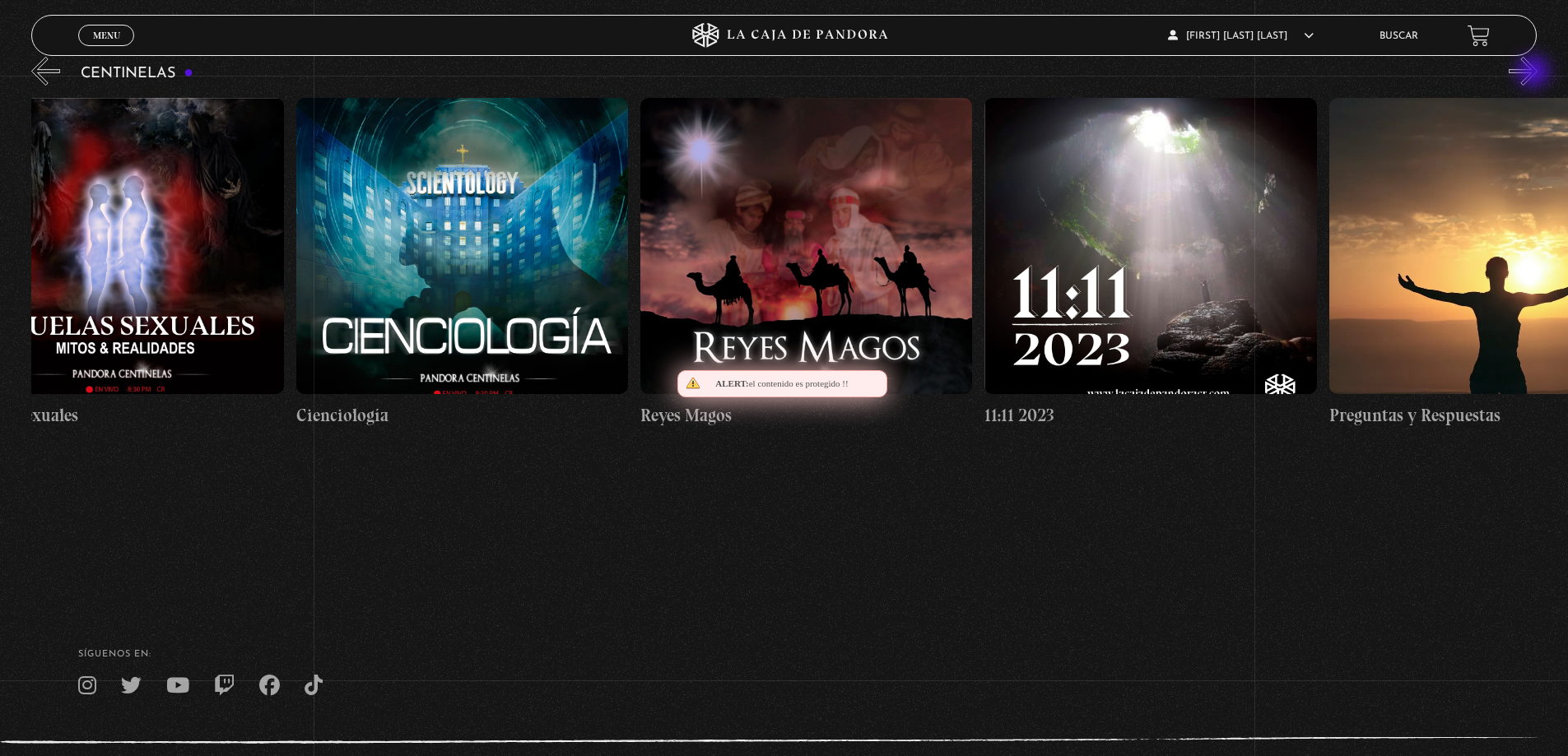 click on "»" at bounding box center (1523, 71) 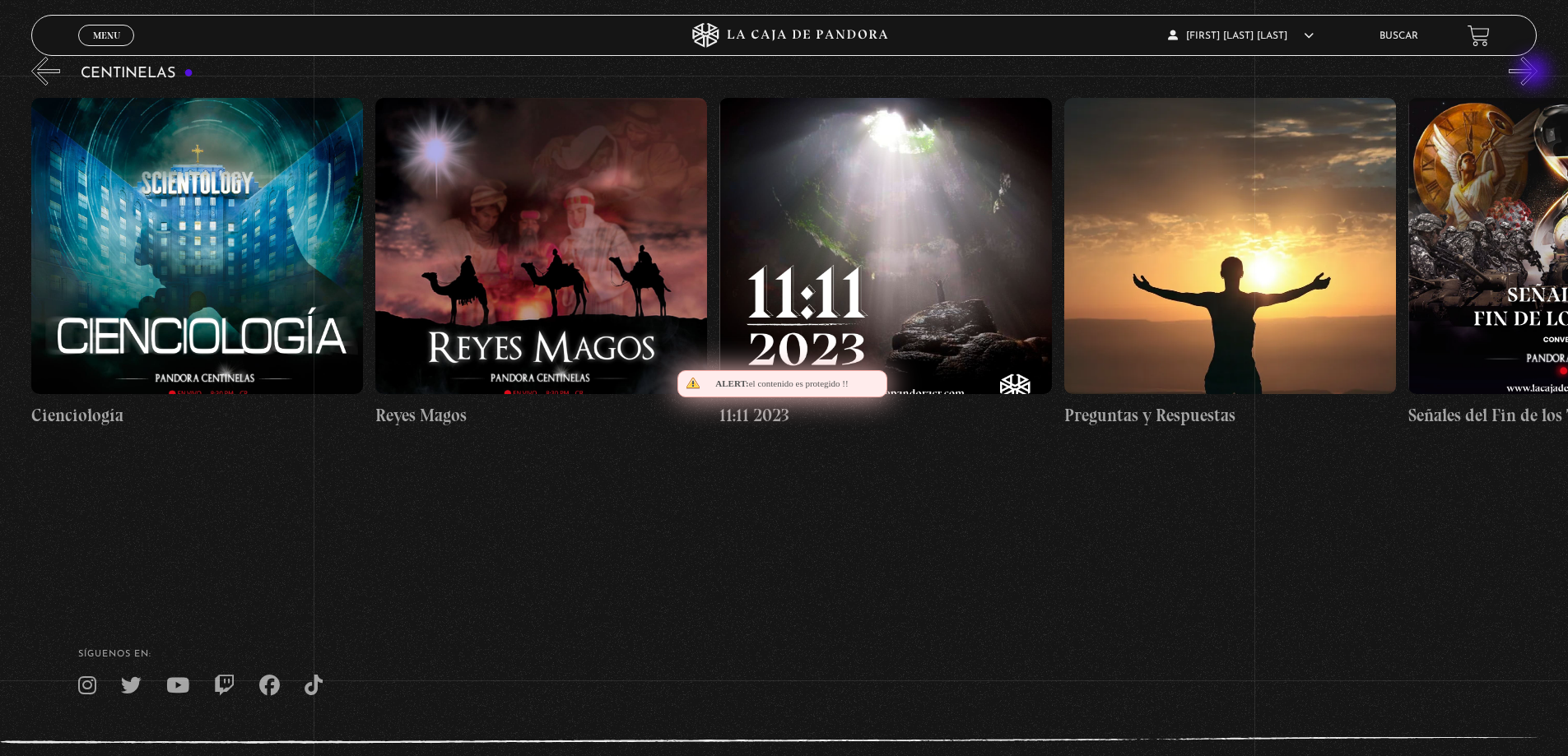 click on "»" at bounding box center (1523, 71) 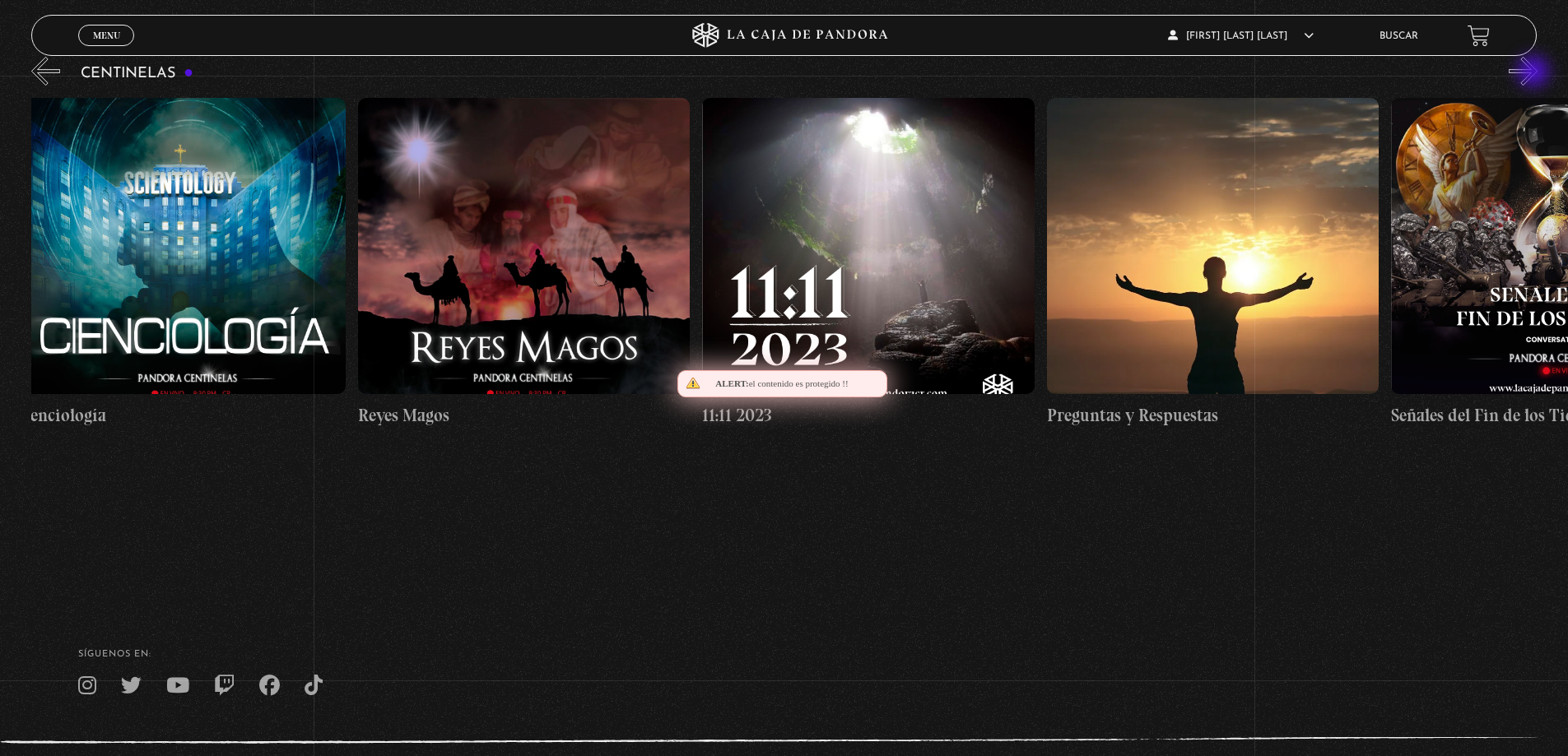 click on "»" at bounding box center [1523, 71] 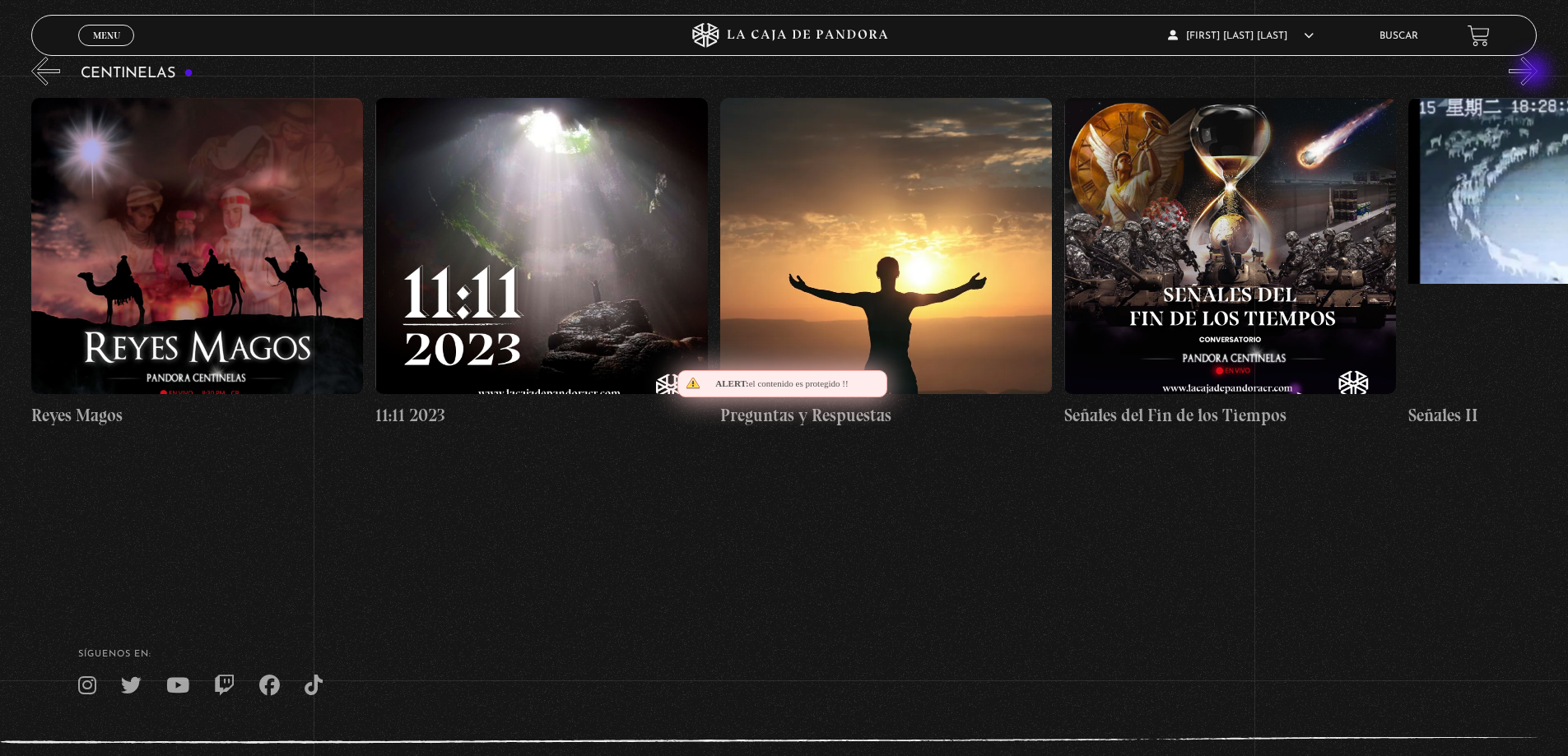 click on "»" at bounding box center [1523, 71] 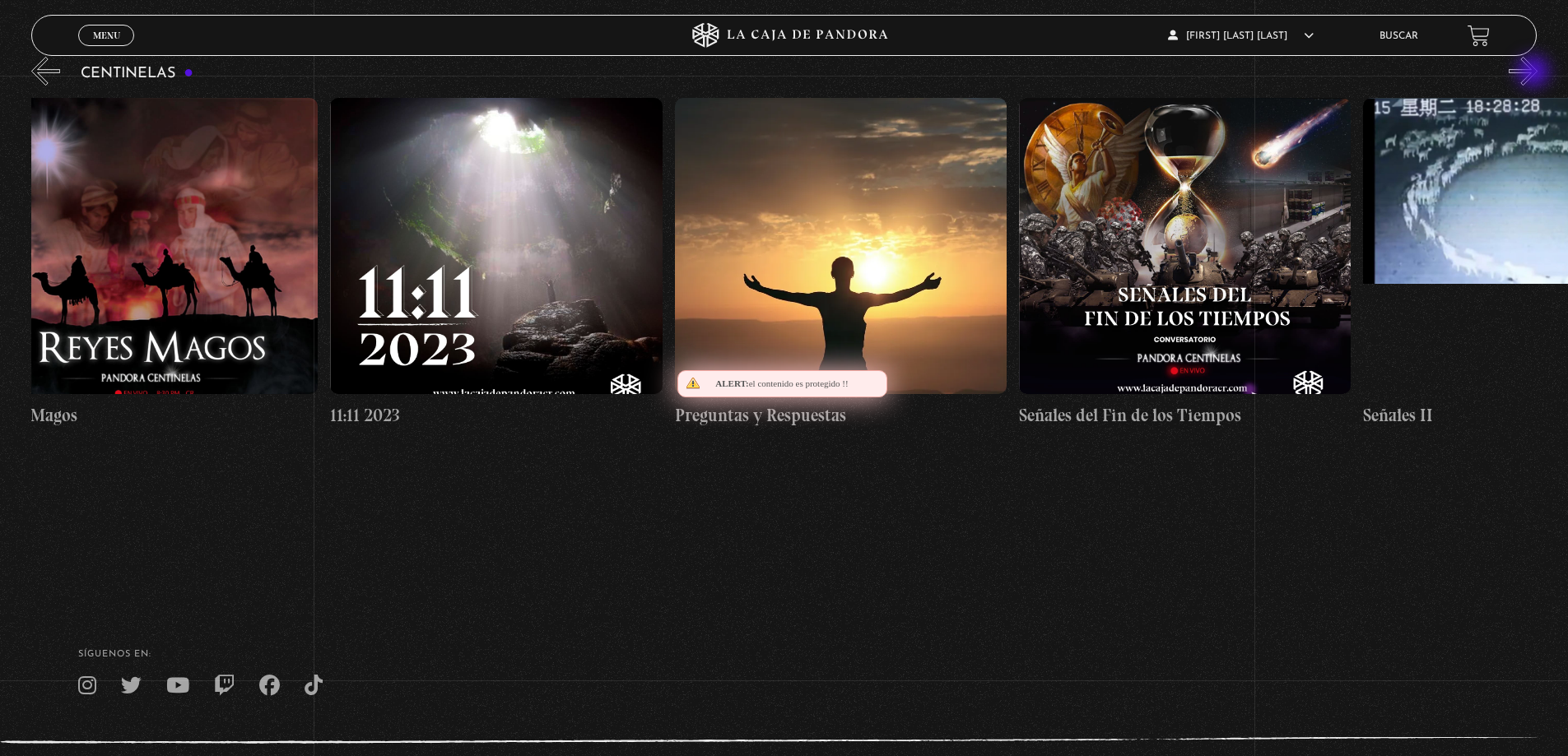 click on "»" at bounding box center [1523, 71] 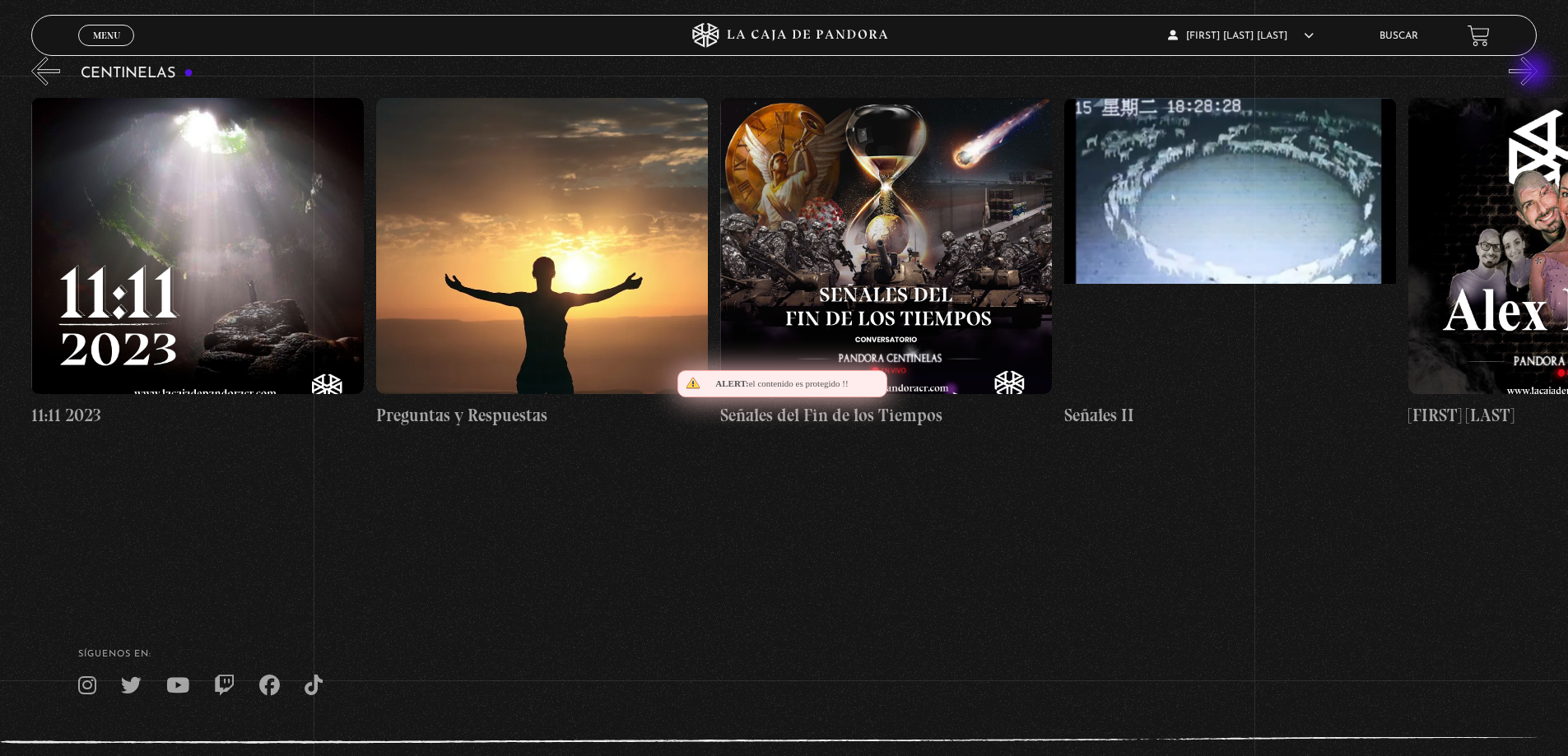 click on "»" at bounding box center (1523, 71) 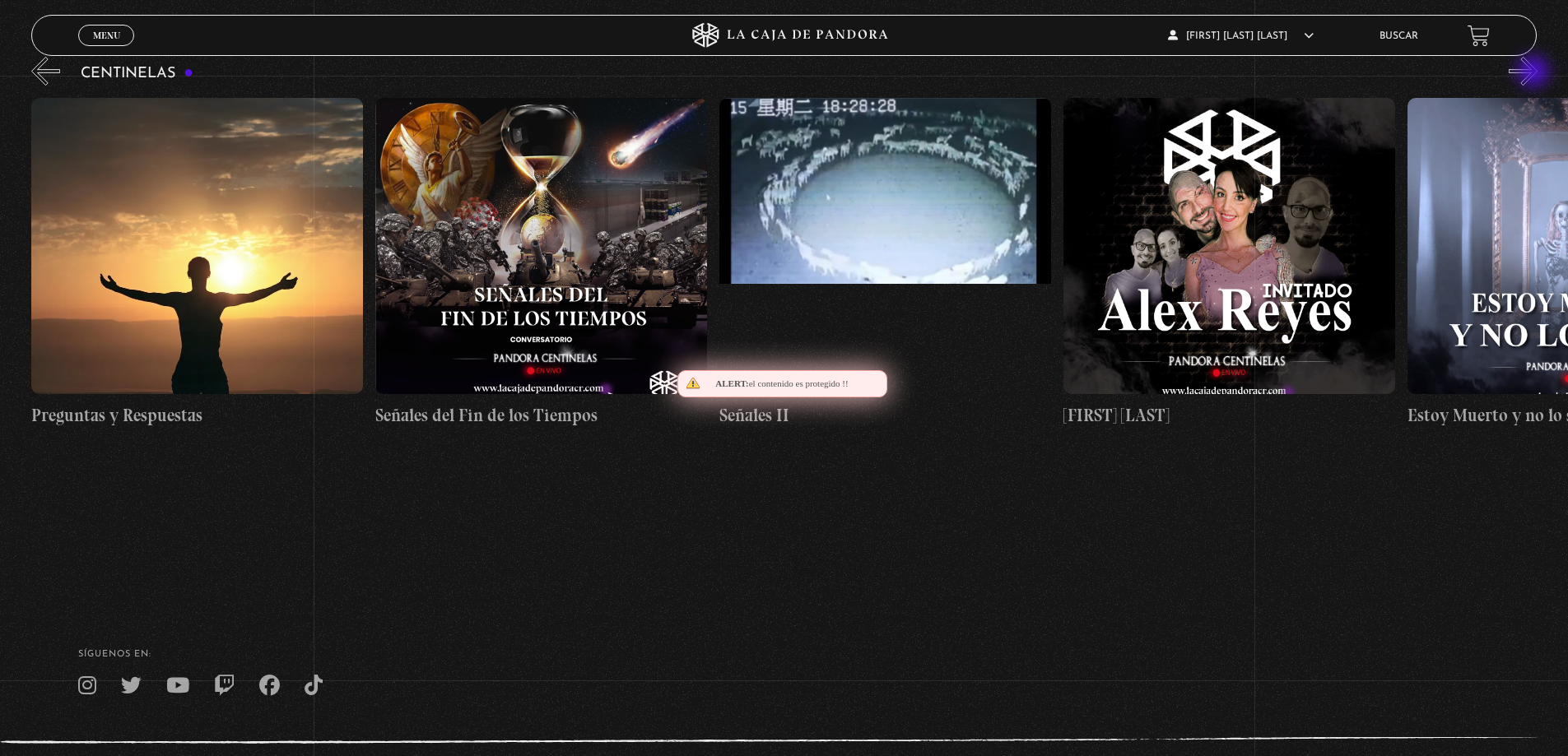 click on "»" at bounding box center [1523, 71] 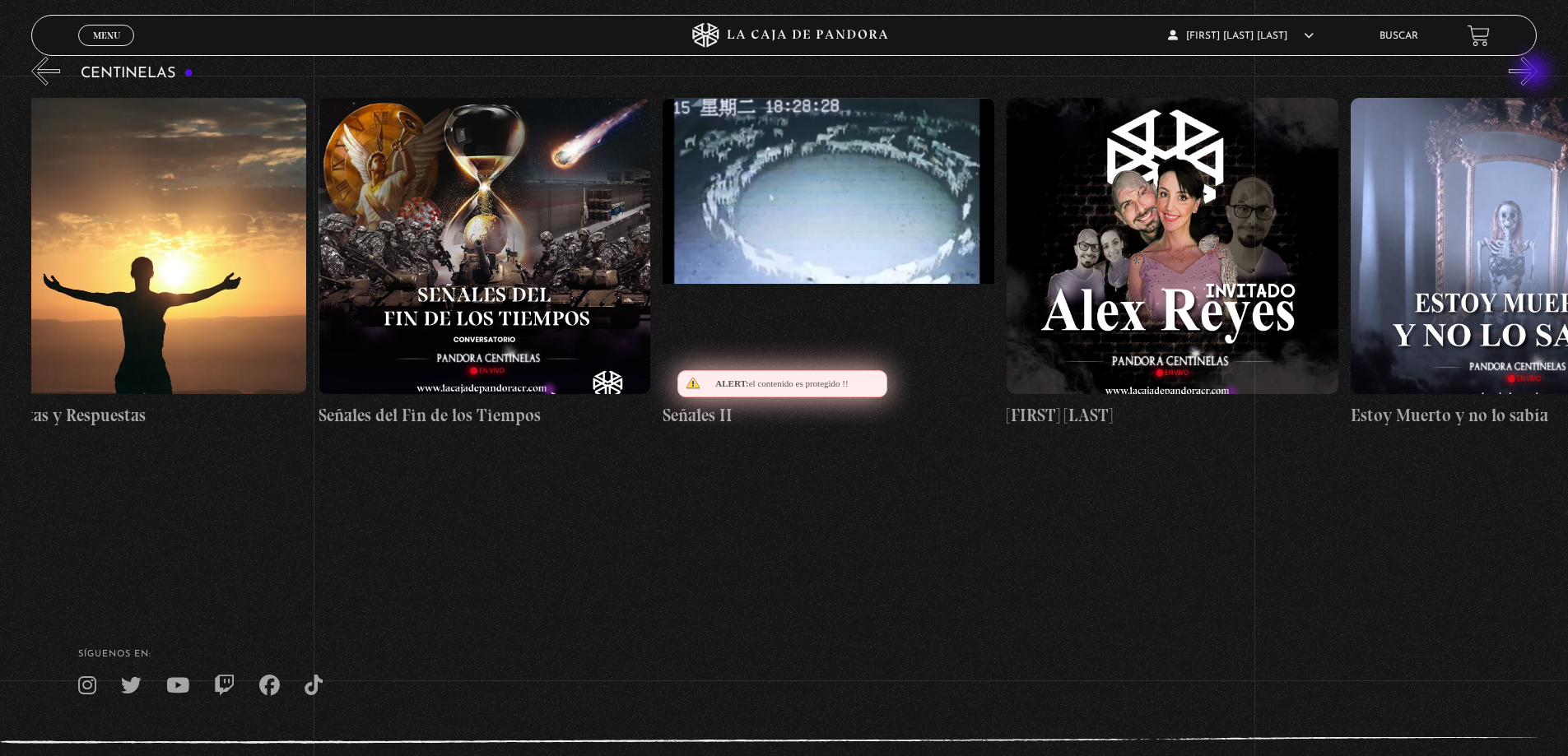 click on "»" at bounding box center (1523, 71) 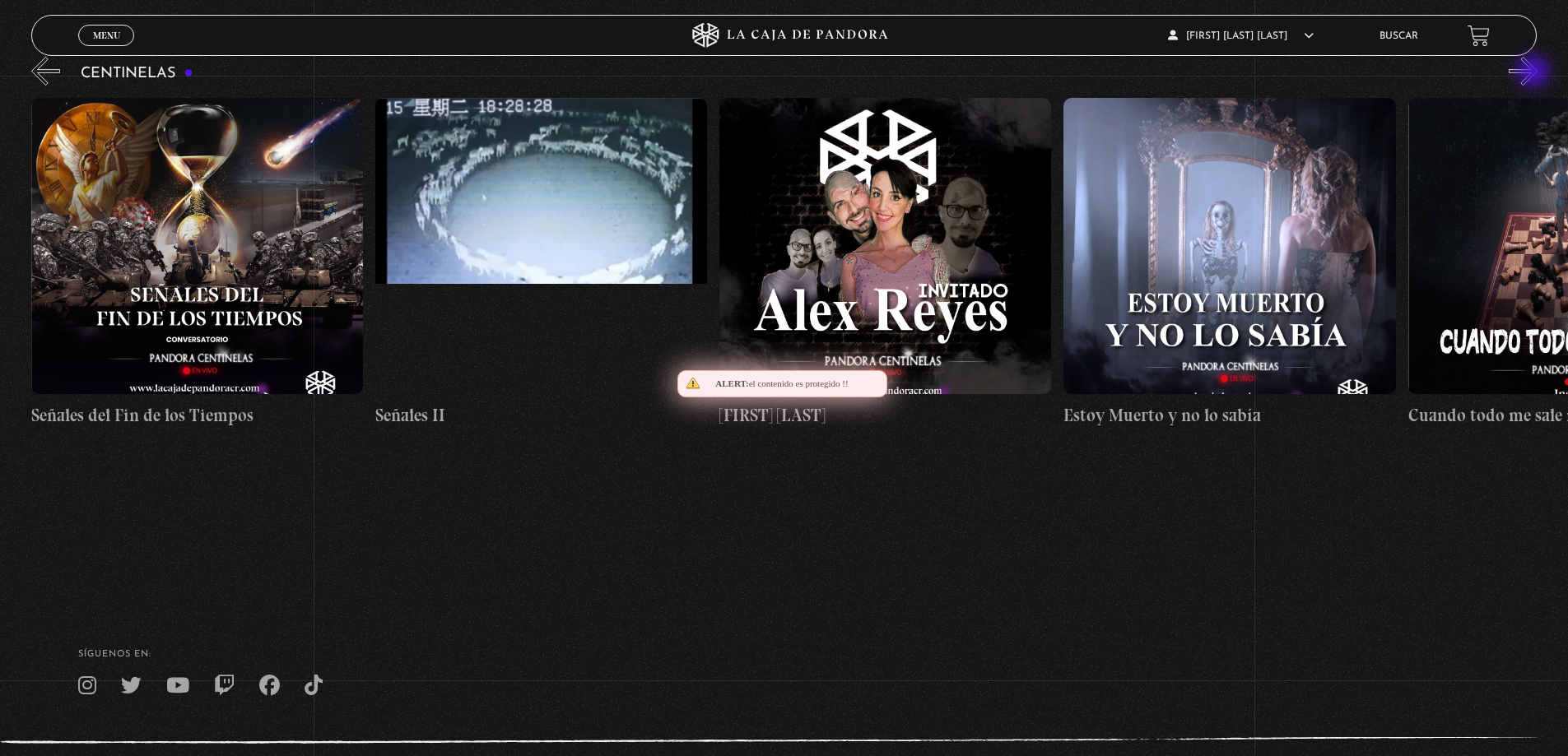 click on "»" at bounding box center (1523, 71) 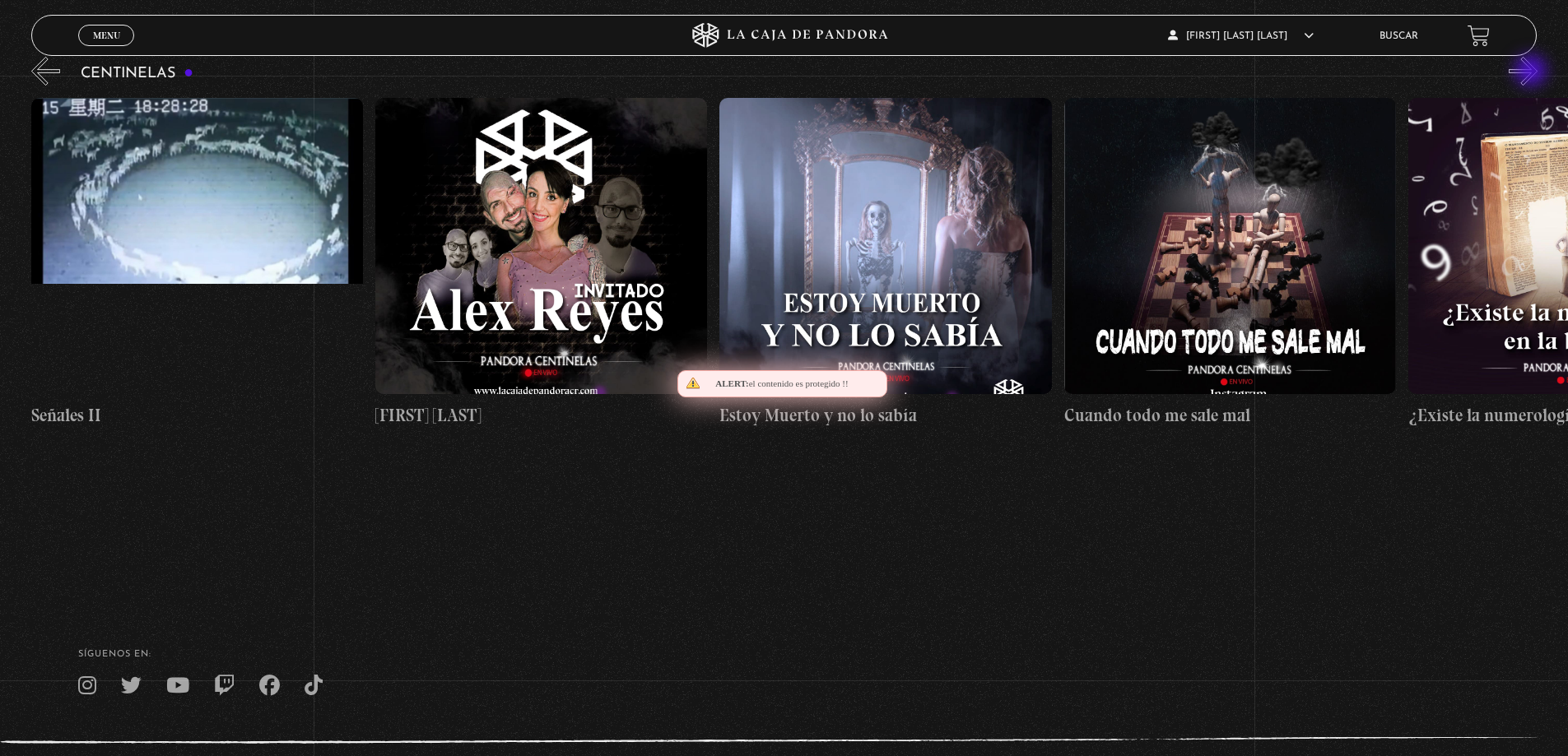 click on "»" at bounding box center (1523, 71) 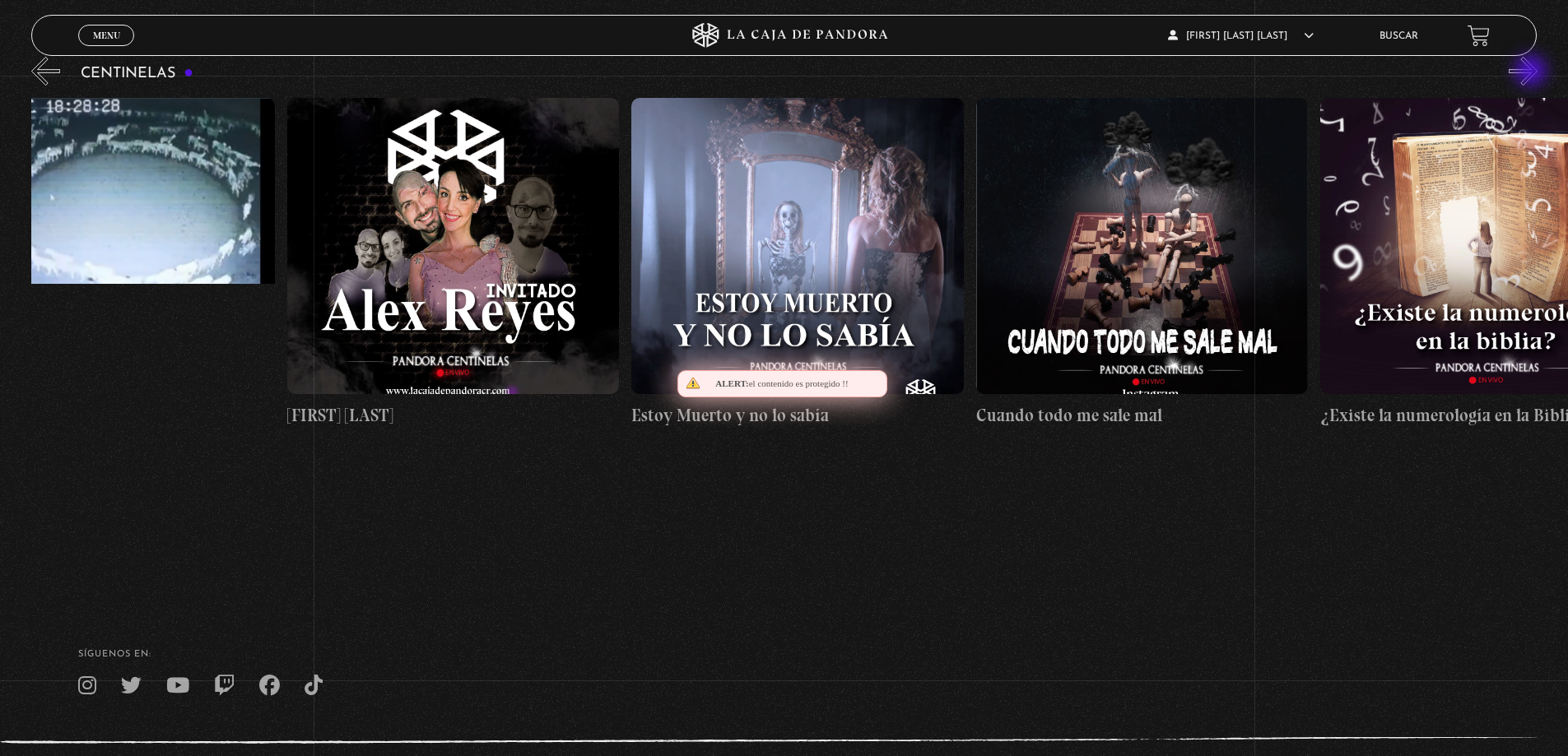 click on "»" at bounding box center (1523, 71) 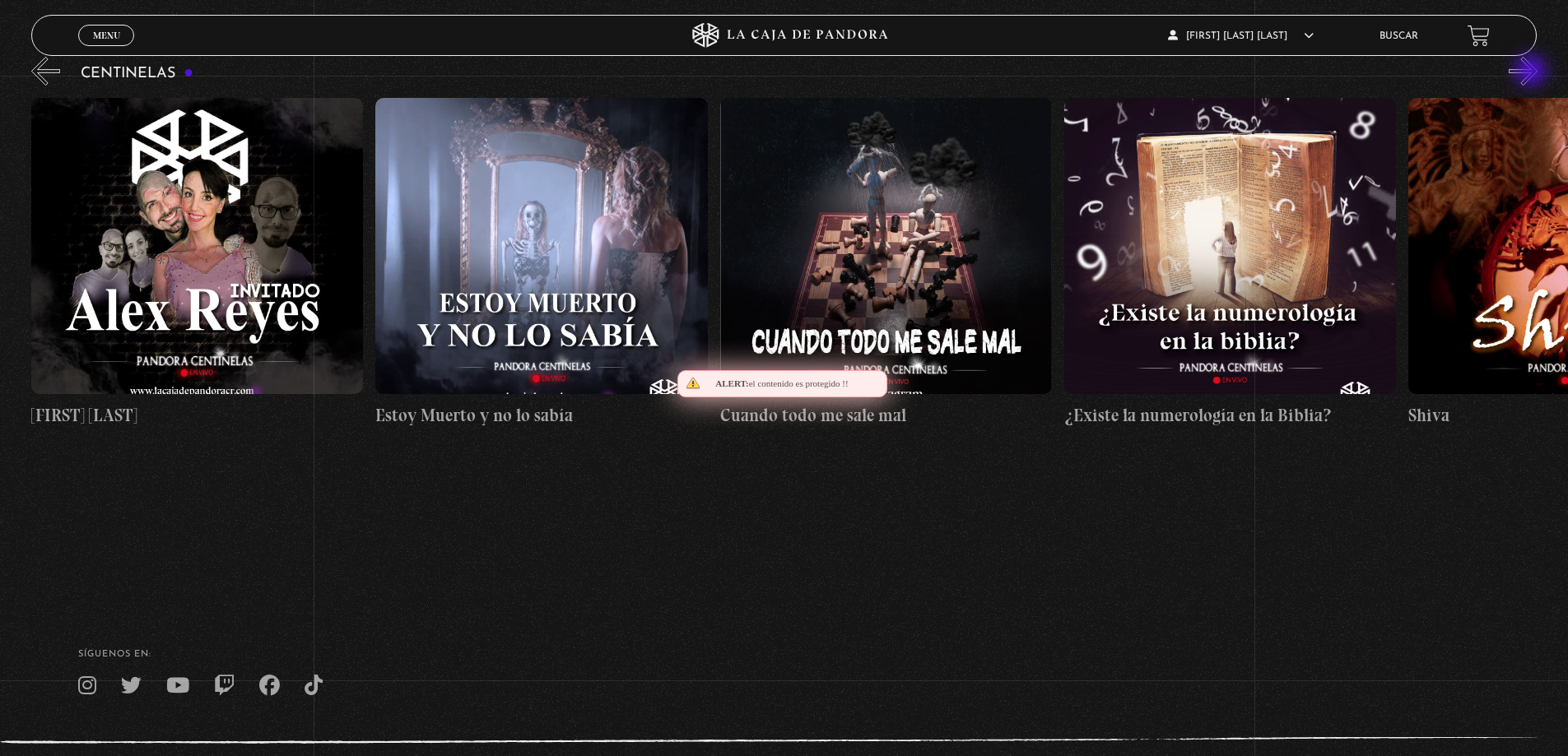 click on "»" at bounding box center (1523, 71) 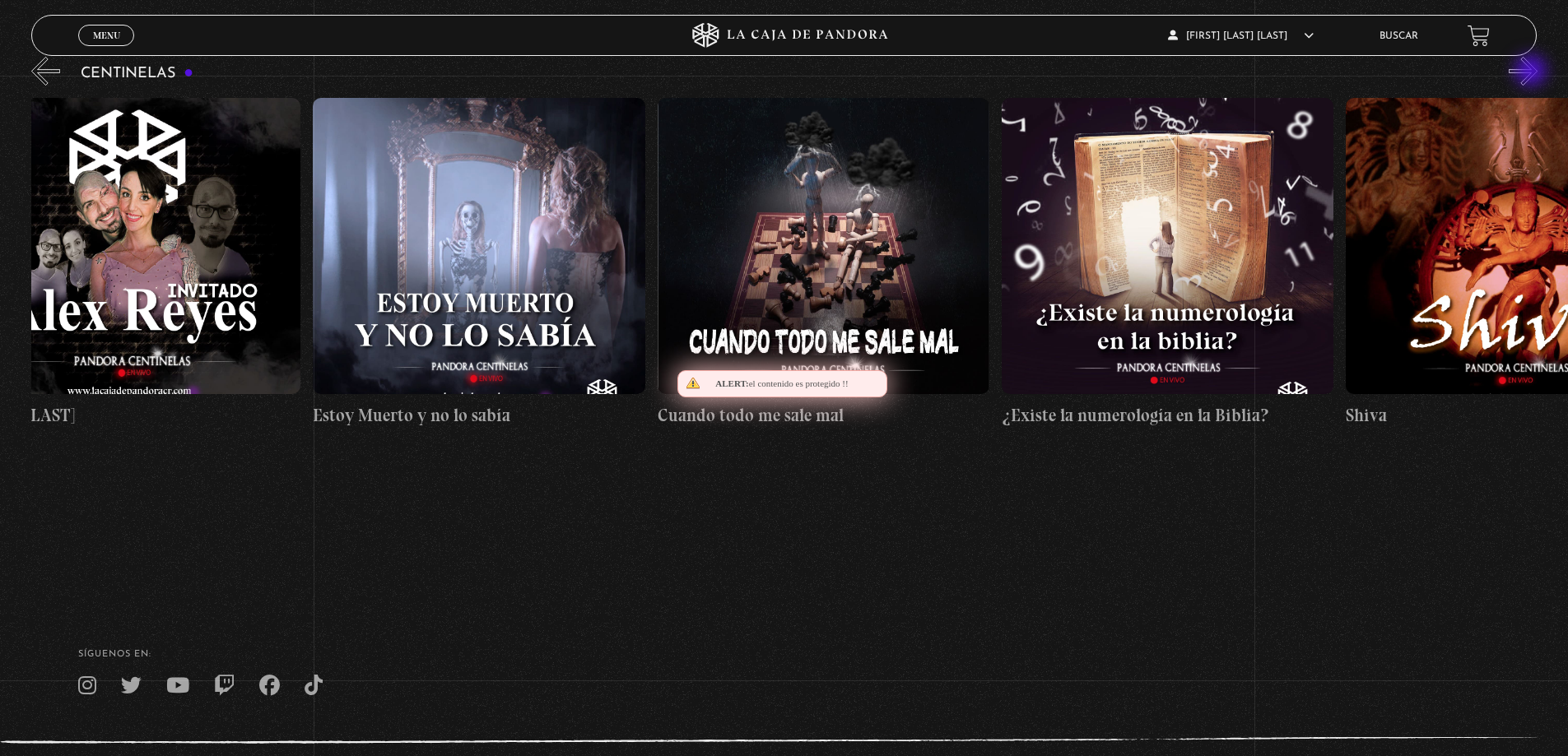 click on "»" at bounding box center (1523, 71) 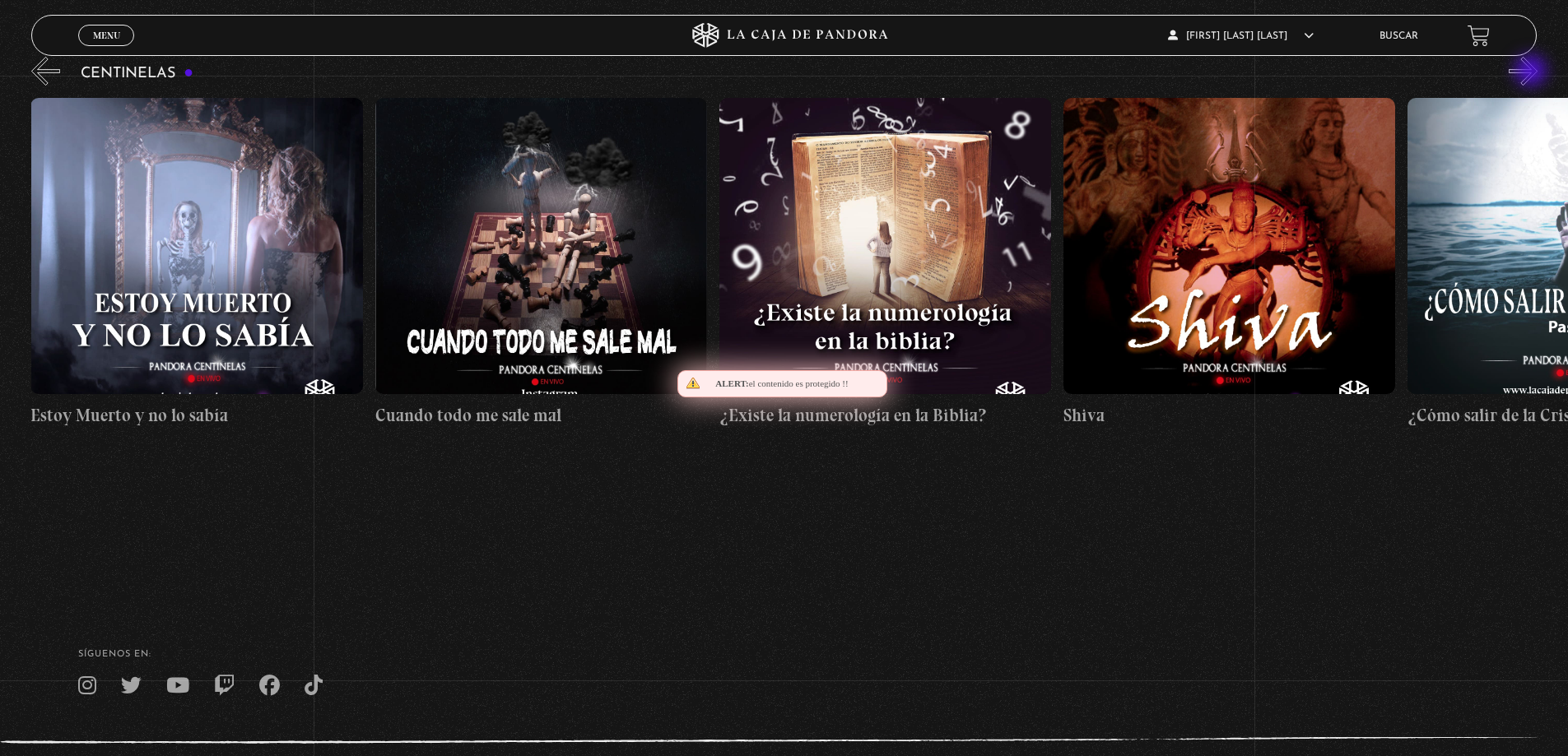 click on "»" at bounding box center [1523, 71] 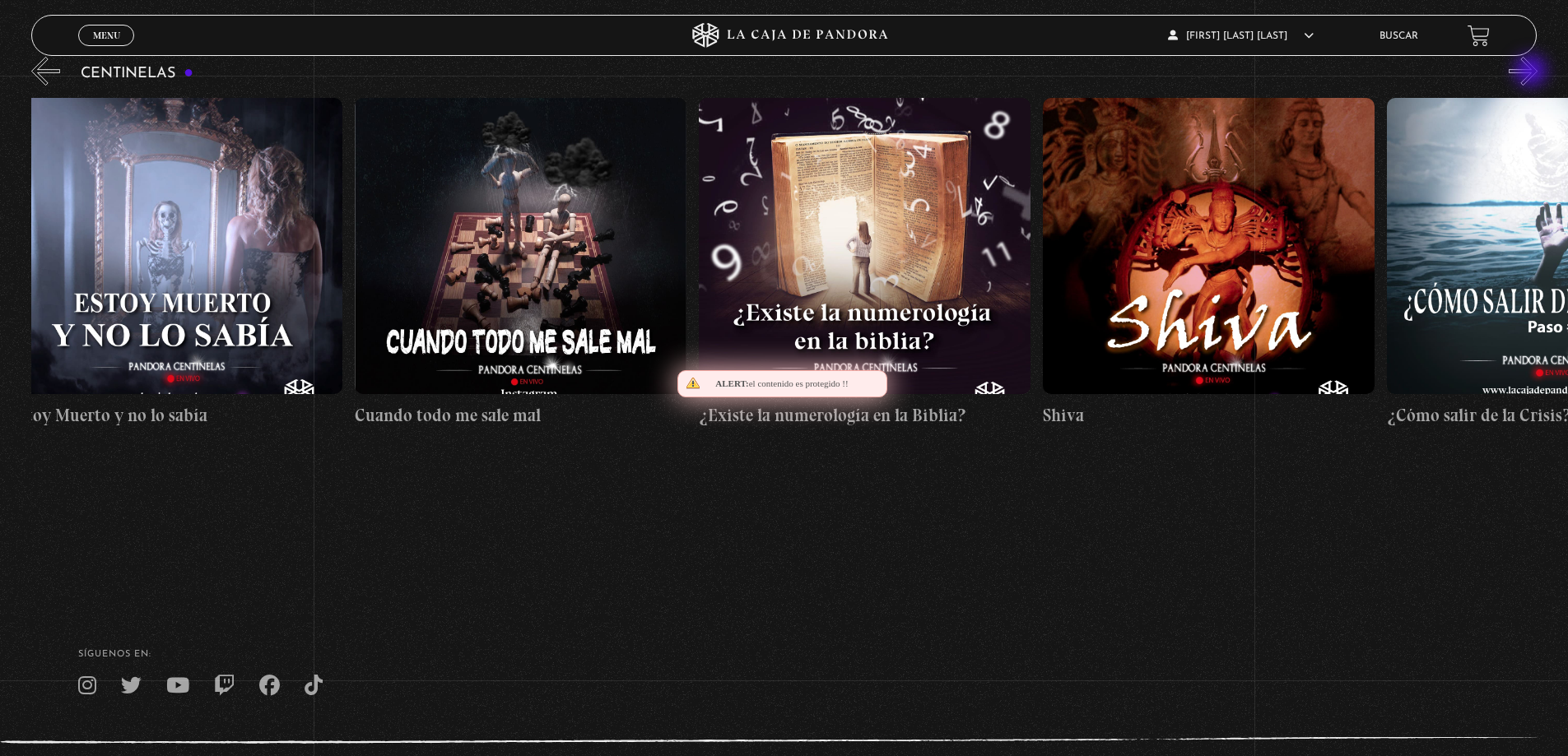 click on "»" at bounding box center [1523, 71] 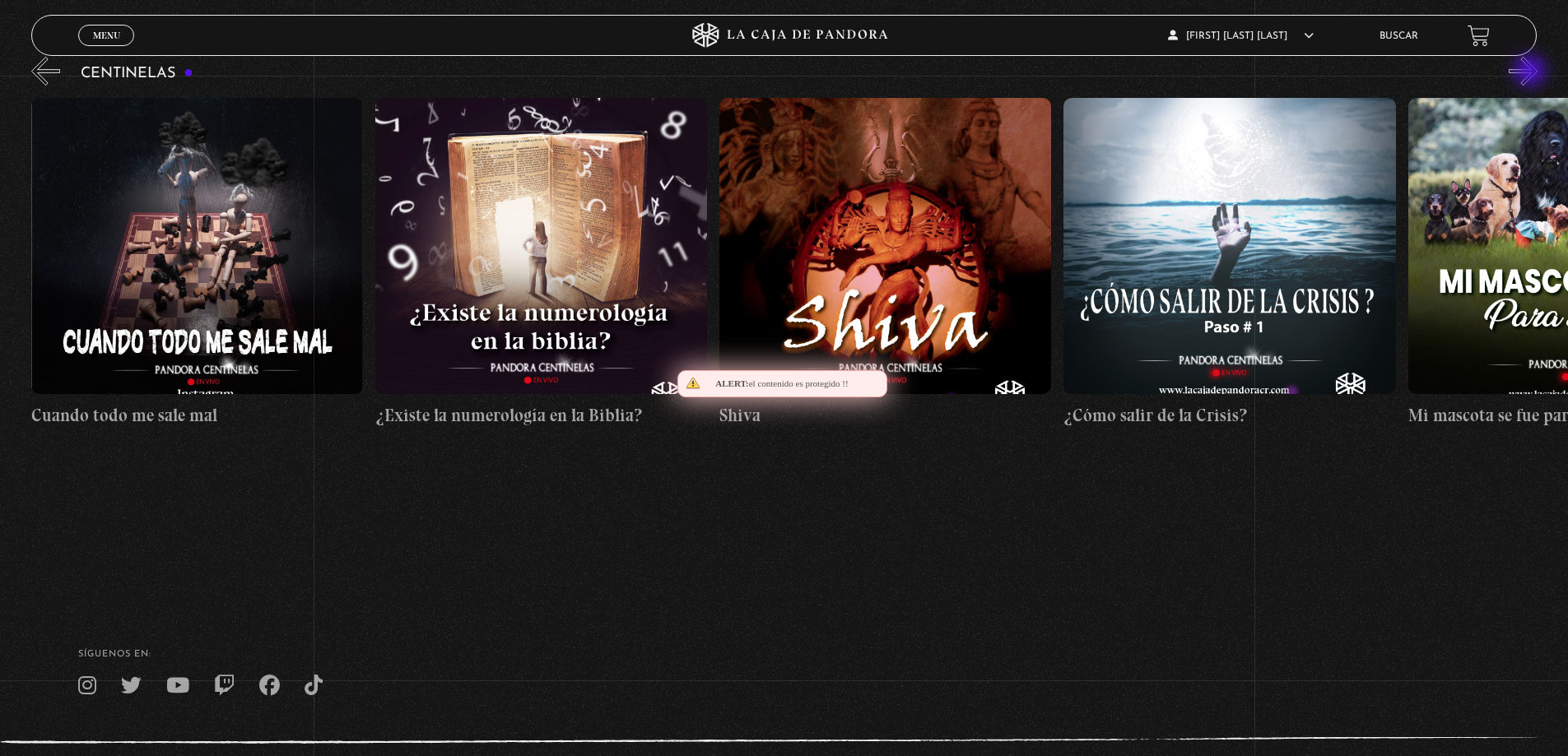 click on "»" at bounding box center (1523, 71) 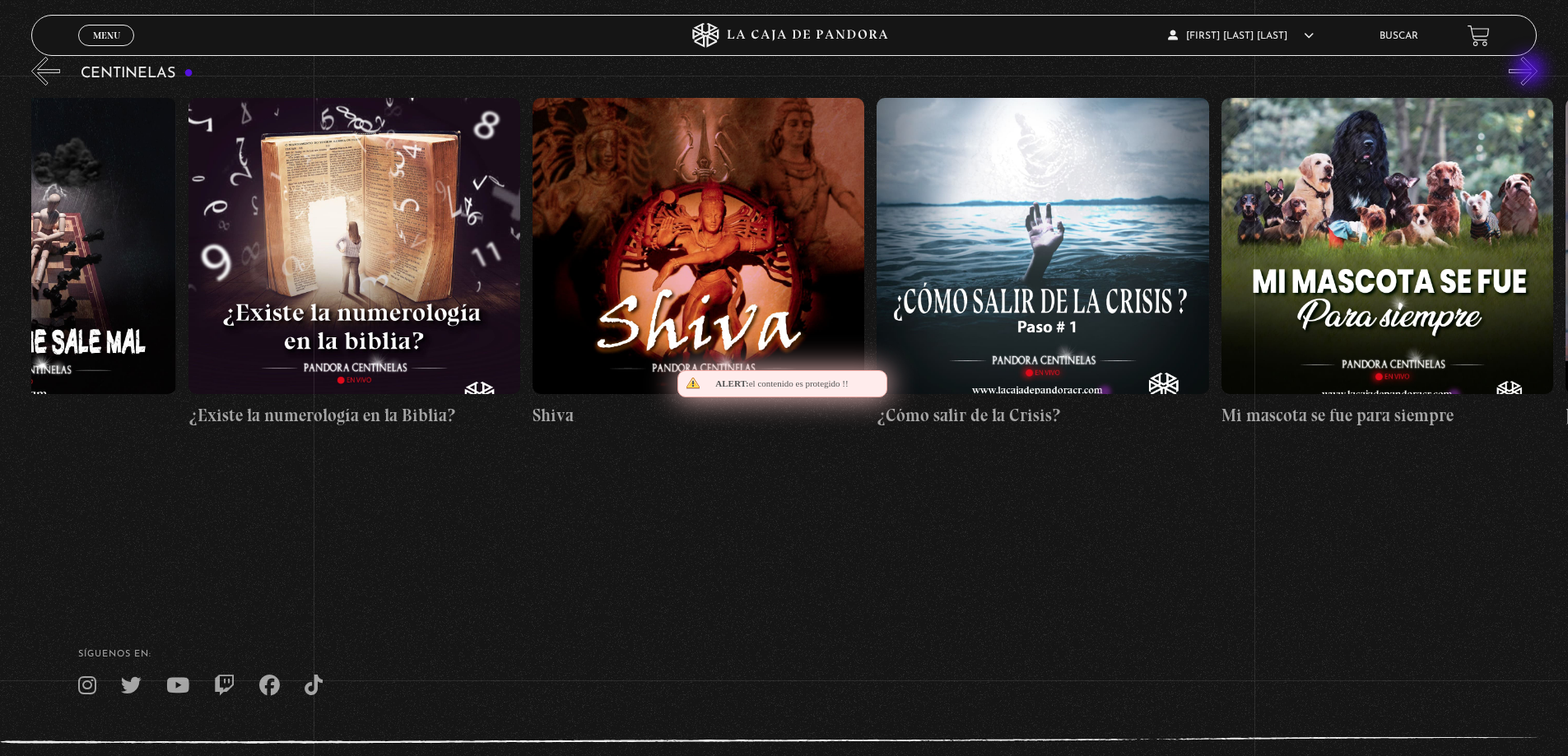 click on "»" at bounding box center (1523, 71) 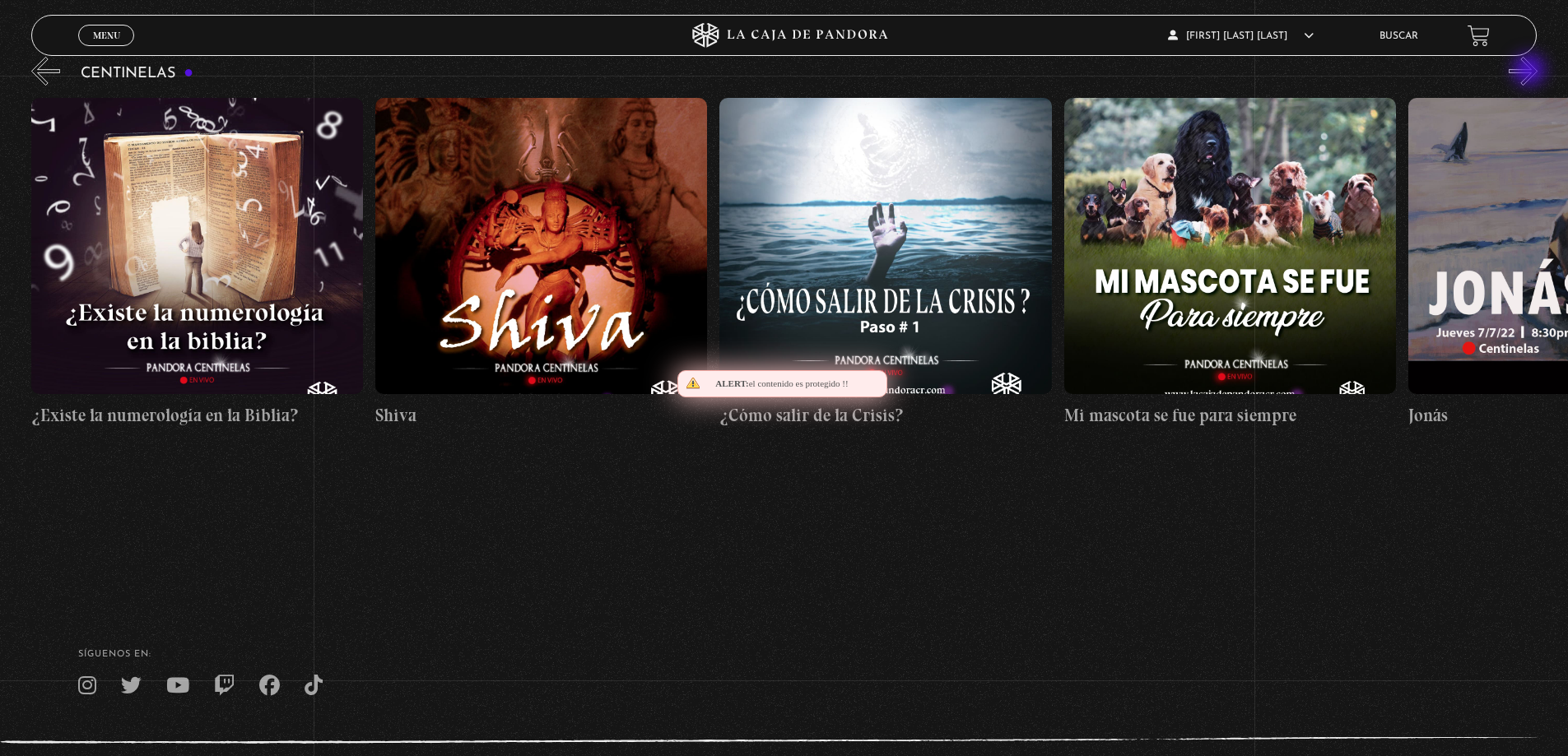 click on "»" at bounding box center (1523, 71) 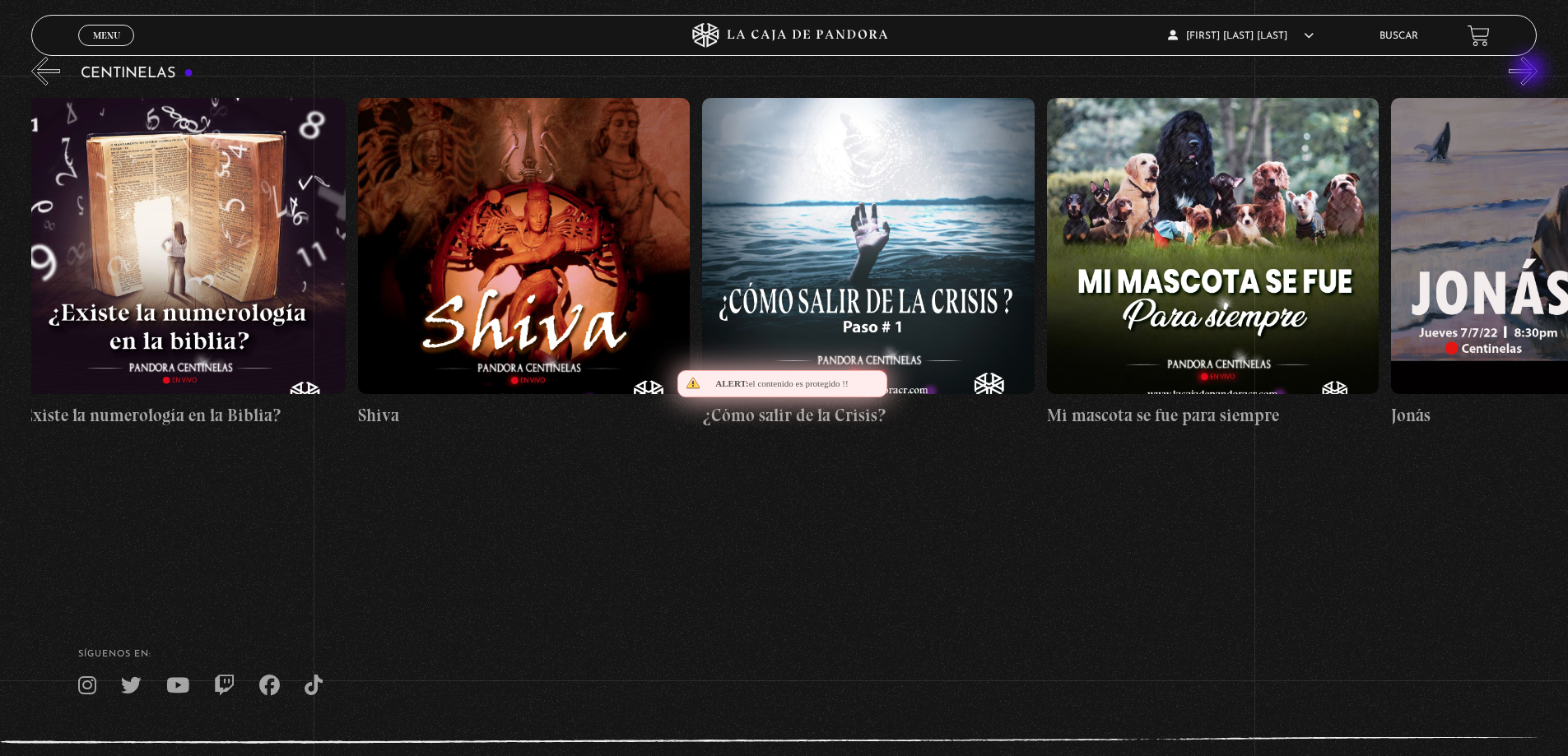 click on "»" at bounding box center [1523, 71] 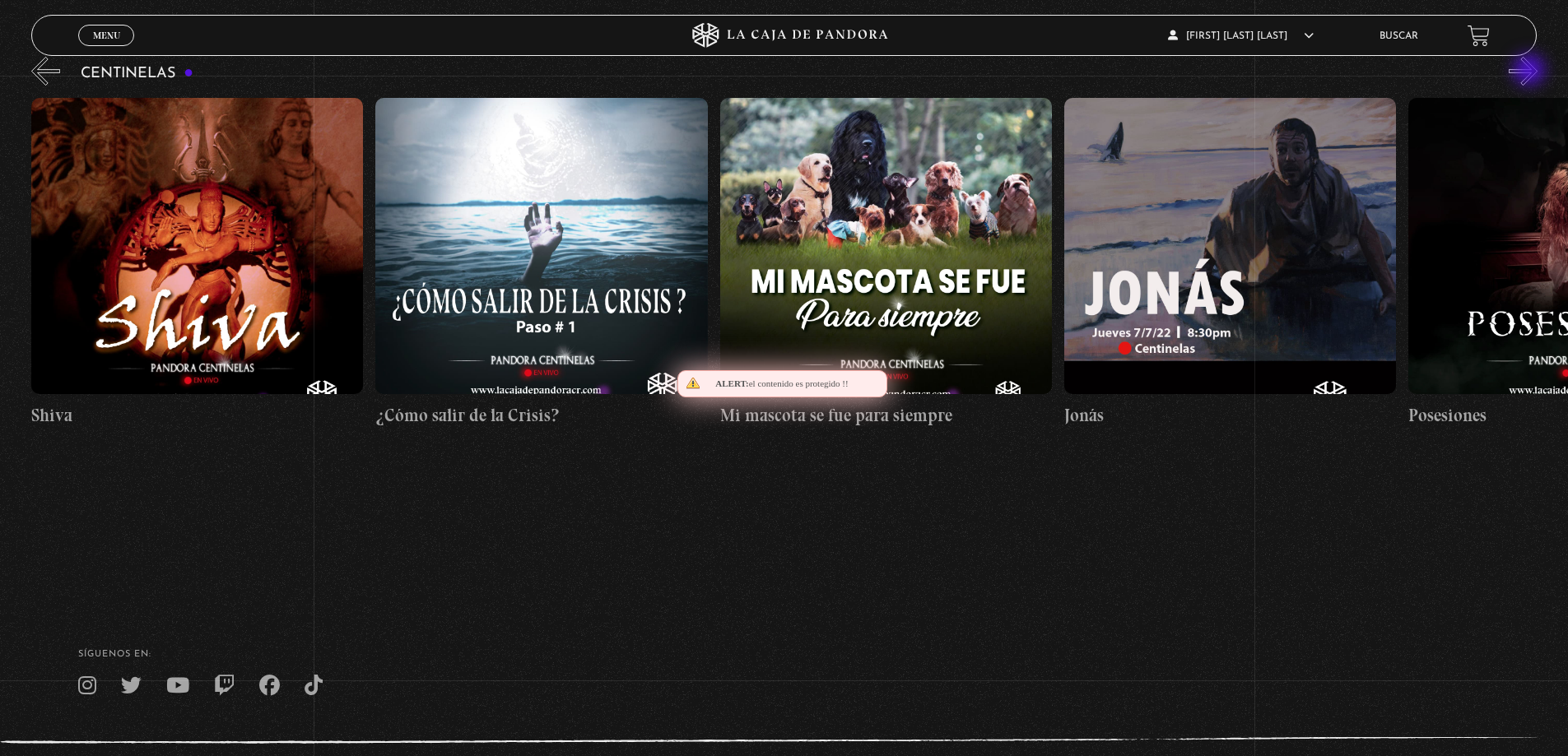 click on "»" at bounding box center [1523, 71] 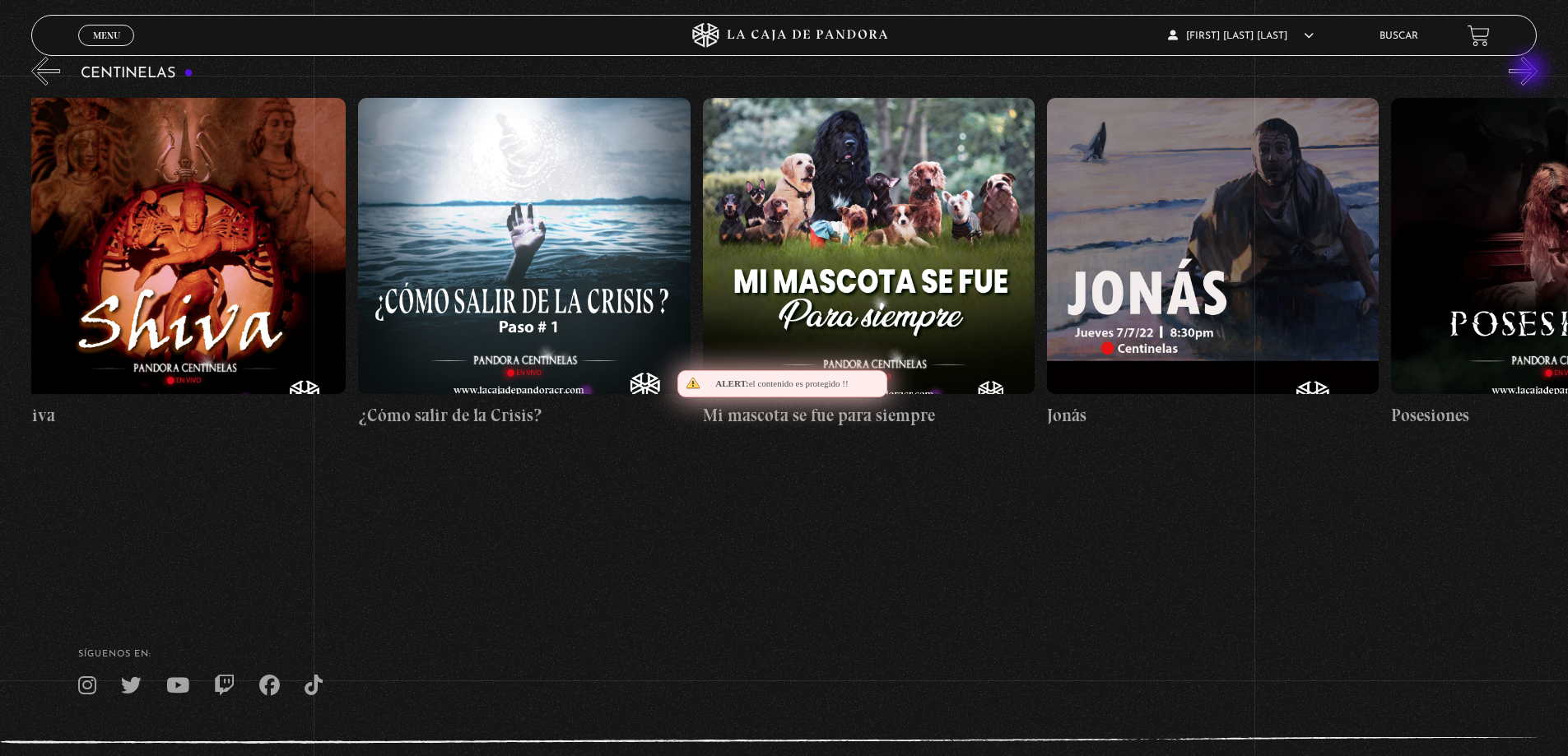 click on "»" at bounding box center [1523, 71] 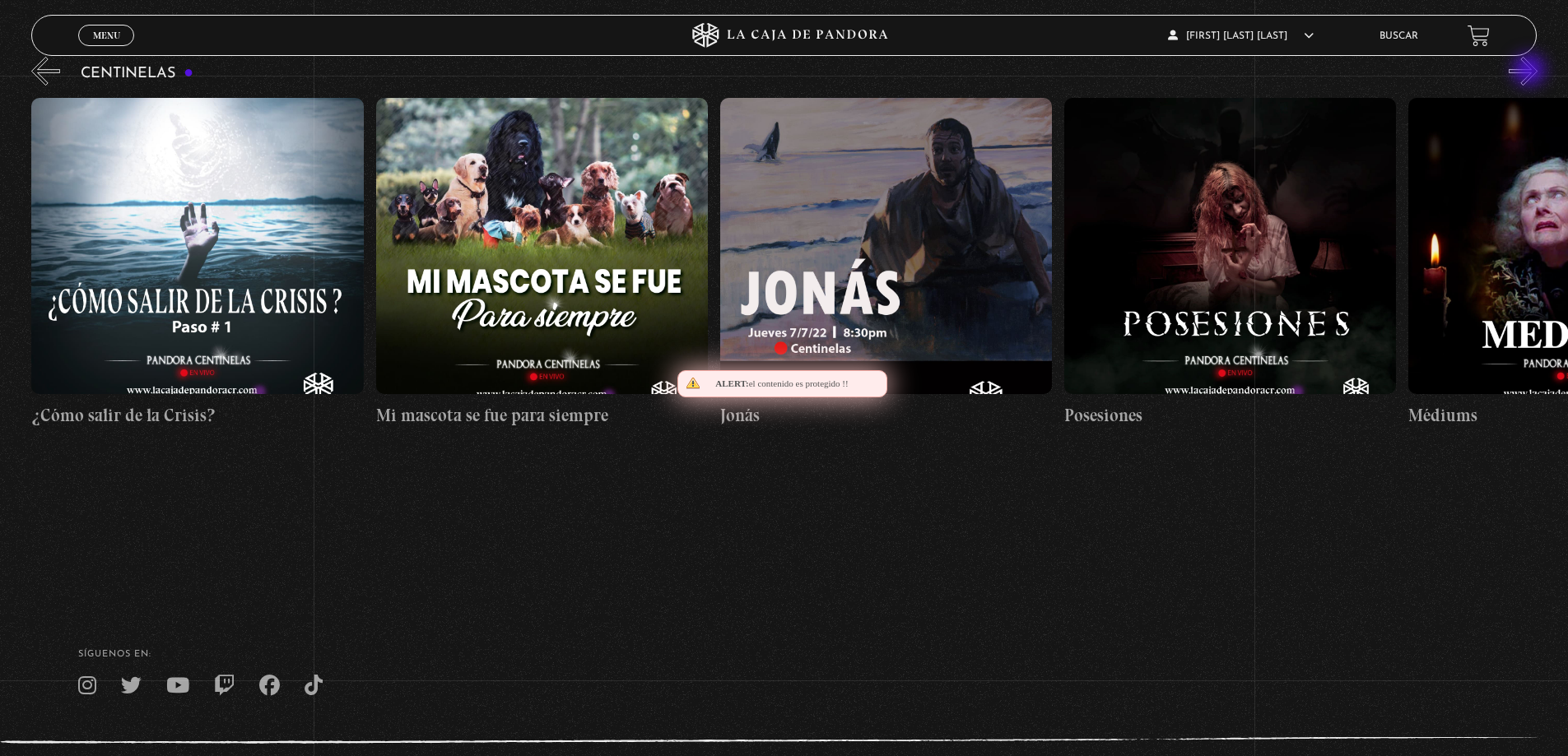 click on "»" at bounding box center [1523, 71] 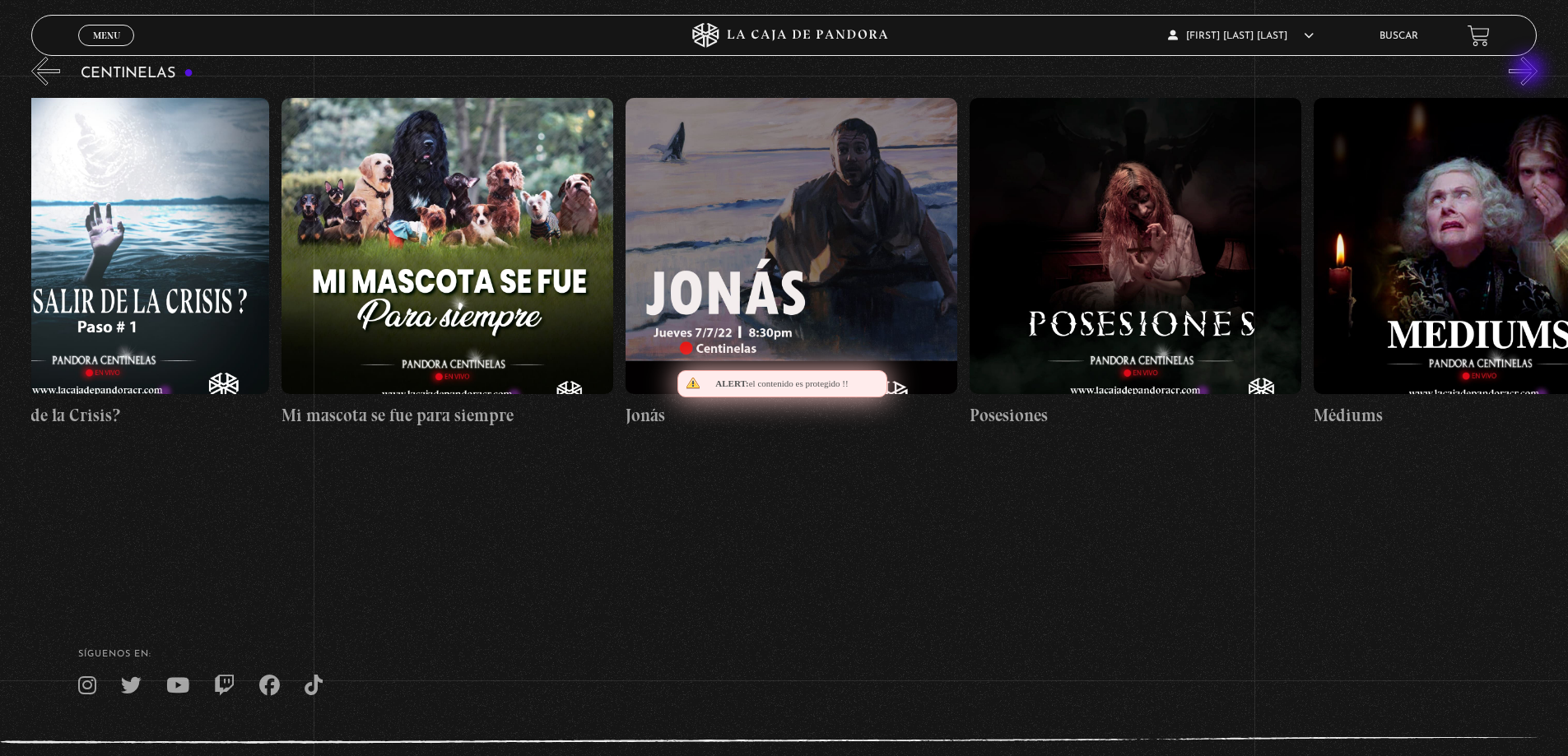 click on "»" at bounding box center (1523, 71) 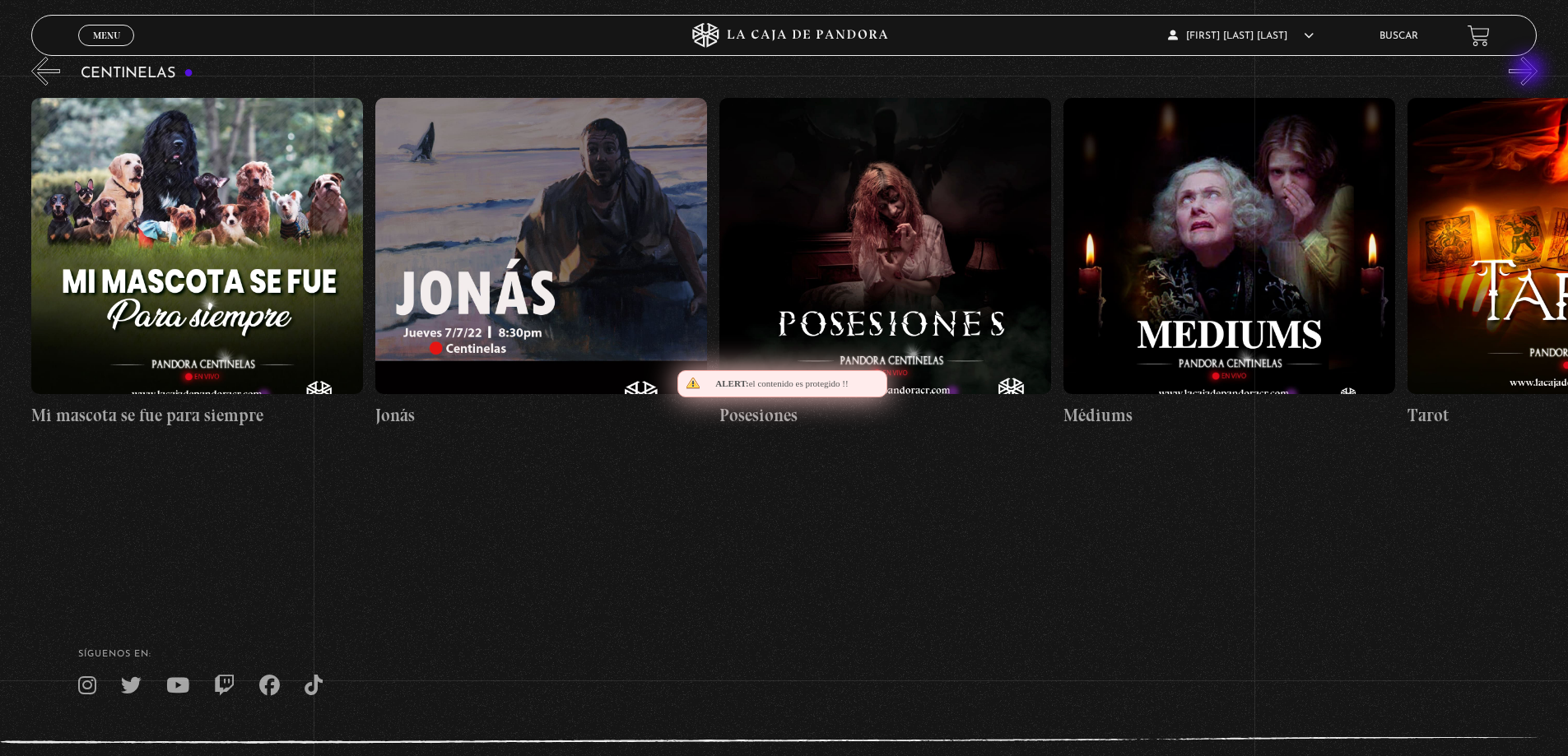 click on "»" at bounding box center [1523, 71] 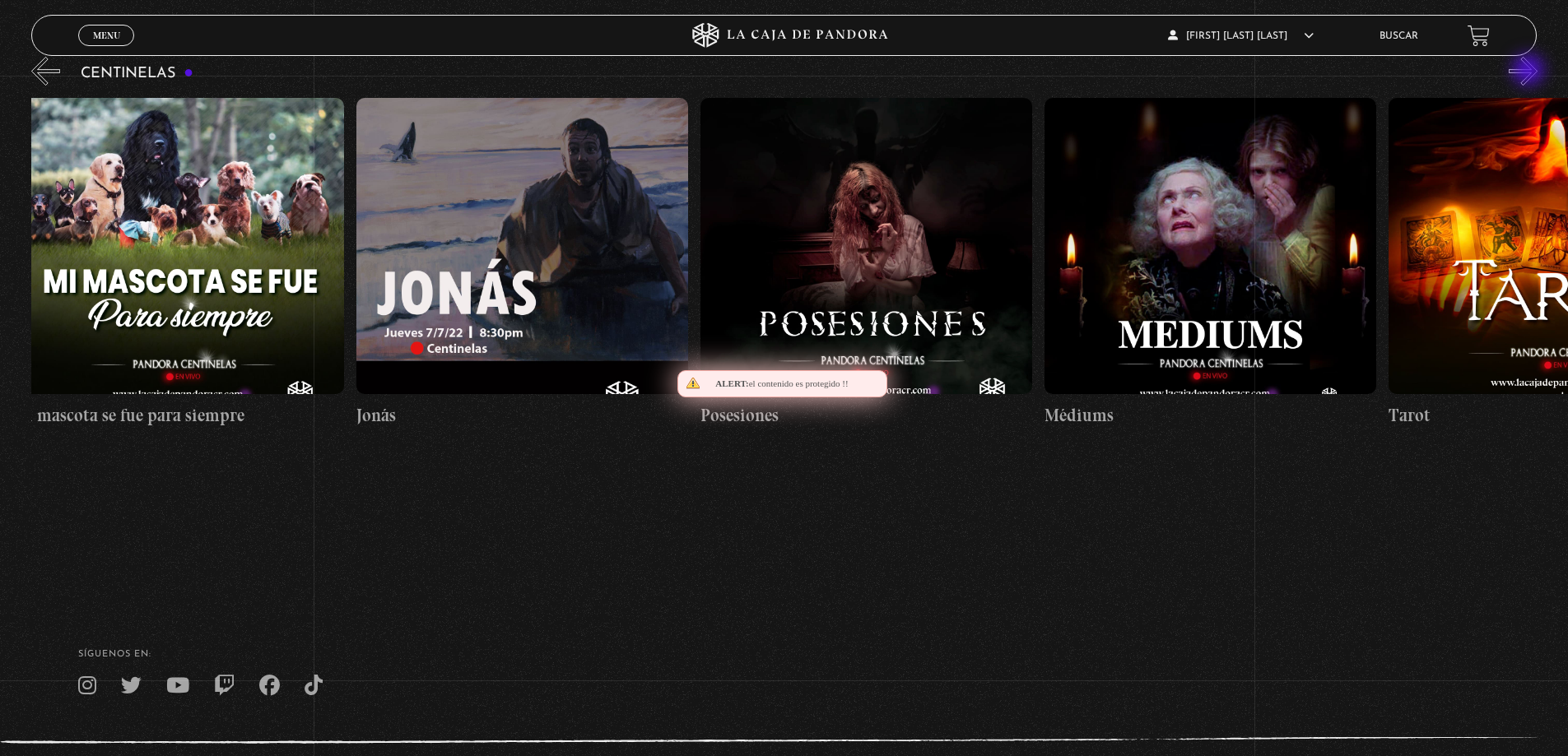click on "»" at bounding box center (1523, 71) 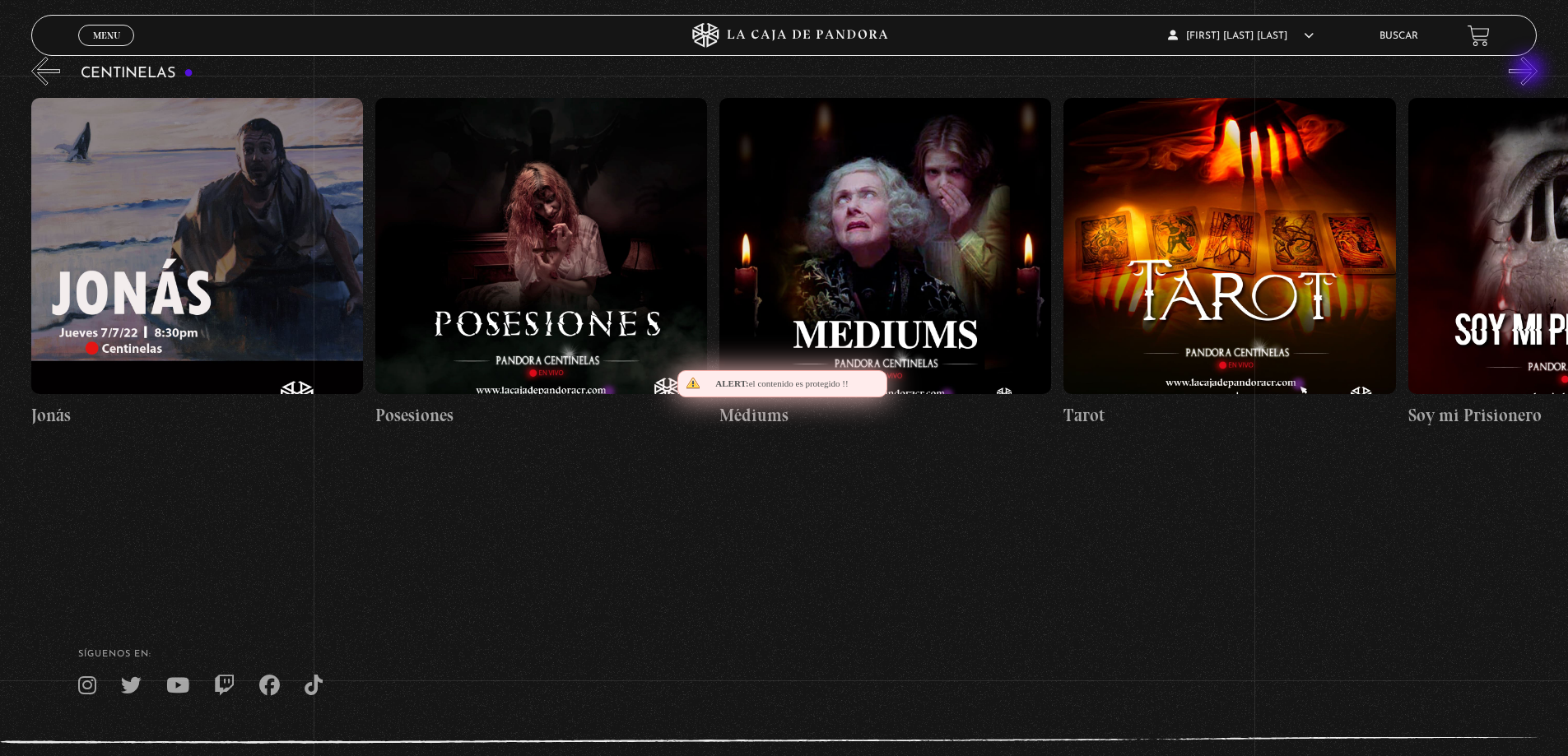 click on "»" at bounding box center [1523, 71] 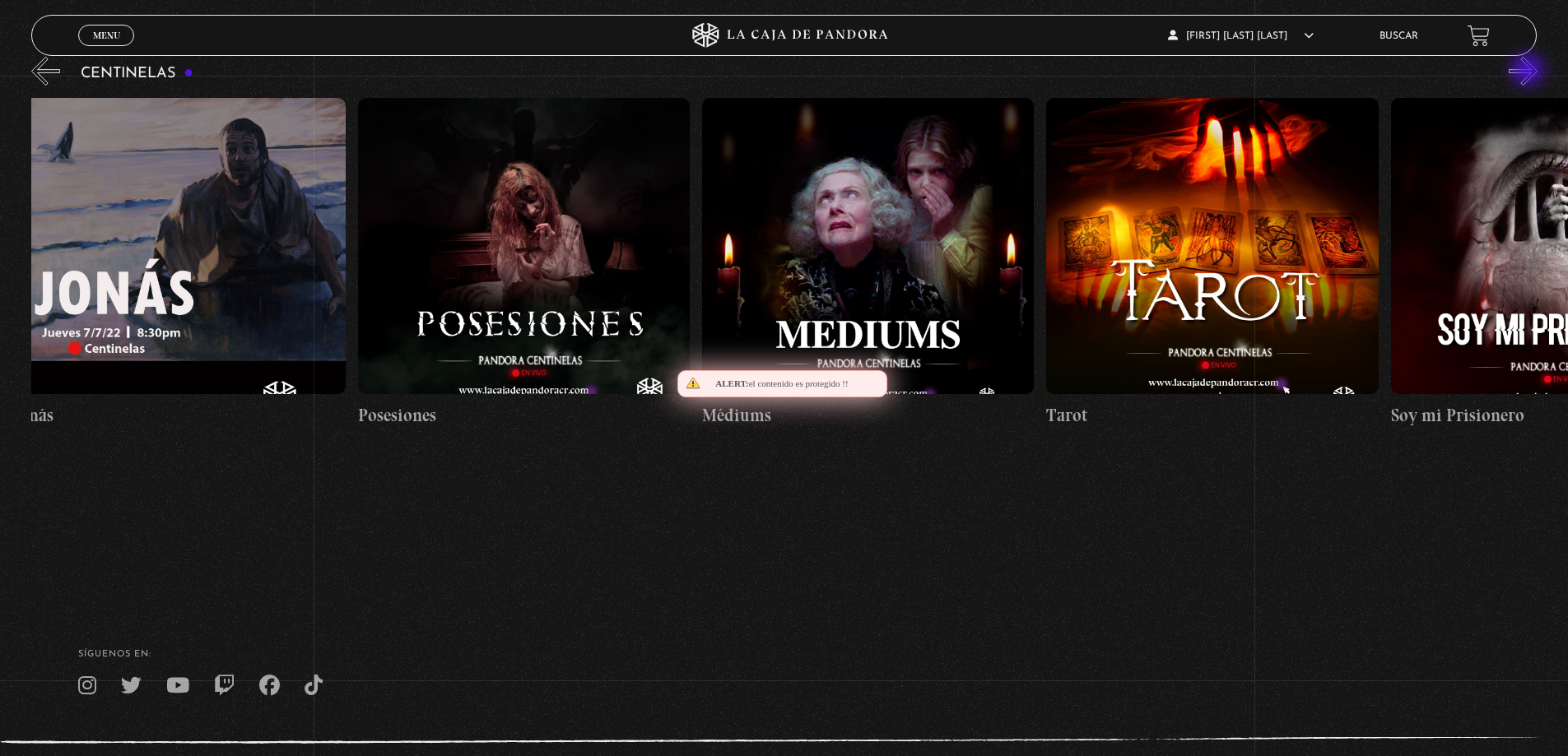 click on "»" at bounding box center [1523, 71] 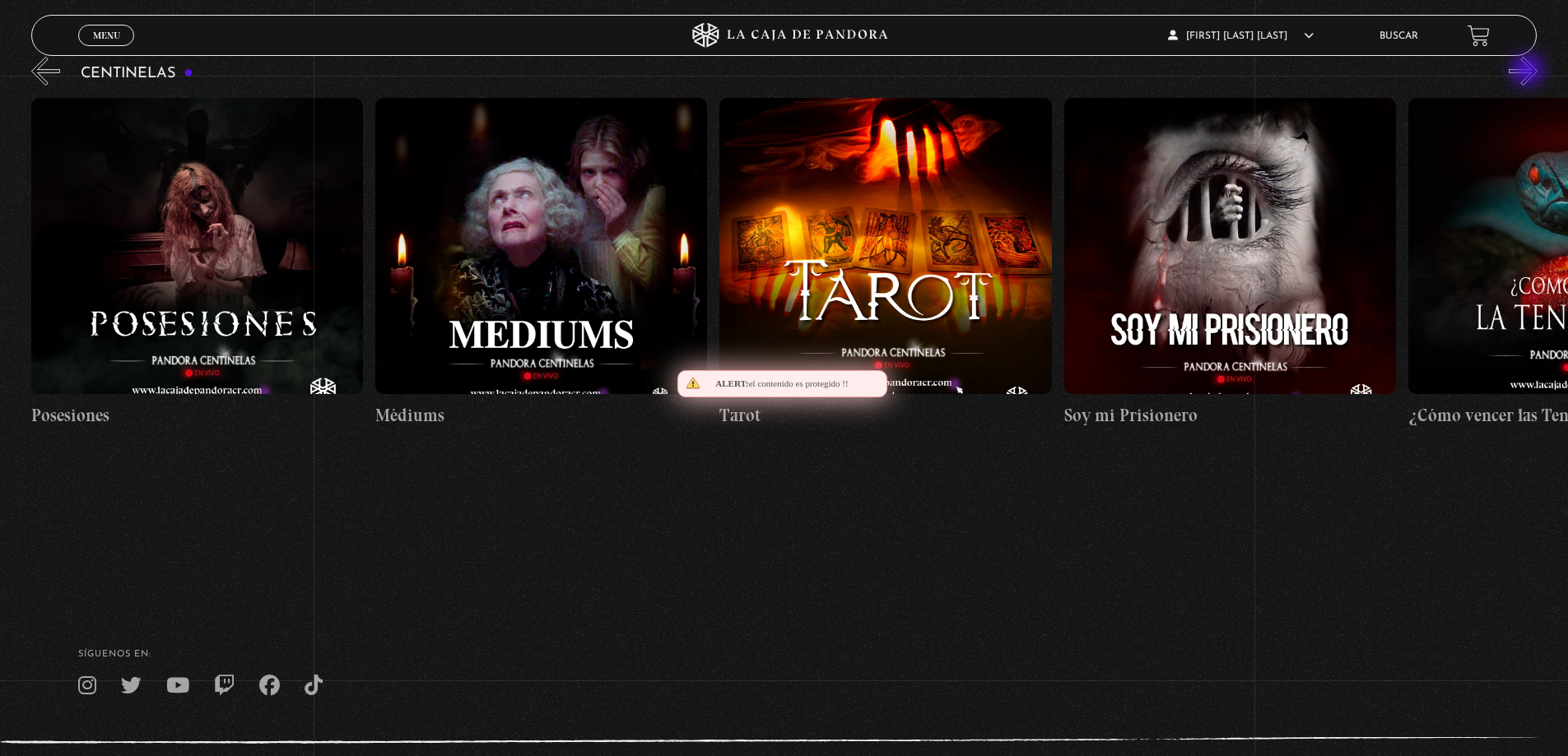 click on "»" at bounding box center [1523, 71] 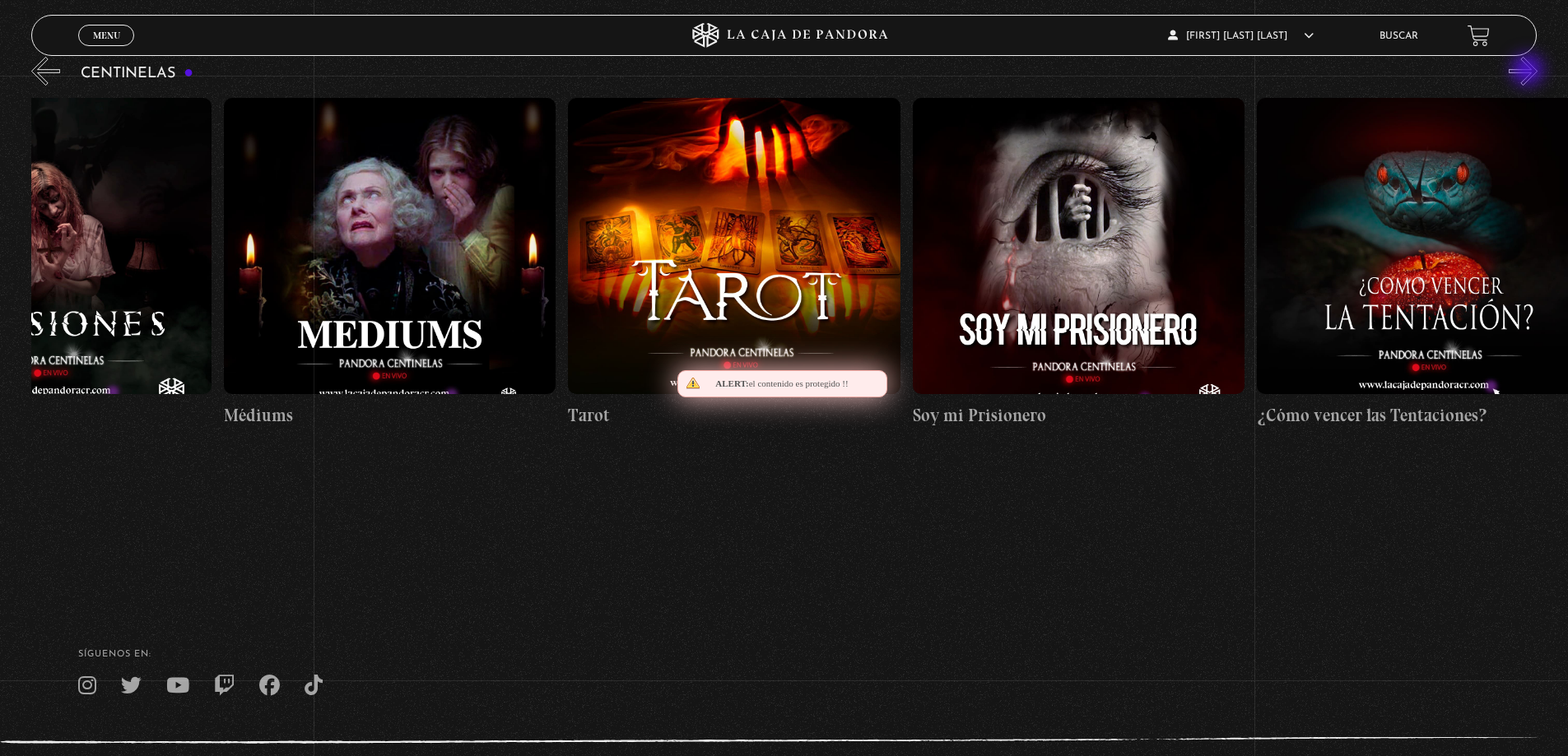 click on "»" at bounding box center [1523, 71] 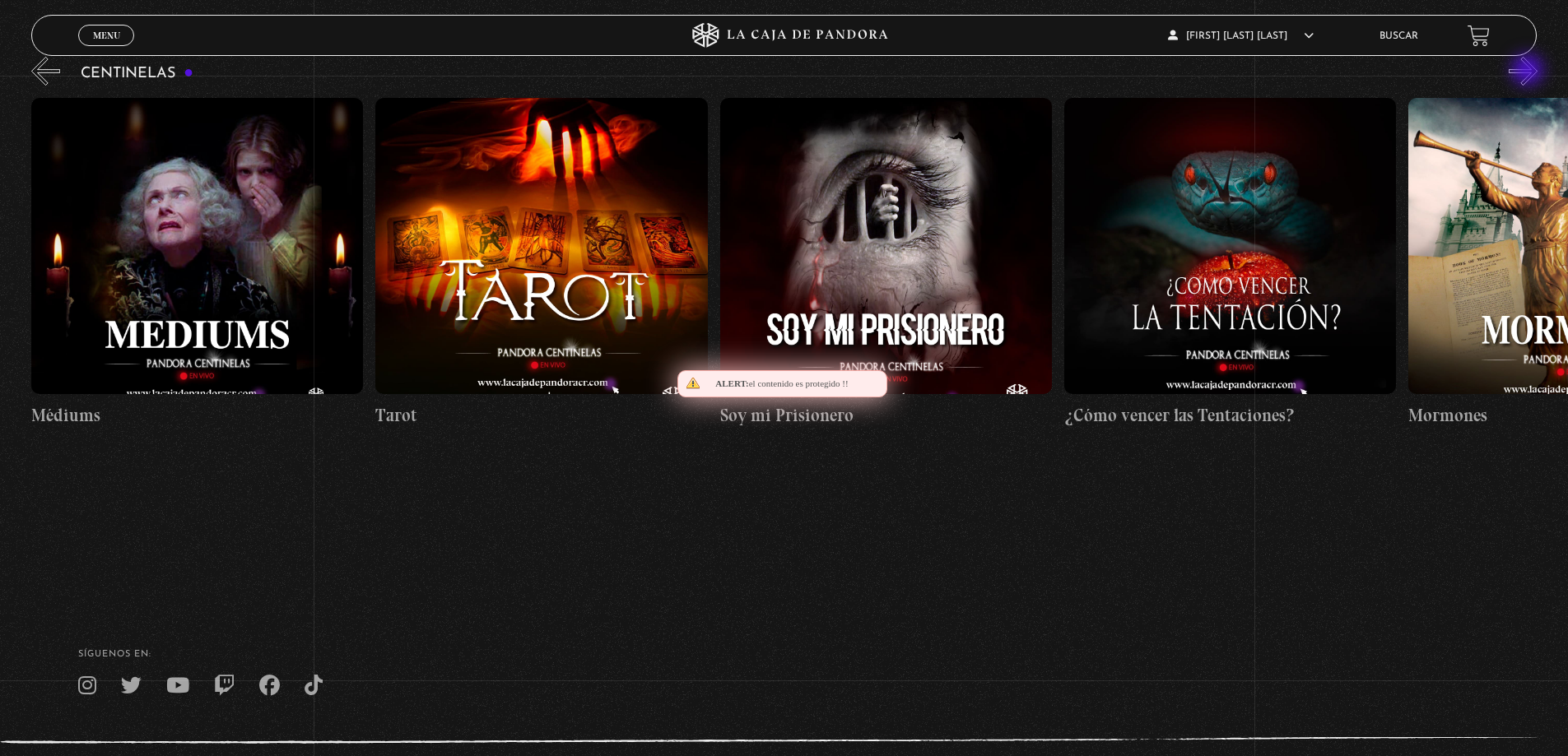 click on "»" at bounding box center (1523, 71) 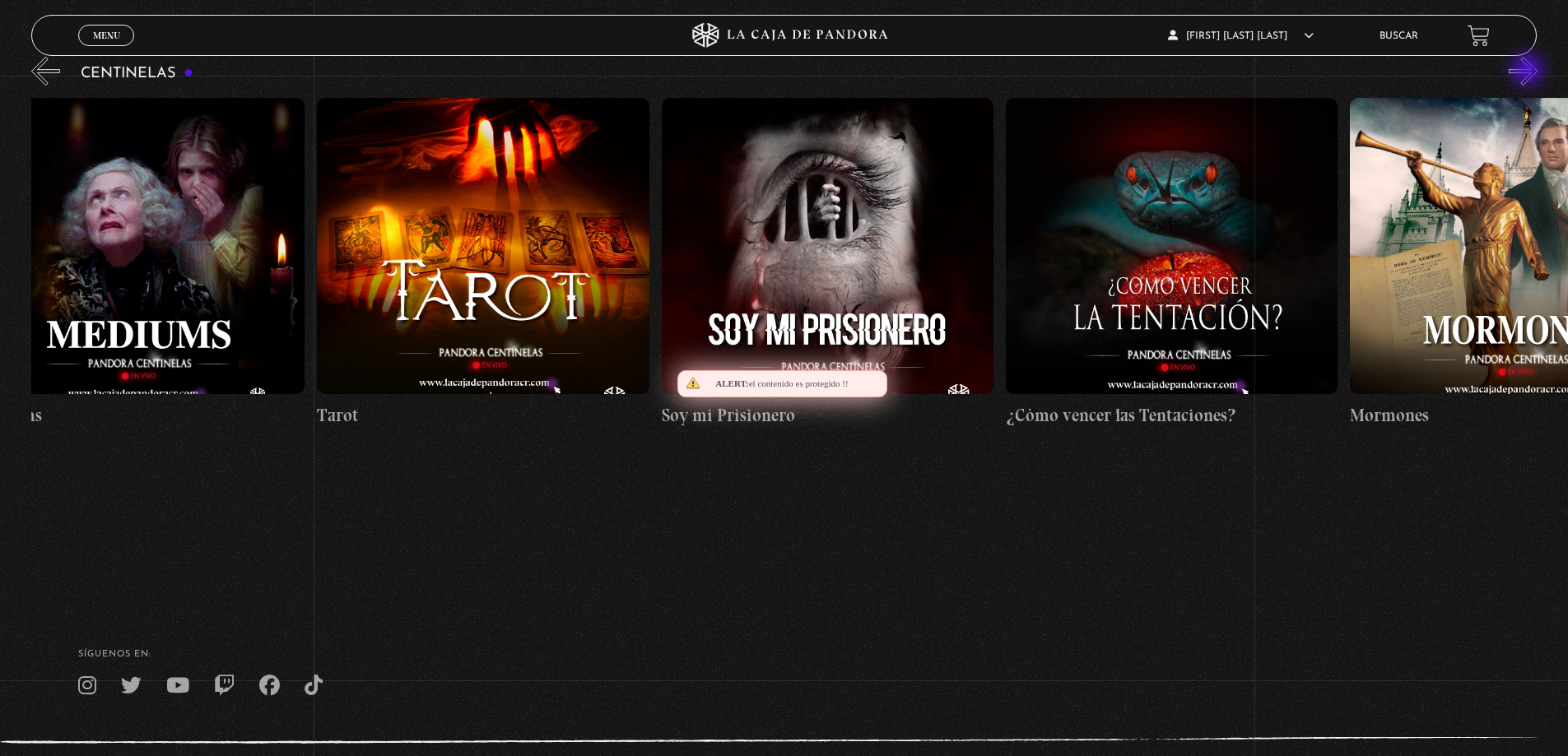 click on "»" at bounding box center (1523, 71) 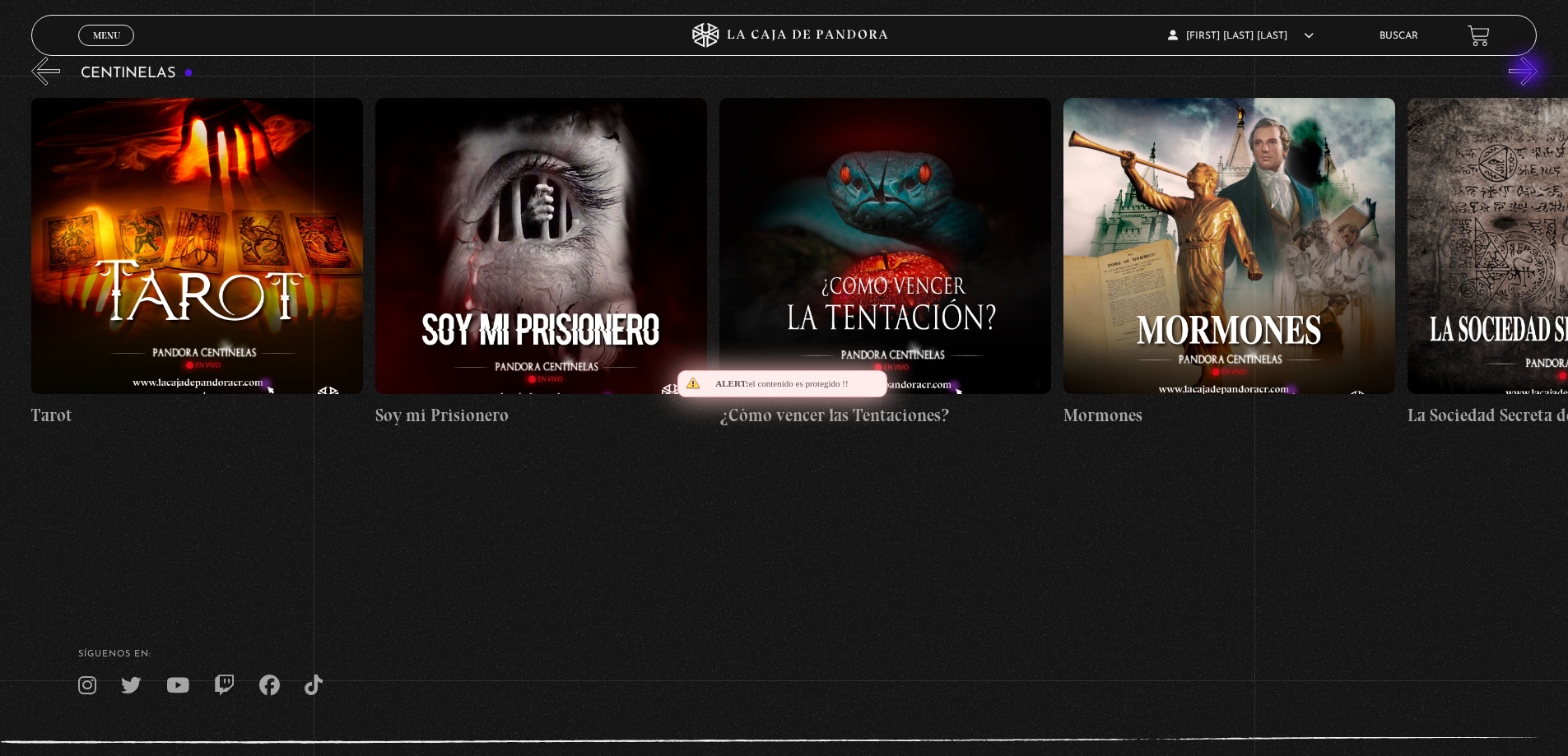 click on "»" at bounding box center [1523, 71] 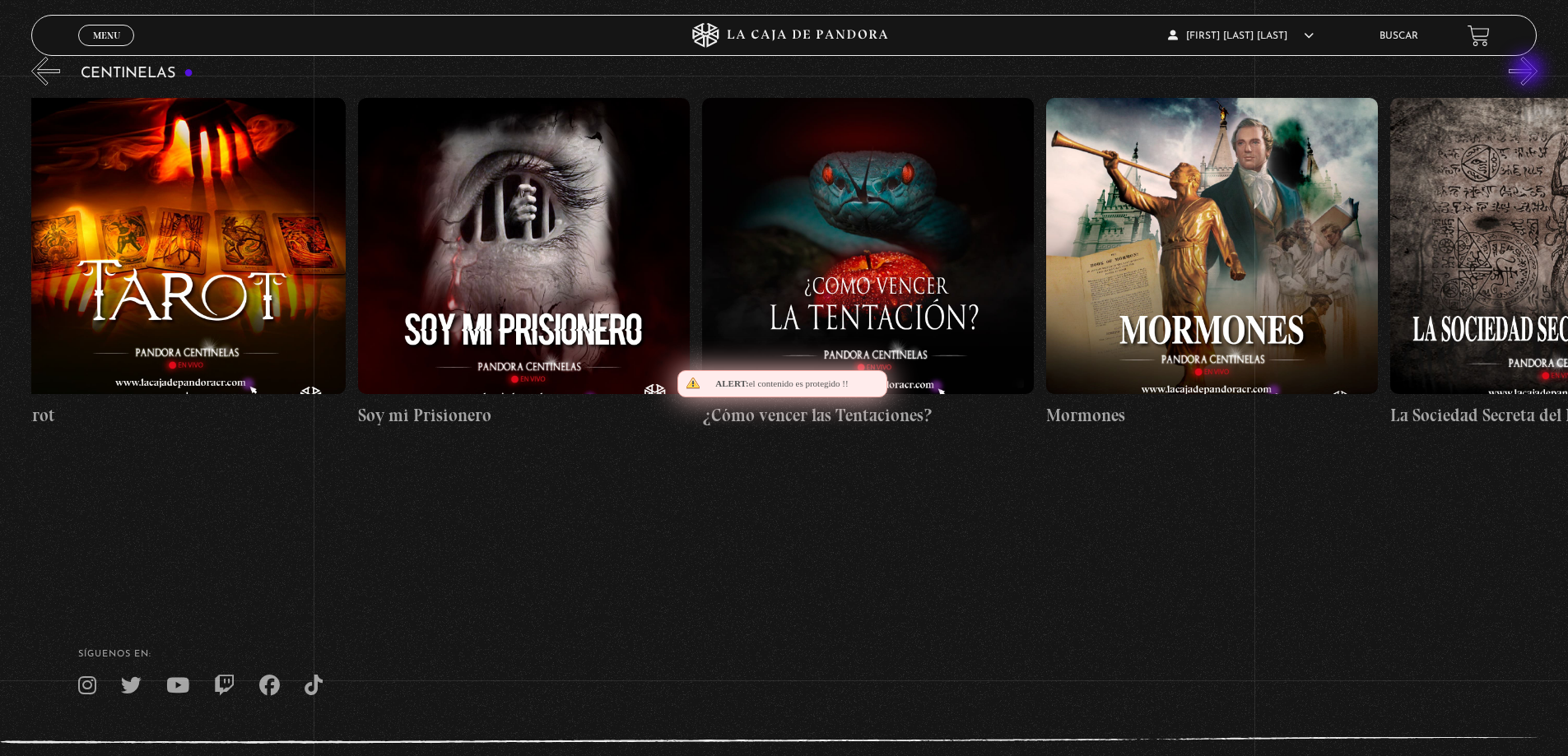 click on "»" at bounding box center [1523, 71] 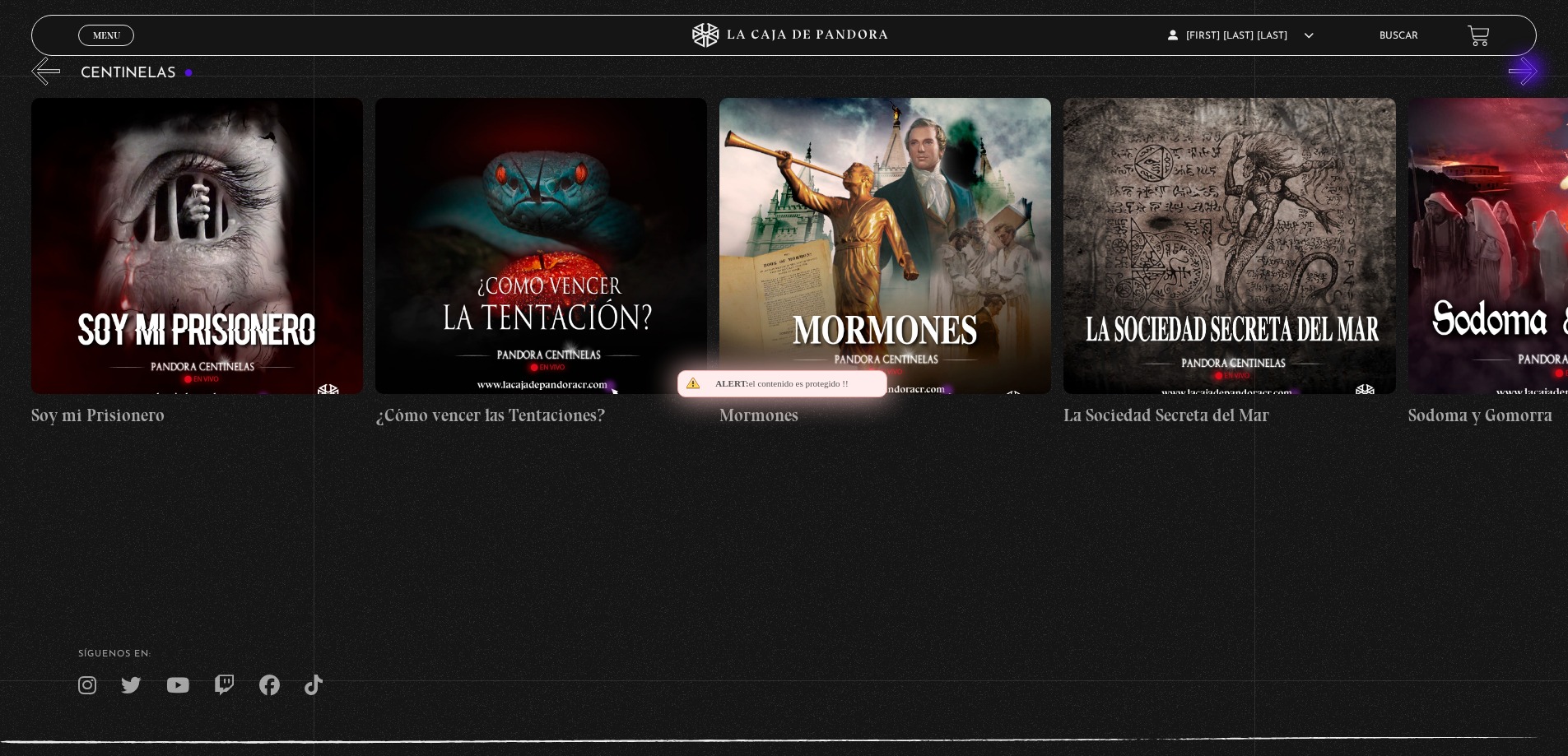 click on "»" at bounding box center [1523, 71] 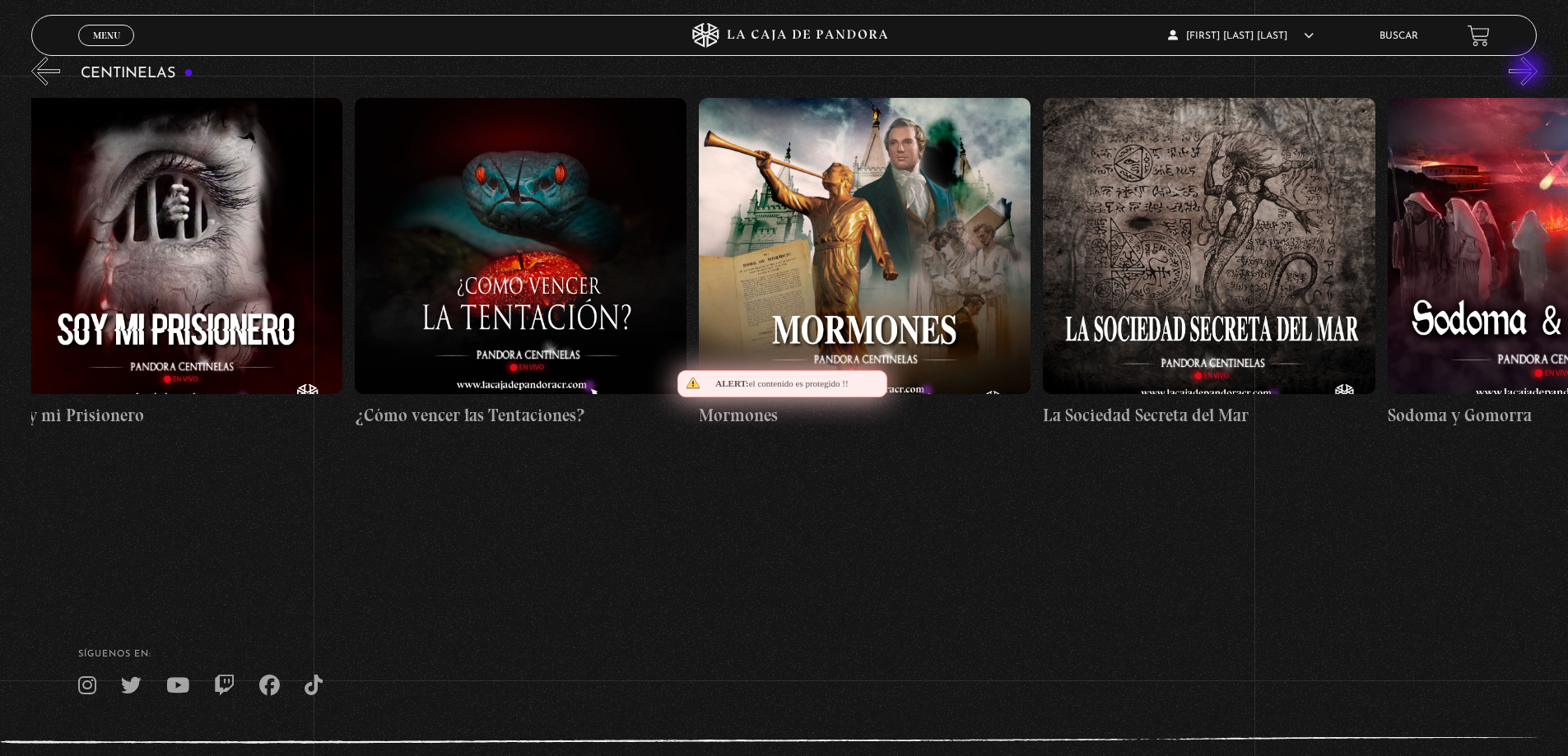 click on "»" at bounding box center [1523, 71] 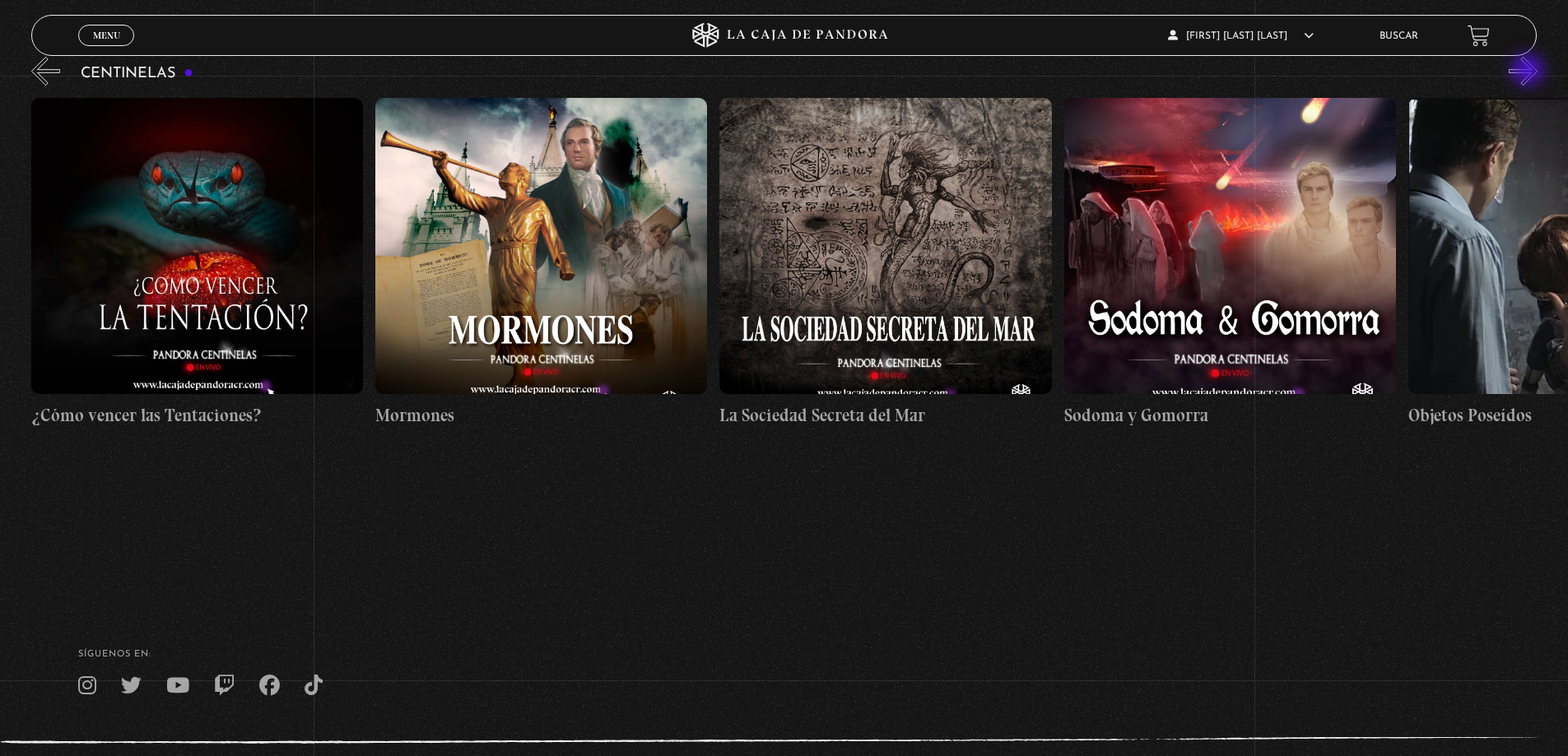 click on "»" at bounding box center (1523, 71) 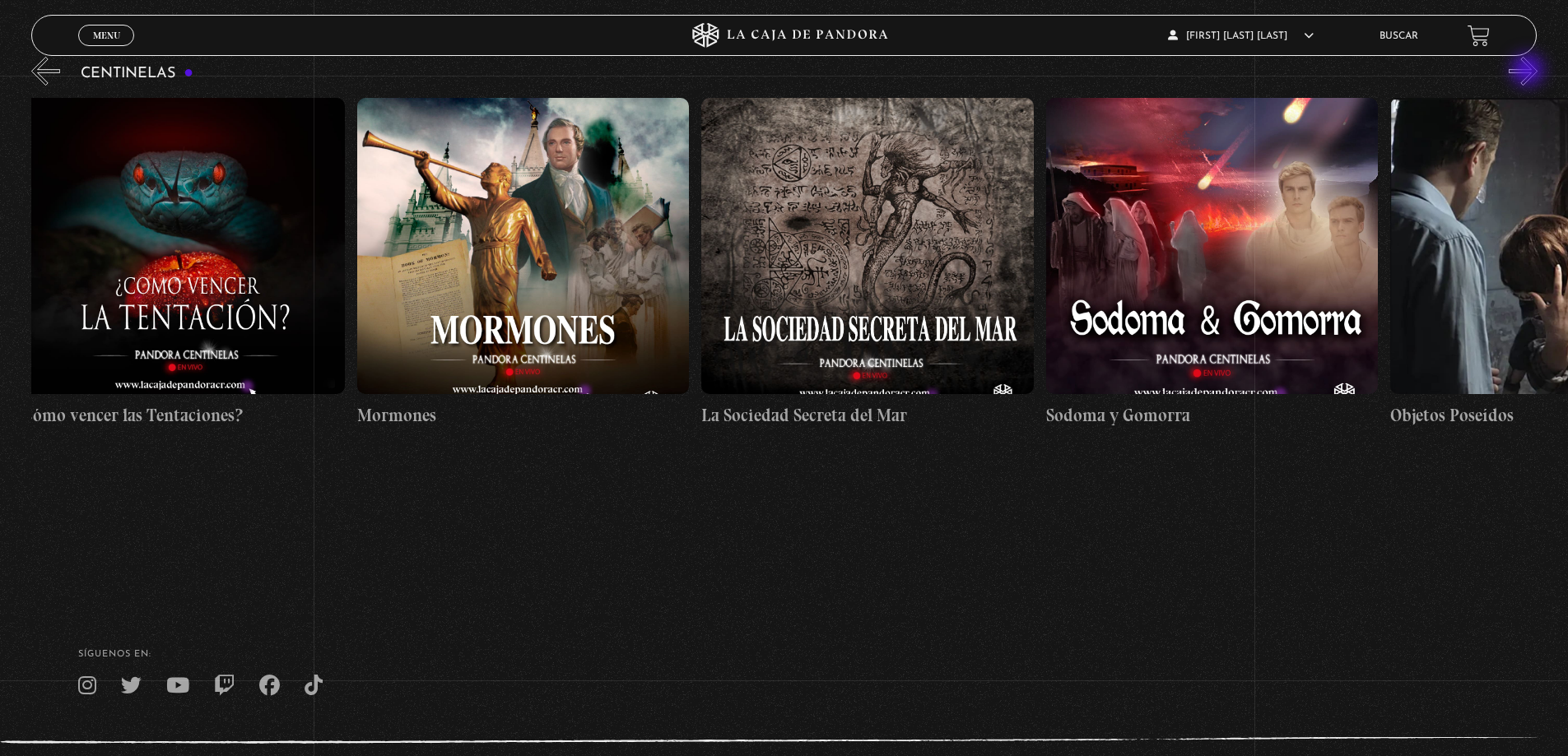 click on "»" at bounding box center (1523, 71) 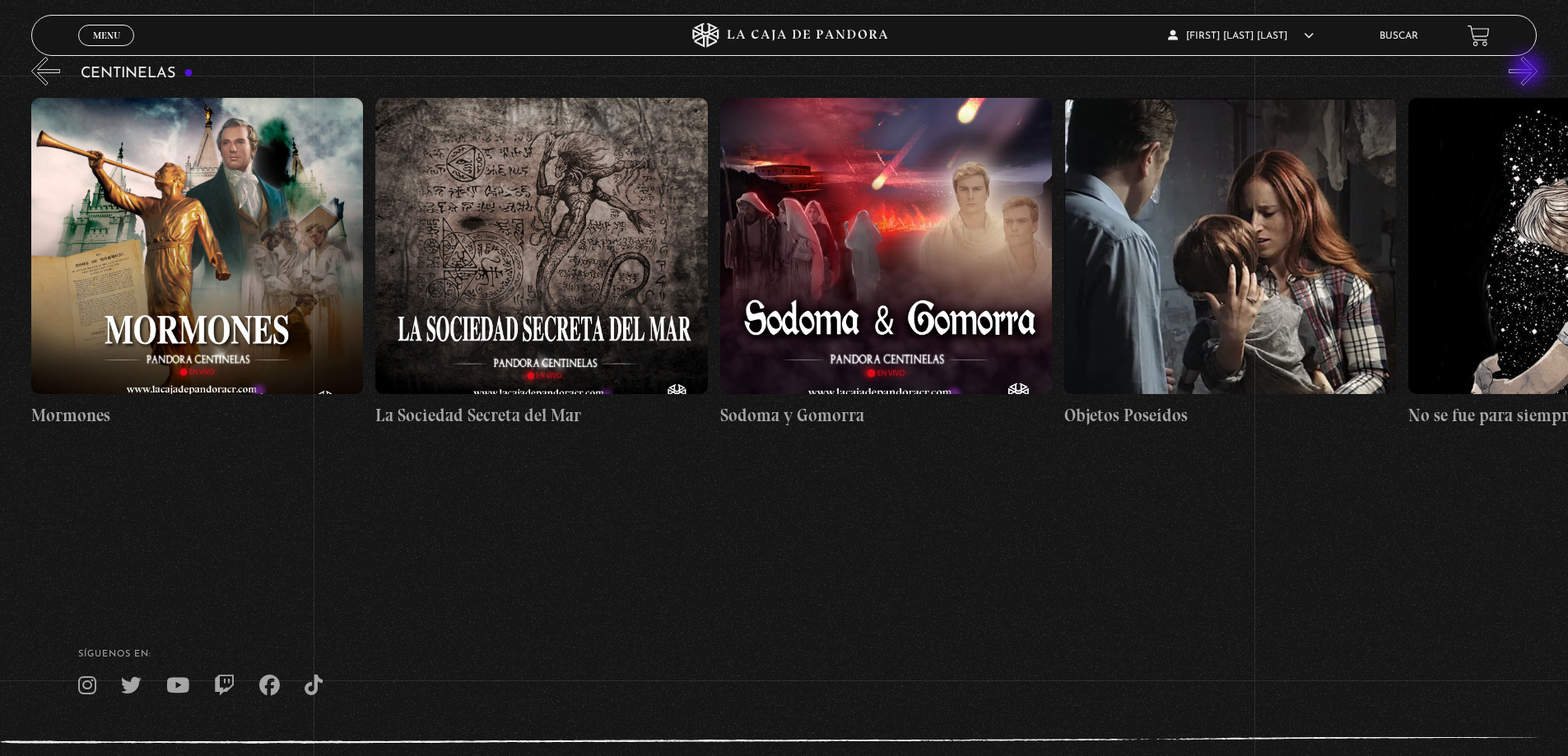 click on "»" at bounding box center (1523, 71) 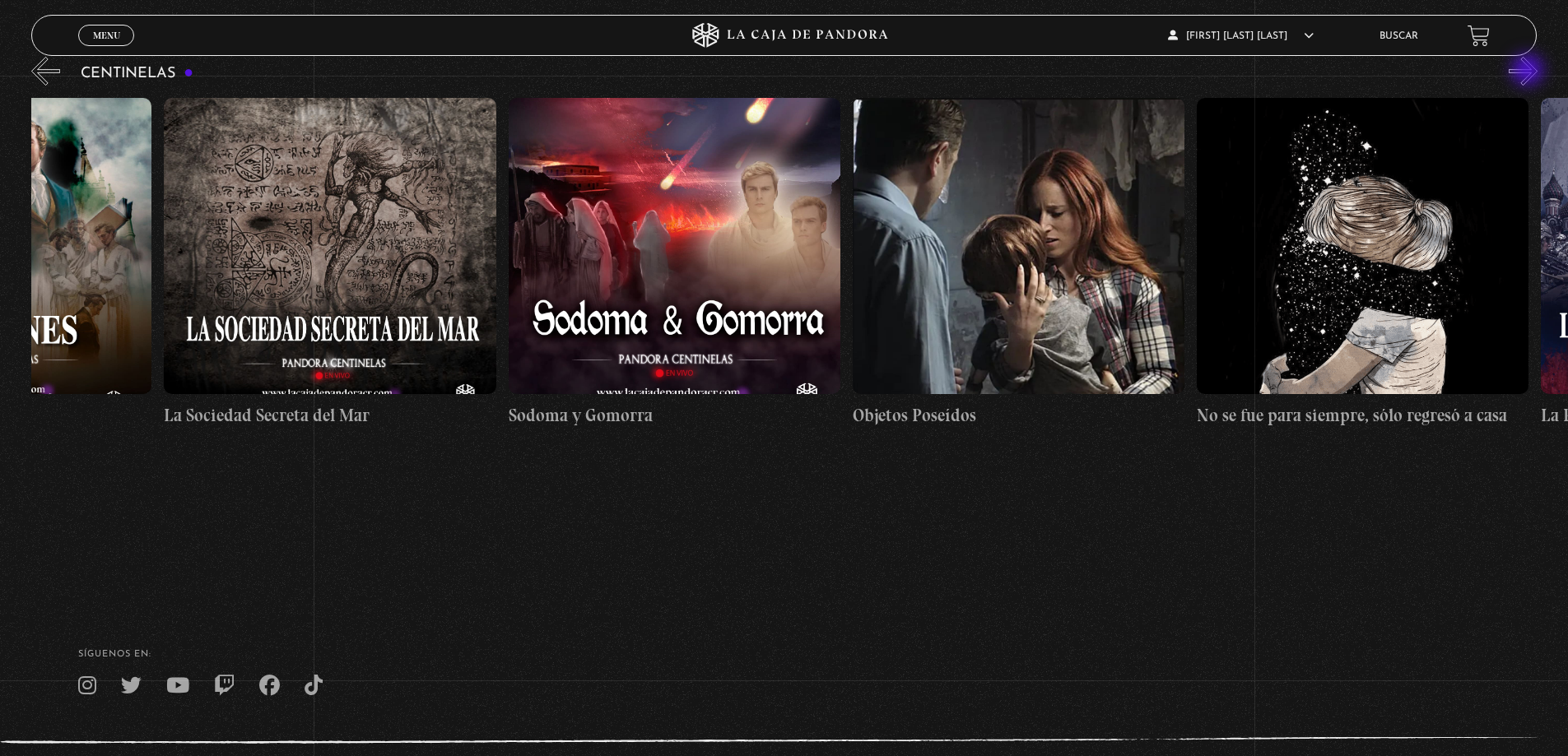 click on "»" at bounding box center (1523, 71) 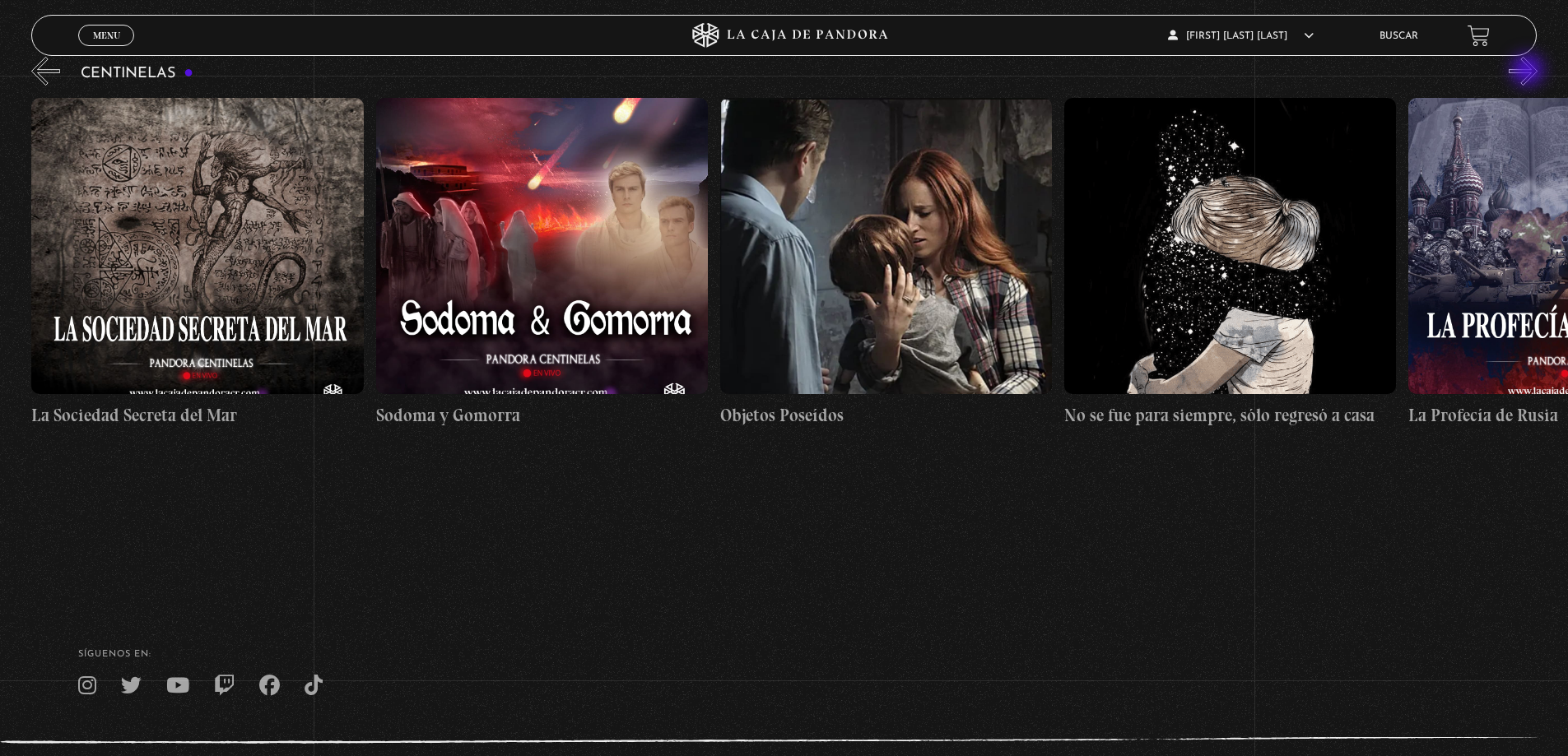 click on "»" at bounding box center [1523, 71] 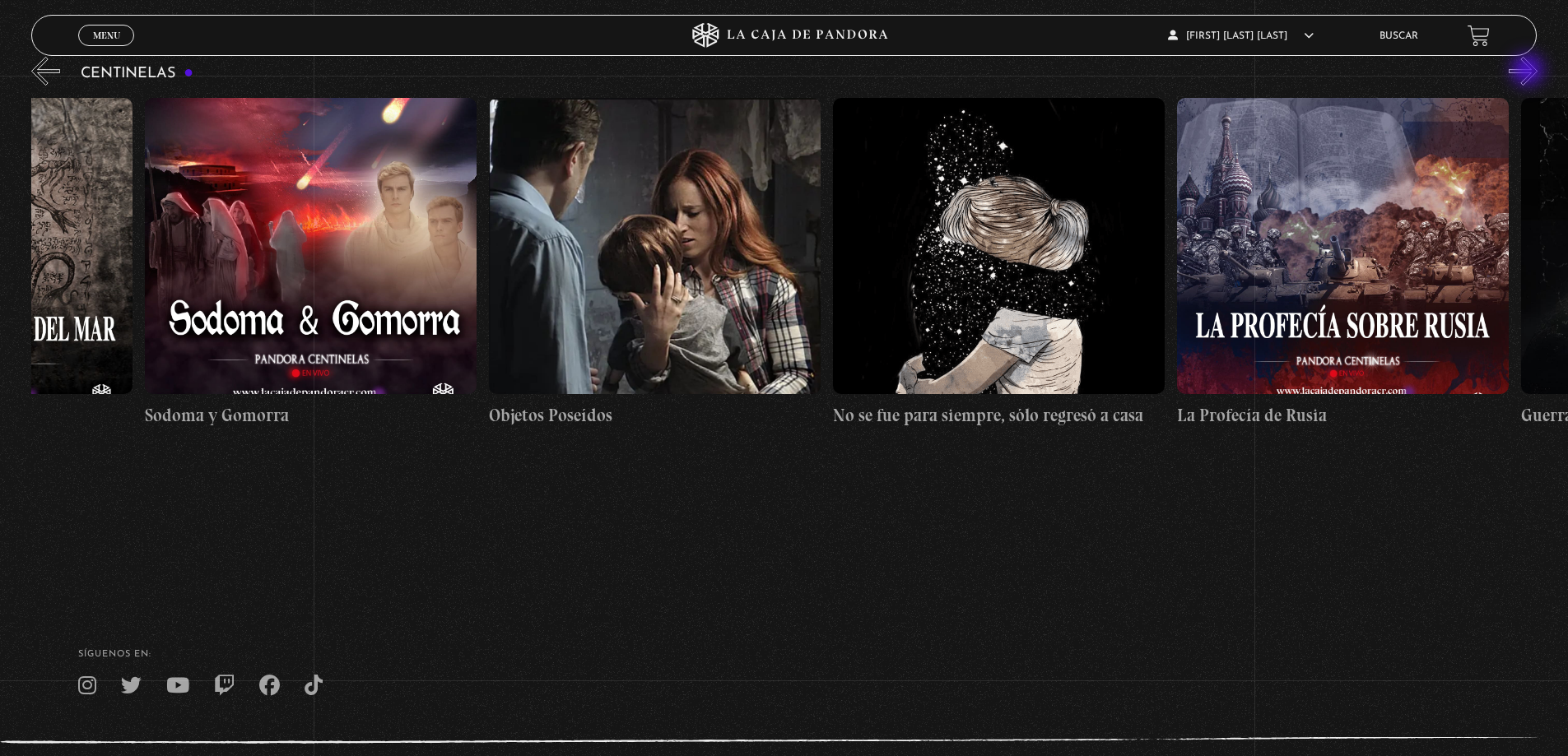 click on "»" at bounding box center (1523, 71) 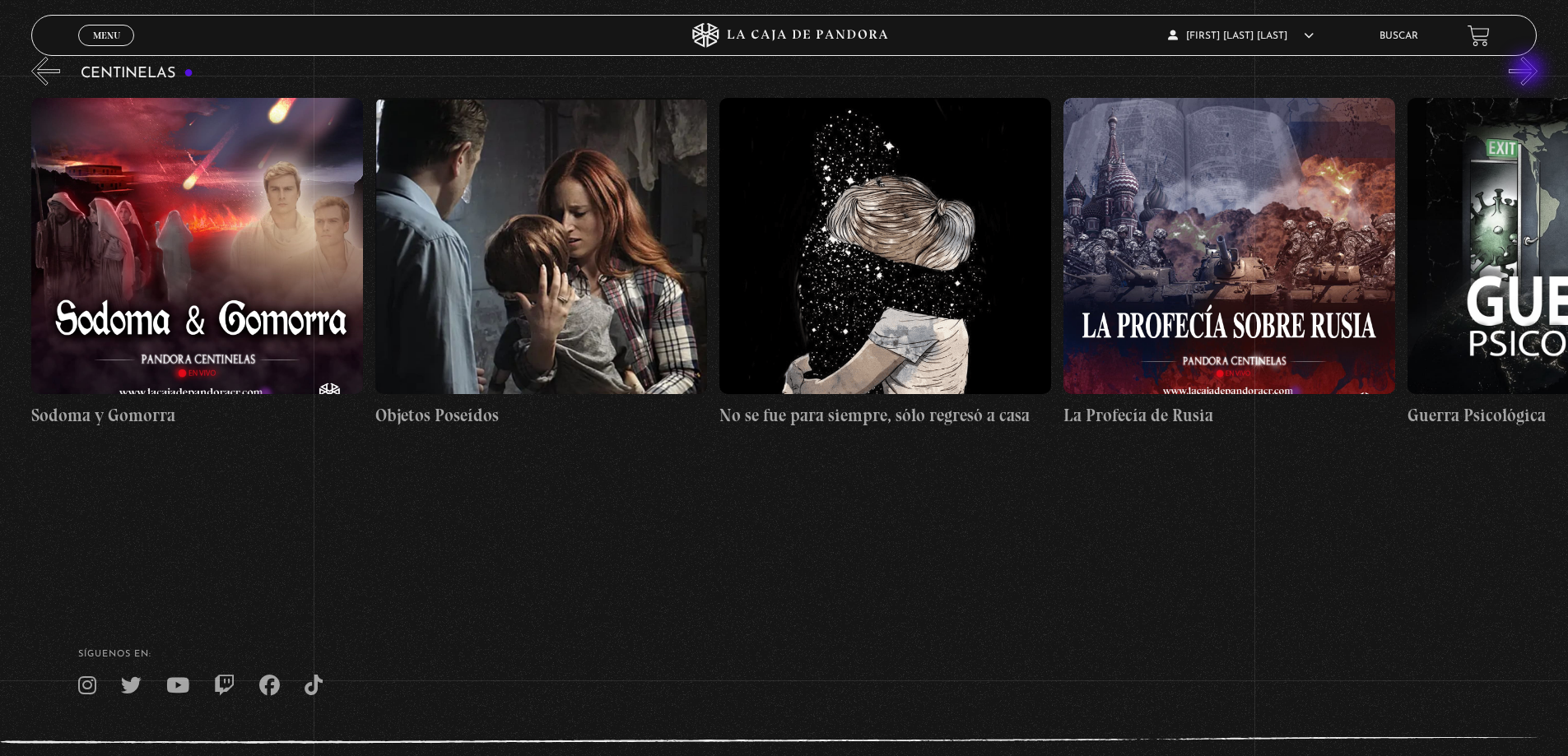 click on "»" at bounding box center [1523, 71] 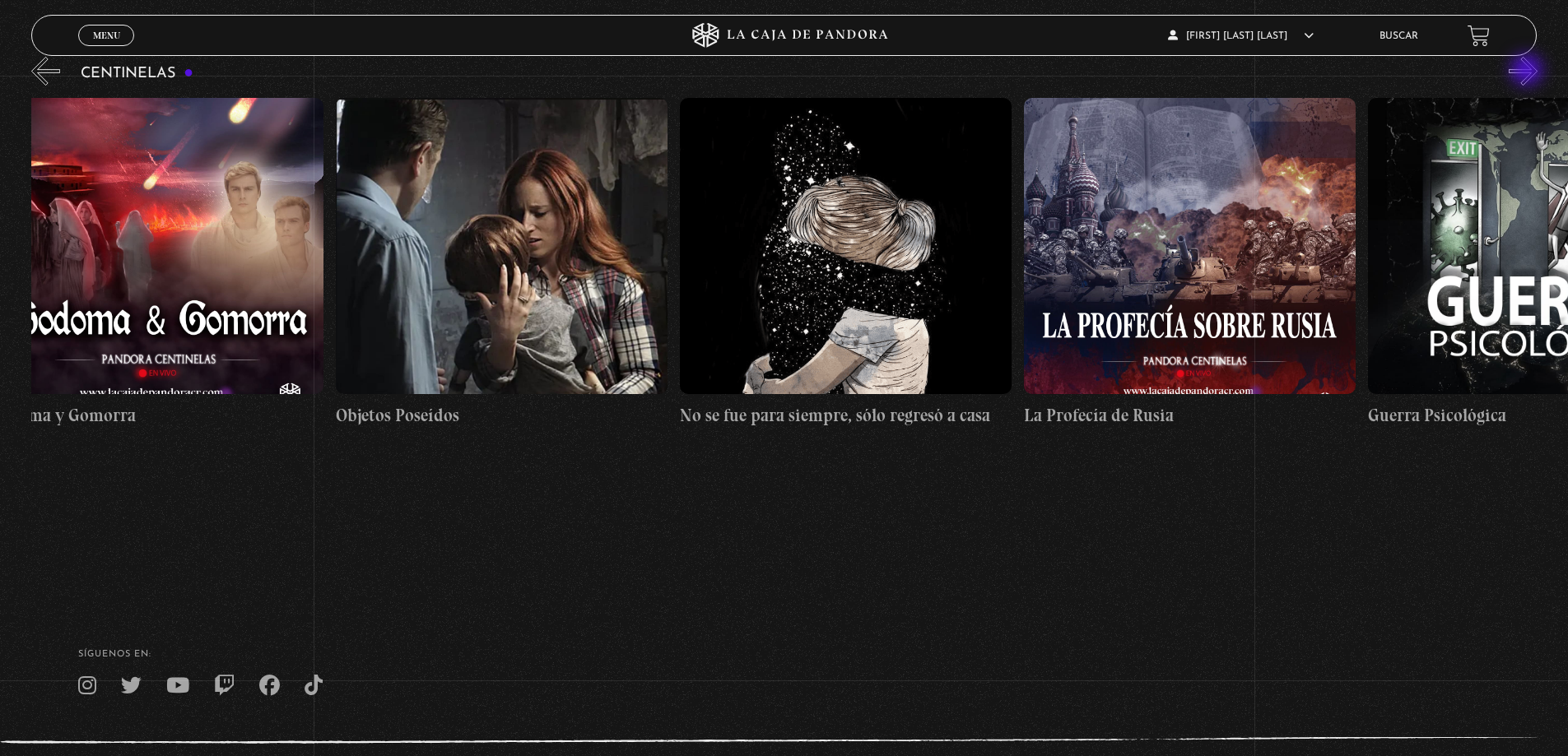 click on "»" at bounding box center (1523, 71) 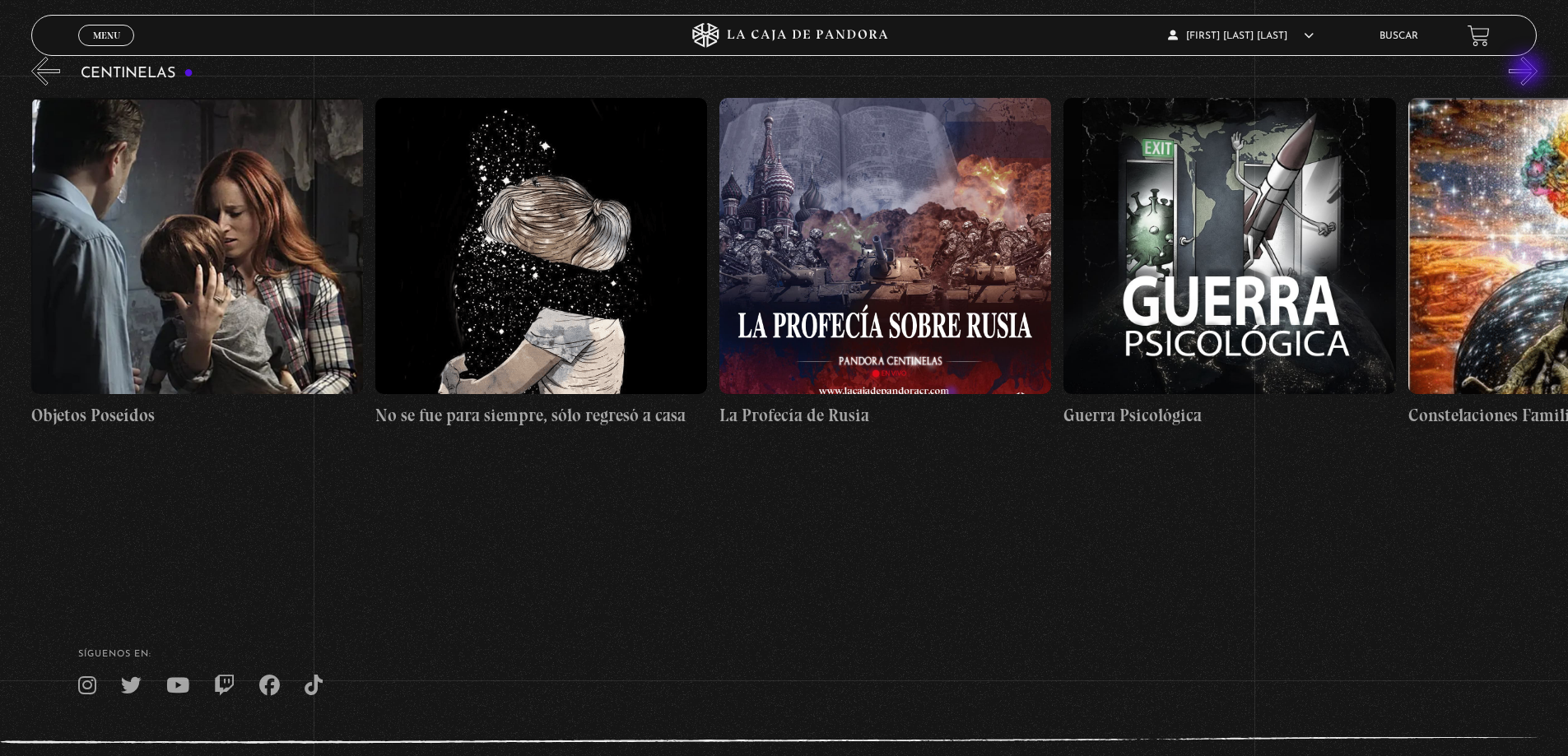 click on "»" at bounding box center (1523, 71) 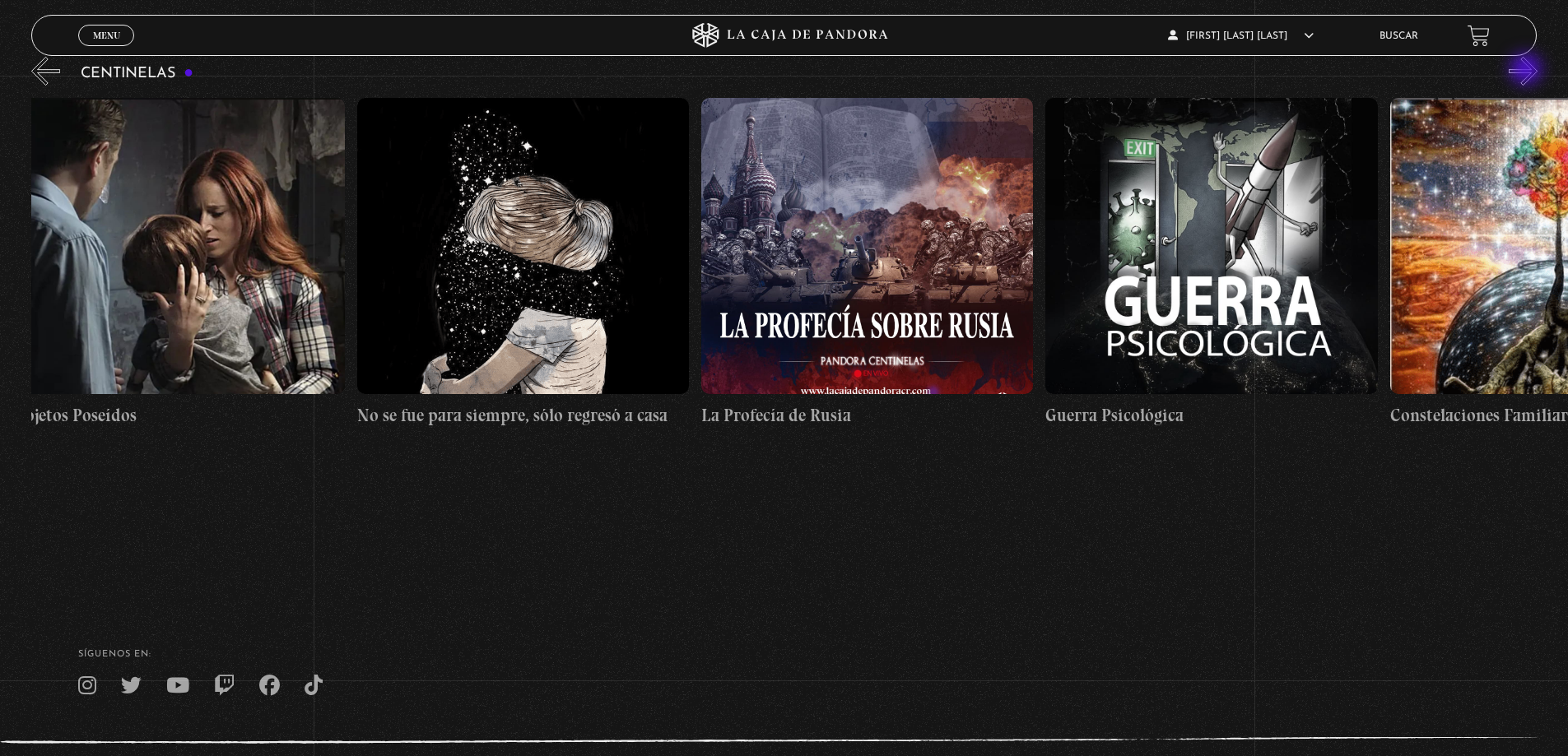 click on "»" at bounding box center (1523, 71) 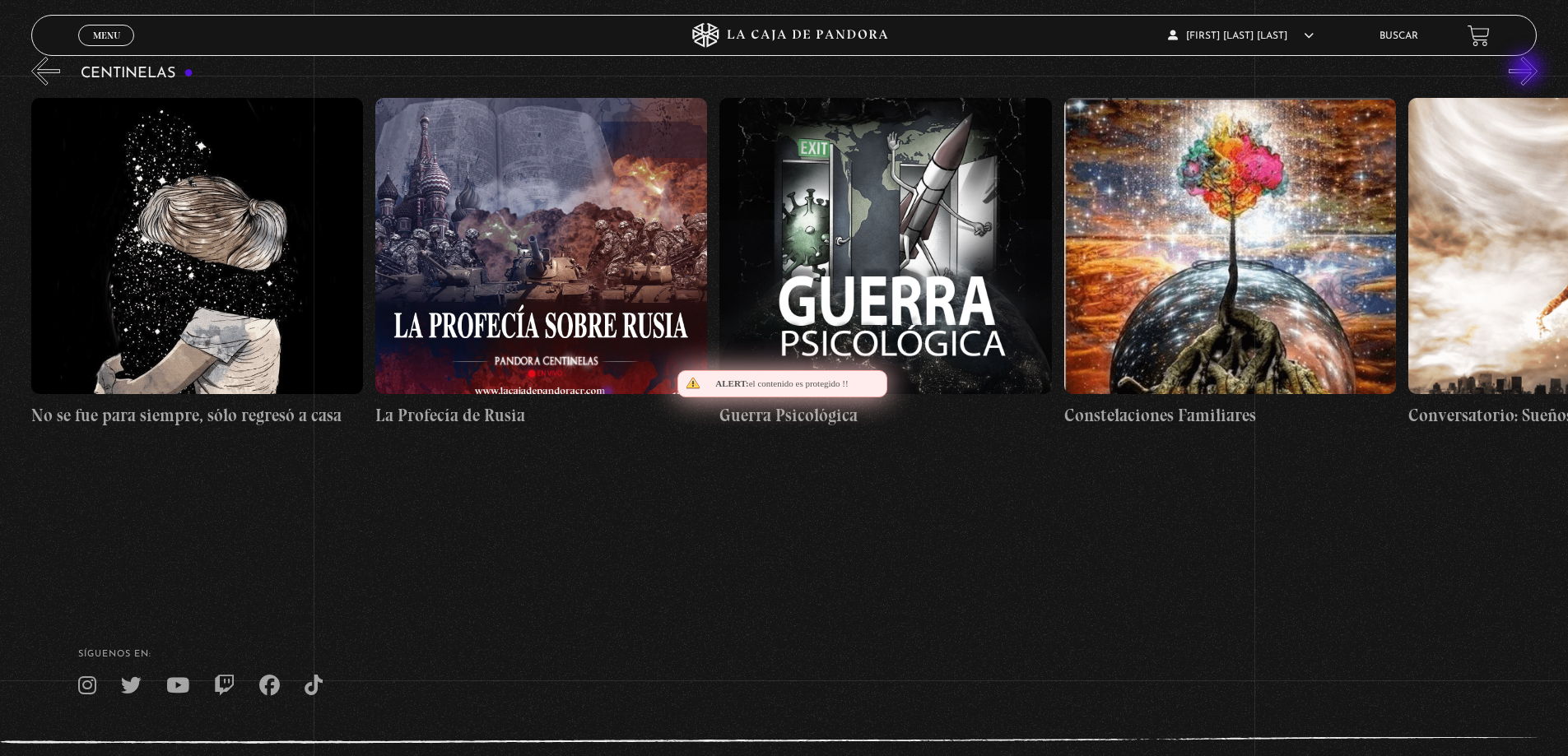 click on "»" at bounding box center (1523, 71) 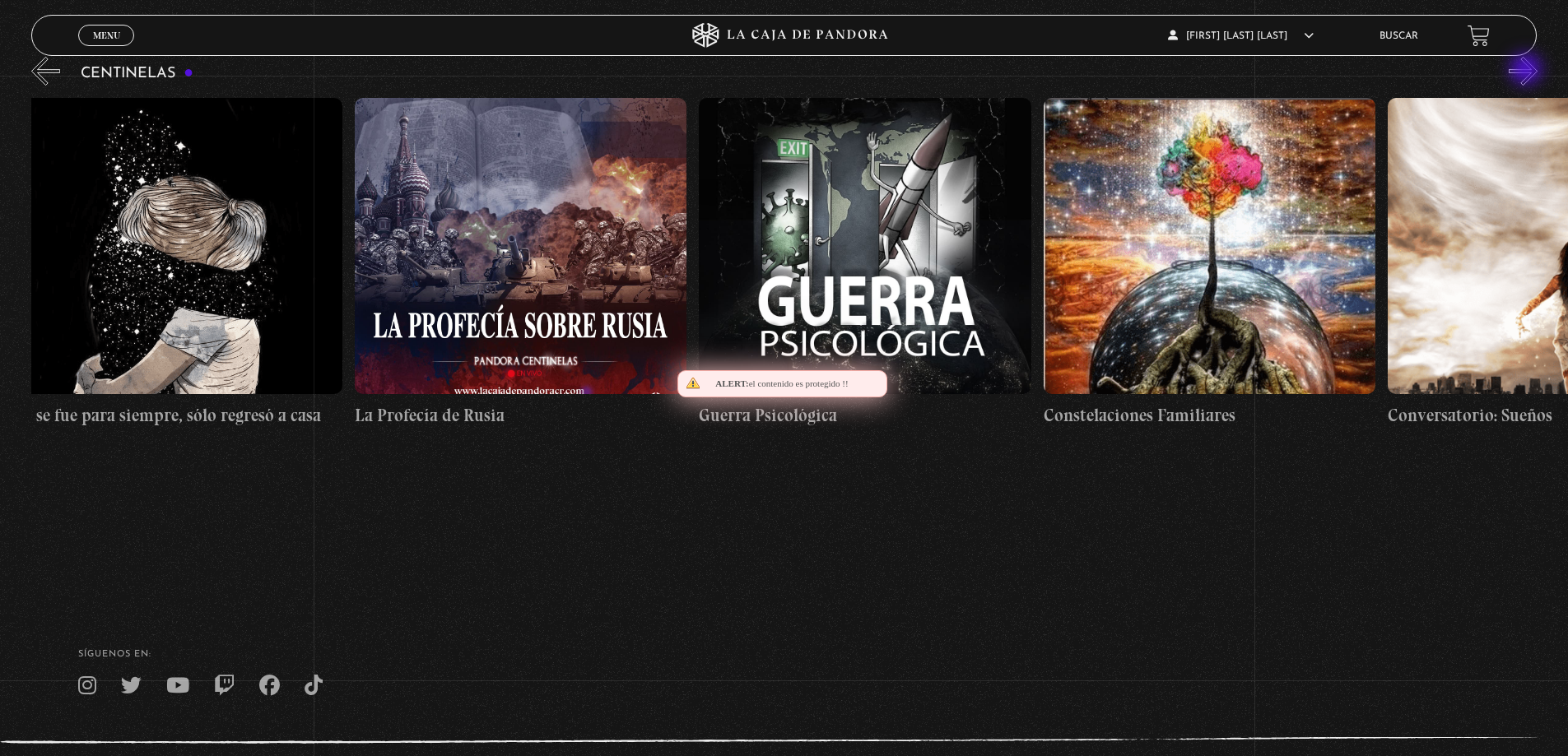 click on "»" at bounding box center (1523, 71) 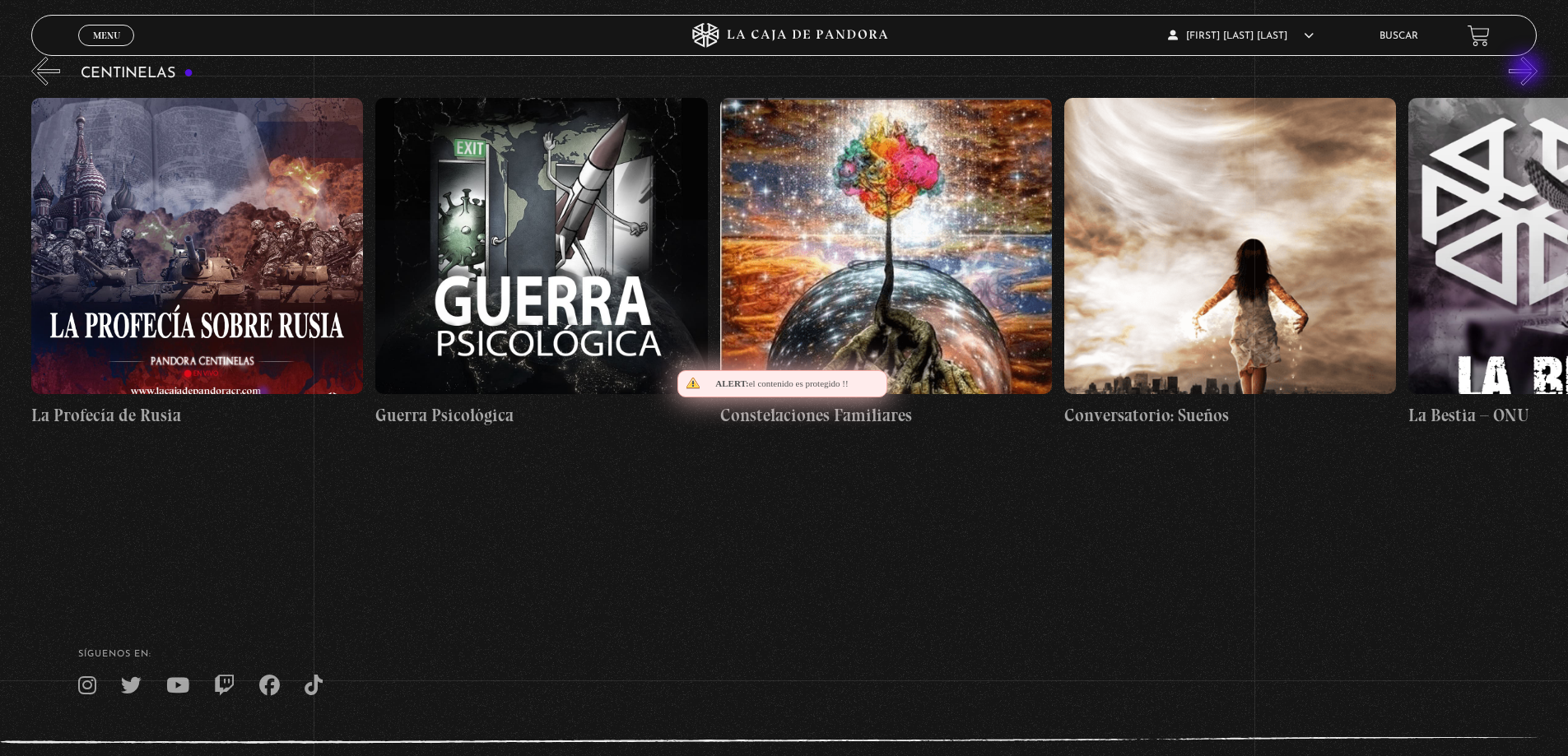 click on "»" at bounding box center [1523, 71] 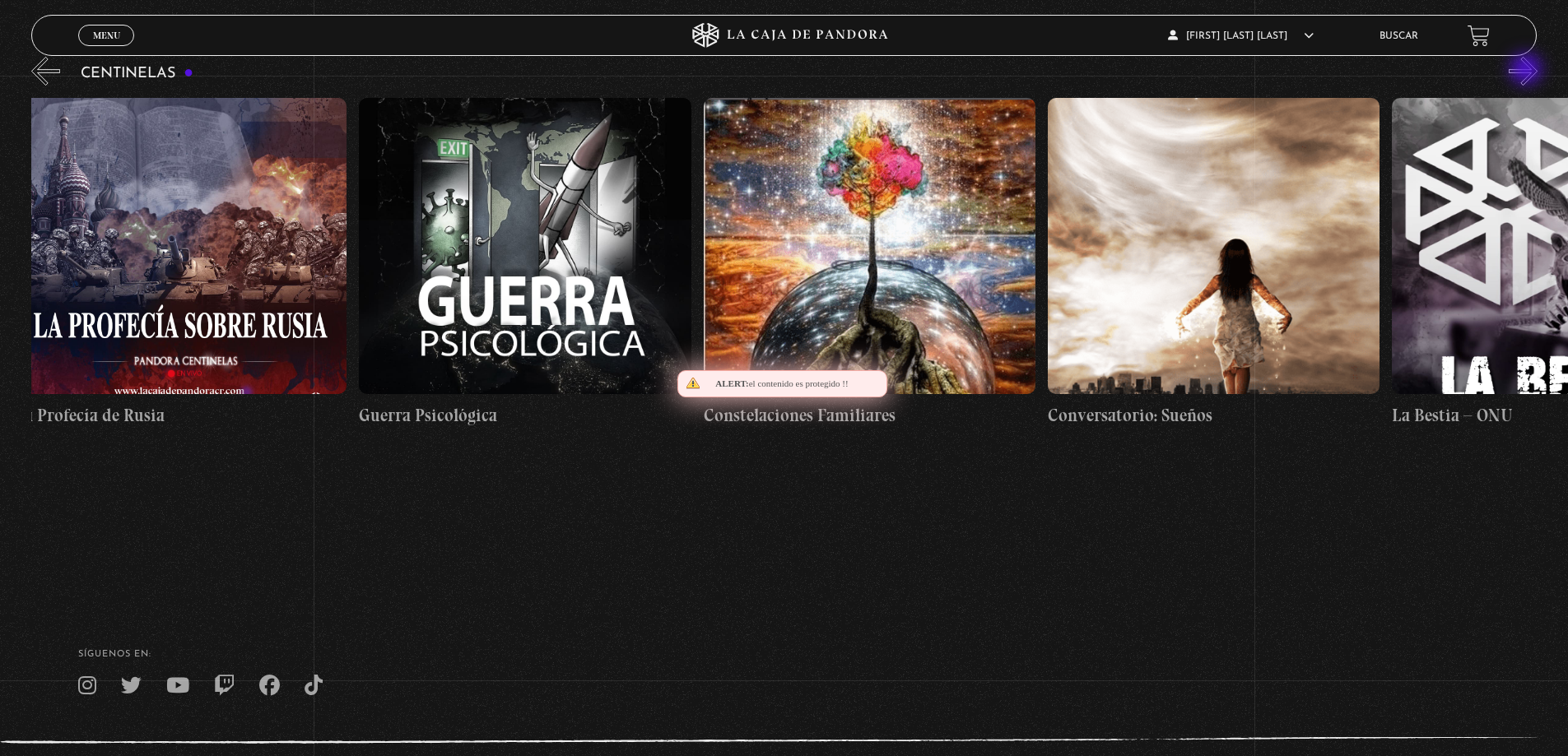 click on "»" at bounding box center [1523, 71] 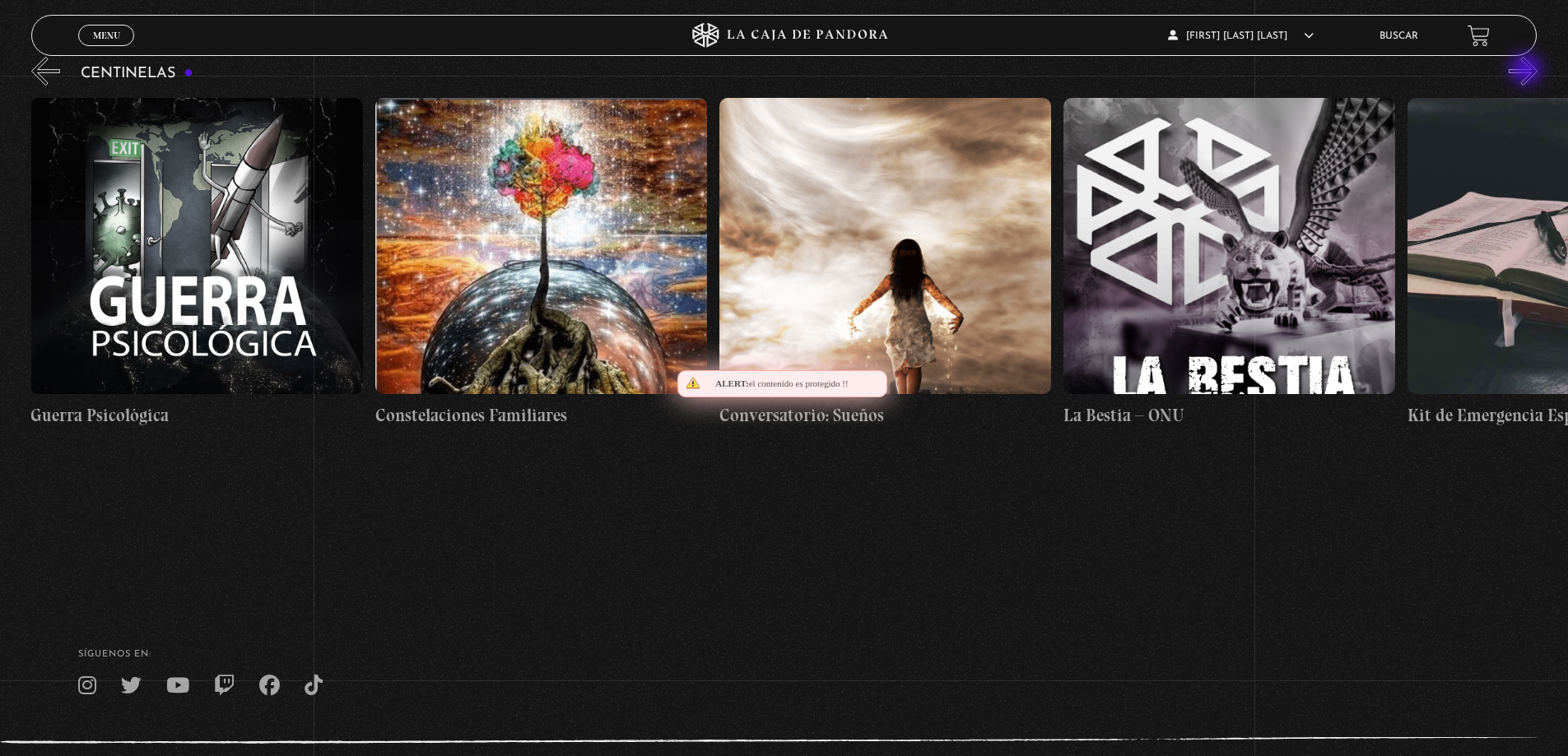 click on "»" at bounding box center (1523, 71) 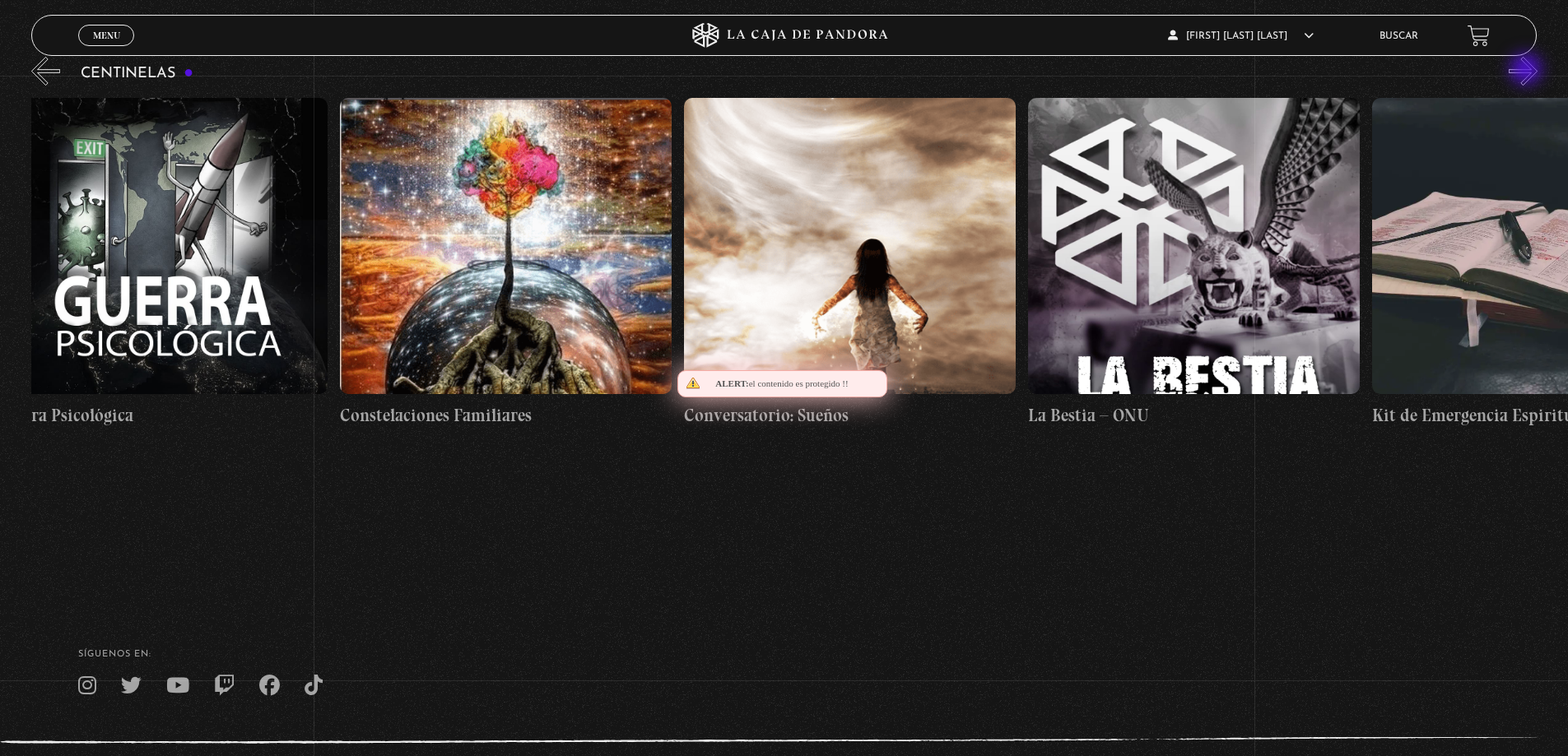 click on "»" at bounding box center (1523, 71) 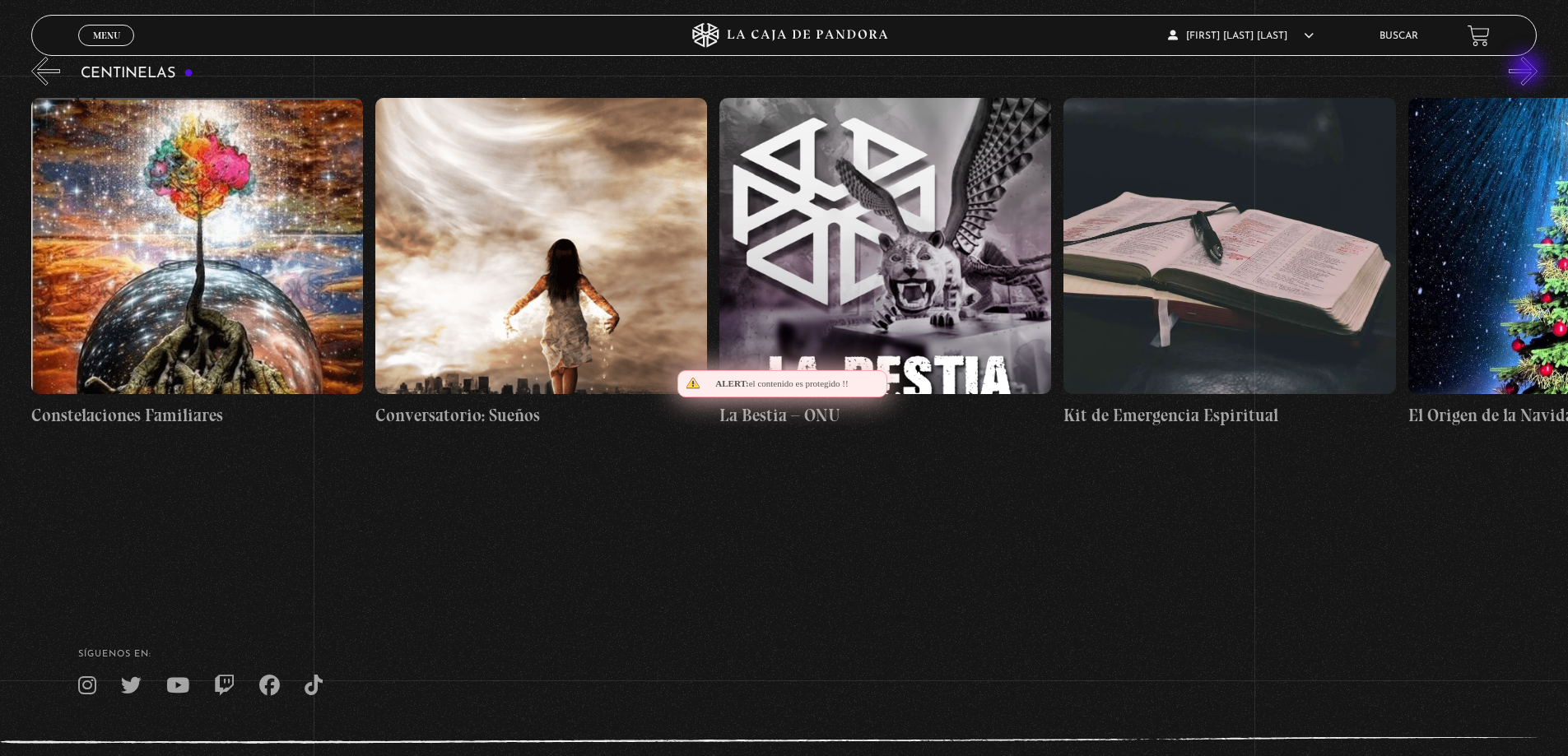click on "»" at bounding box center [1523, 71] 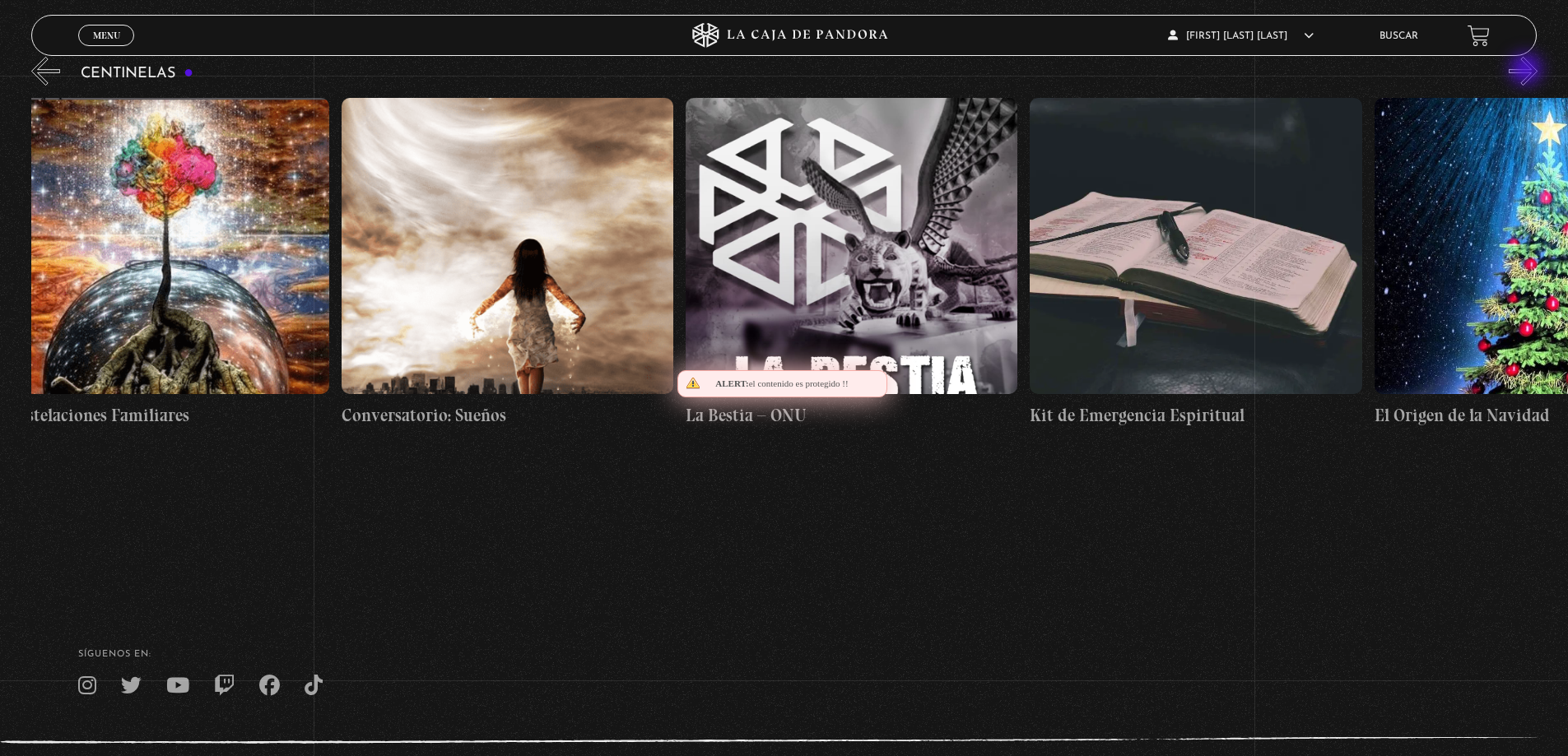 click on "»" at bounding box center [1523, 71] 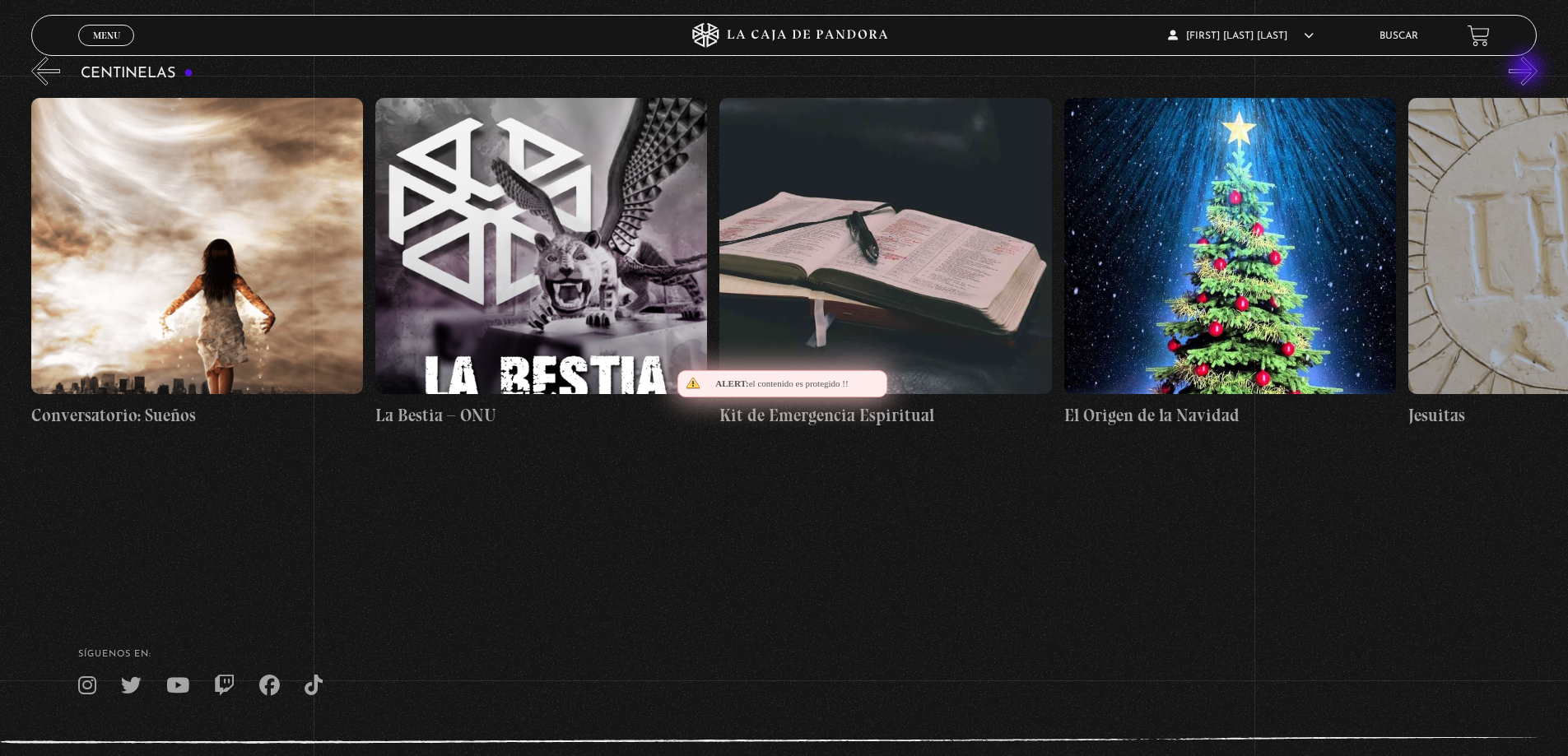 click on "»" at bounding box center [1523, 71] 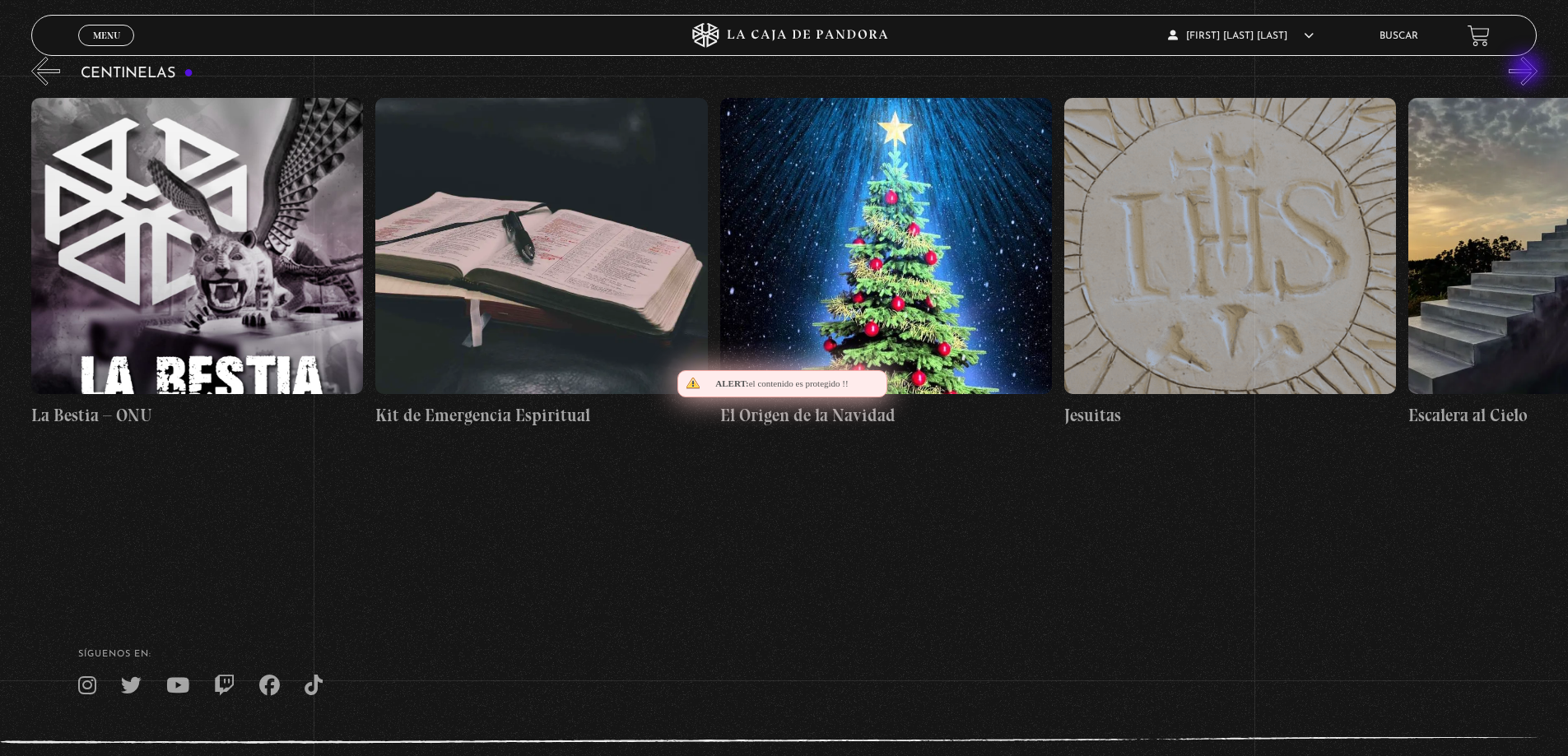 click on "»" at bounding box center [1523, 71] 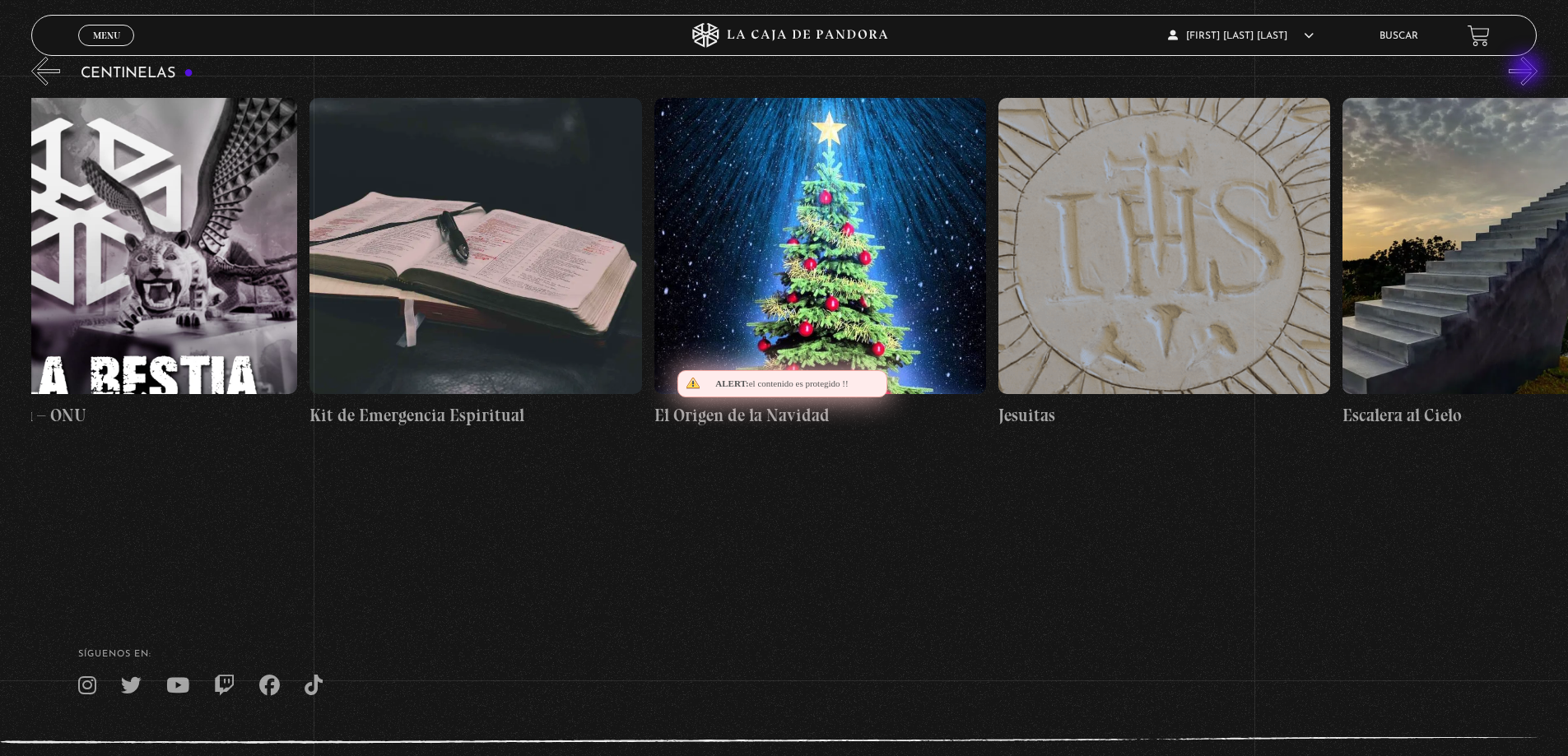 click on "»" at bounding box center [1523, 71] 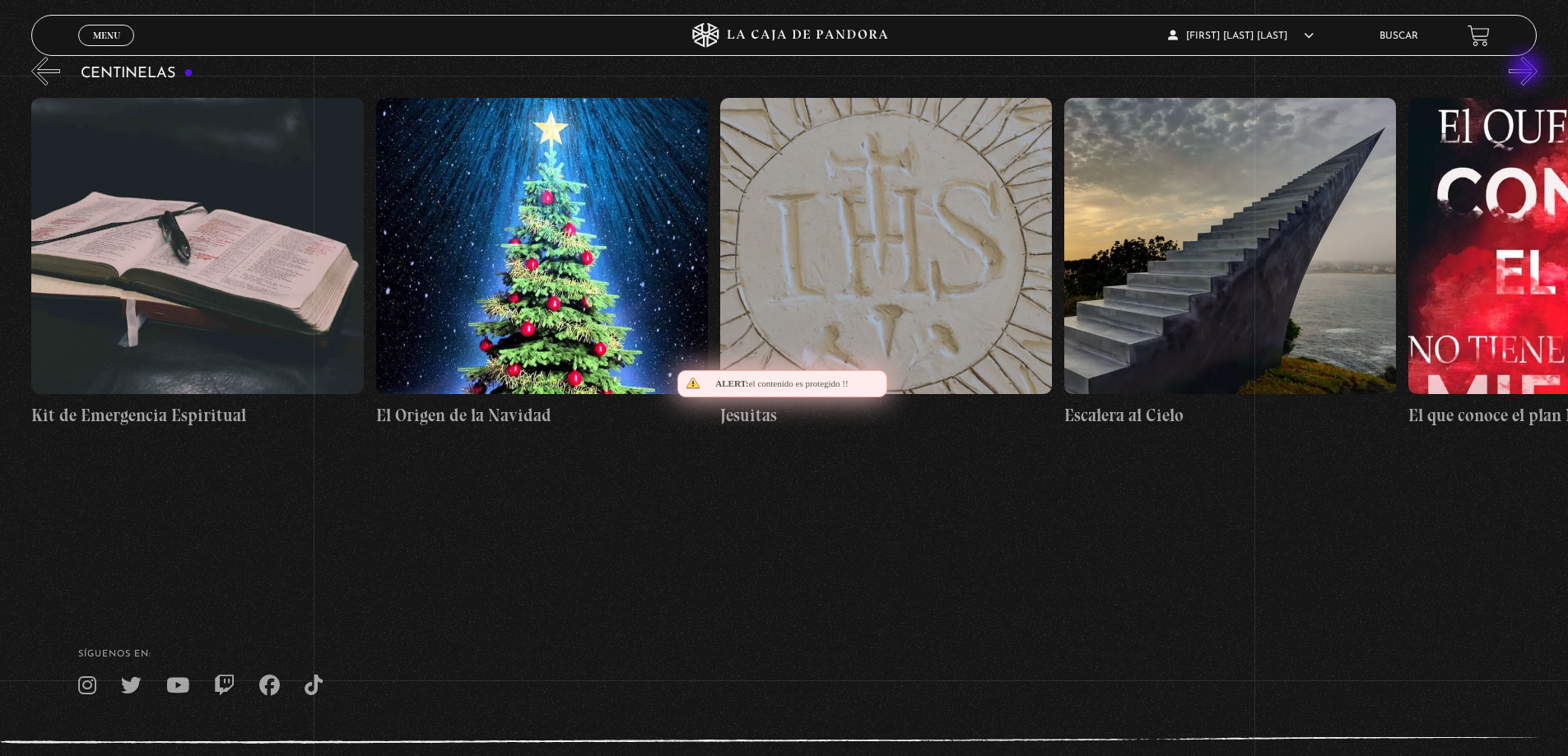 click on "»" at bounding box center [1523, 71] 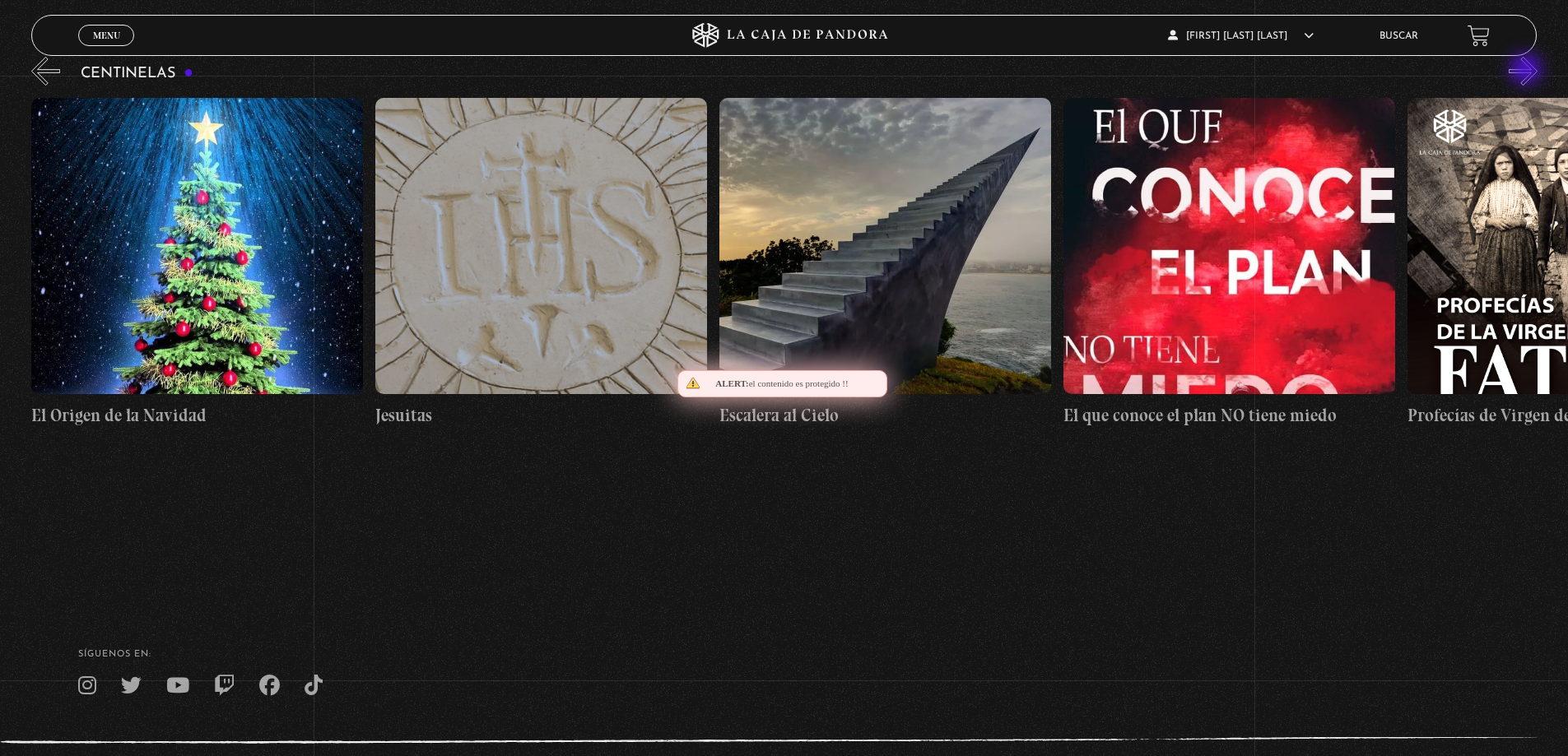 click on "»" at bounding box center (1523, 71) 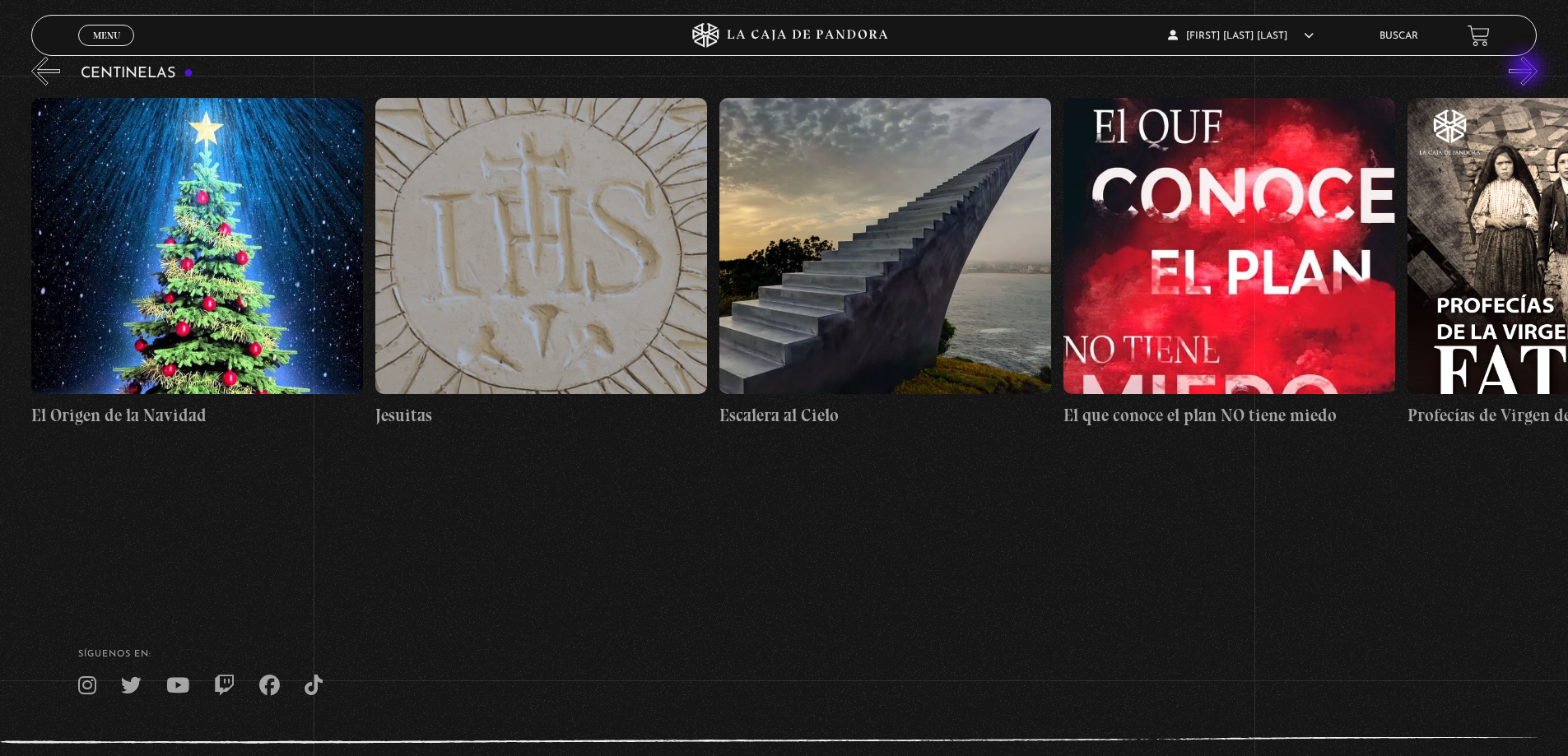 click on "»" at bounding box center (1523, 71) 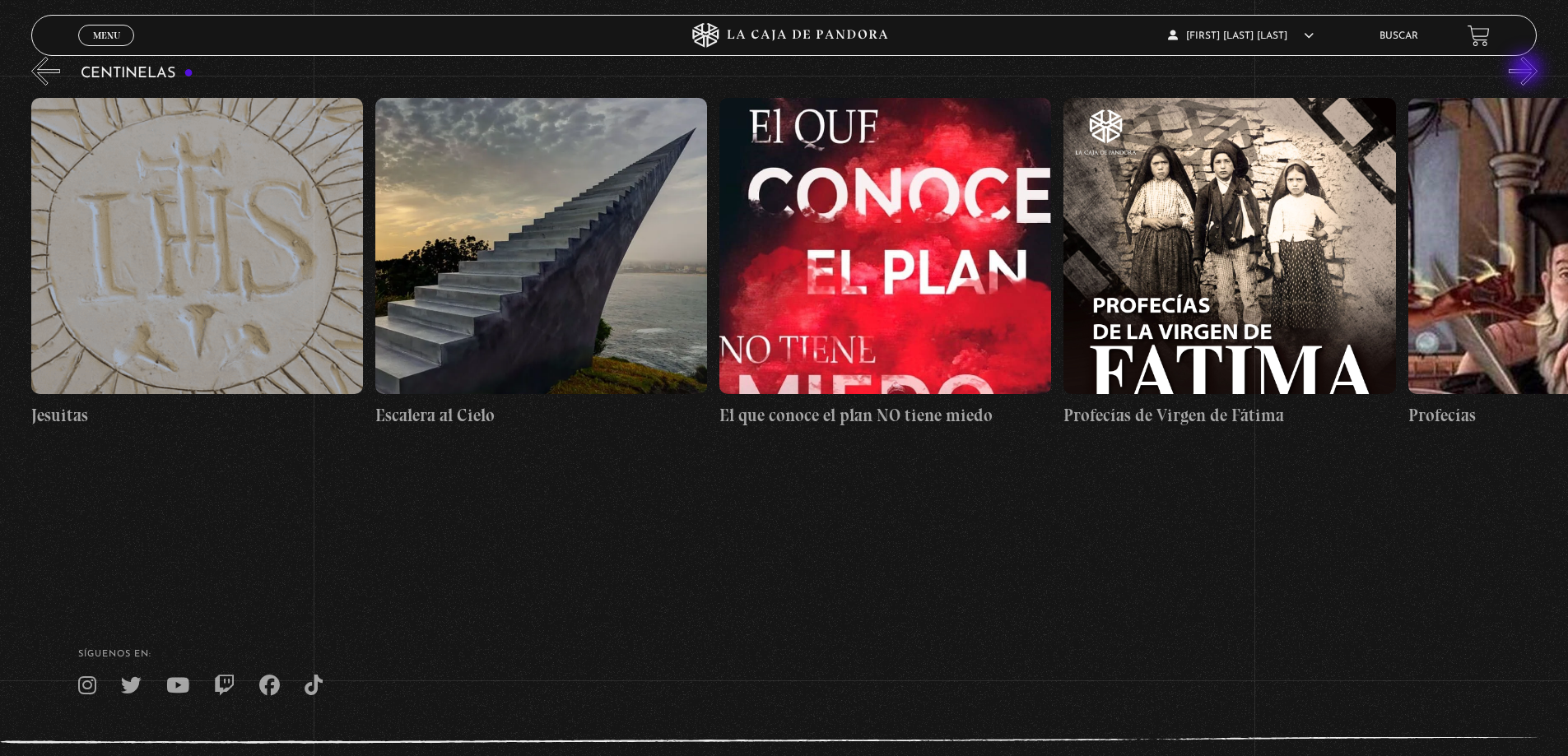 click on "»" at bounding box center (1523, 71) 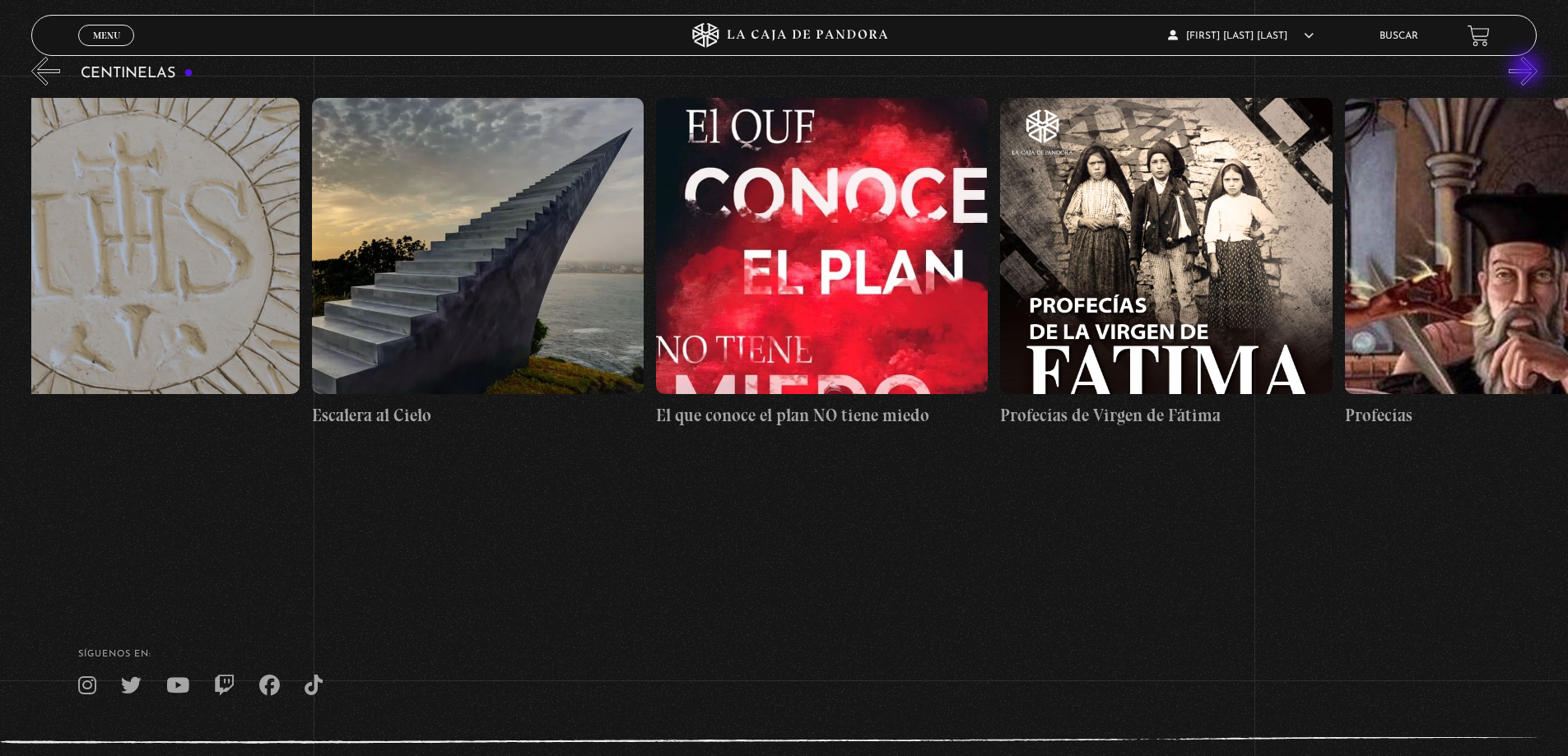 click on "»" at bounding box center [1523, 71] 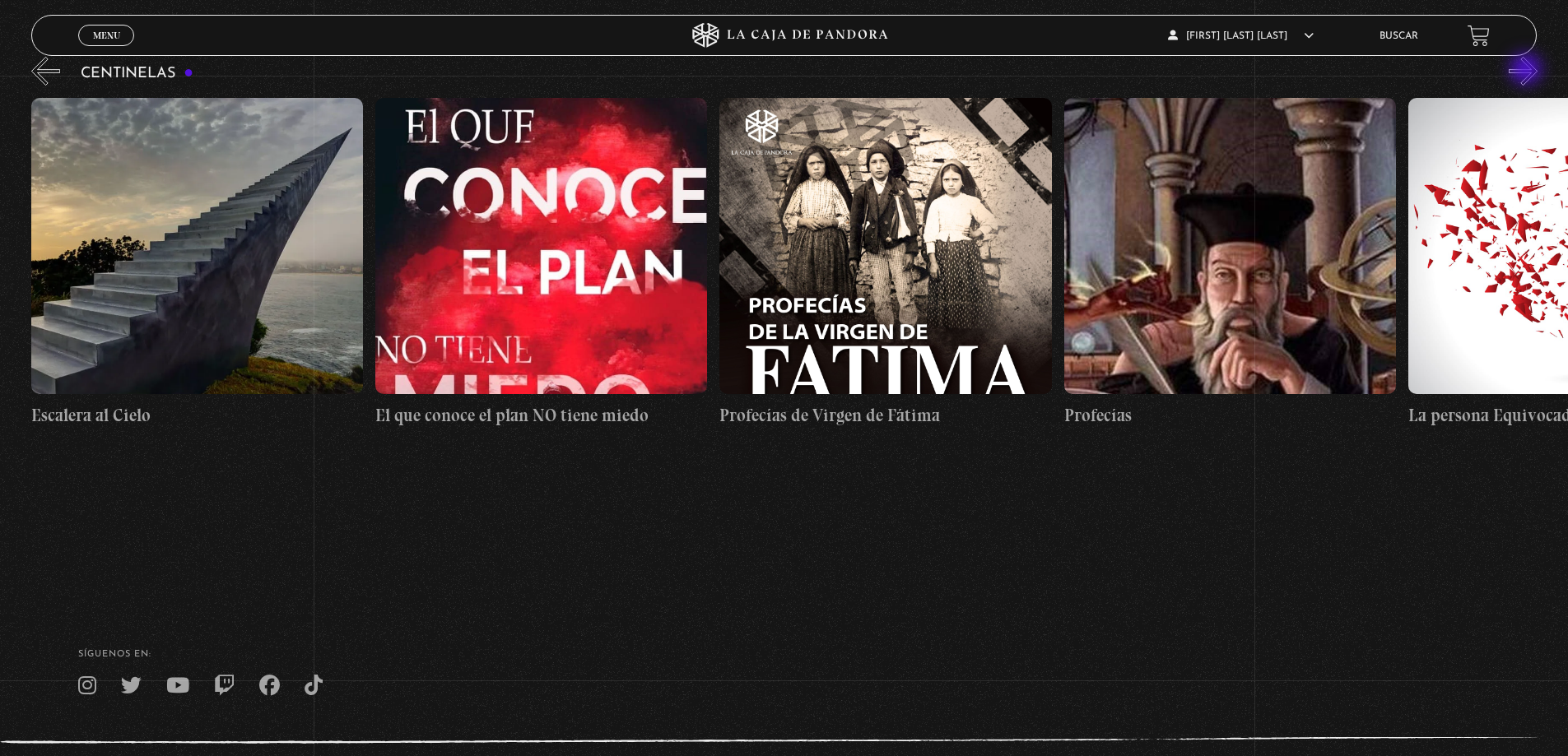 click on "»" at bounding box center [1523, 71] 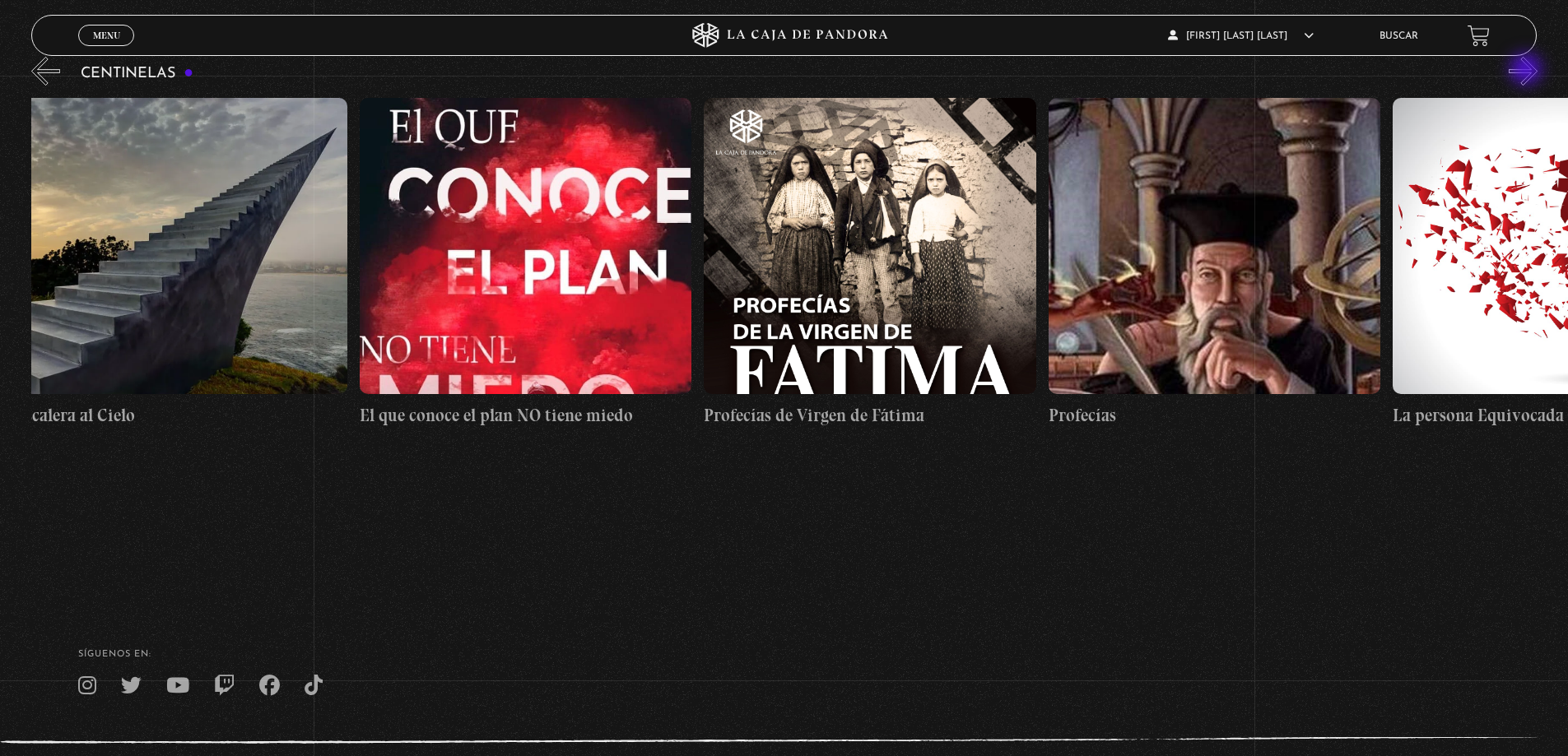 click on "»" at bounding box center (1523, 71) 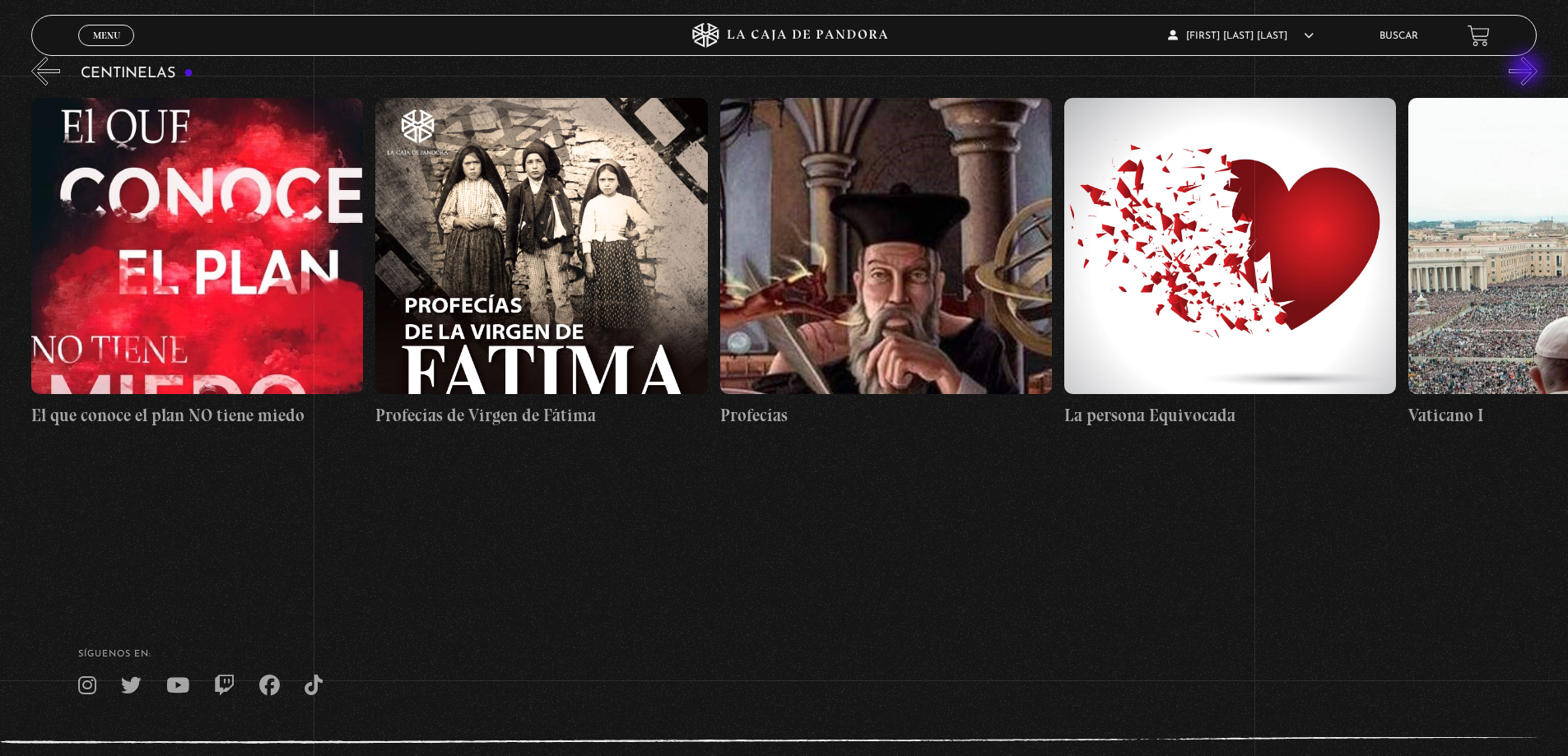 click on "»" at bounding box center (1523, 71) 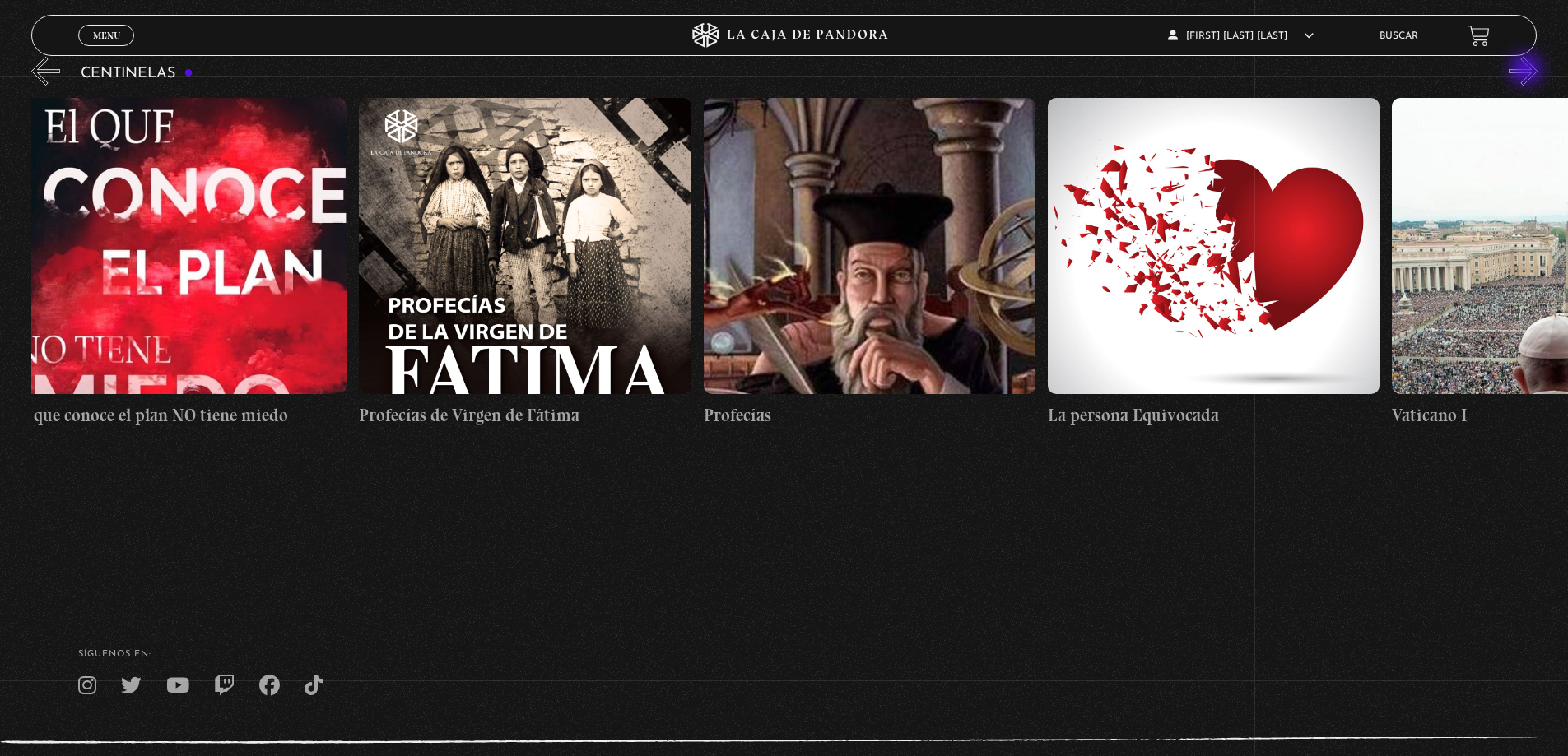 click on "»" at bounding box center [1523, 71] 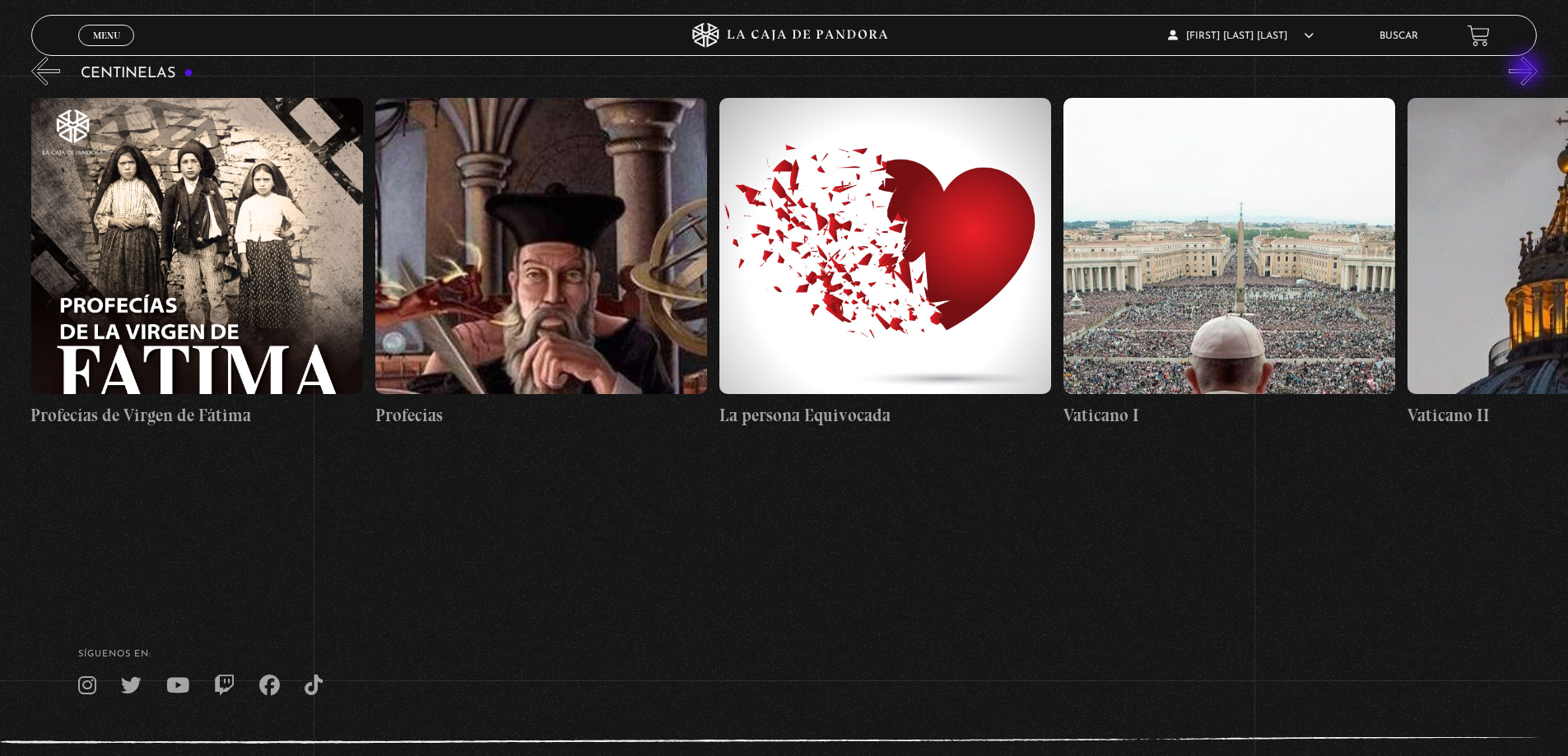 click on "»" at bounding box center [1523, 71] 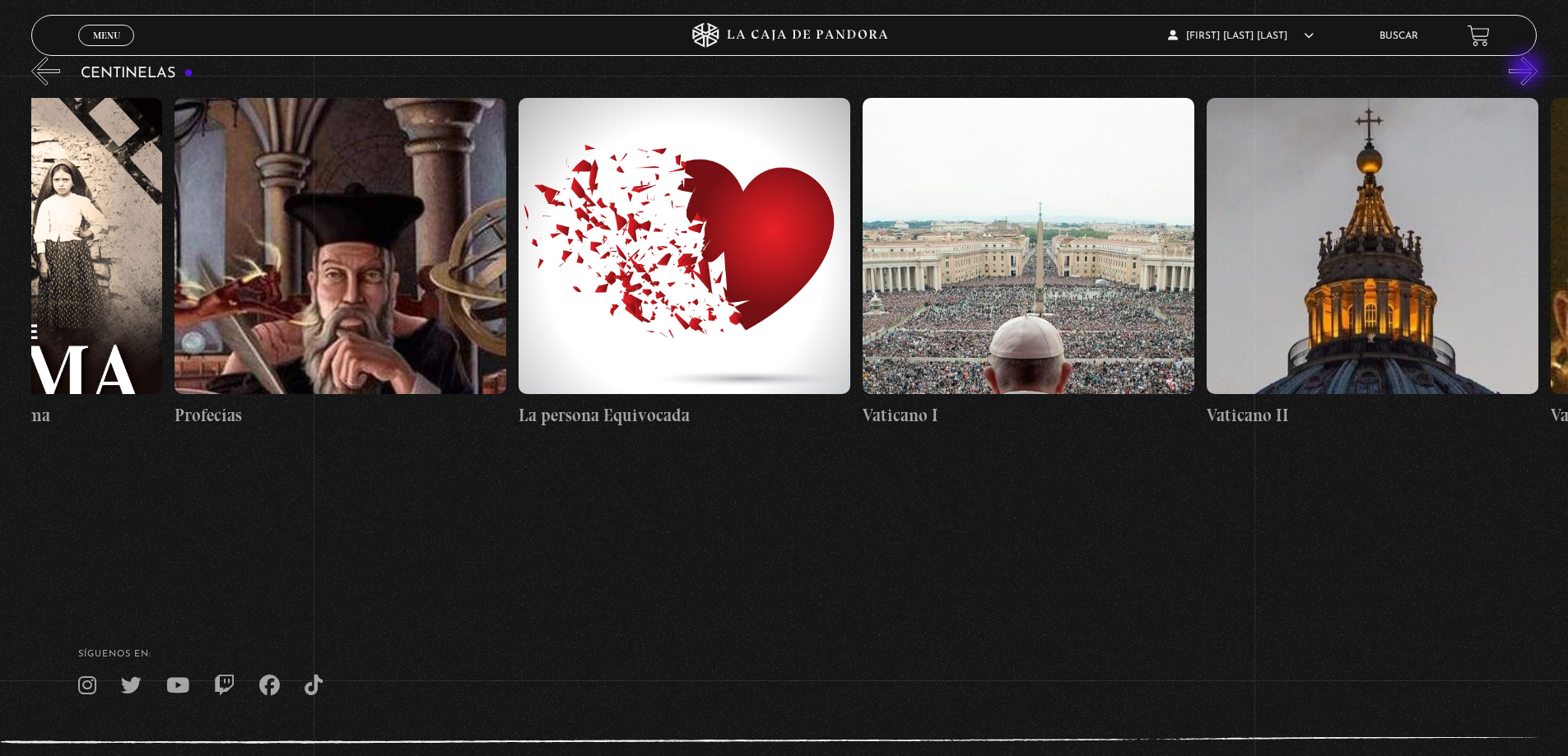 click on "»" at bounding box center (1523, 71) 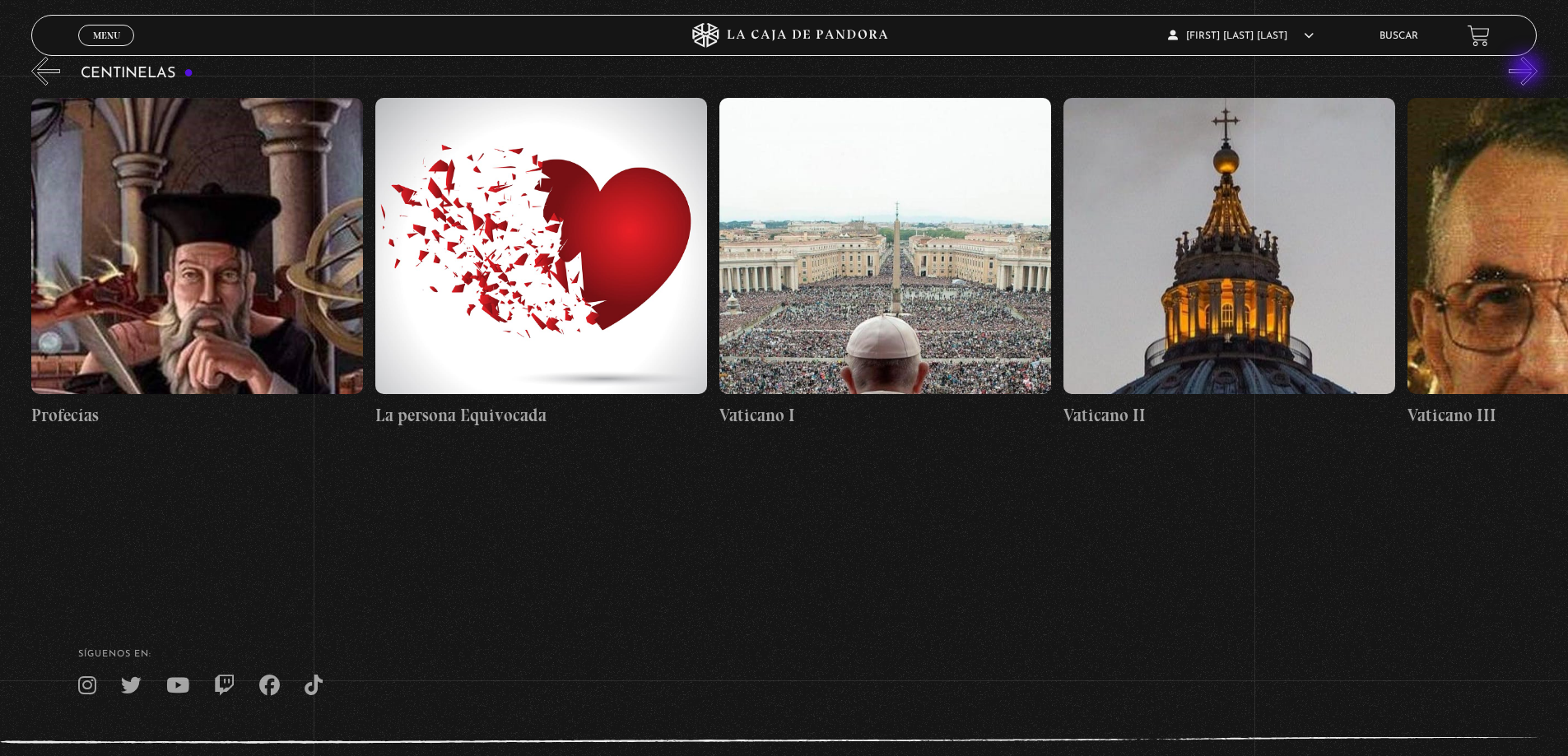 click on "»" at bounding box center (1523, 71) 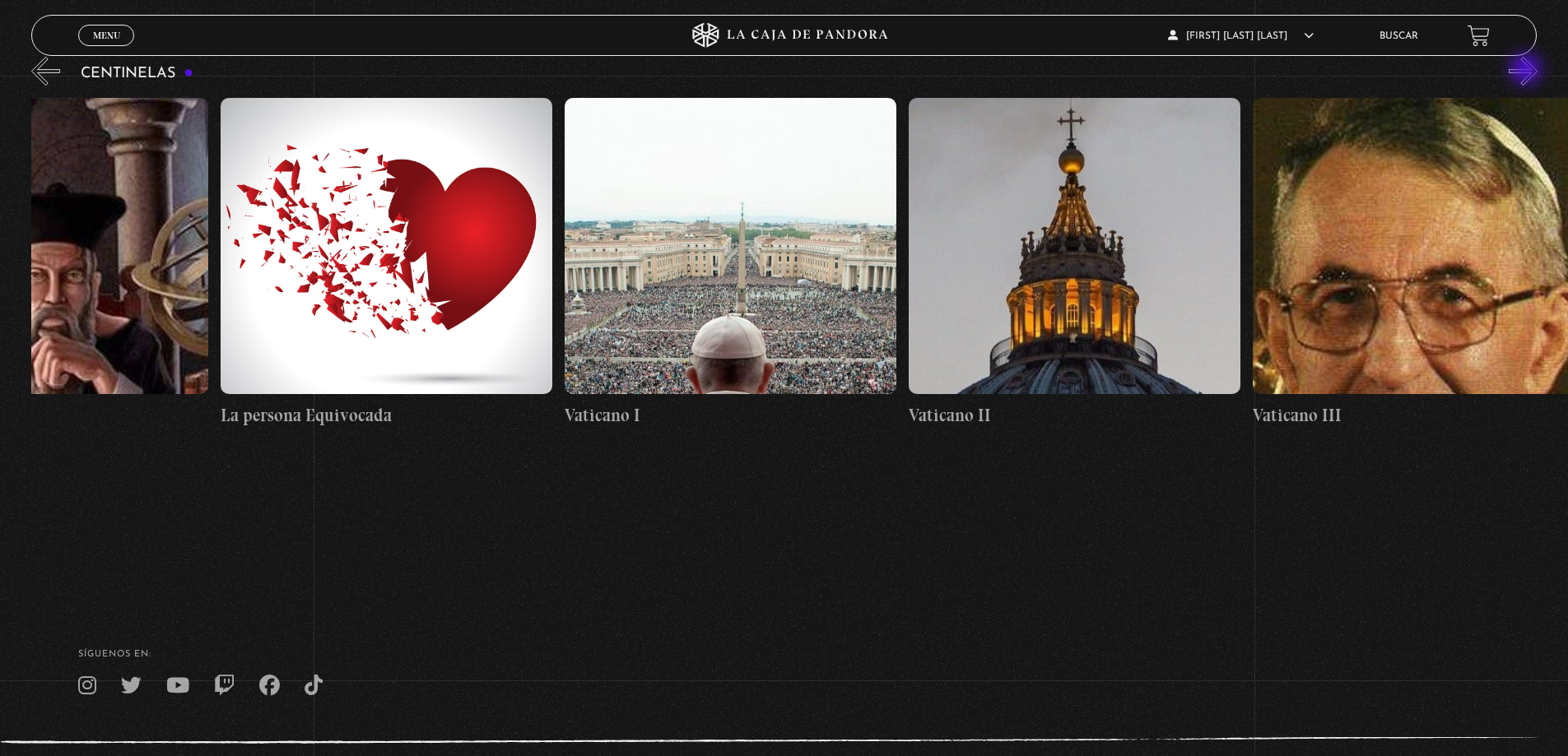 click on "»" at bounding box center (1523, 71) 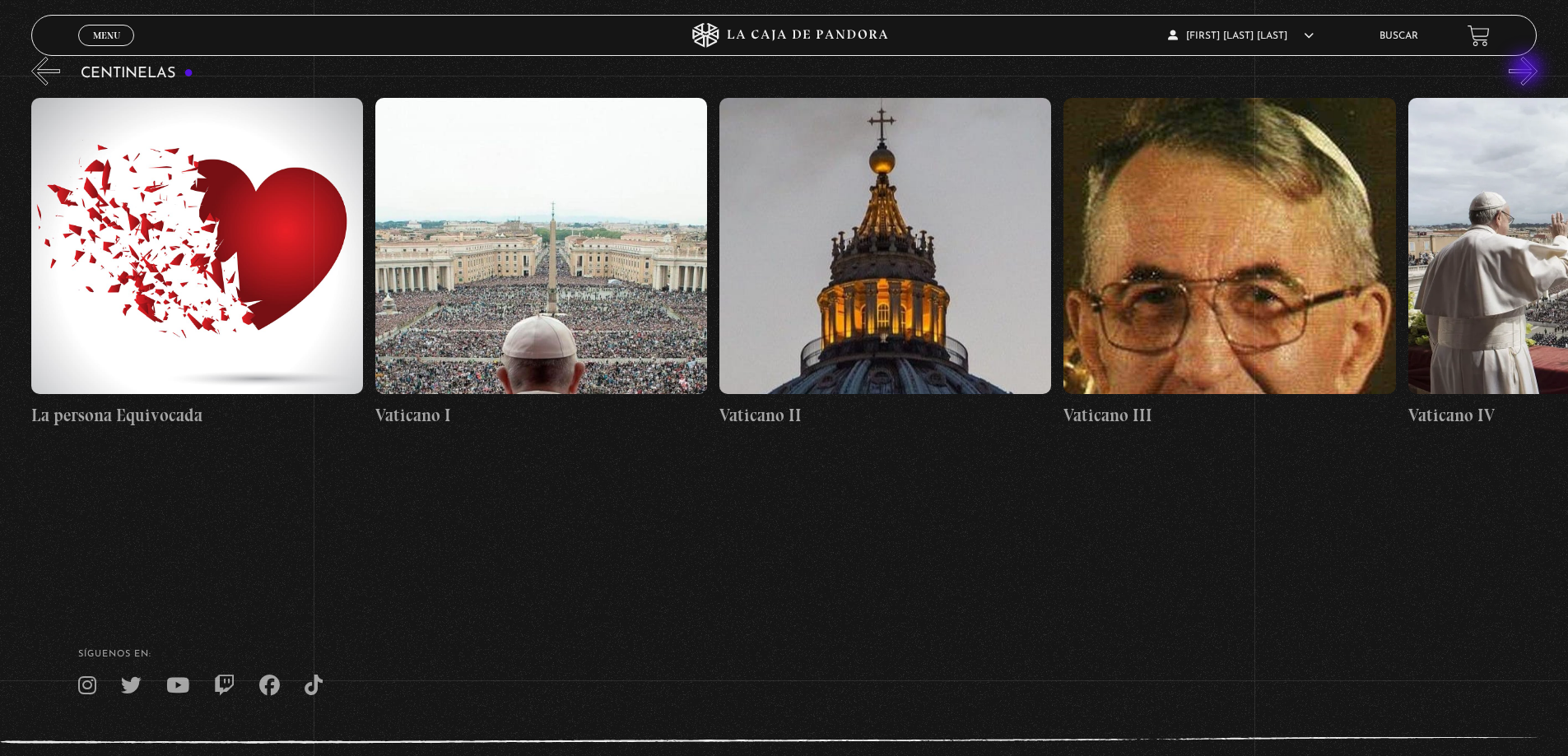 click on "»" at bounding box center [1523, 71] 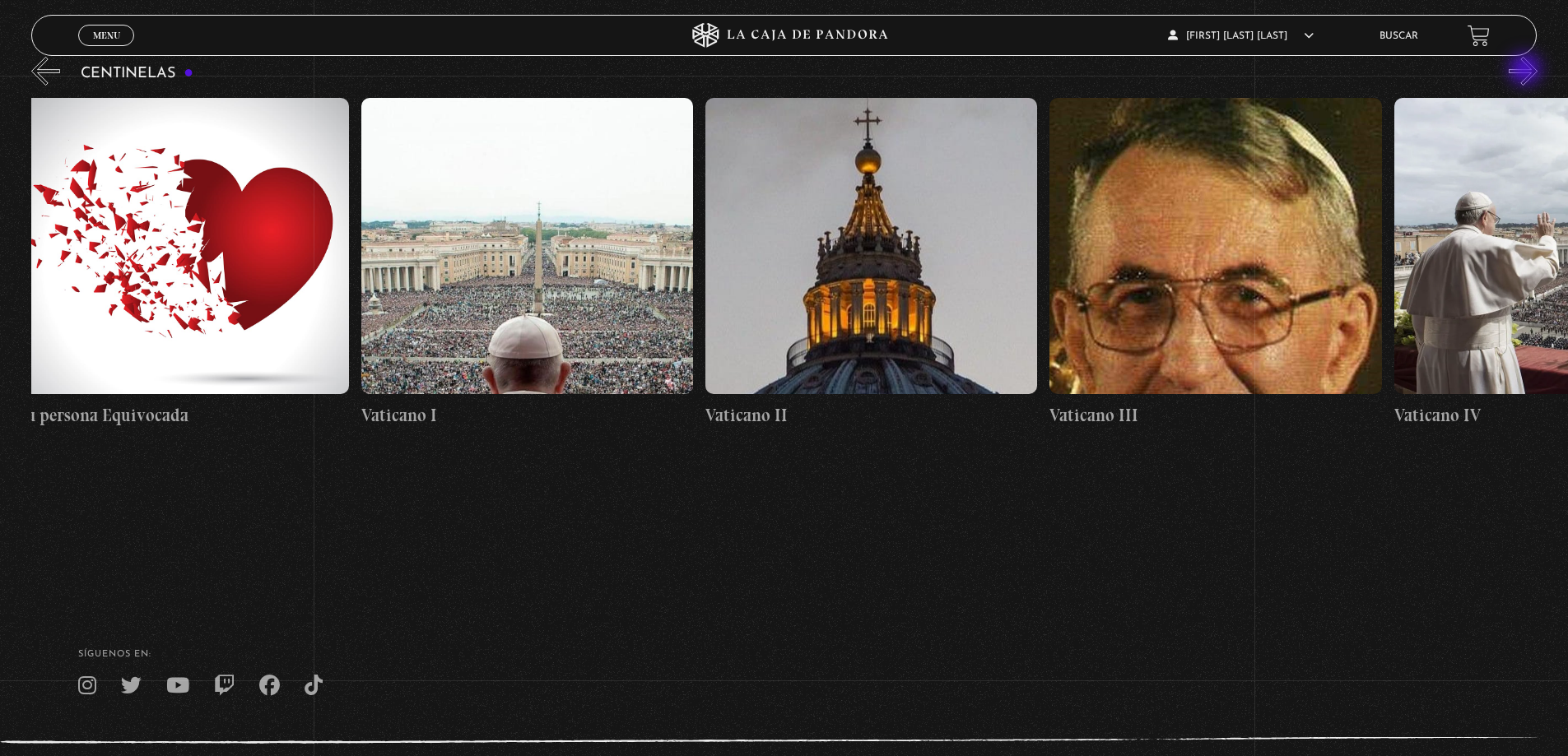 click on "»" at bounding box center [1523, 71] 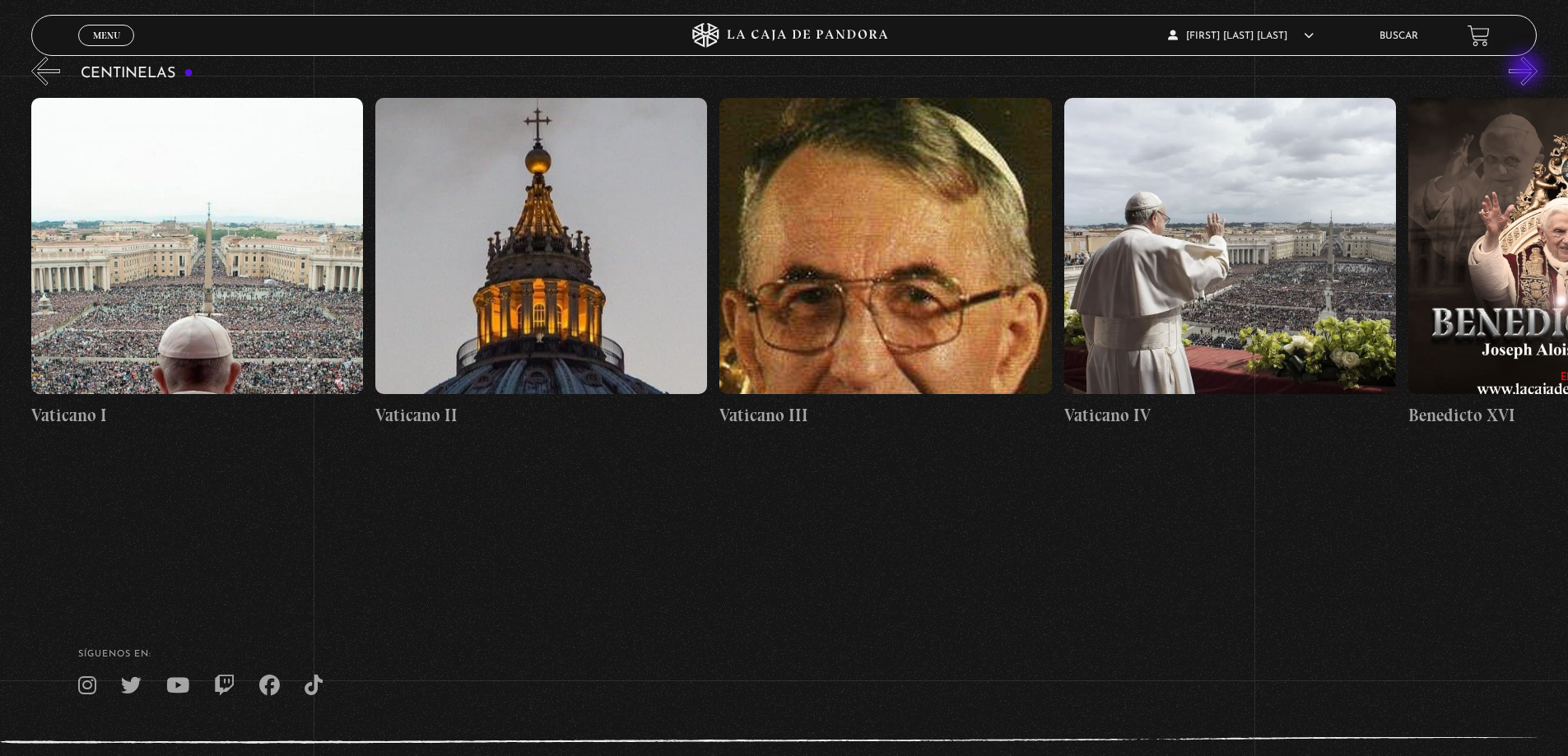 click on "»" at bounding box center (1523, 71) 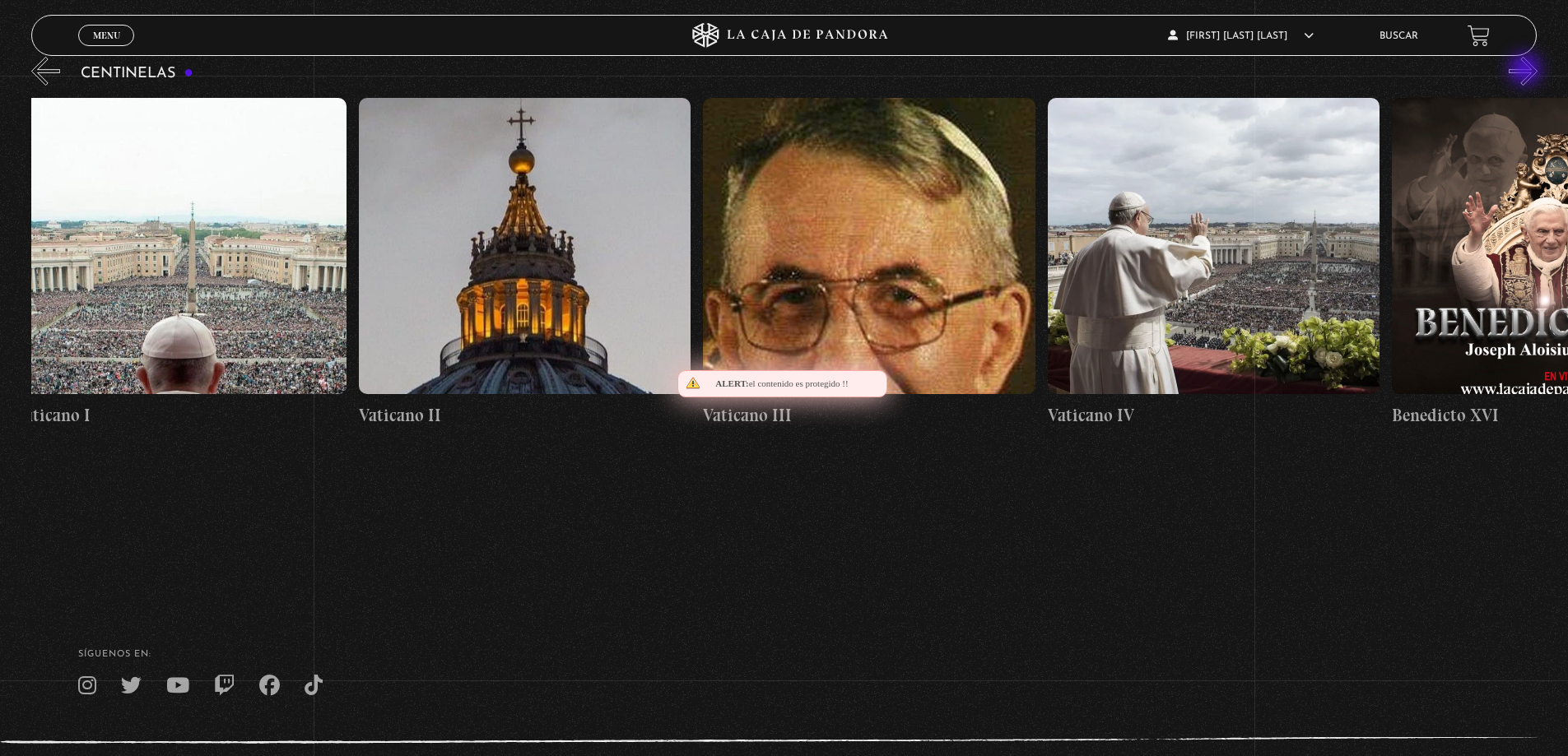click on "»" at bounding box center [1523, 71] 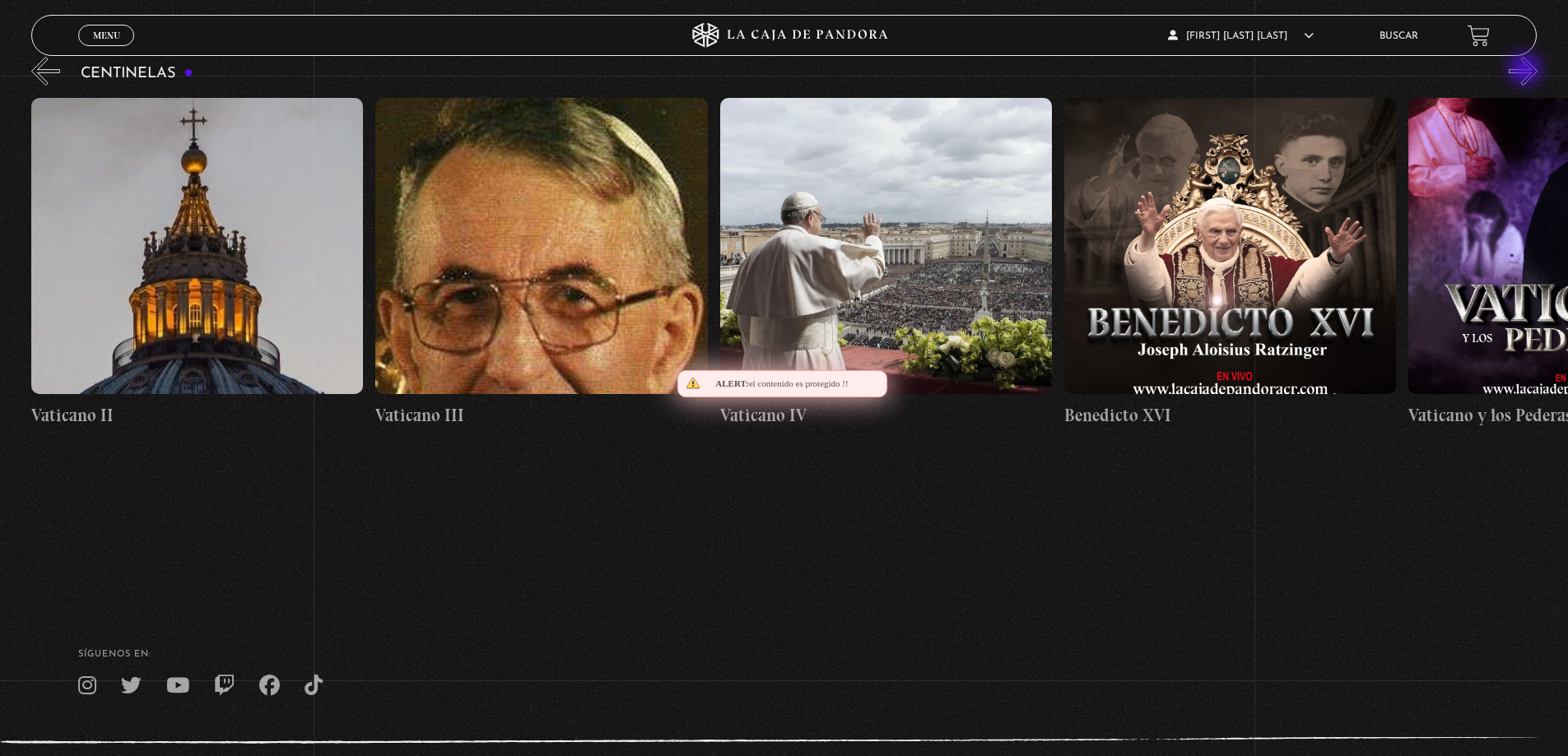 scroll, scrollTop: 0, scrollLeft: 28571, axis: horizontal 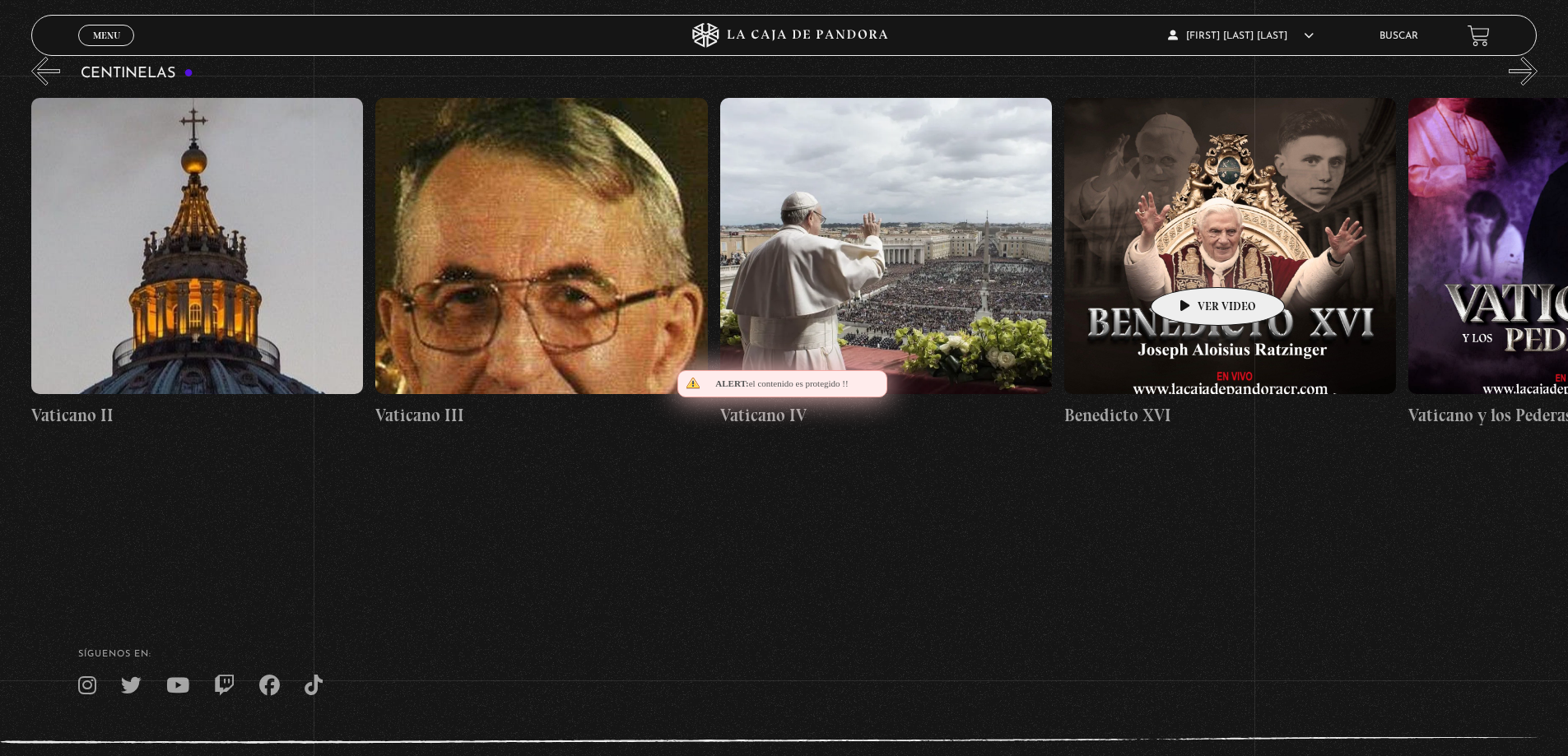 click at bounding box center (1230, 246) 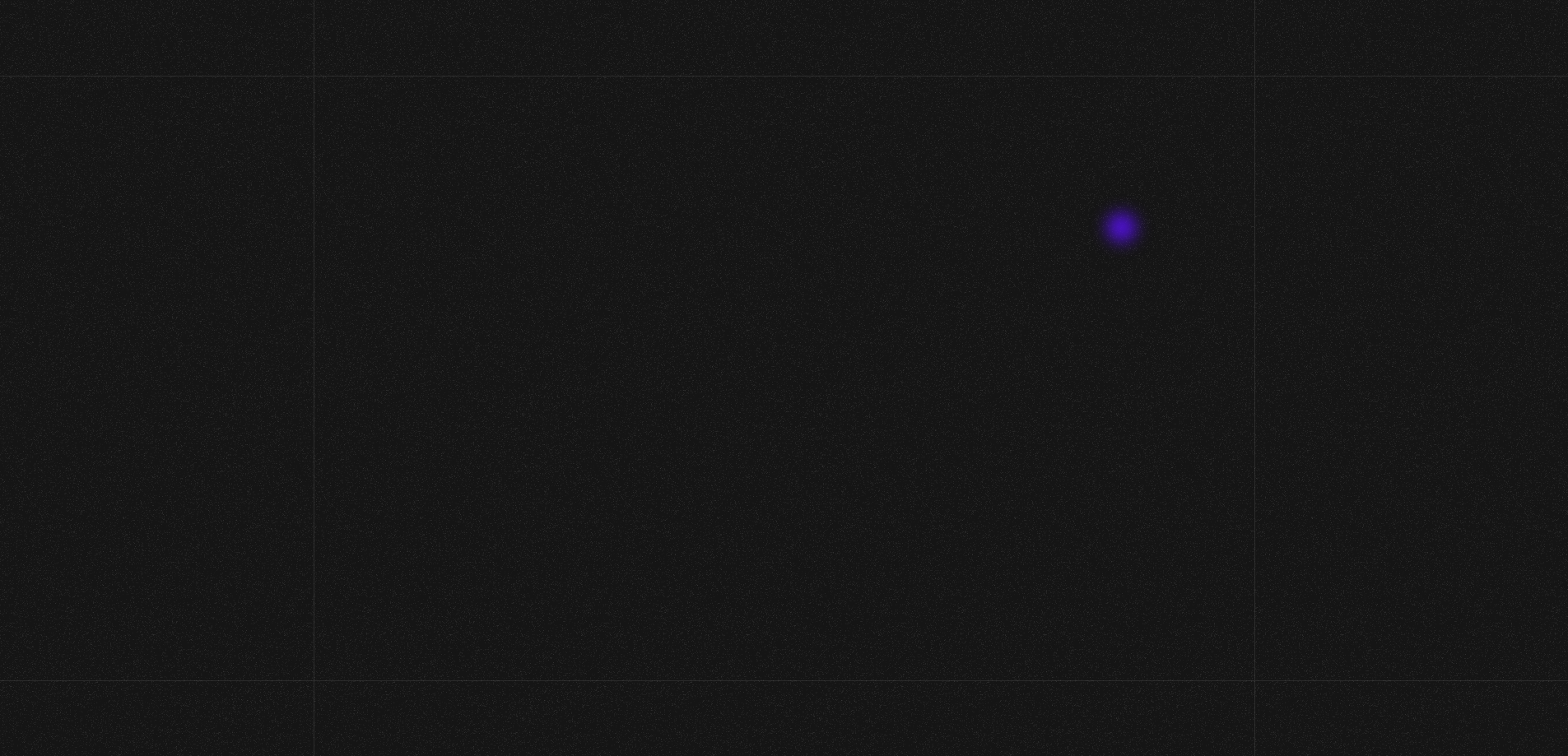 scroll, scrollTop: 0, scrollLeft: 0, axis: both 